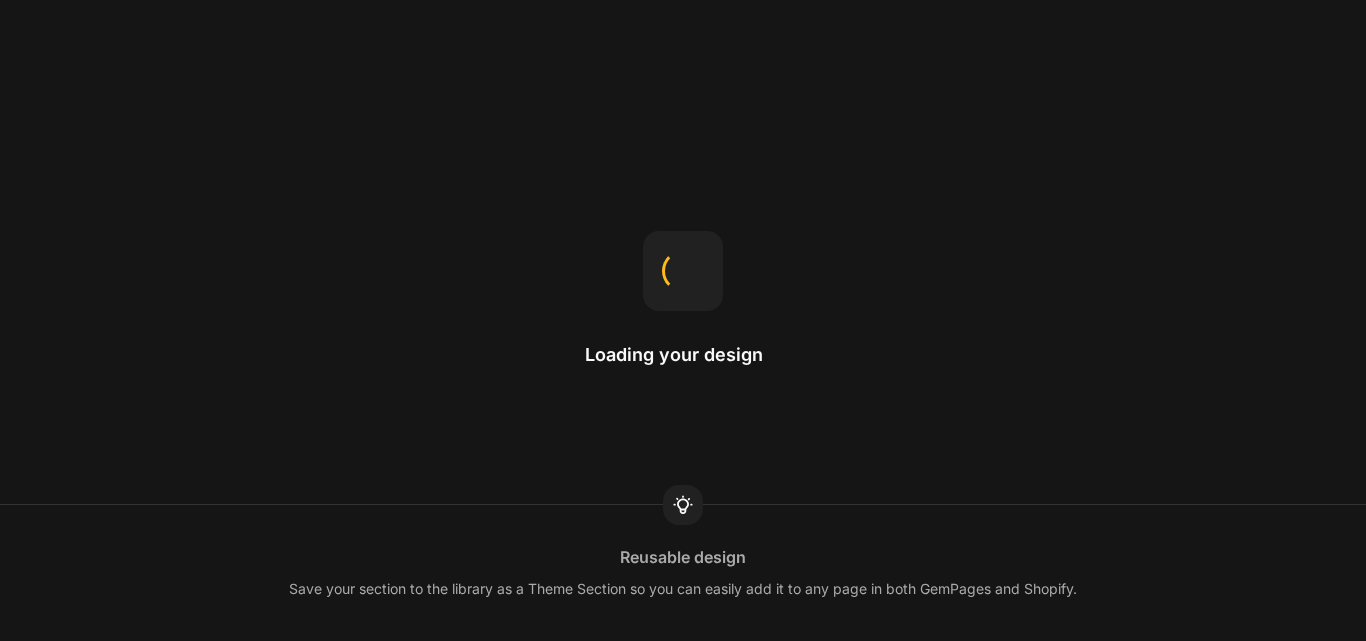 scroll, scrollTop: 0, scrollLeft: 0, axis: both 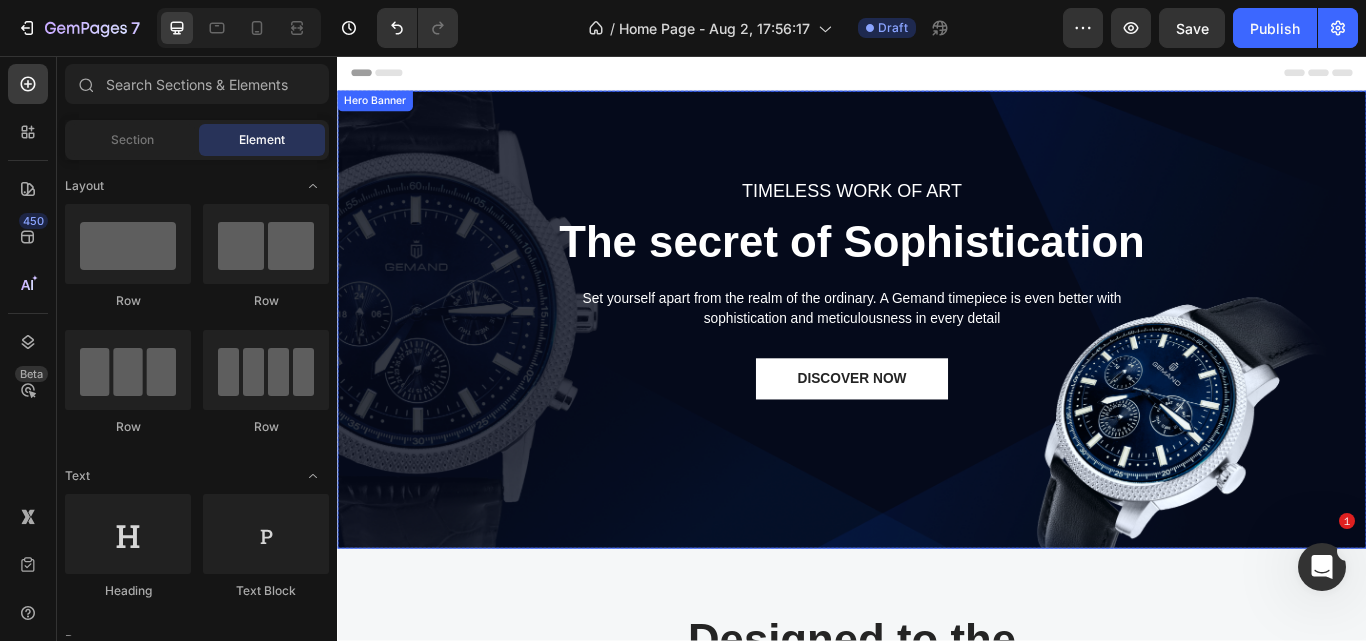 click on "TIMELESS WORK OF ART Text block The secret of Sophistication Heading Set yourself apart from the realm of the ordinary. A Gemand timepiece is even better with sophistication and meticulousness in every detail  Text block DISCOVER NOW Button Row" at bounding box center [937, 364] 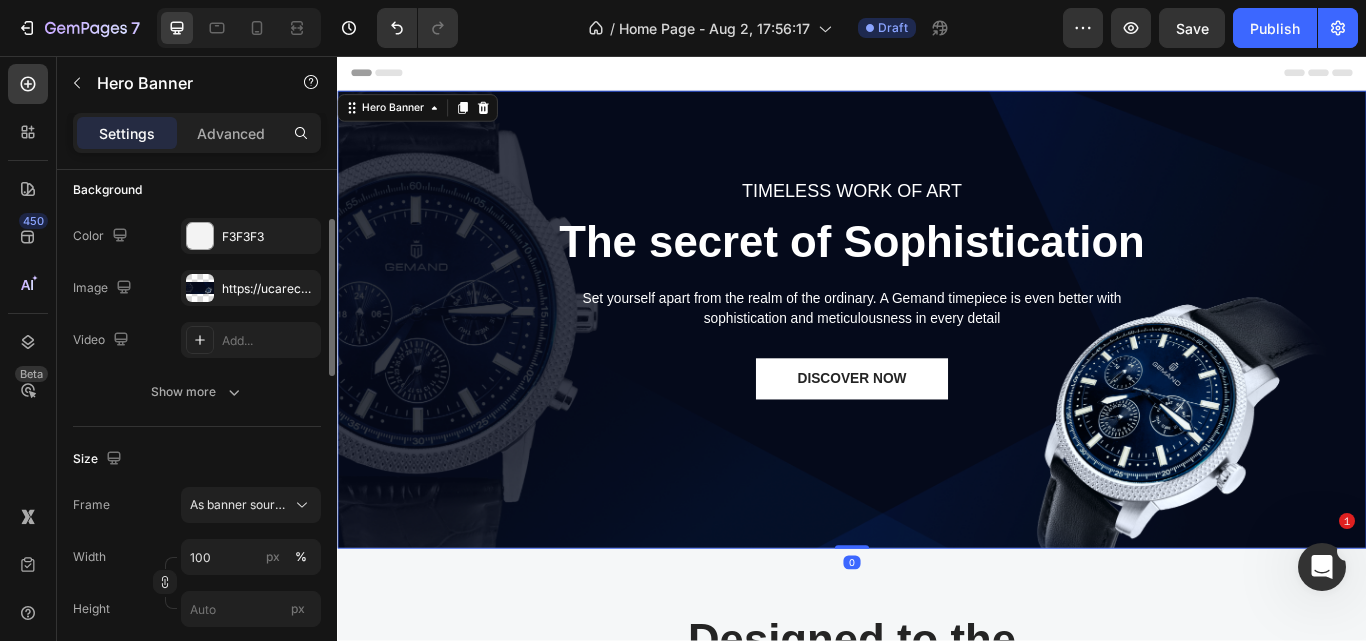 scroll, scrollTop: 156, scrollLeft: 0, axis: vertical 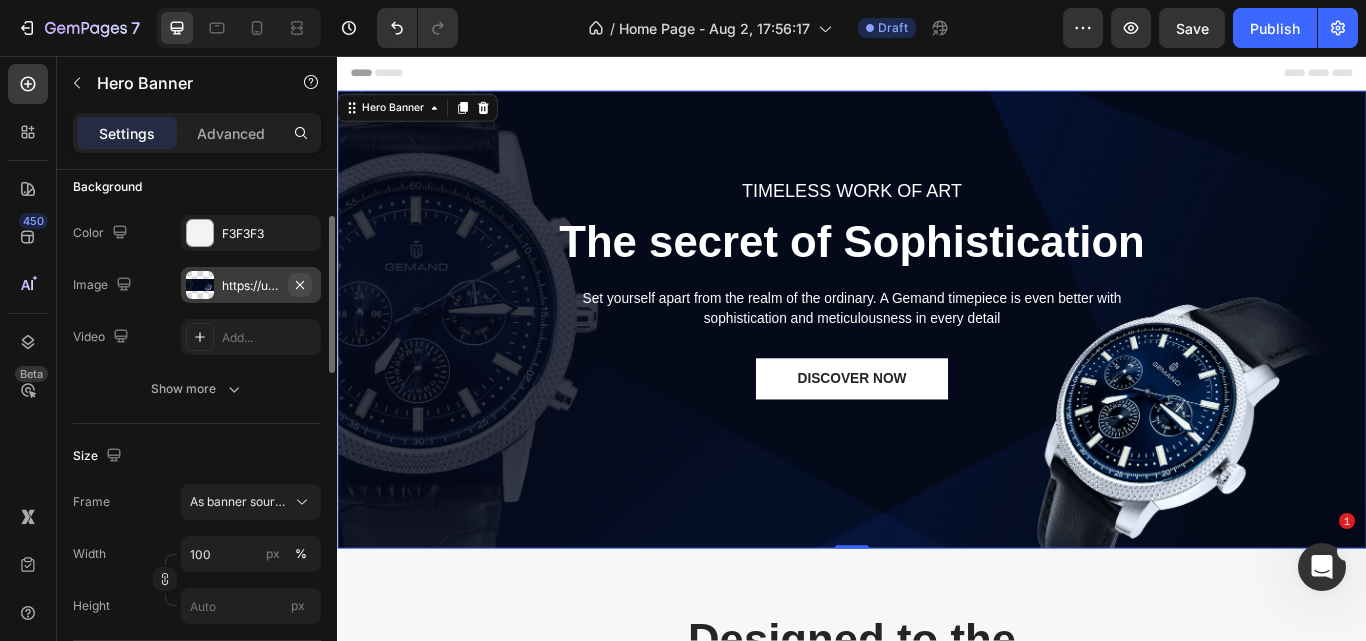 click 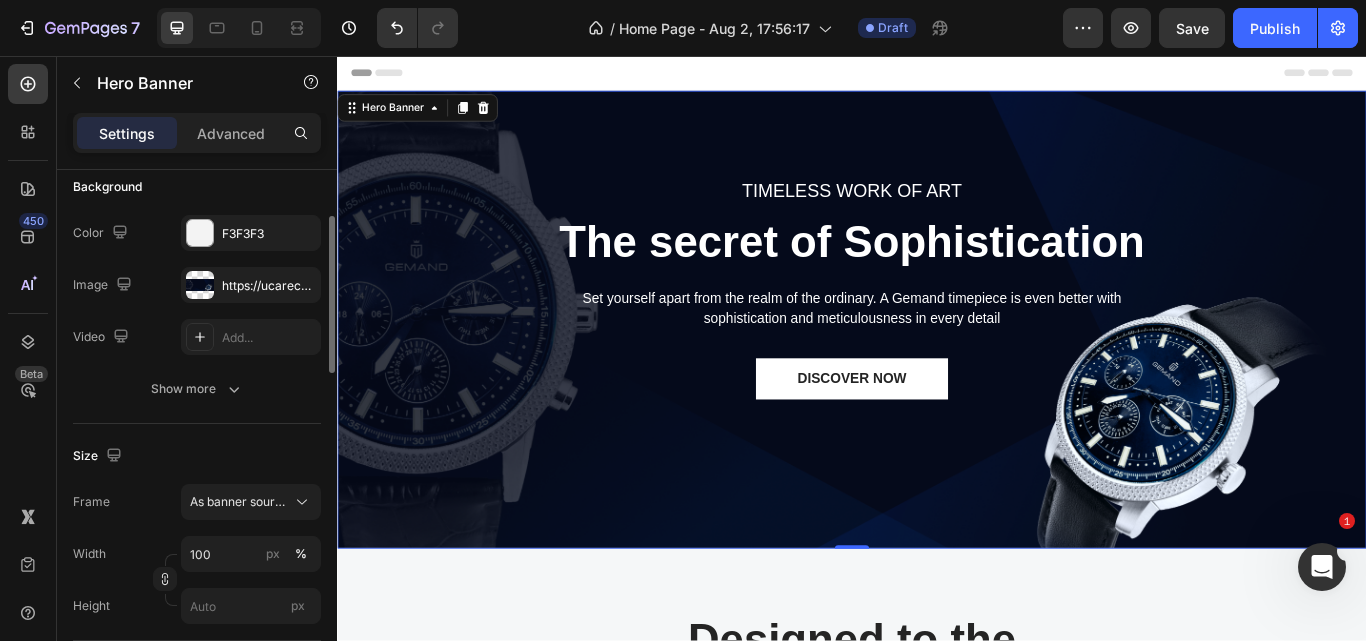 type on "Auto" 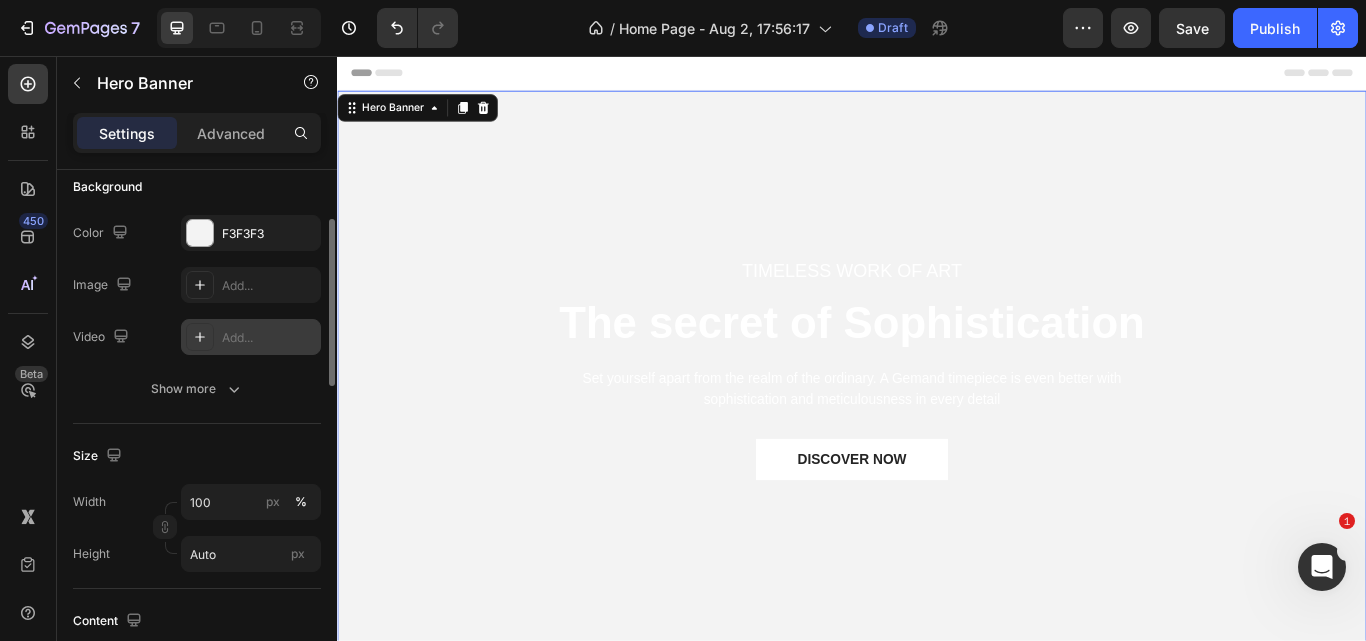 click on "Add..." at bounding box center (269, 338) 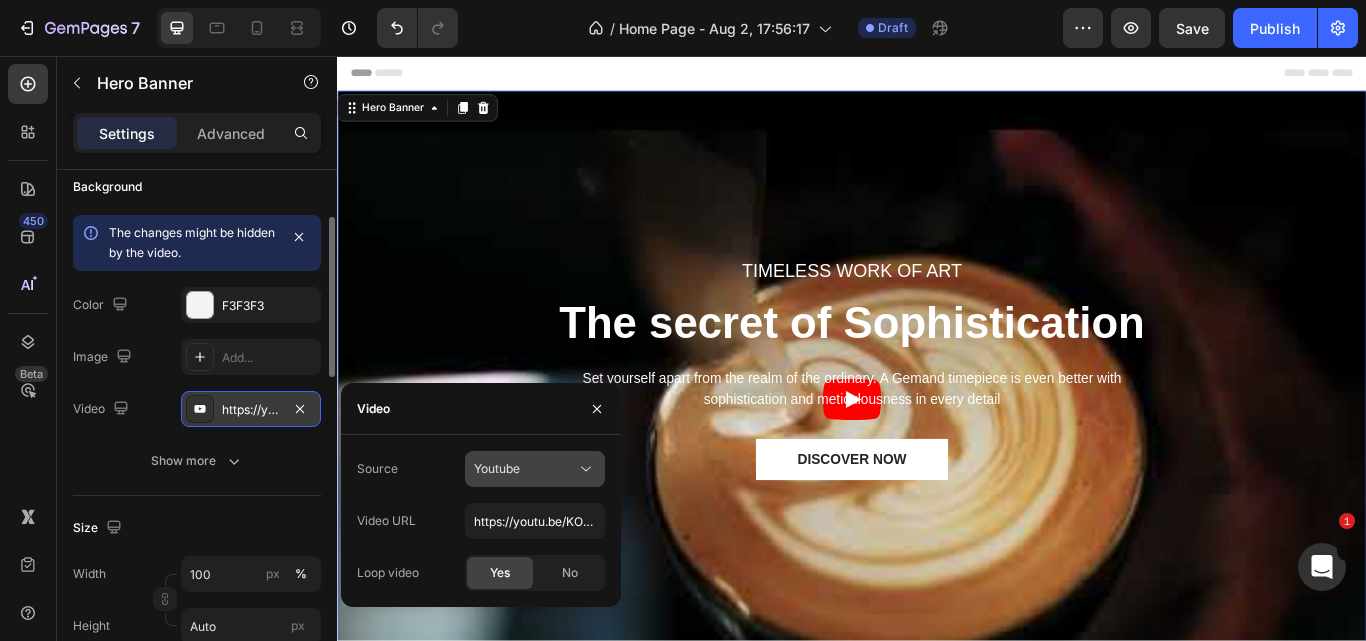 click on "Youtube" at bounding box center (497, 468) 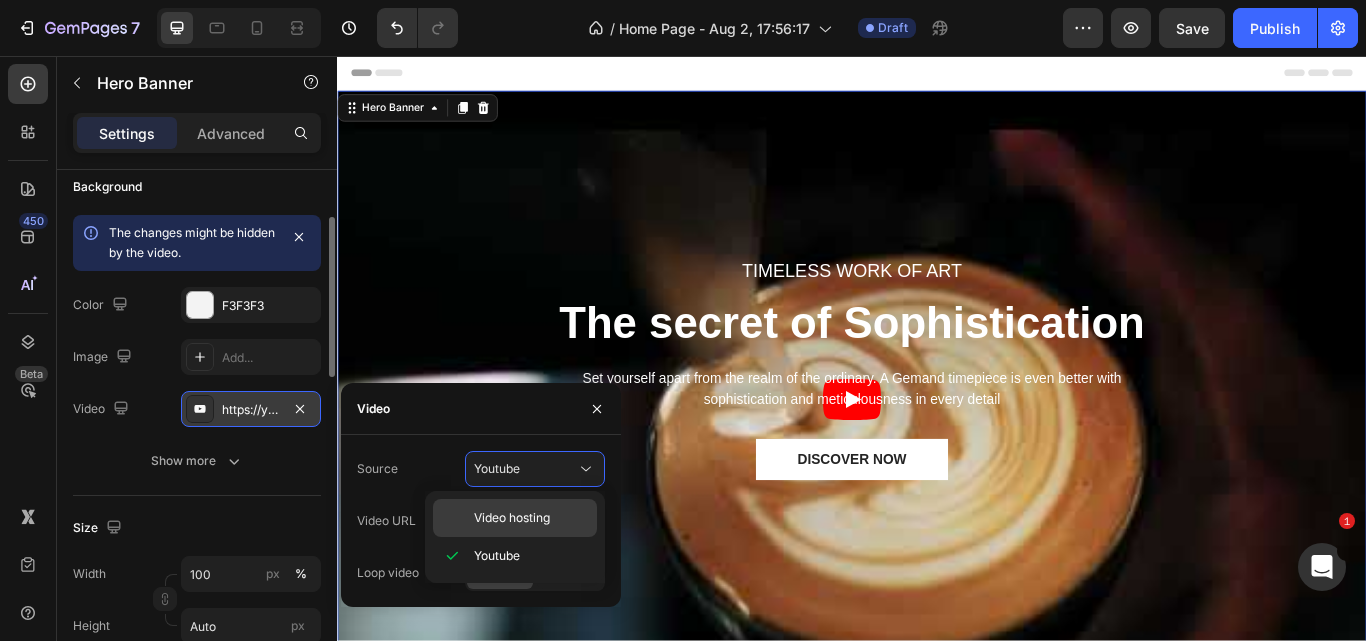 click on "Video hosting" at bounding box center (512, 518) 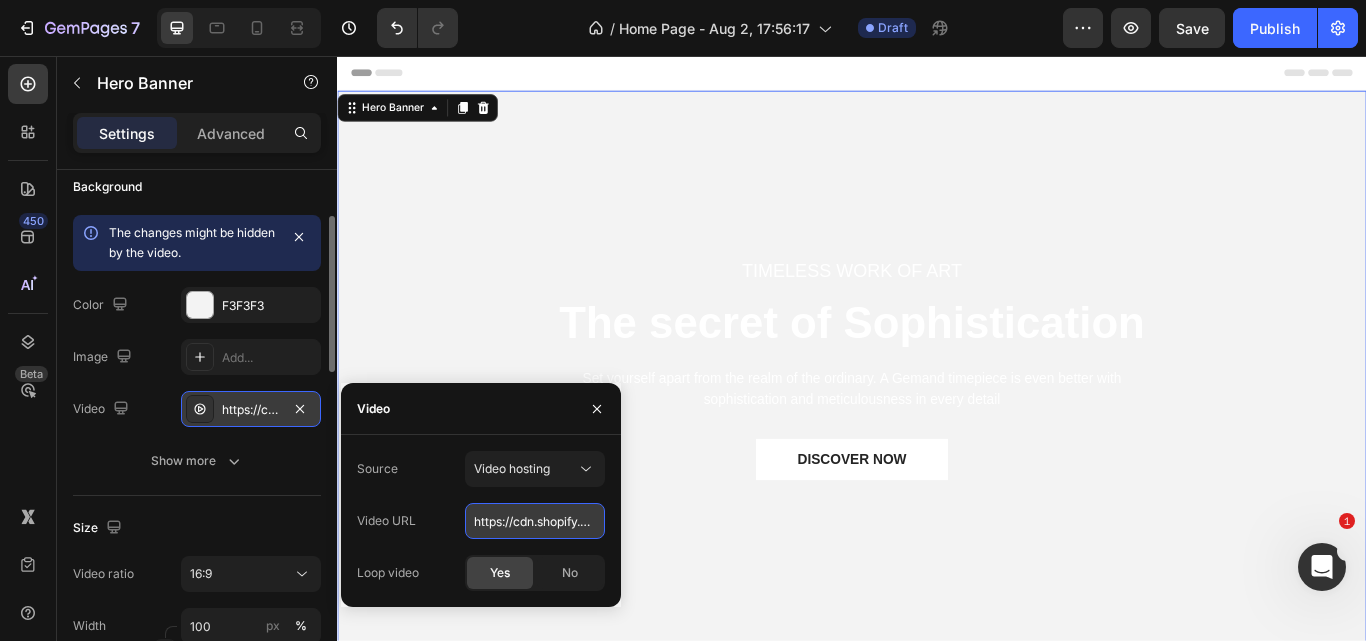 click on "https://cdn.shopify.com/videos/c/o/v/92a407d4e0c94a288eb54cac18c387dc.mp4" at bounding box center (535, 521) 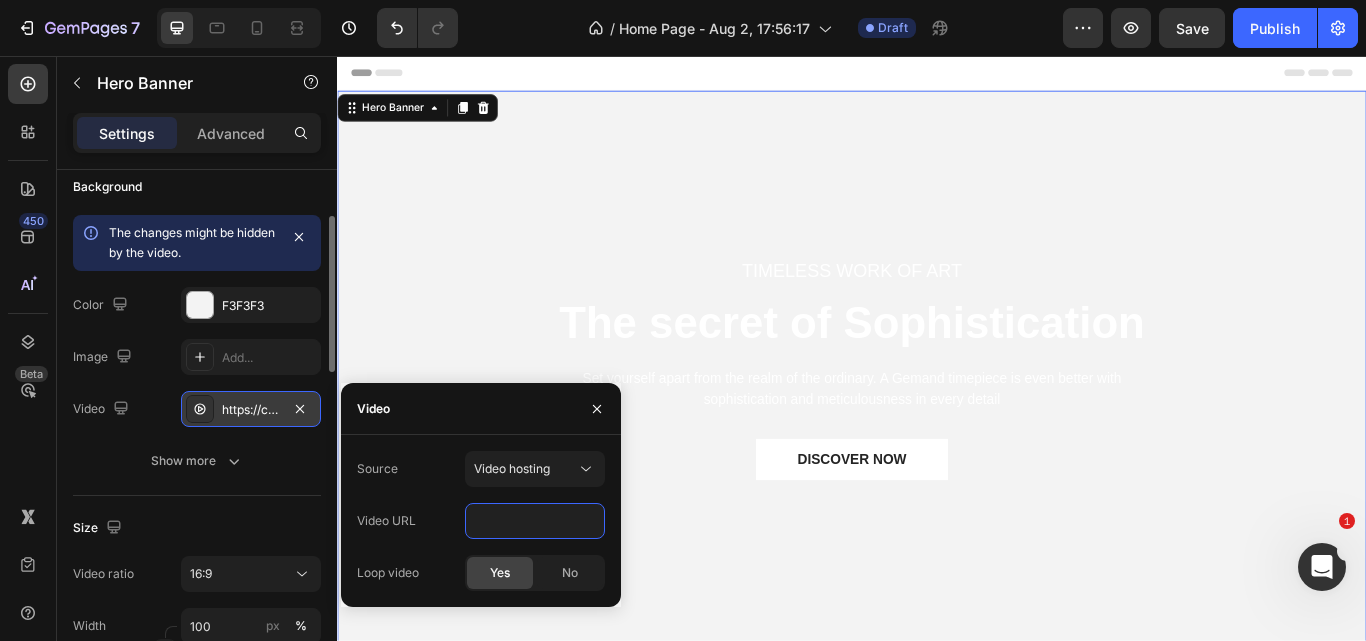type on "https://cdn.shopify.com/videos/c/o/v/e62bbc5075284cdda4c39f5aedc45b2c.mp4" 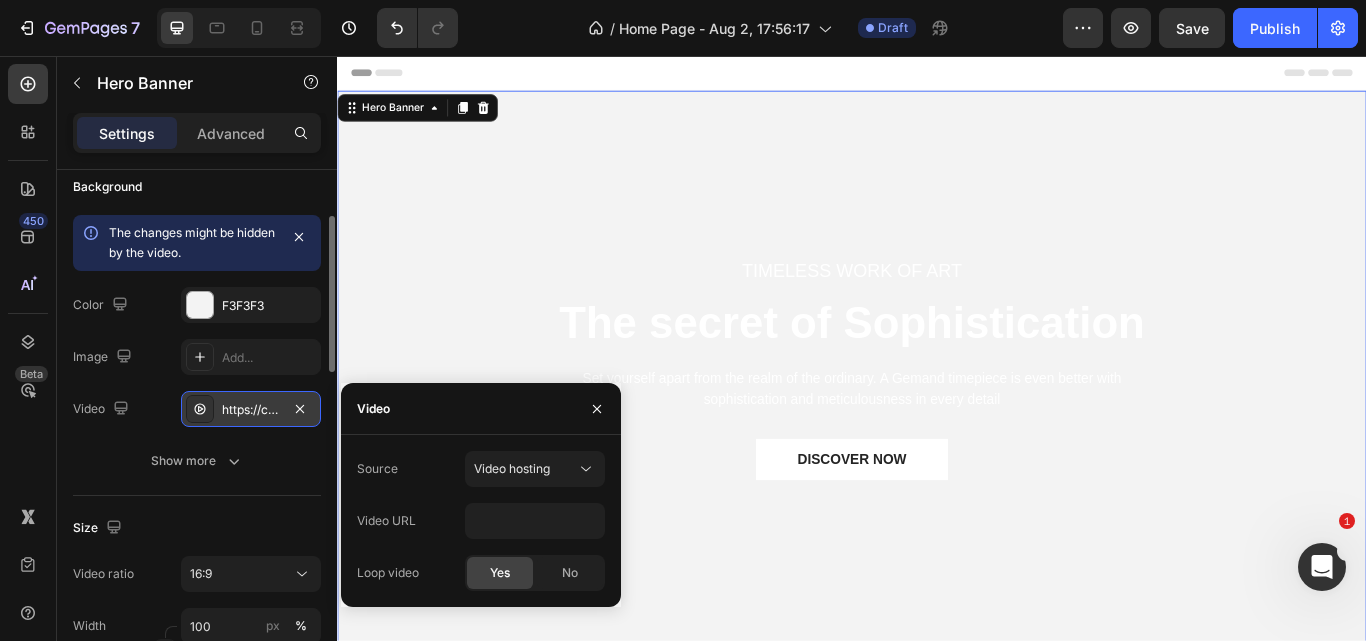 click on "Source Video hosting Video URL https://cdn.shopify.com/videos/c/o/v/e62bbc5075284cdda4c39f5aedc45b2c.mp4 Loop video Yes No" 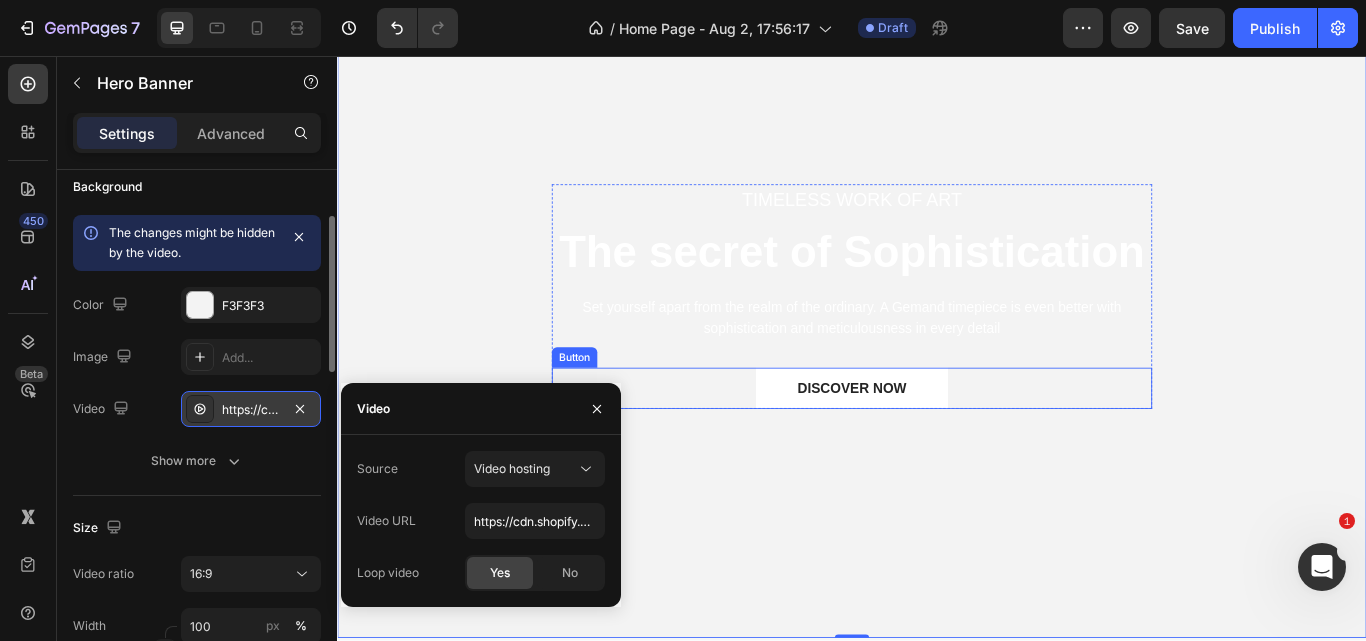 scroll, scrollTop: 3, scrollLeft: 0, axis: vertical 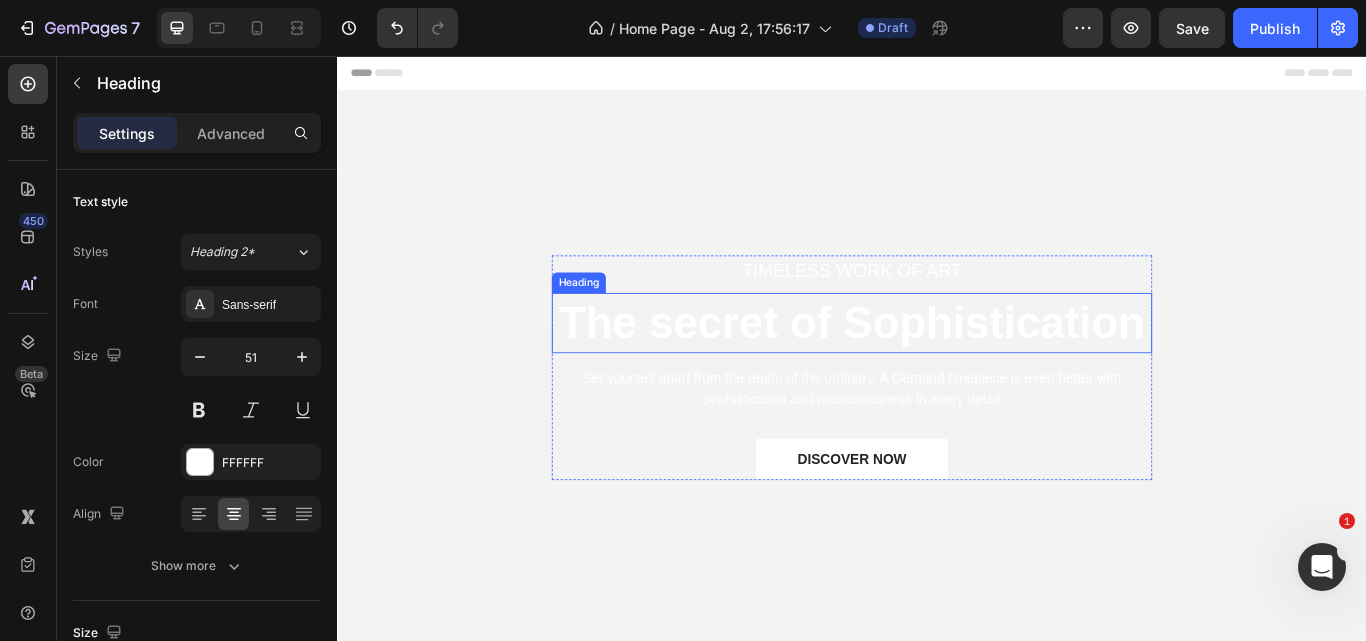 click on "The secret of Sophistication" at bounding box center [937, 368] 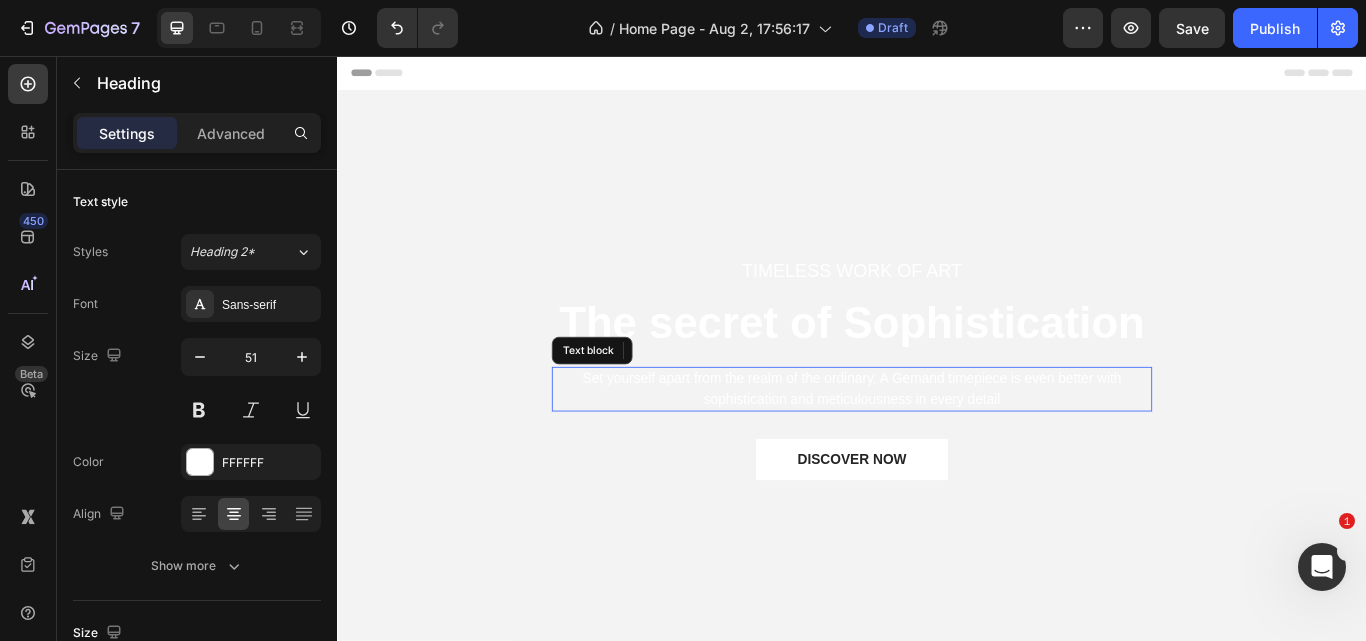 click on "Set yourself apart from the realm of the ordinary. A Gemand timepiece is even better with sophistication and meticulousness in every detail" at bounding box center (937, 445) 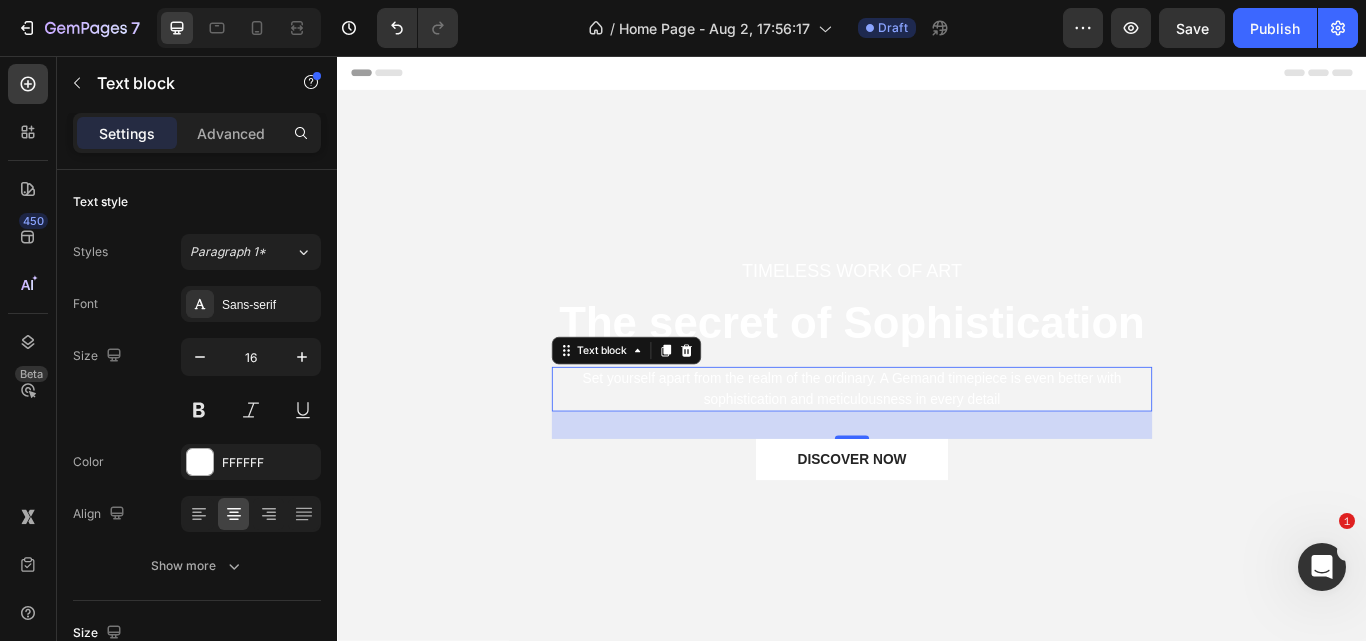 click on "Set yourself apart from the realm of the ordinary. A Gemand timepiece is even better with sophistication and meticulousness in every detail" at bounding box center (937, 445) 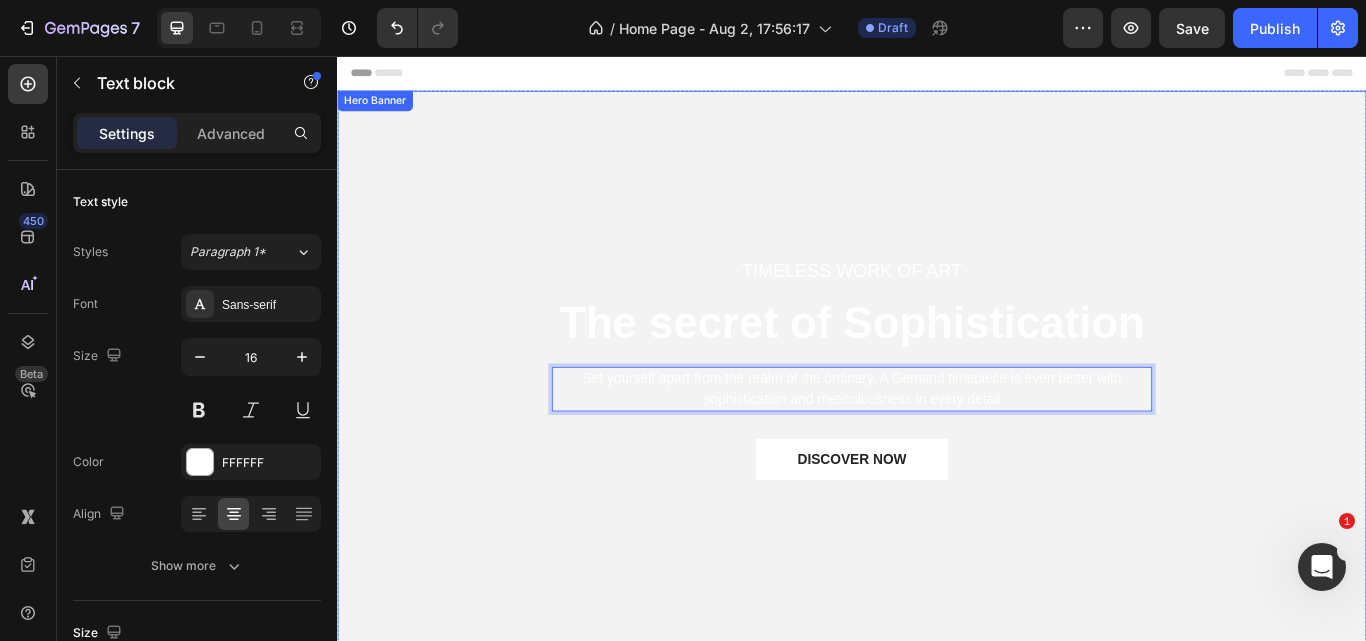 click on "TIMELESS WORK OF ART Text block The secret of Sophistication Heading Set yourself apart from the realm of the ordinary. A Gemand timepiece is even better with sophistication and meticulousness in every detail  Text block   32 DISCOVER NOW Button Row" at bounding box center [937, 457] 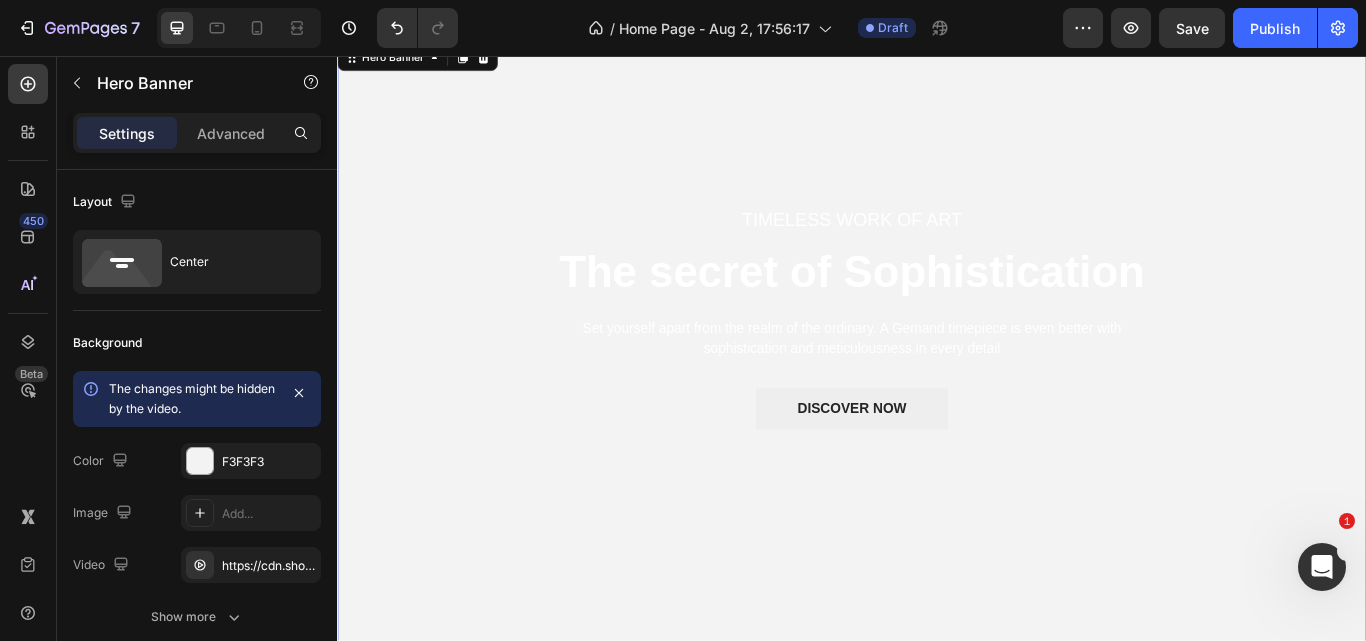 scroll, scrollTop: 58, scrollLeft: 0, axis: vertical 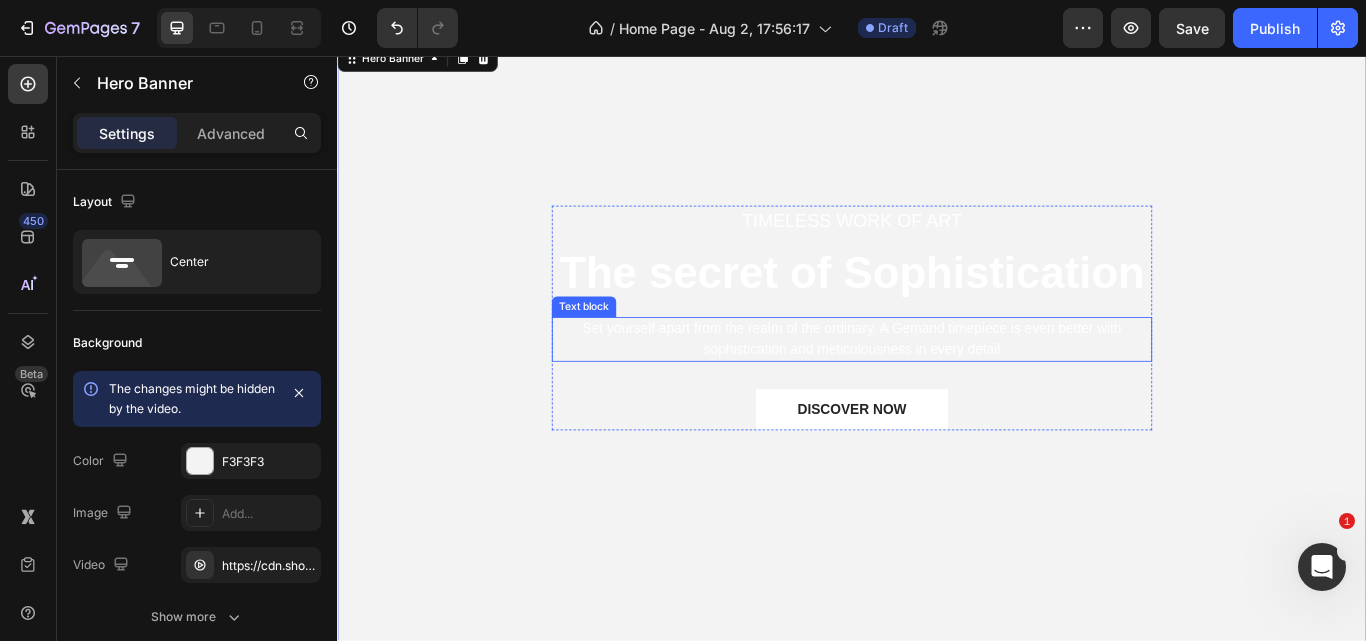 click on "Set yourself apart from the realm of the ordinary. A Gemand timepiece is even better with sophistication and meticulousness in every detail" at bounding box center [937, 387] 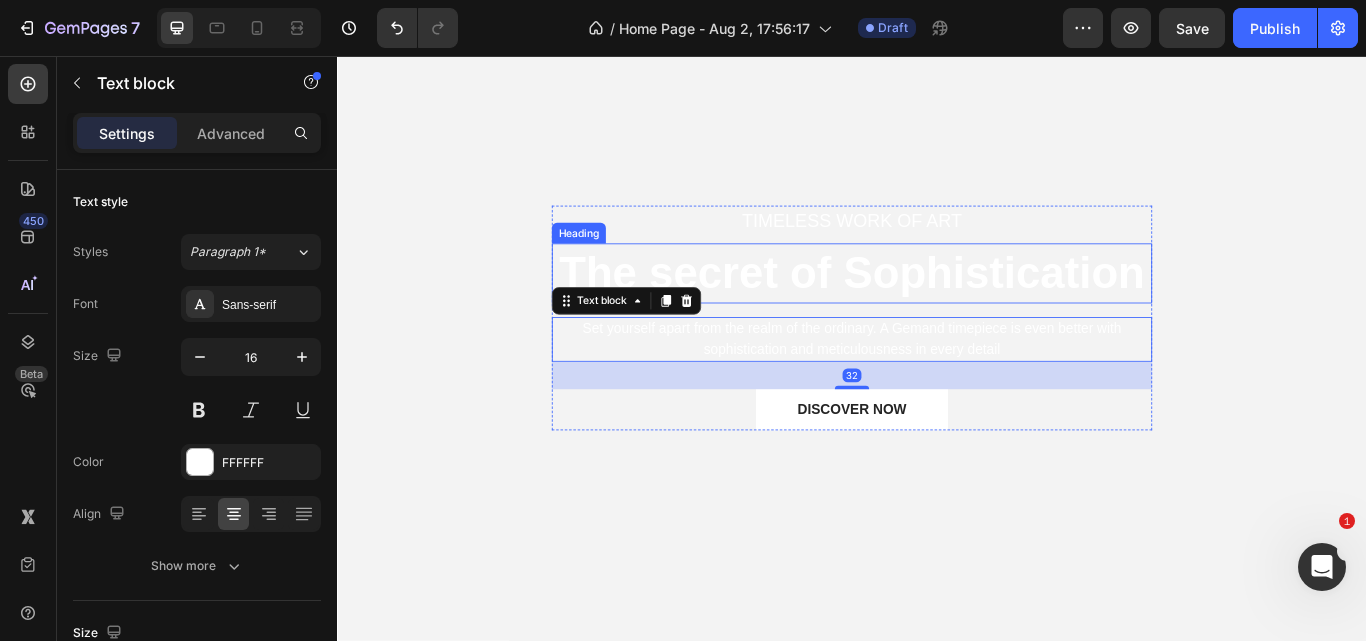 click on "The secret of Sophistication" at bounding box center [937, 310] 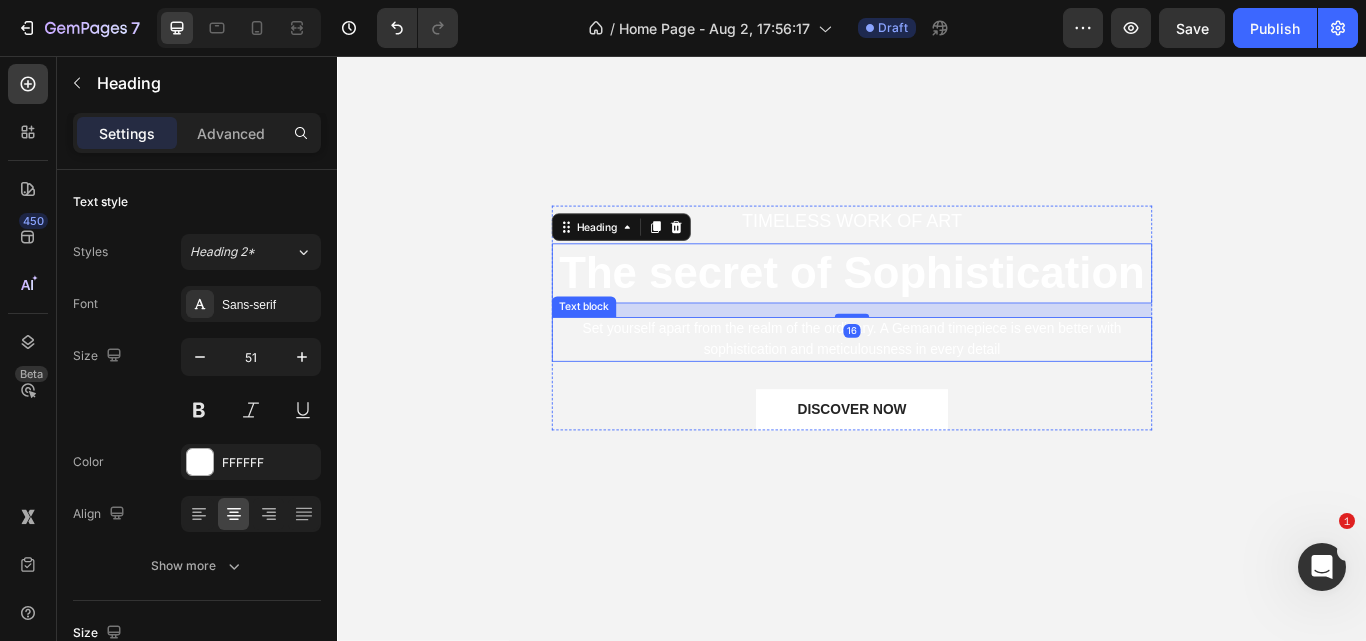 click on "Set yourself apart from the realm of the ordinary. A Gemand timepiece is even better with sophistication and meticulousness in every detail" at bounding box center [937, 387] 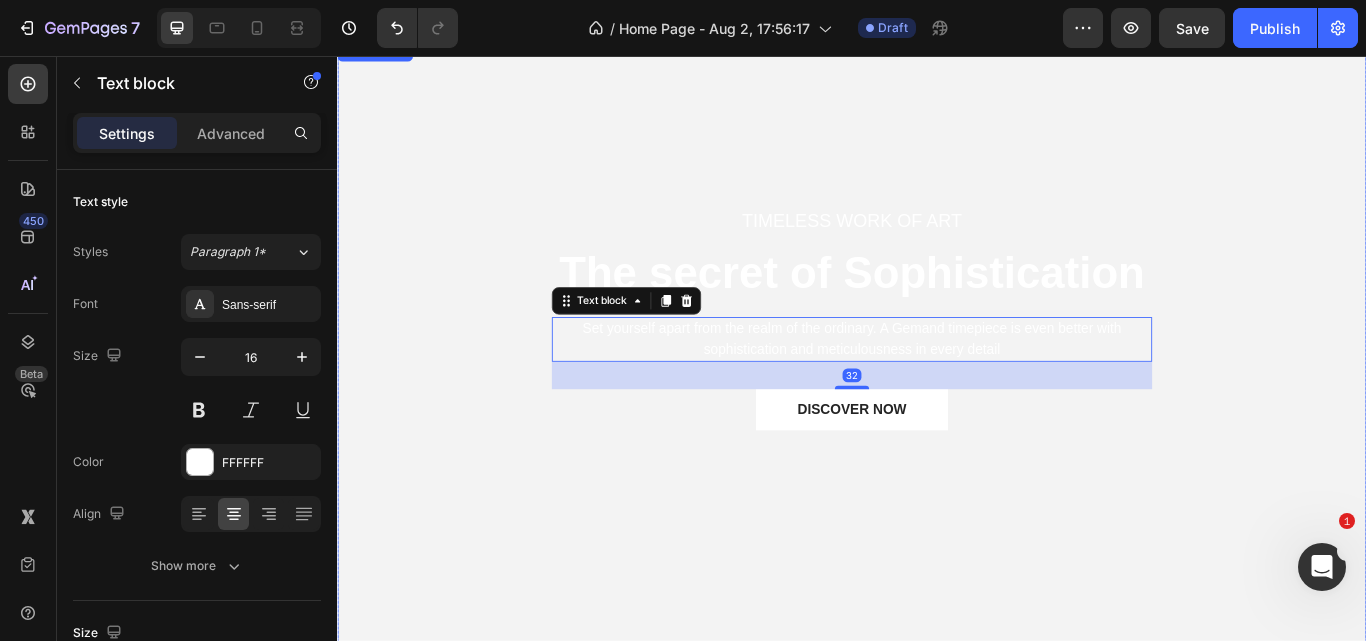 click on "DISCOVER NOW Button" at bounding box center [937, 469] 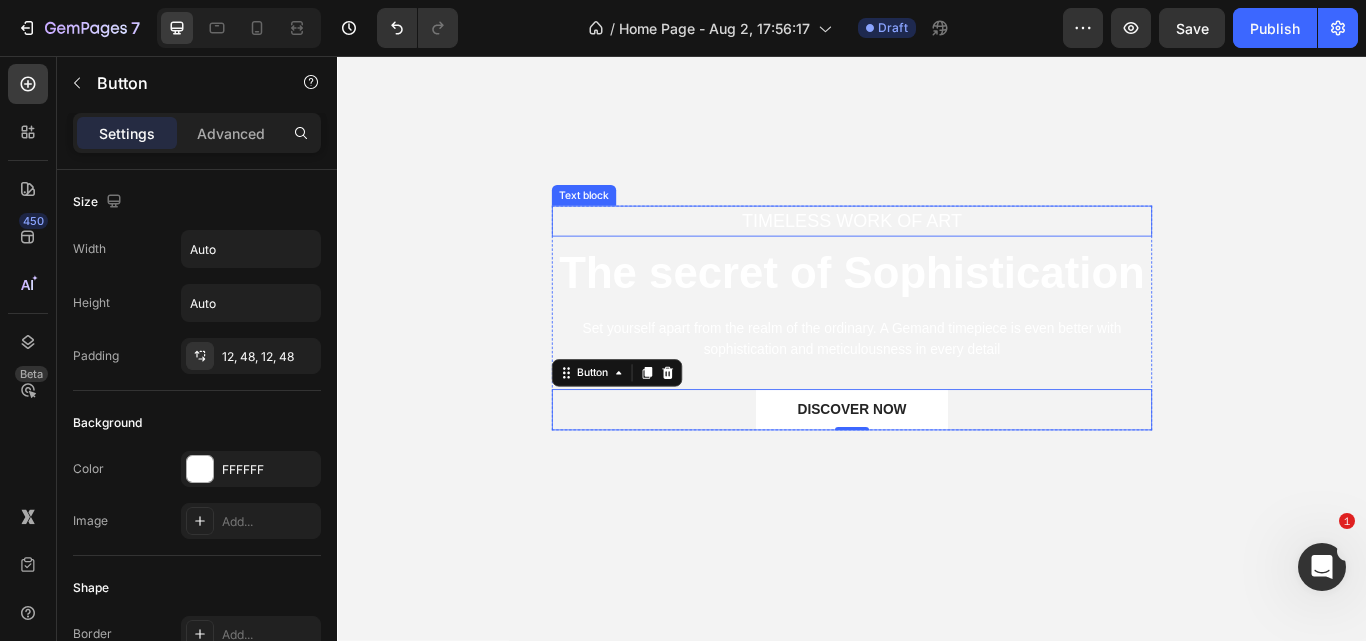 click on "TIMELESS WORK OF ART" at bounding box center [937, 249] 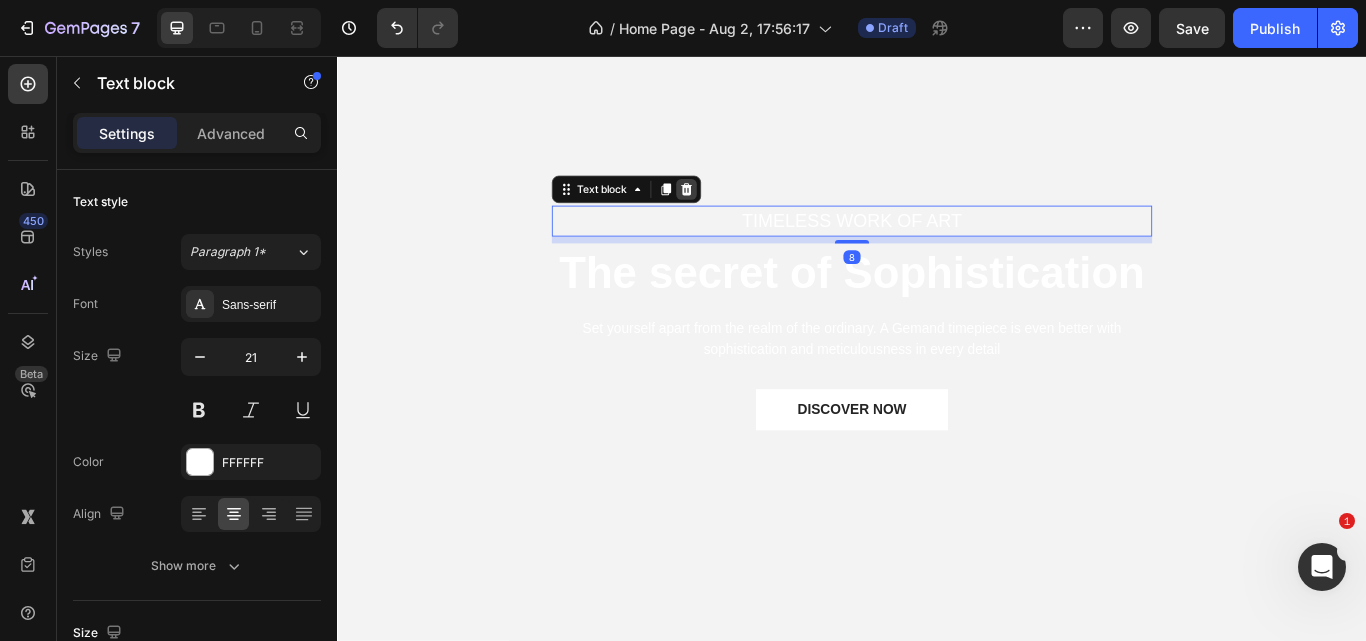 click 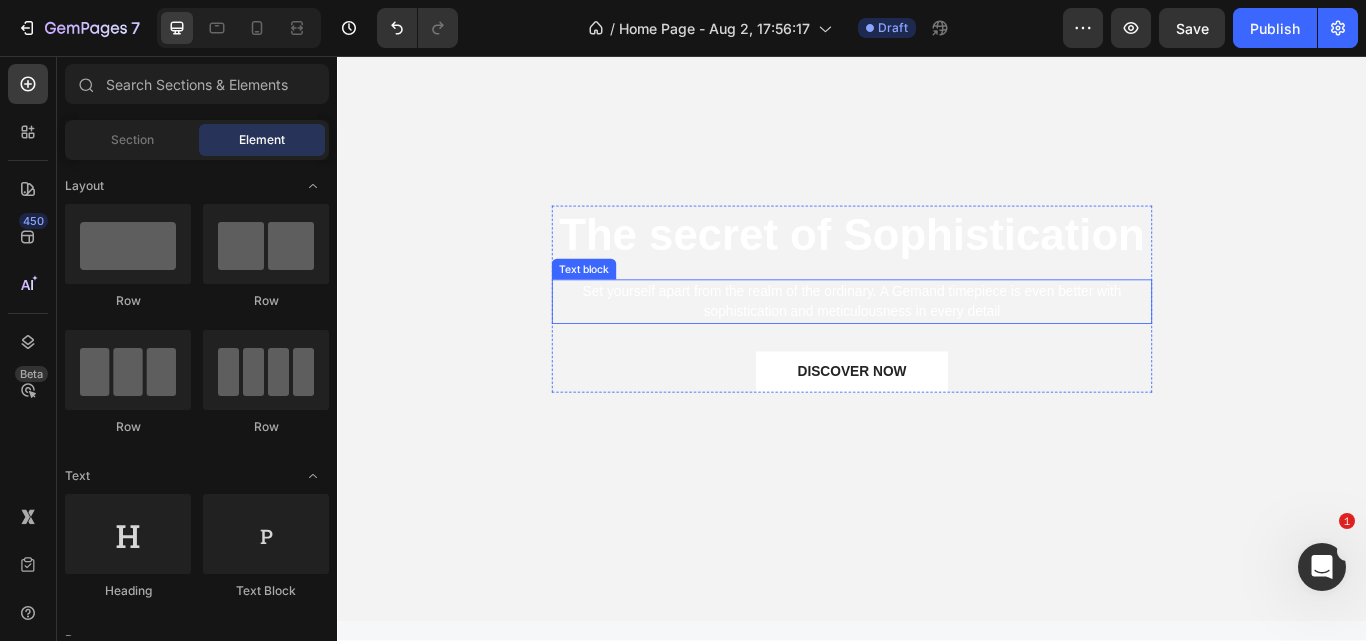 click on "Set yourself apart from the realm of the ordinary. A Gemand timepiece is even better with sophistication and meticulousness in every detail" at bounding box center [937, 343] 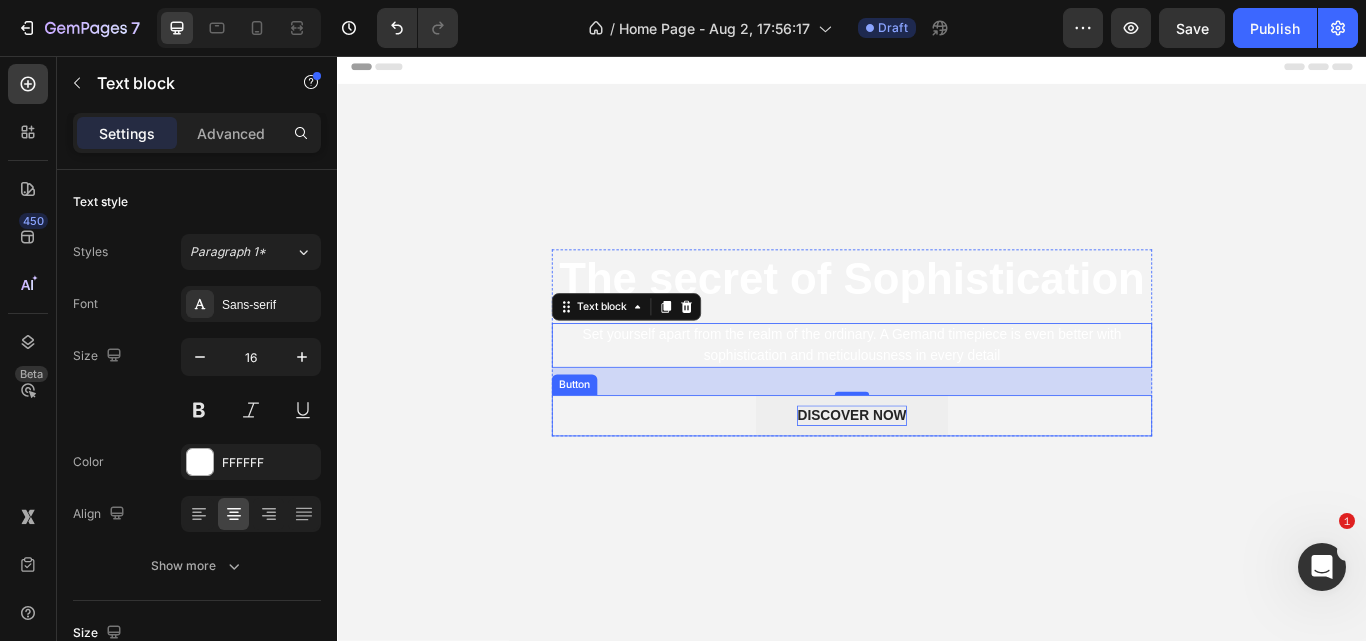 scroll, scrollTop: 0, scrollLeft: 0, axis: both 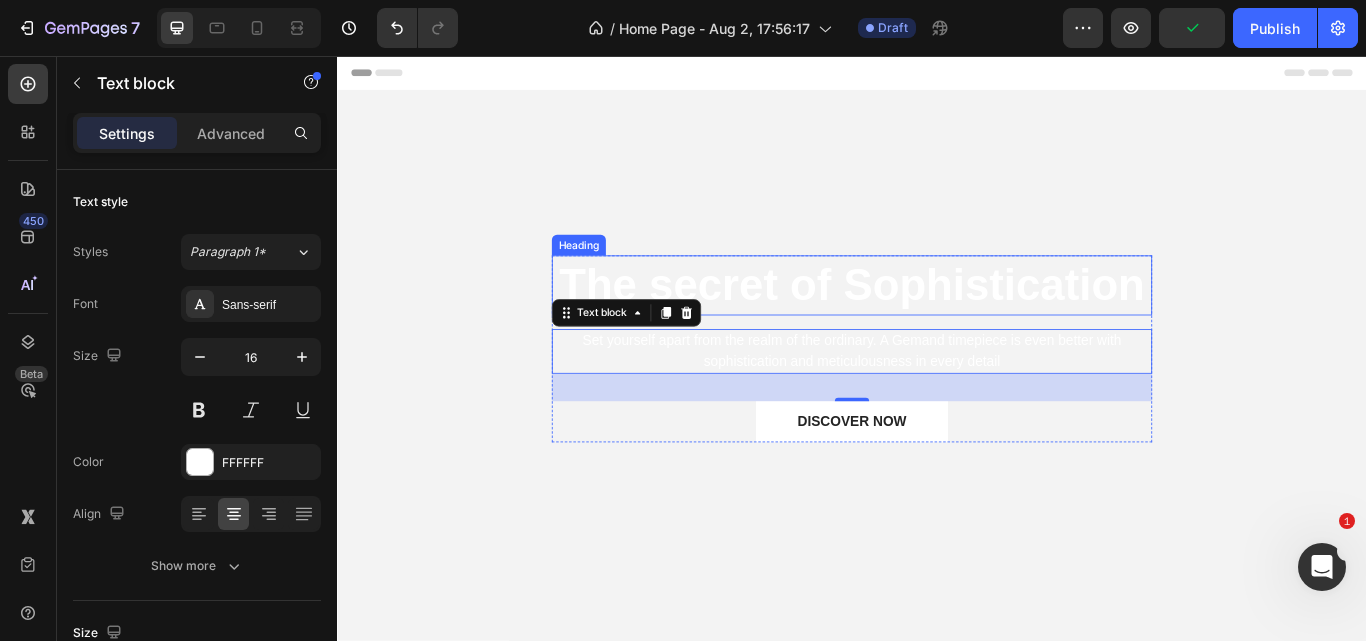 click on "The secret of Sophistication" at bounding box center [937, 324] 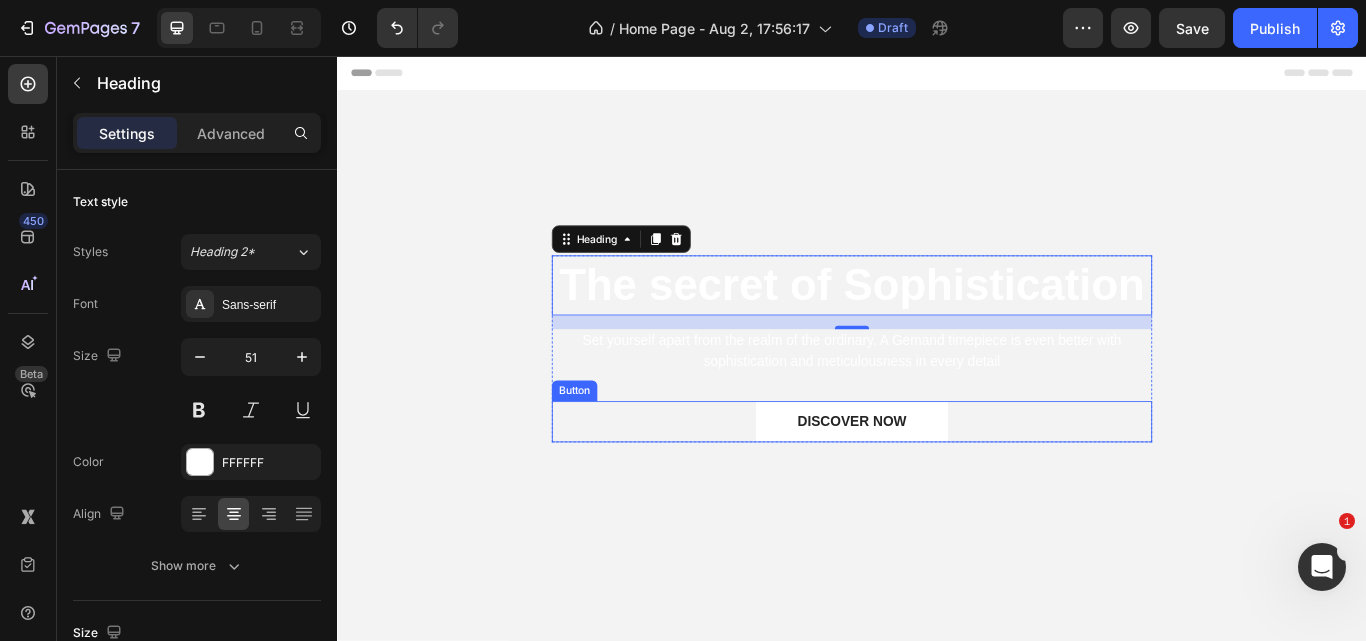 click on "DISCOVER NOW Button" at bounding box center (937, 483) 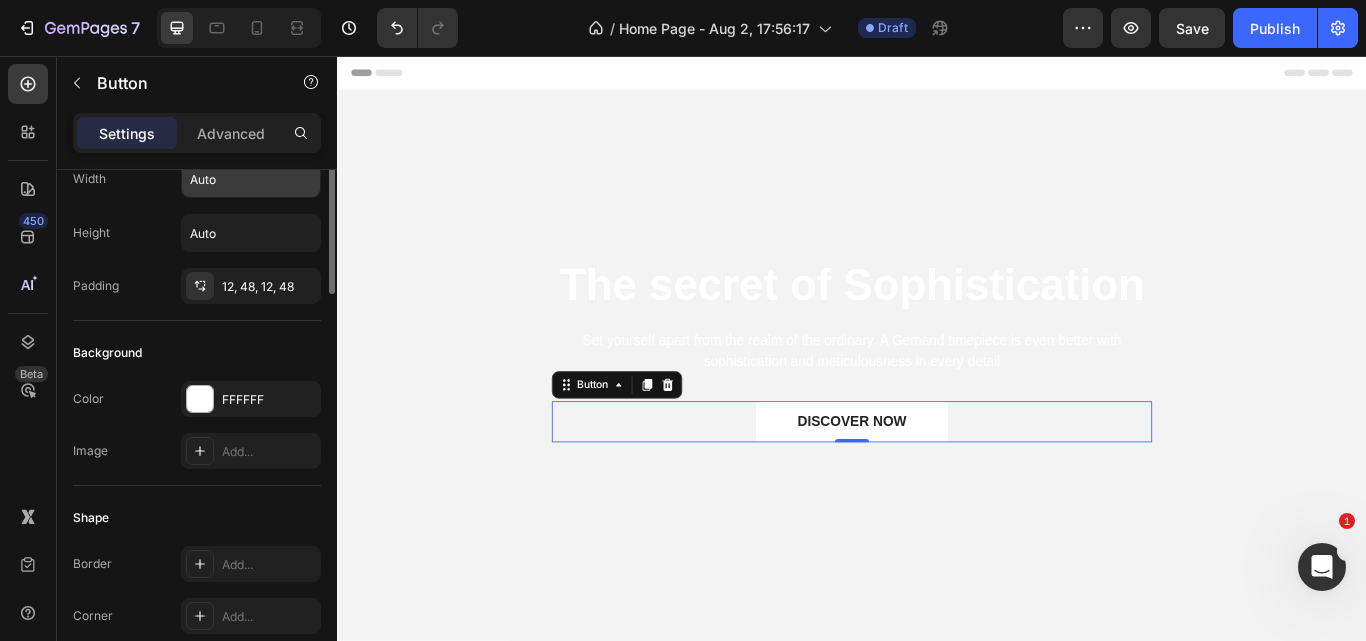 scroll, scrollTop: 0, scrollLeft: 0, axis: both 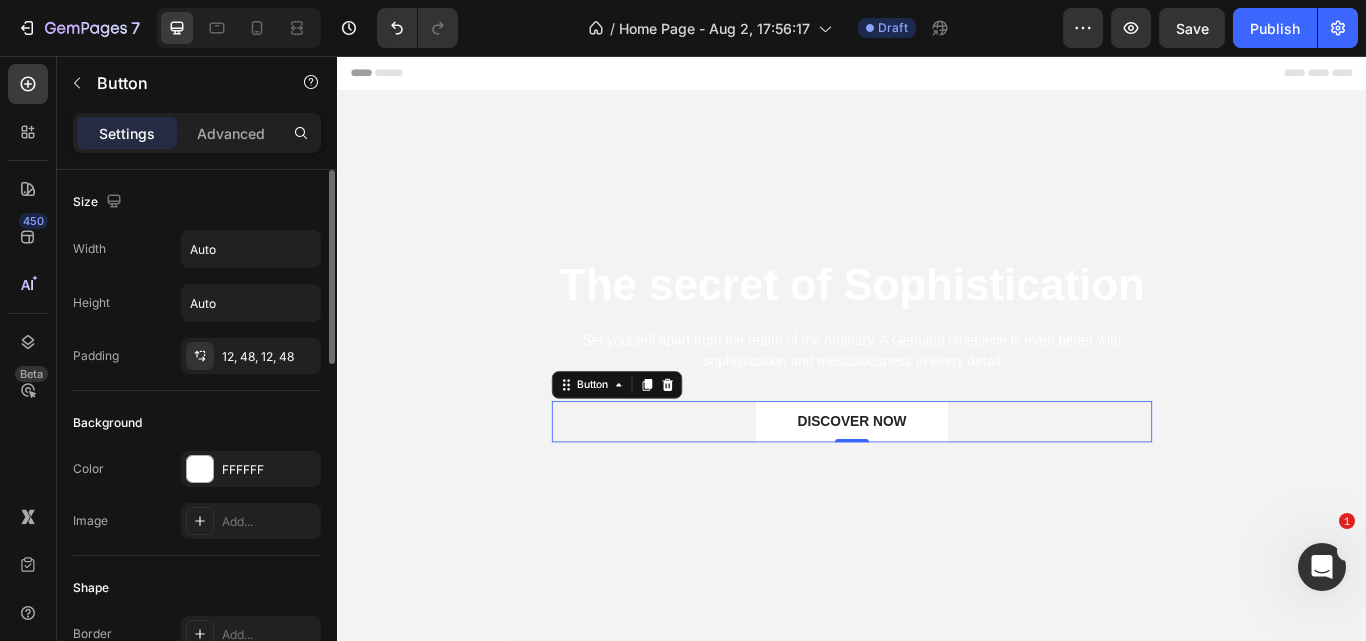 click on "Settings Advanced" at bounding box center [197, 133] 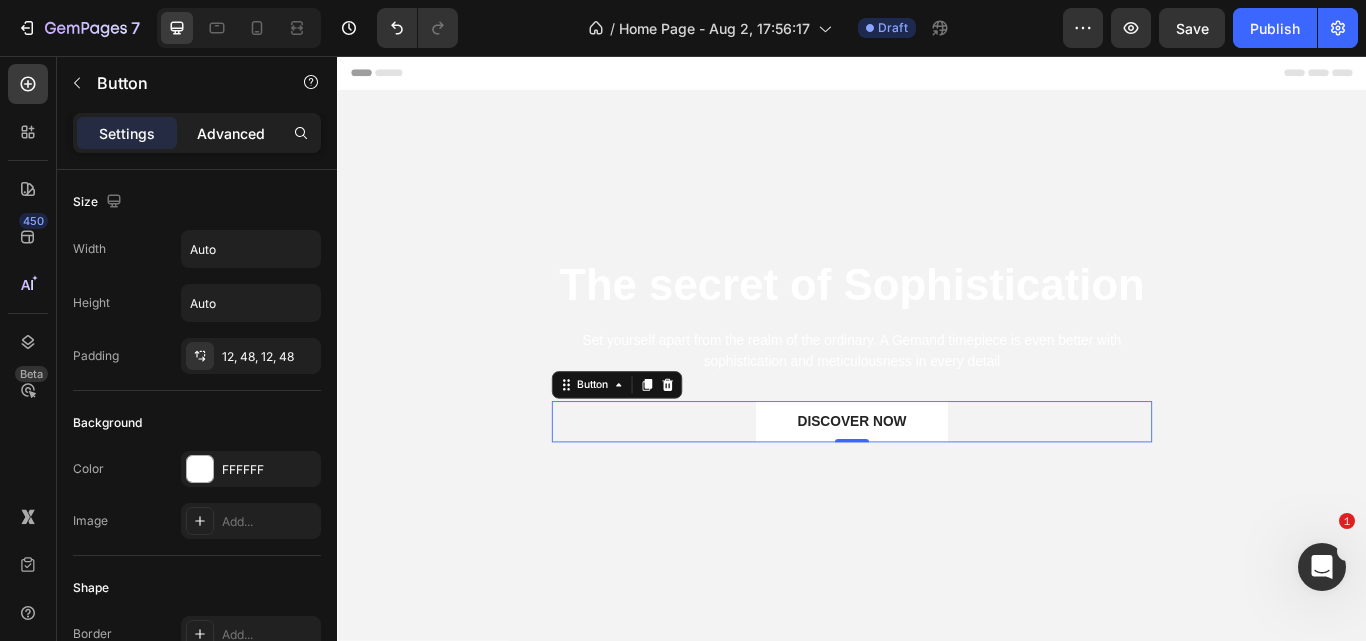 click on "Advanced" at bounding box center [231, 133] 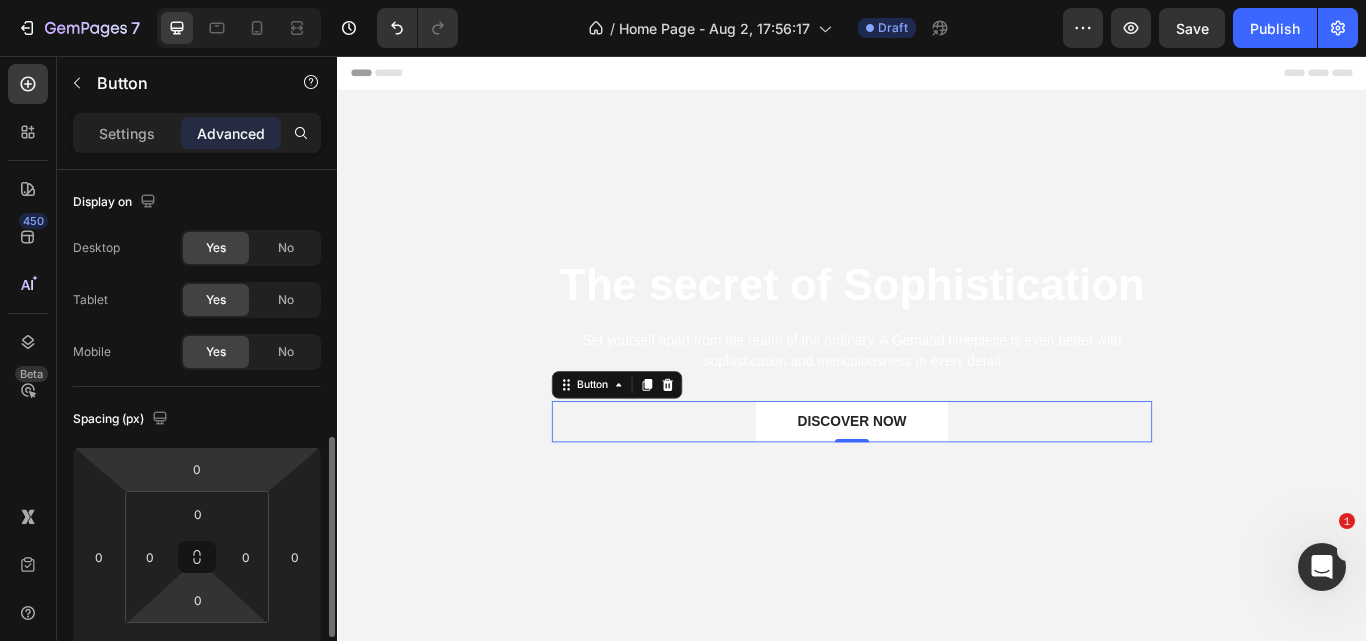 scroll, scrollTop: 194, scrollLeft: 0, axis: vertical 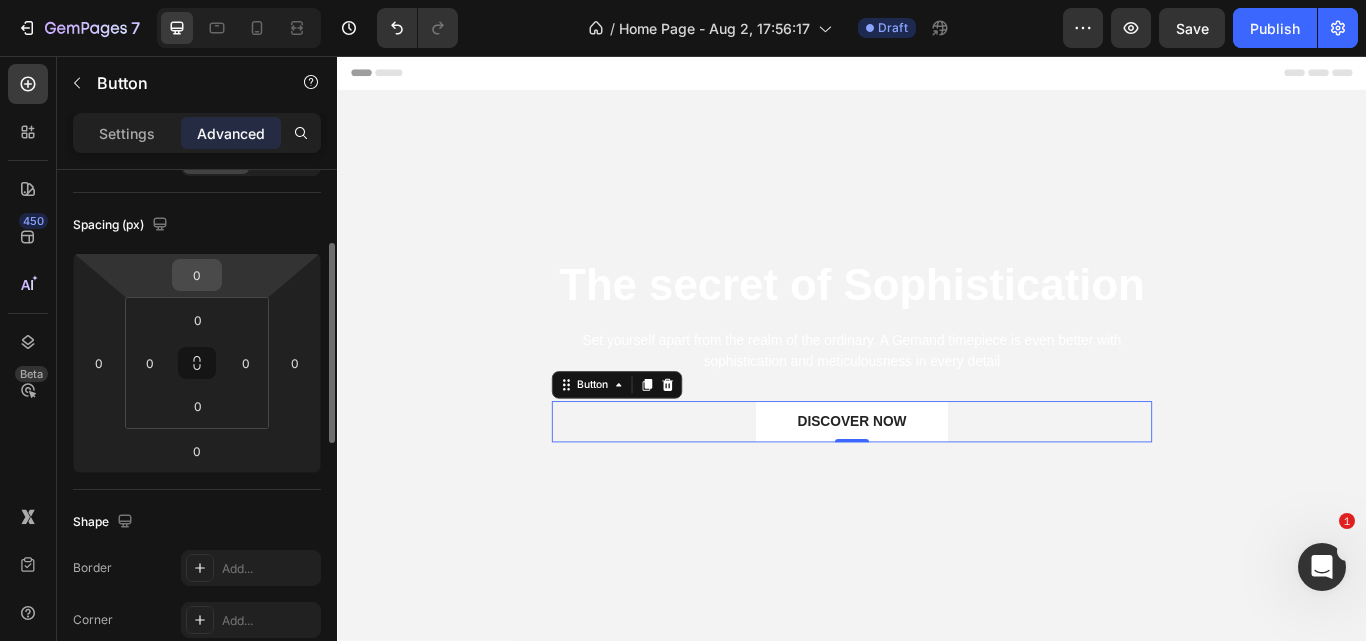 click on "0" at bounding box center (197, 275) 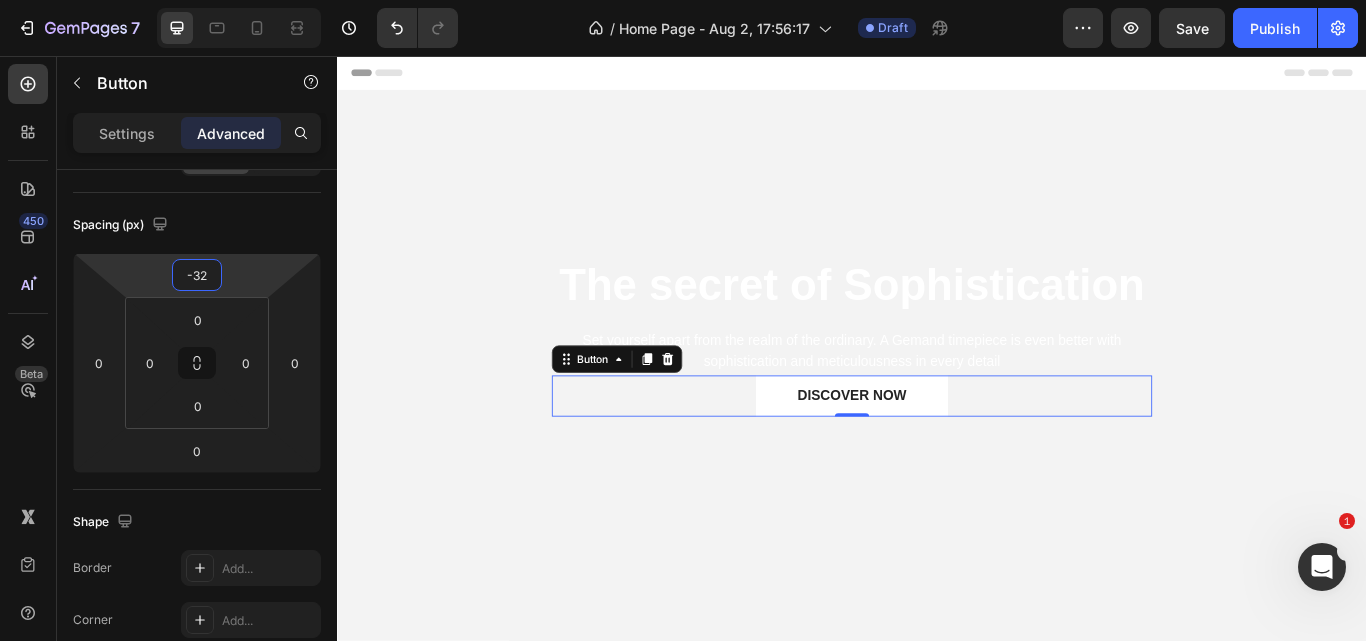 drag, startPoint x: 230, startPoint y: 271, endPoint x: 230, endPoint y: 287, distance: 16 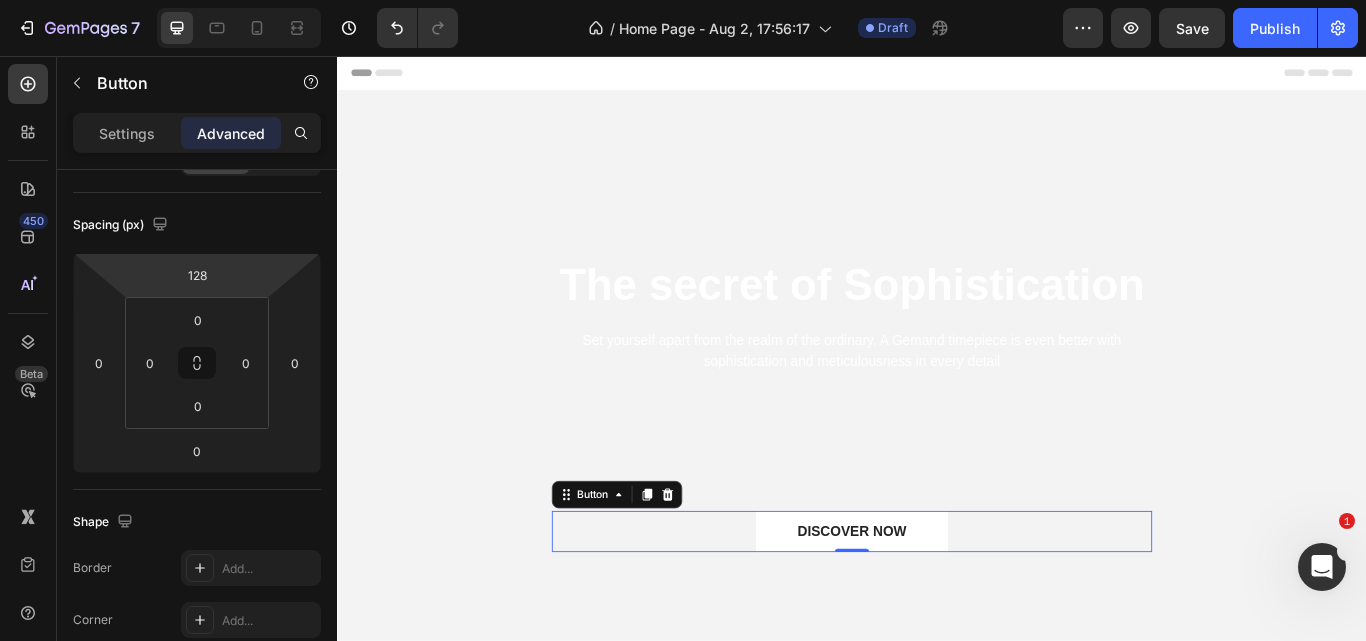 drag, startPoint x: 230, startPoint y: 287, endPoint x: 225, endPoint y: 207, distance: 80.1561 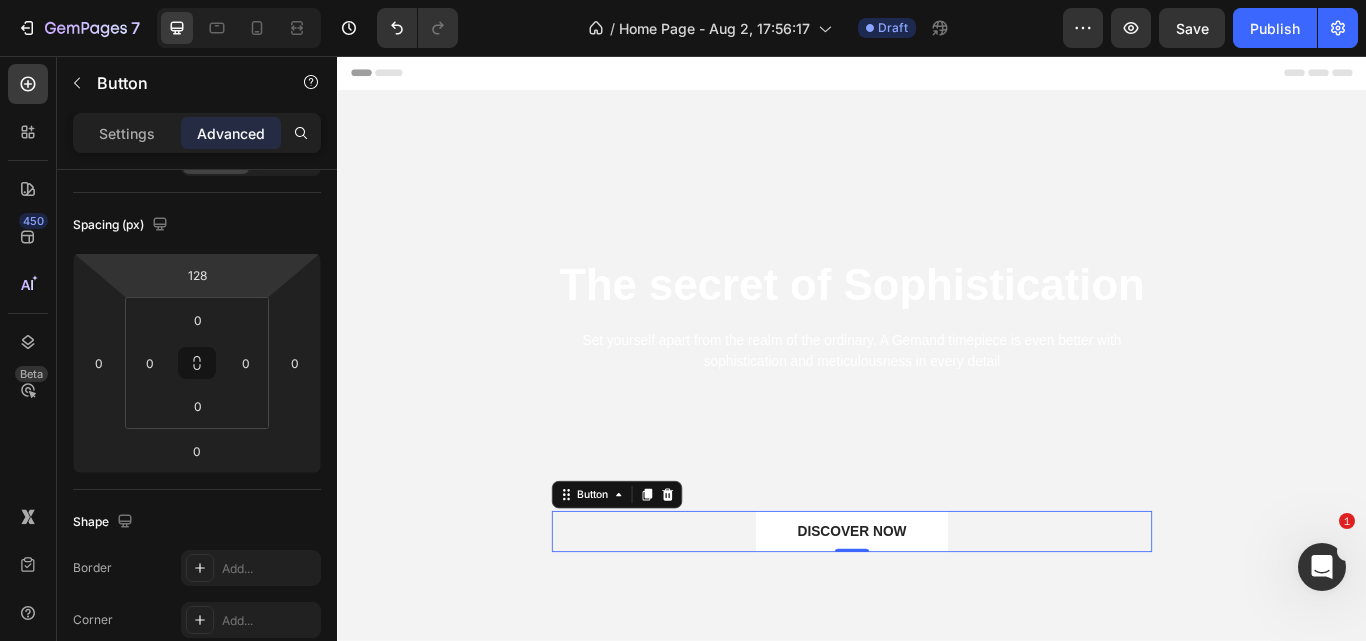 click on "7   /  Home Page - Aug 2, 17:56:17 Draft Preview  Save   Publish  450 Beta Sections(18) Elements(83) Section Element Hero Section Product Detail Brands Trusted Badges Guarantee Product Breakdown How to use Testimonials Compare Bundle FAQs Social Proof Brand Story Product List Collection Blog List Contact Sticky Add to Cart Custom Footer Browse Library 450 Layout
Row
Row
Row
Row Text
Heading
Text Block Button
Button
Button Media
Image
Image
Video" at bounding box center [683, 0] 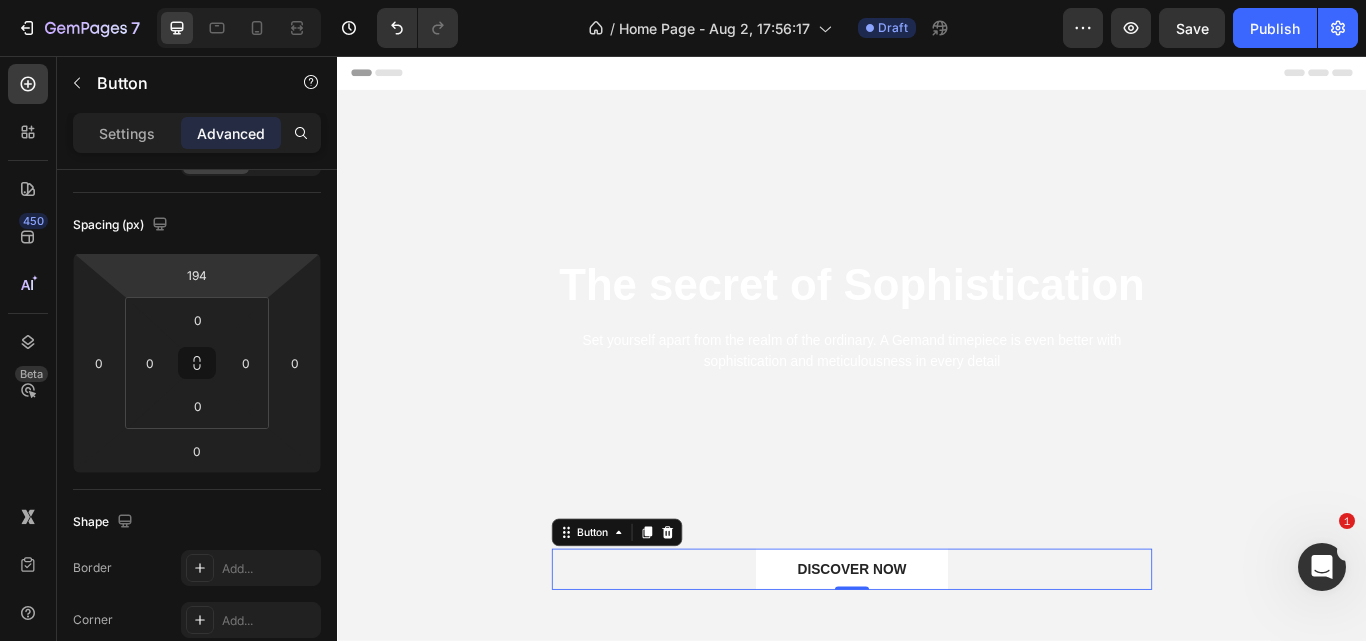 type on "198" 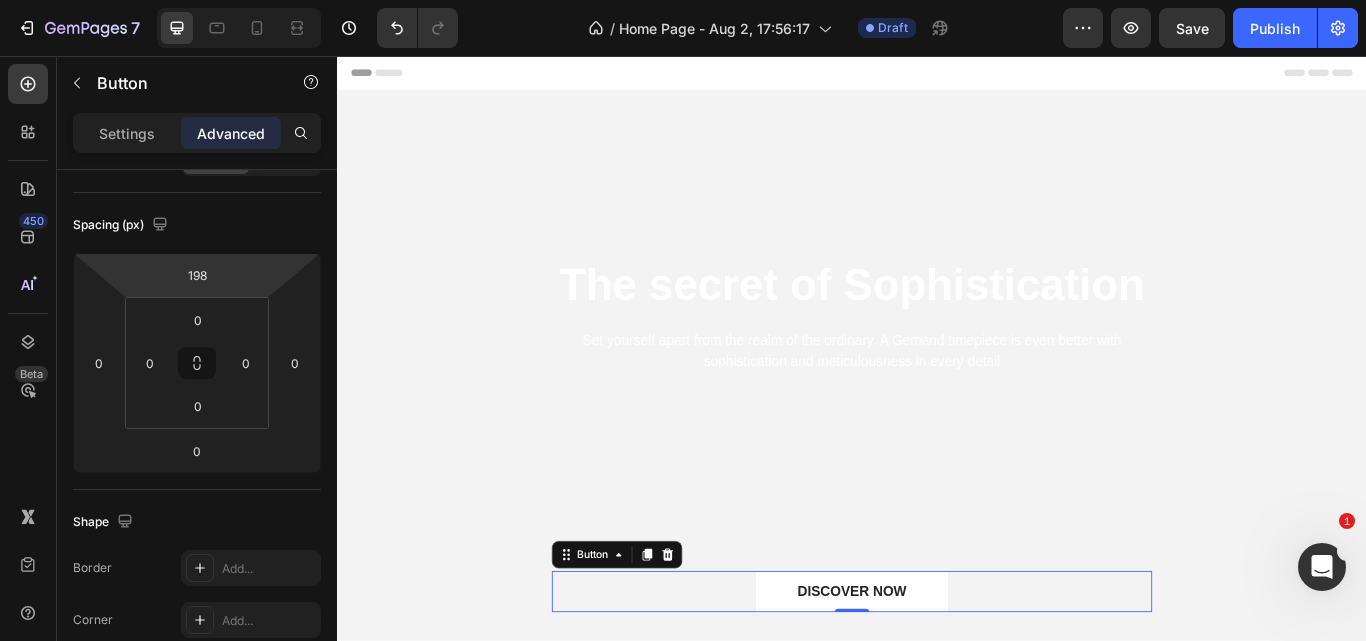 drag, startPoint x: 246, startPoint y: 276, endPoint x: 248, endPoint y: 241, distance: 35.057095 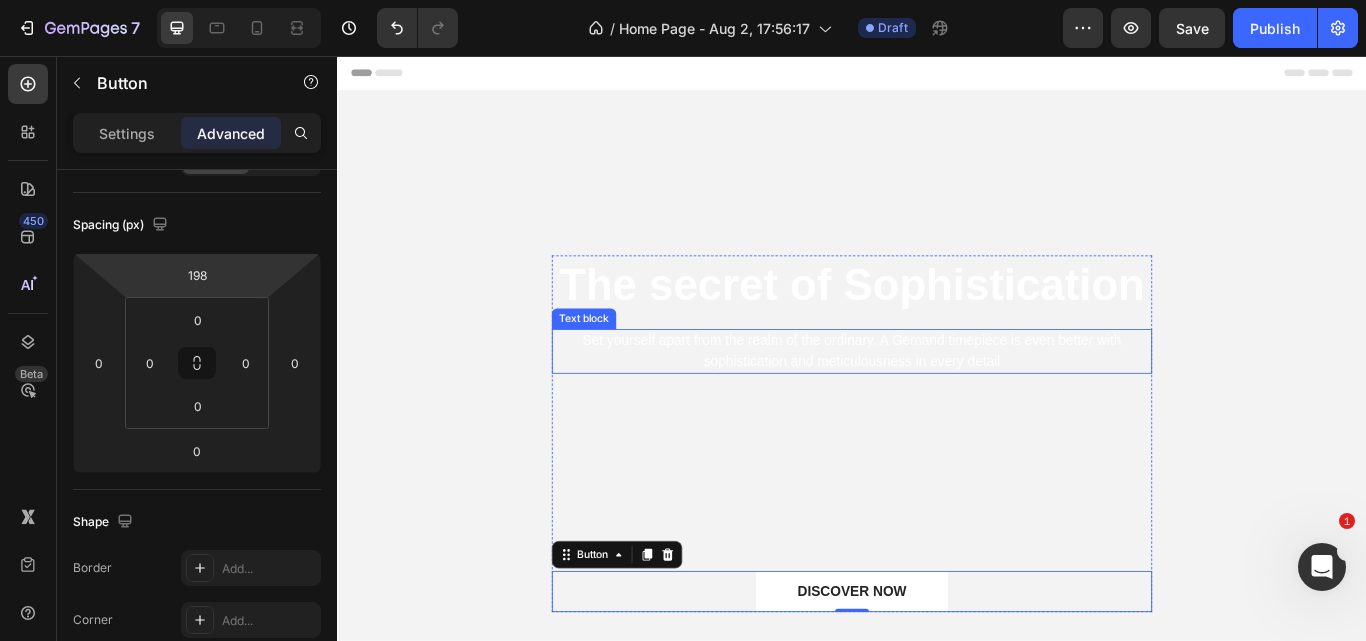 click on "Set yourself apart from the realm of the ordinary. A Gemand timepiece is even better with sophistication and meticulousness in every detail" at bounding box center [937, 401] 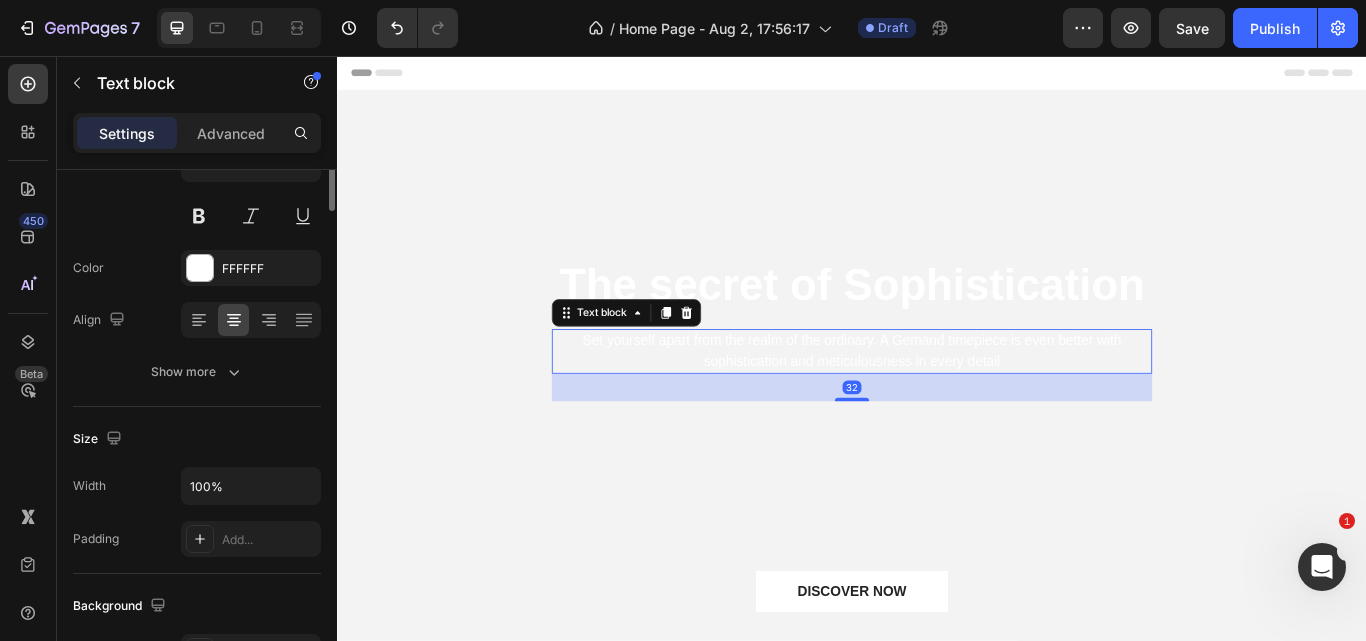 scroll, scrollTop: 0, scrollLeft: 0, axis: both 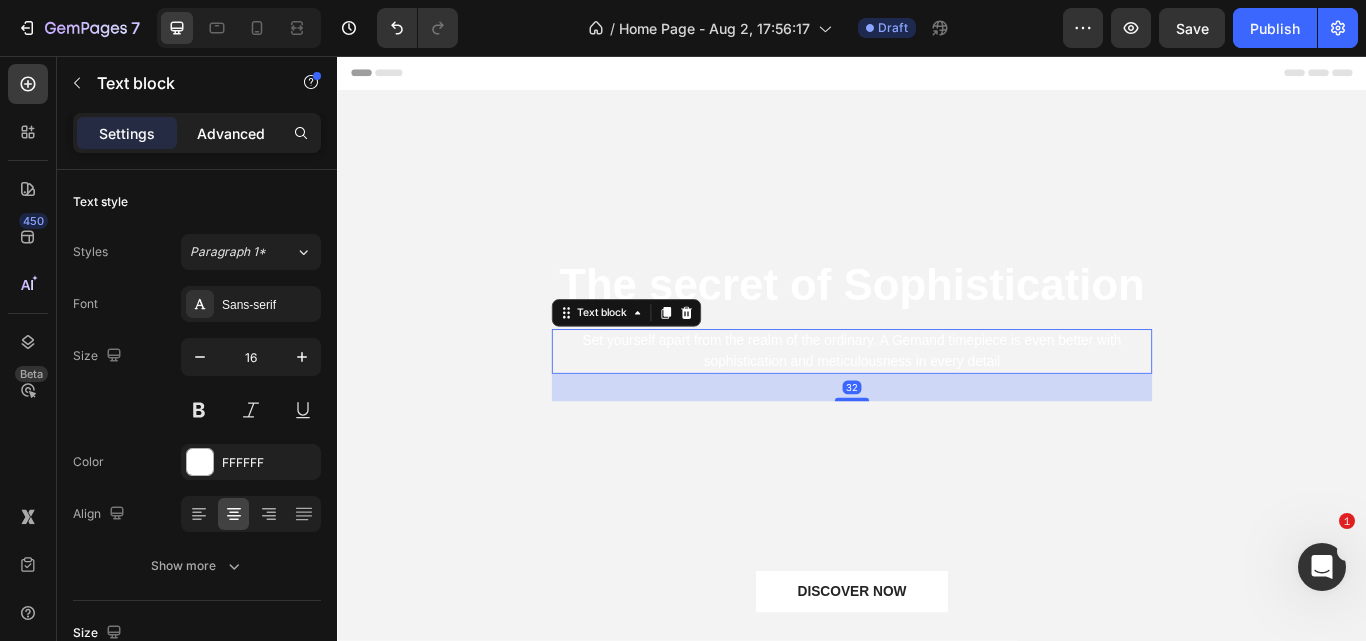 click on "Advanced" at bounding box center (231, 133) 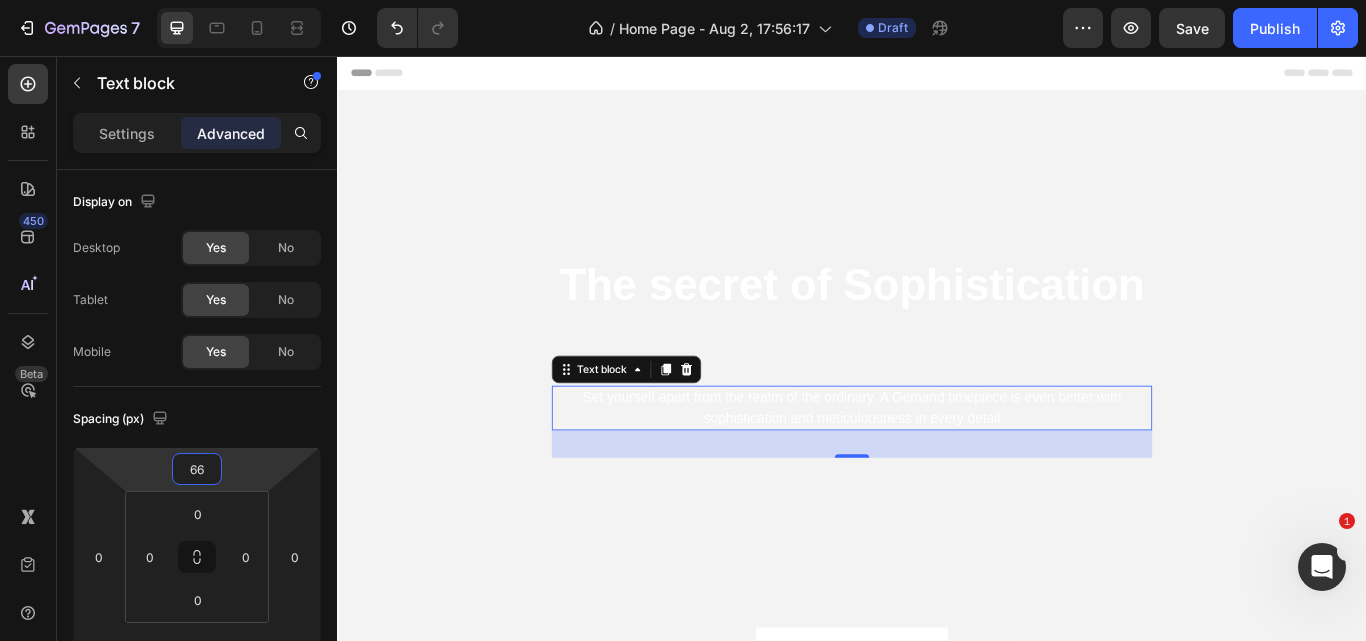 drag, startPoint x: 249, startPoint y: 403, endPoint x: 247, endPoint y: 434, distance: 31.06445 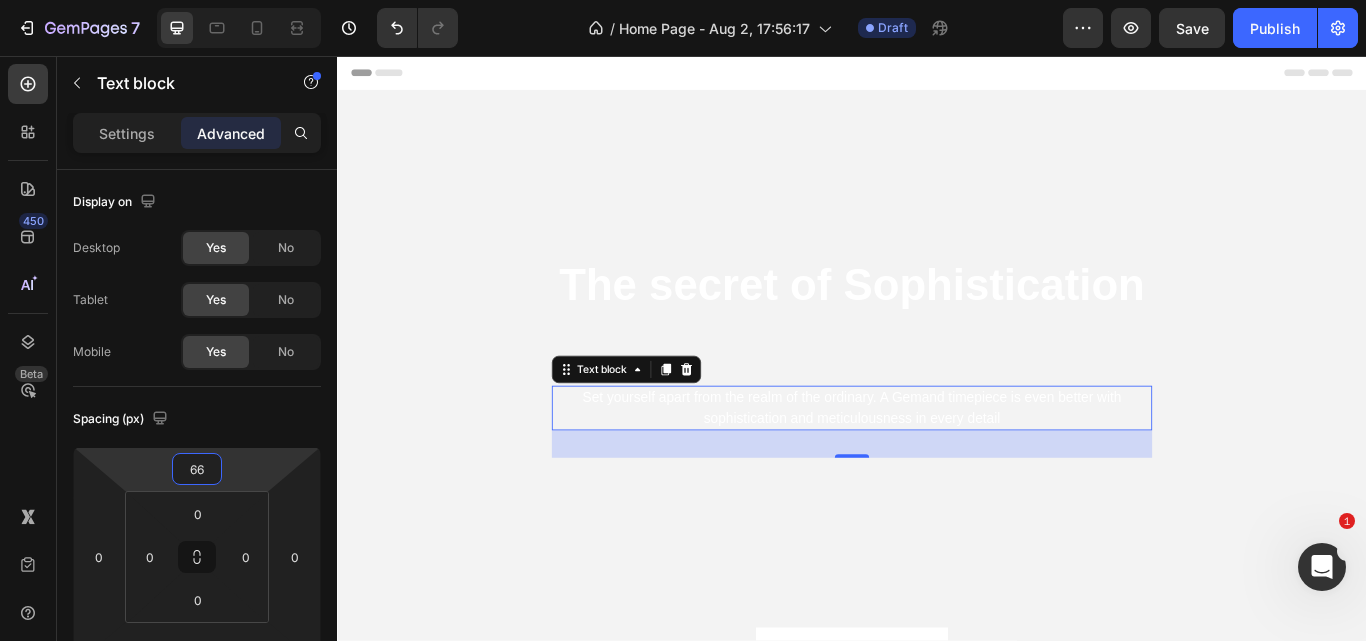 click on "7   /  Home Page - Aug 2, 17:56:17 Draft Preview  Save   Publish  450 Beta Sections(18) Elements(83) Section Element Hero Section Product Detail Brands Trusted Badges Guarantee Product Breakdown How to use Testimonials Compare Bundle FAQs Social Proof Brand Story Product List Collection Blog List Contact Sticky Add to Cart Custom Footer Browse Library 450 Layout
Row
Row
Row
Row Text
Heading
Text Block Button
Button
Button Media
Image
Image
Video" at bounding box center [683, 0] 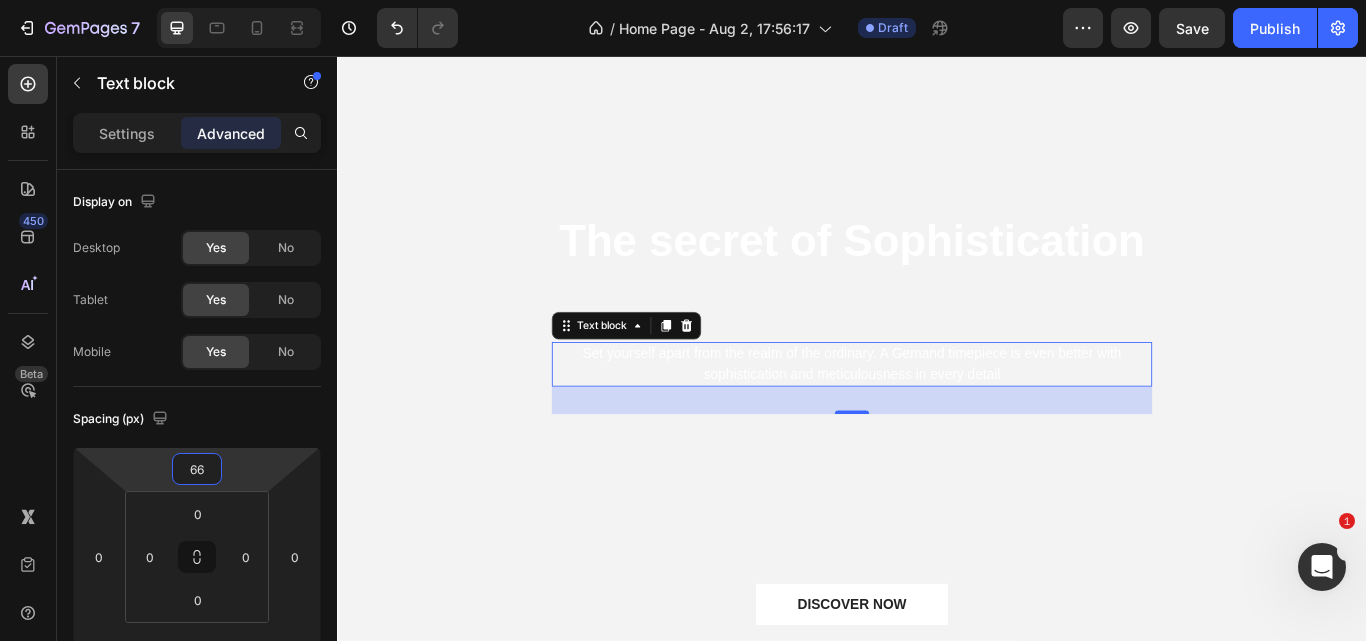 scroll, scrollTop: 99, scrollLeft: 0, axis: vertical 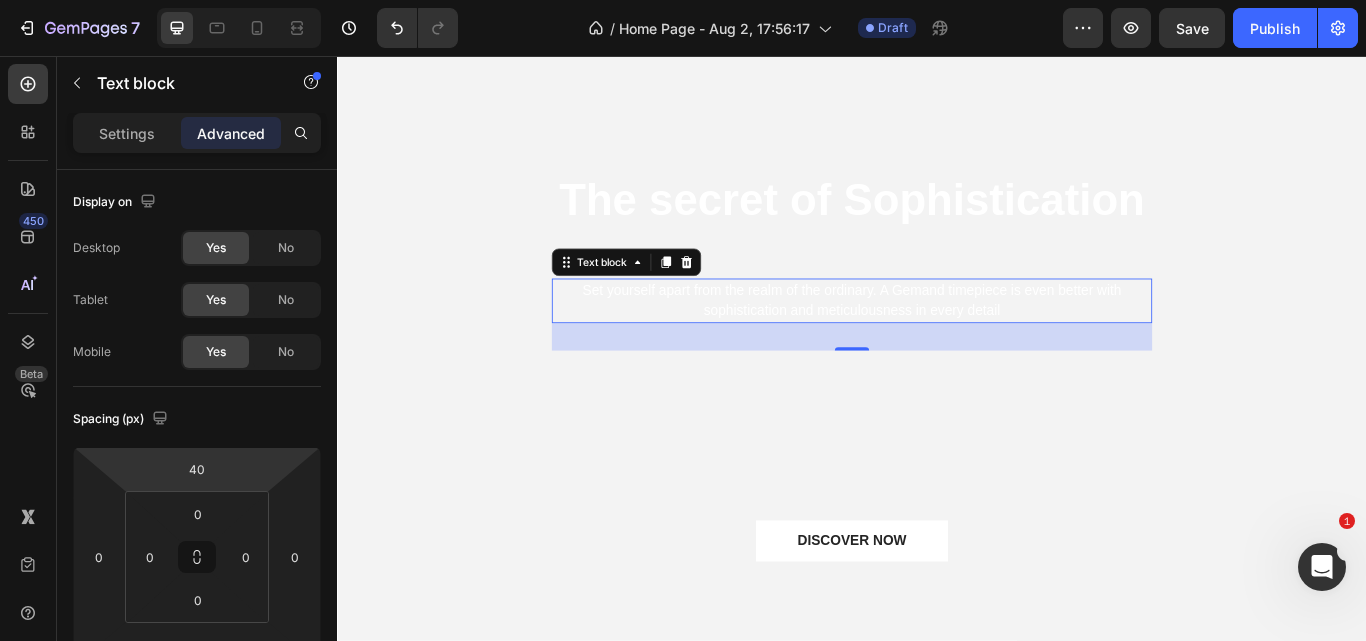 type on "24" 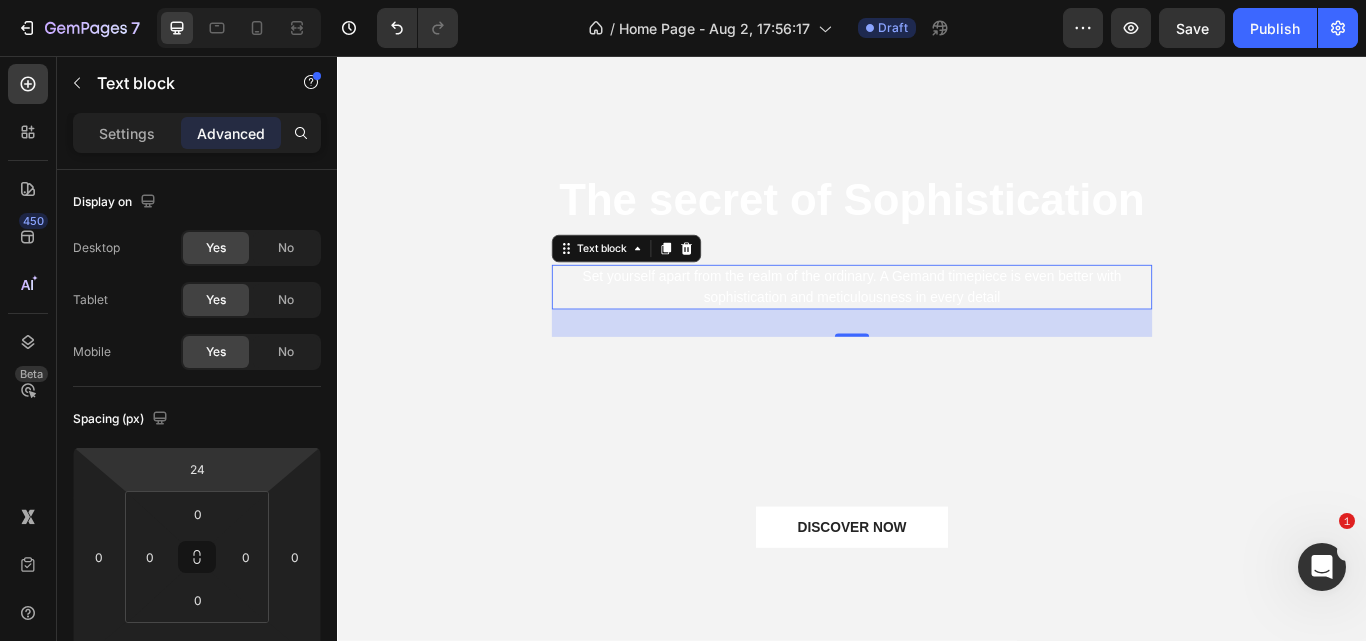 drag, startPoint x: 246, startPoint y: 476, endPoint x: 246, endPoint y: 487, distance: 11 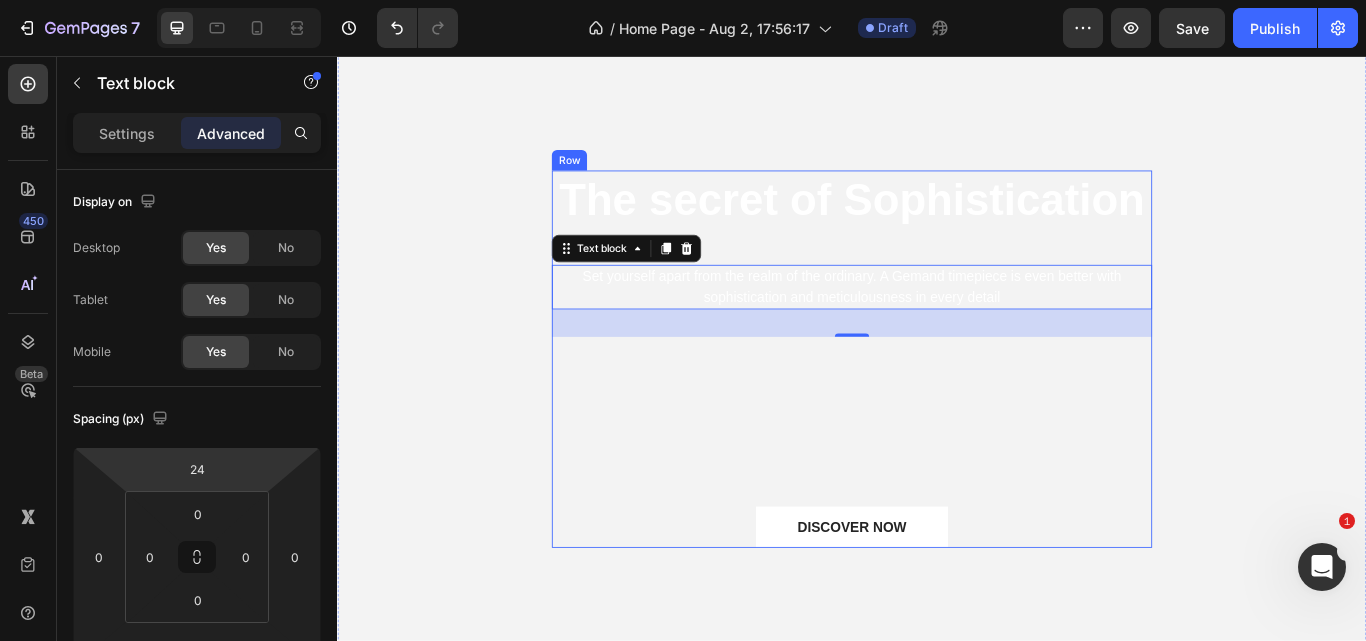 click on "DISCOVER NOW Button" at bounding box center (937, 507) 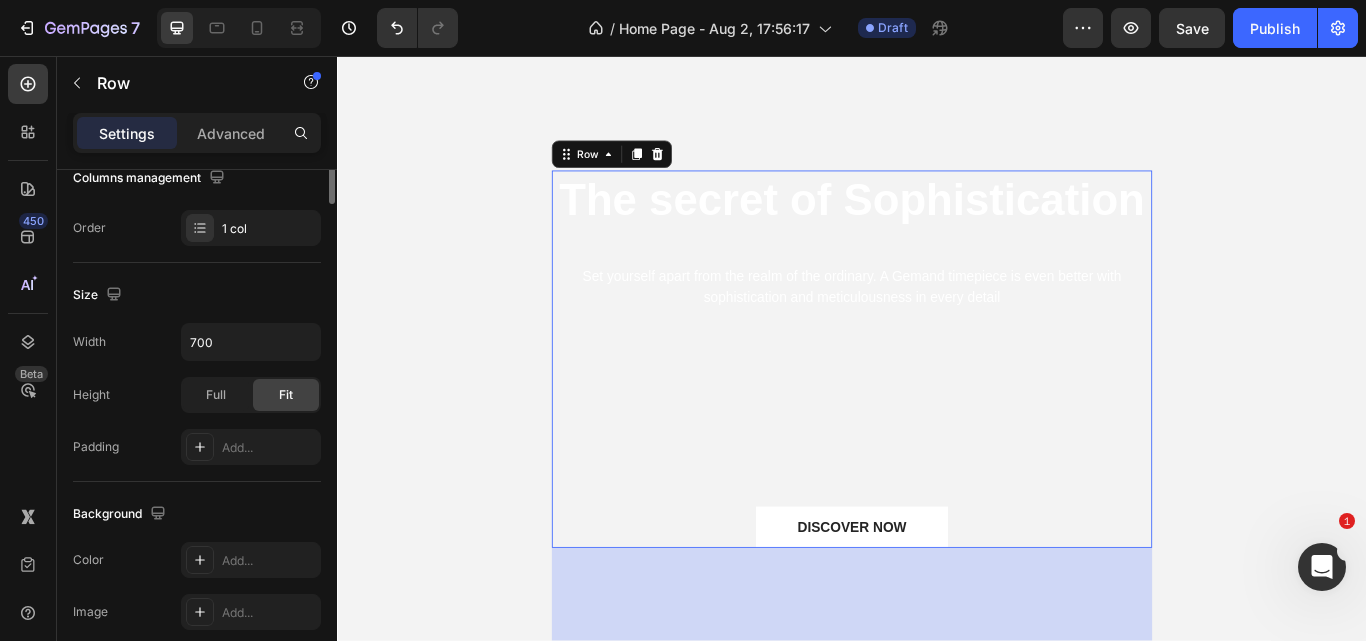 scroll, scrollTop: 0, scrollLeft: 0, axis: both 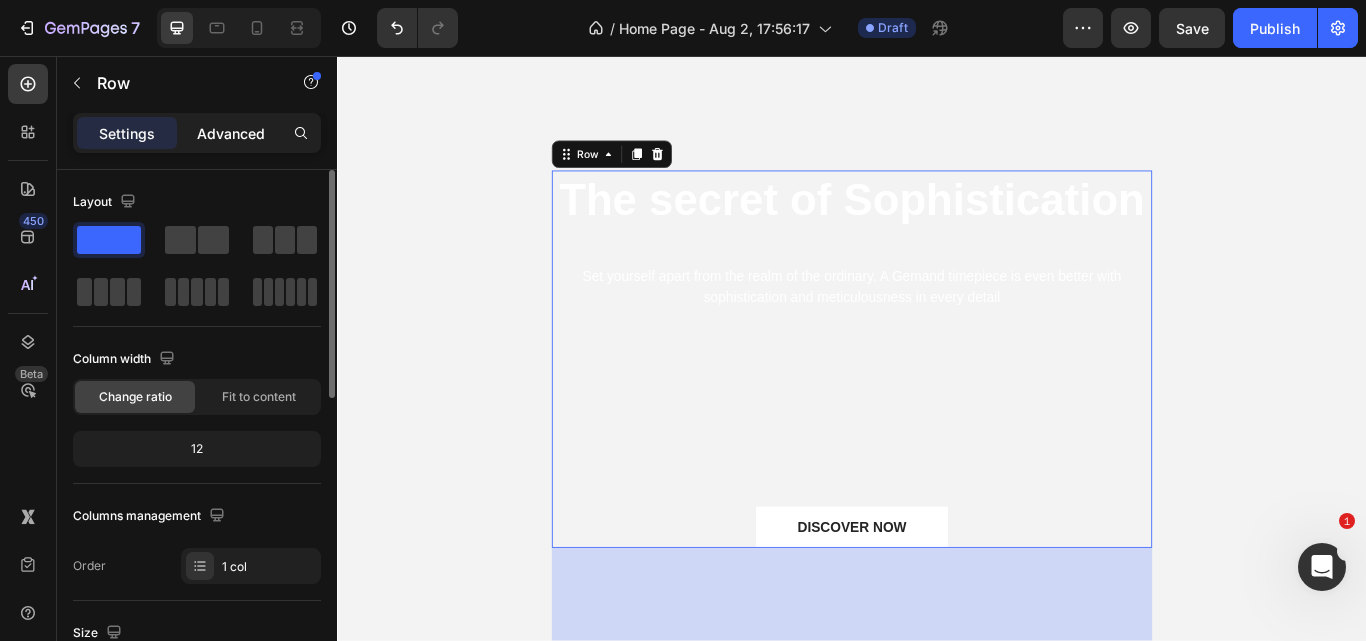 click on "Advanced" at bounding box center [231, 133] 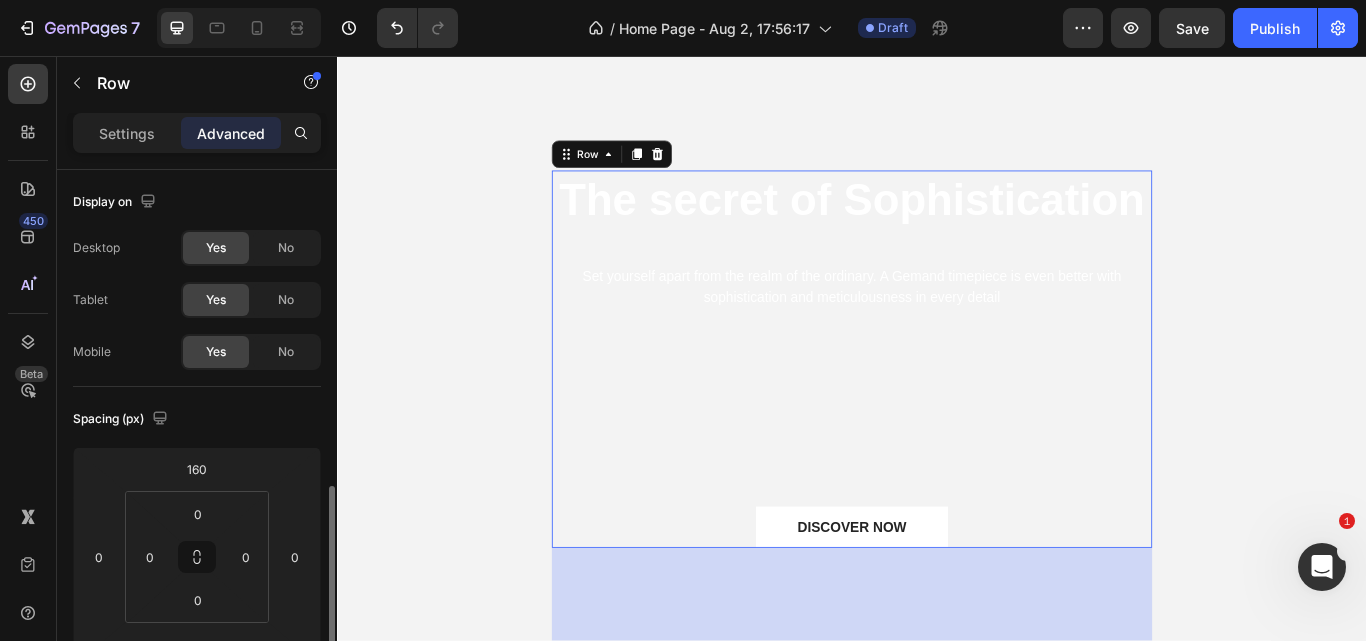 scroll, scrollTop: 230, scrollLeft: 0, axis: vertical 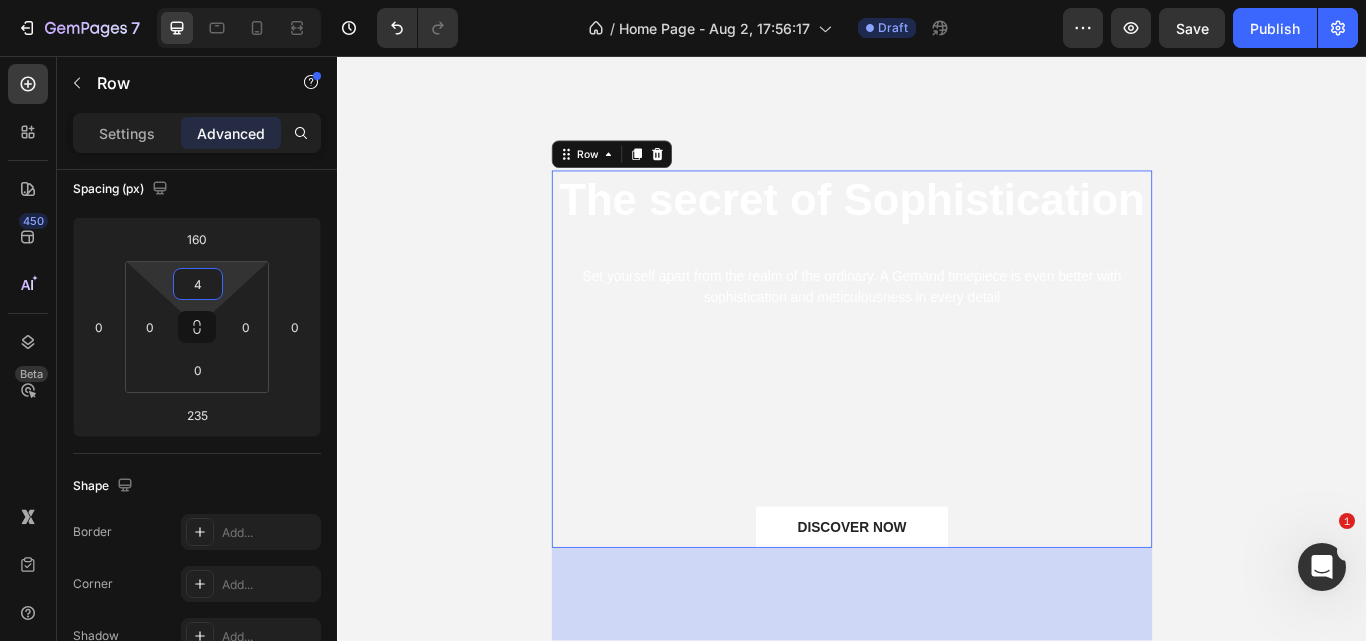 type on "0" 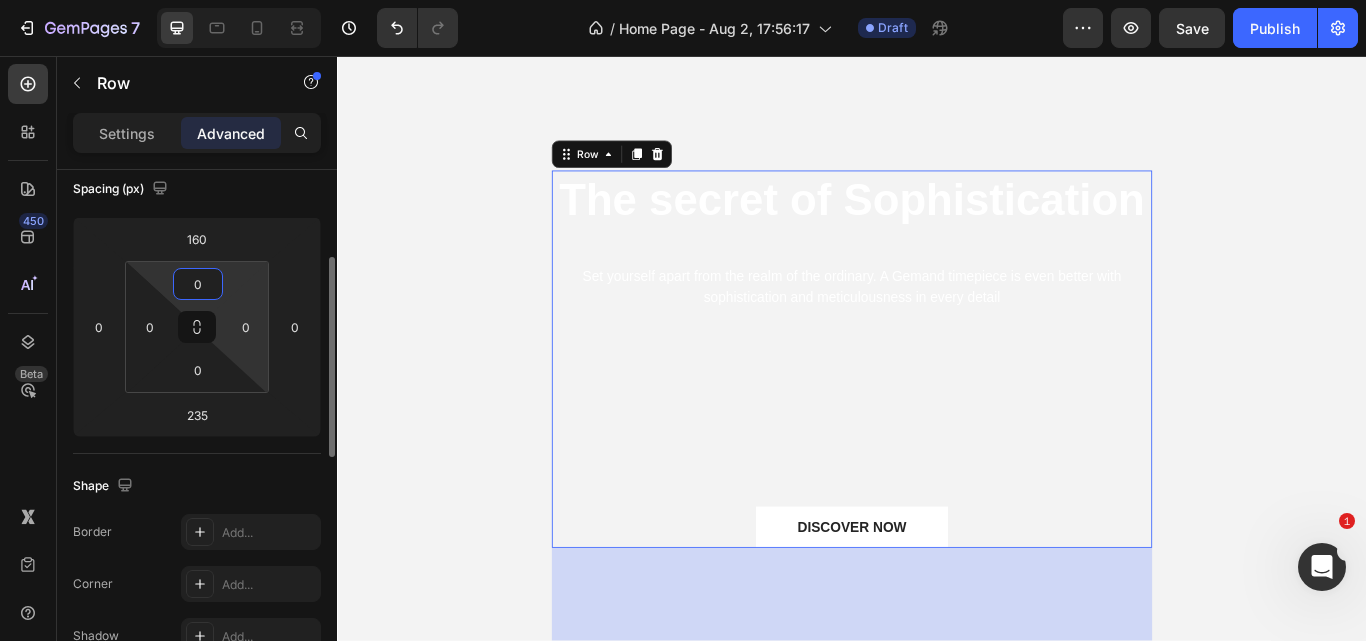 drag, startPoint x: 228, startPoint y: 318, endPoint x: 219, endPoint y: 349, distance: 32.280025 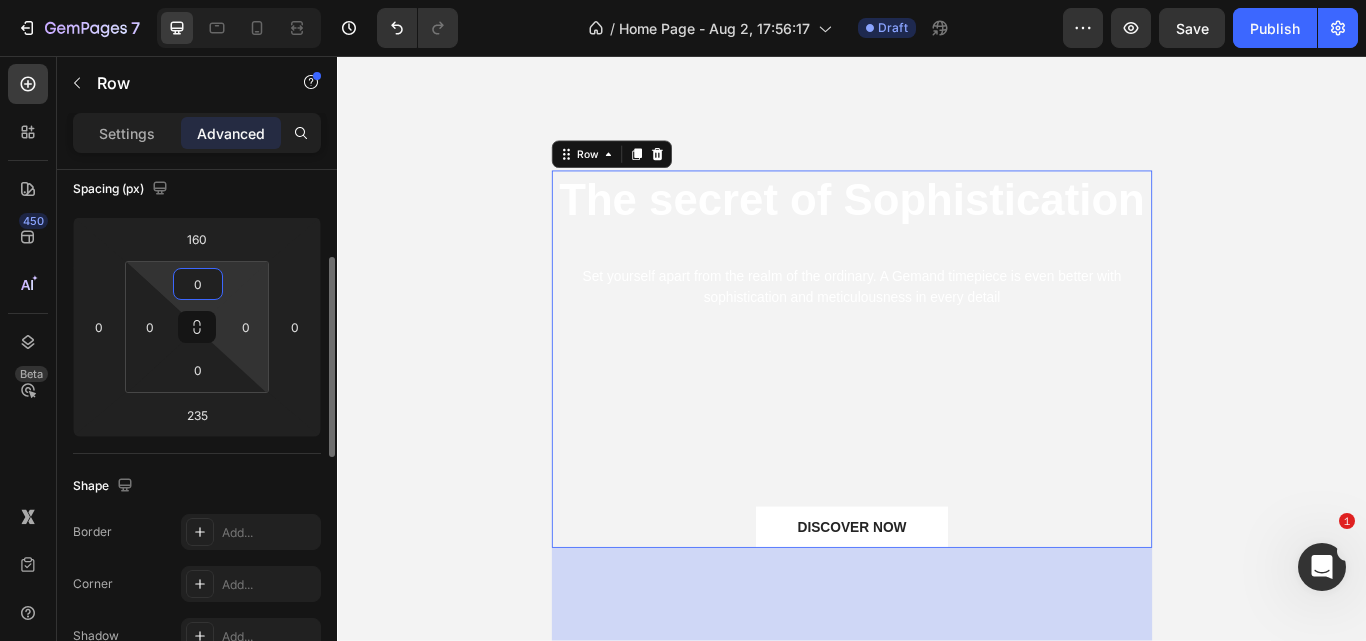 click on "7   /  Home Page - Aug 2, 17:56:17 Draft Preview  Save   Publish  450 Beta Sections(18) Elements(83) Section Element Hero Section Product Detail Brands Trusted Badges Guarantee Product Breakdown How to use Testimonials Compare Bundle FAQs Social Proof Brand Story Product List Collection Blog List Contact Sticky Add to Cart Custom Footer Browse Library 450 Layout
Row
Row
Row
Row Text
Heading
Text Block Button
Button
Button Media
Image
Image
Video" at bounding box center [683, 0] 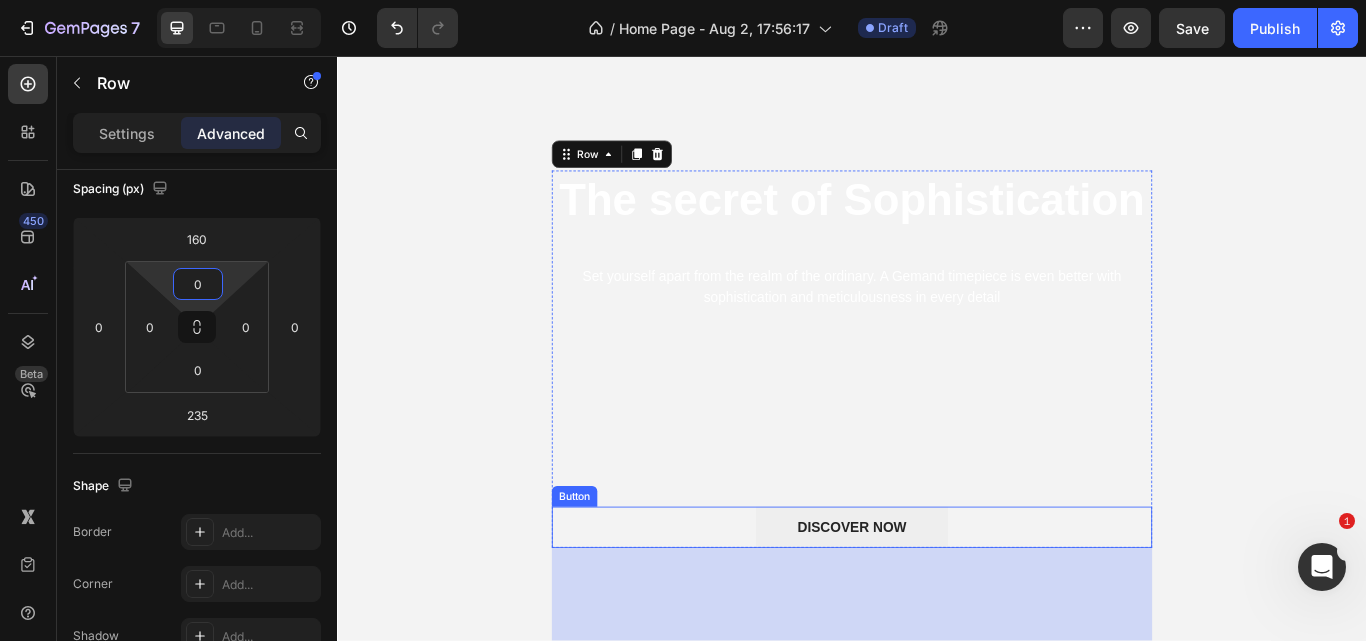 click on "DISCOVER NOW" at bounding box center [936, 606] 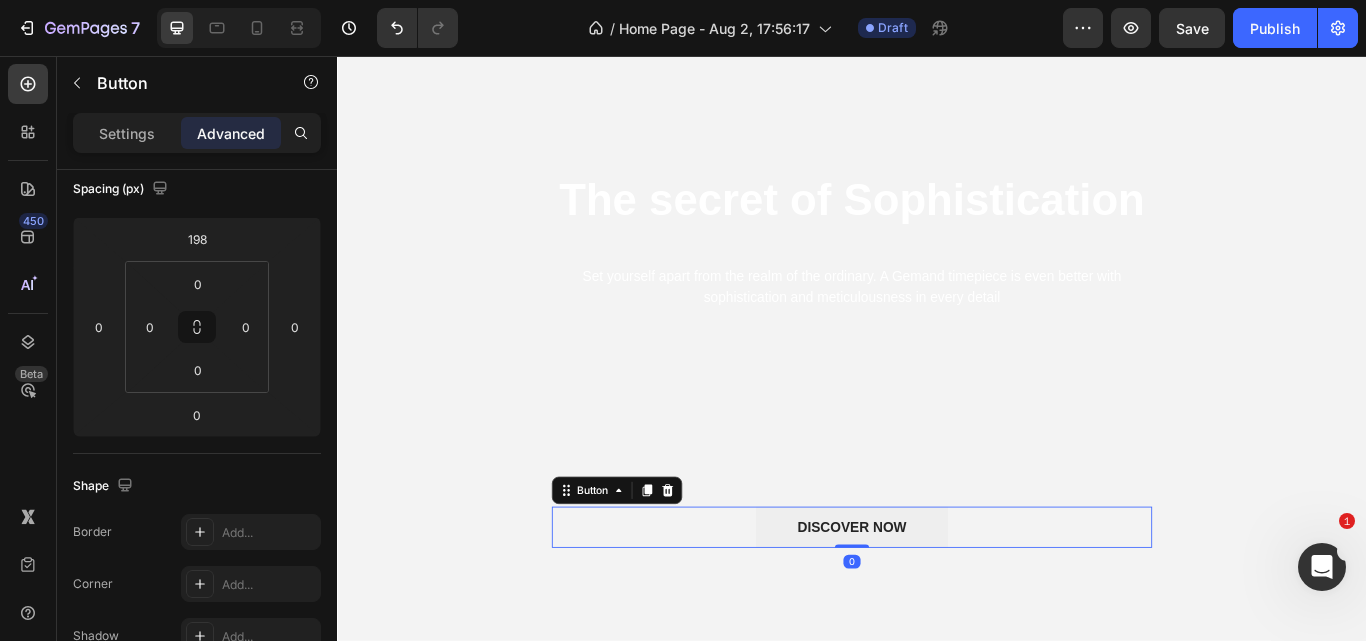 scroll, scrollTop: 0, scrollLeft: 0, axis: both 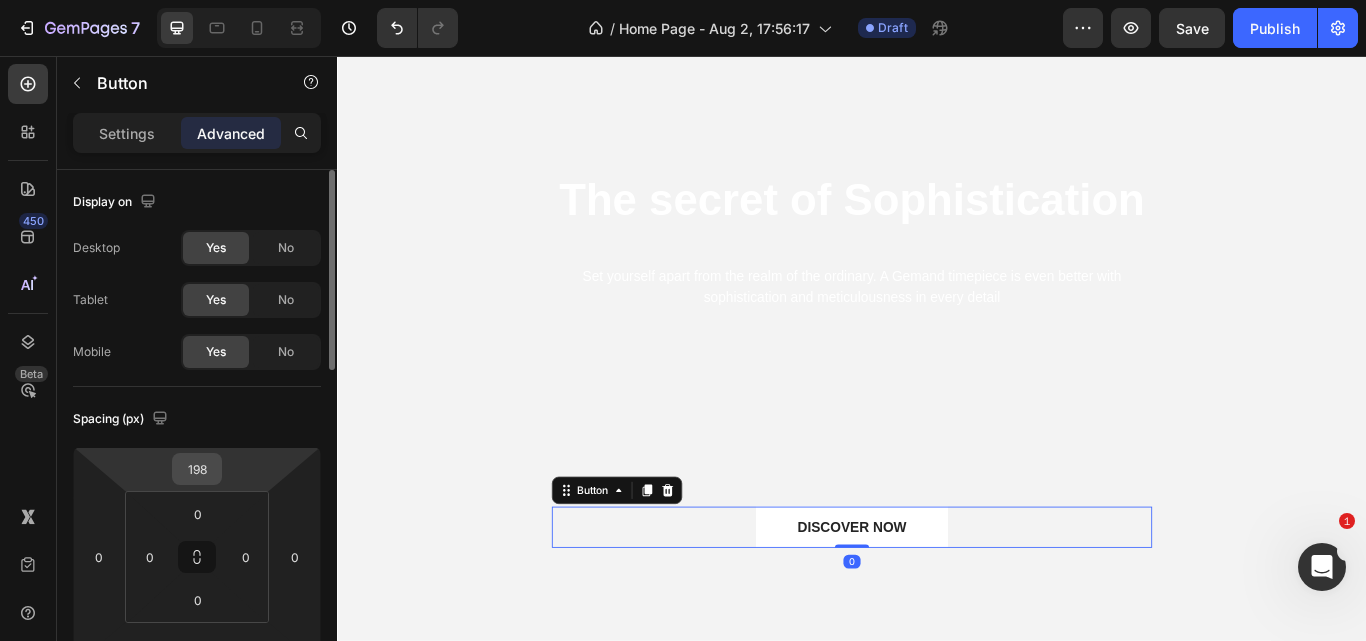 click on "198" at bounding box center (197, 469) 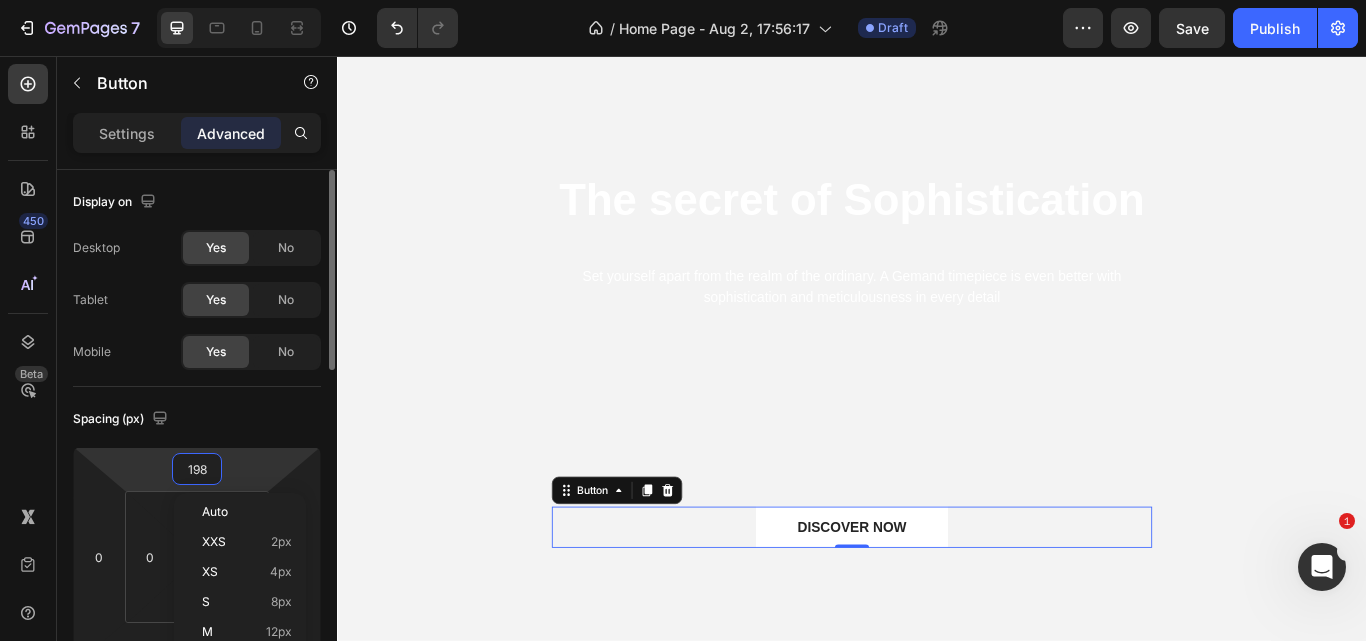 type on "0" 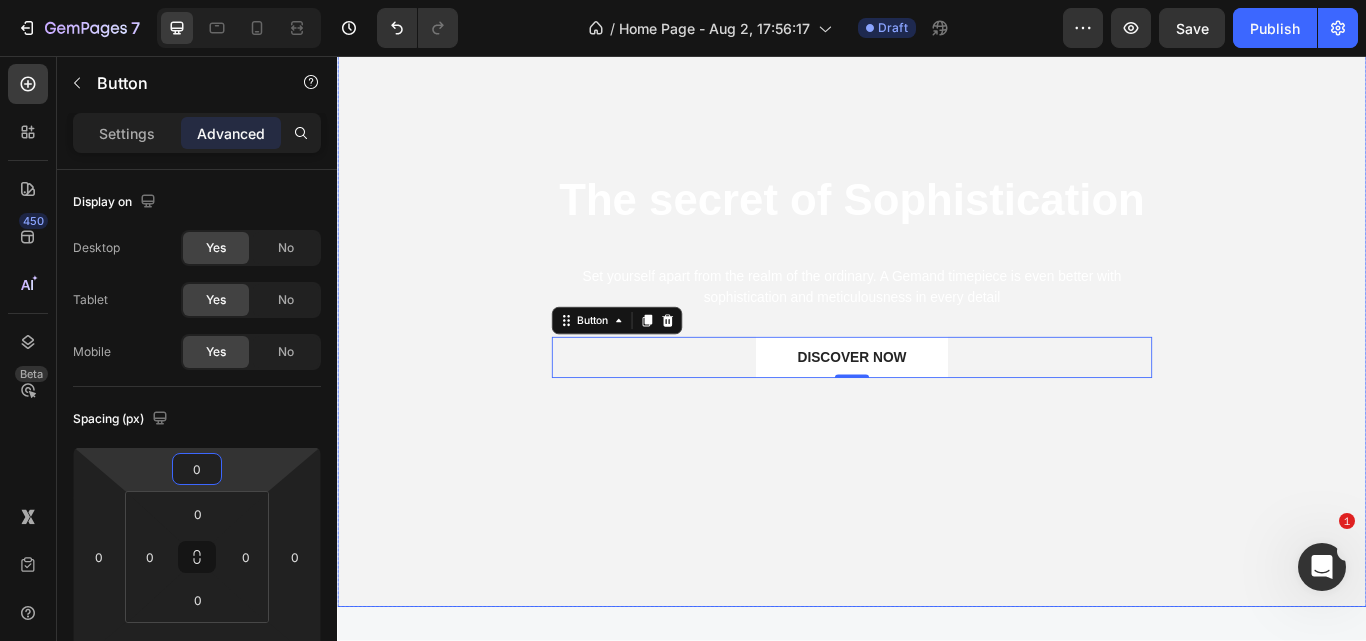 click on "The secret of Sophistication Heading Set yourself apart from the realm of the ordinary. A Gemand timepiece is even better with sophistication and meticulousness in every detail  Text block DISCOVER NOW Button   0 Row" at bounding box center (937, 348) 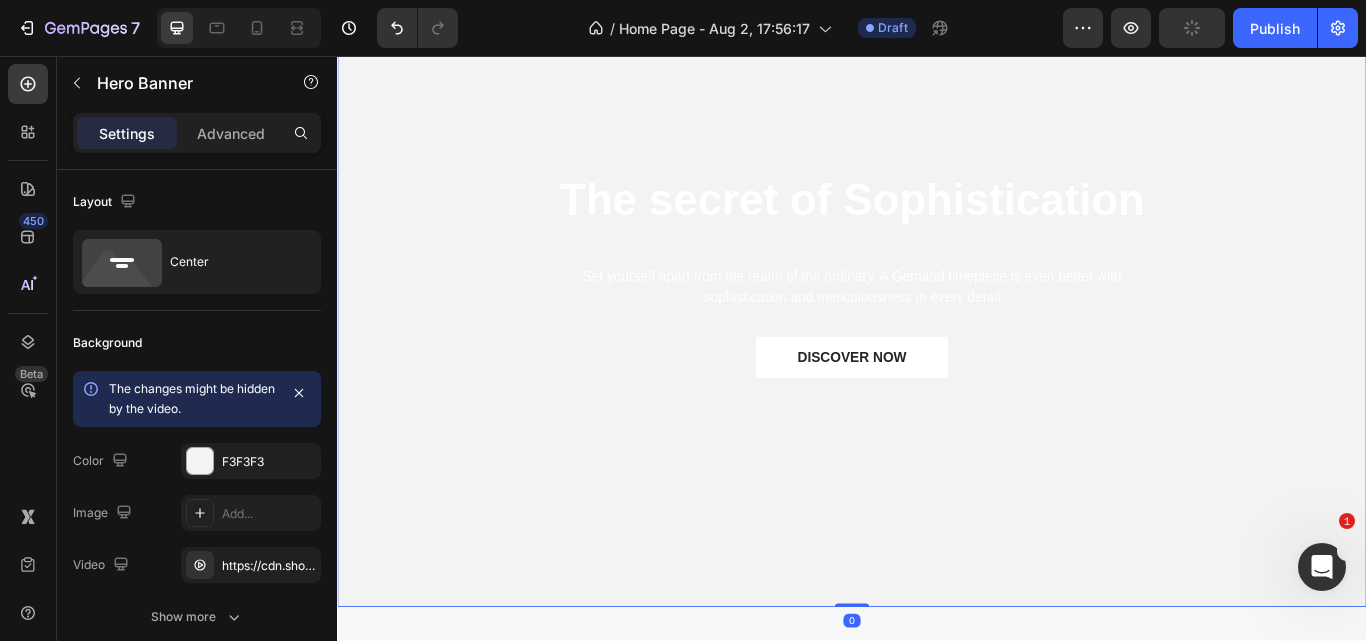 click on "The secret of Sophistication Heading Set yourself apart from the realm of the ordinary. A Gemand timepiece is even better with sophistication and meticulousness in every detail  Text block DISCOVER NOW Button Row" at bounding box center [937, 348] 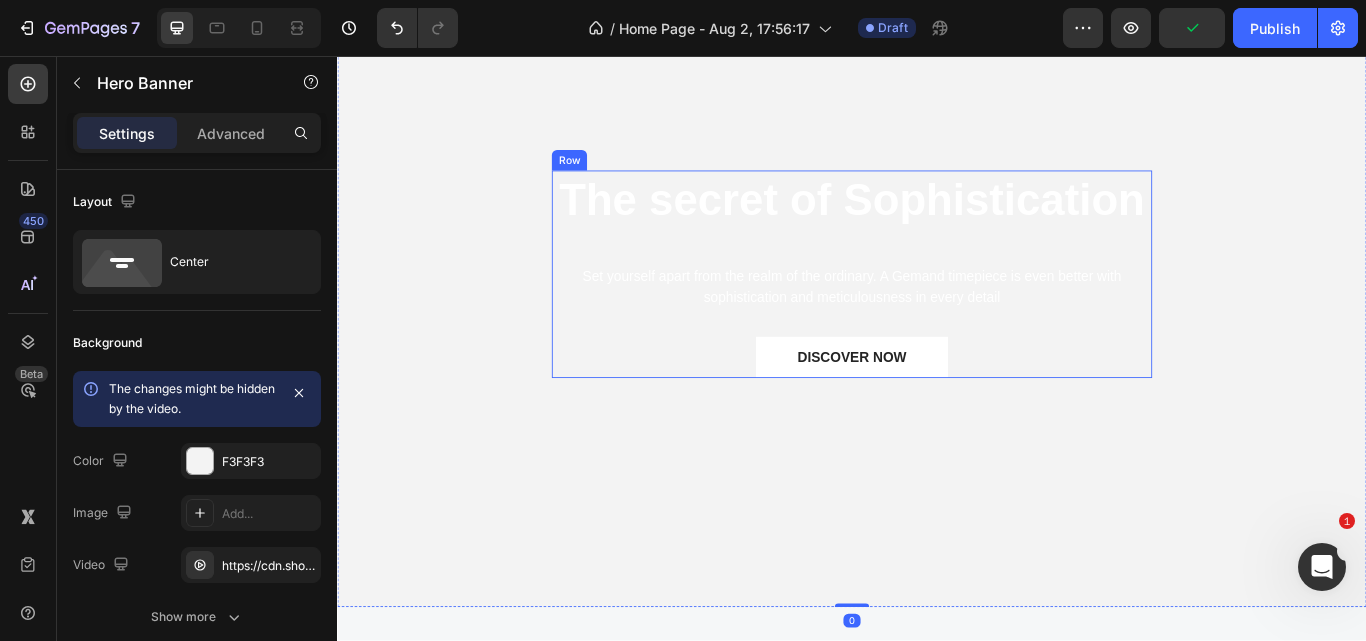click on "The secret of Sophistication Heading Set yourself apart from the realm of the ordinary. A Gemand timepiece is even better with sophistication and meticulousness in every detail  Text block DISCOVER NOW Button" at bounding box center [937, 311] 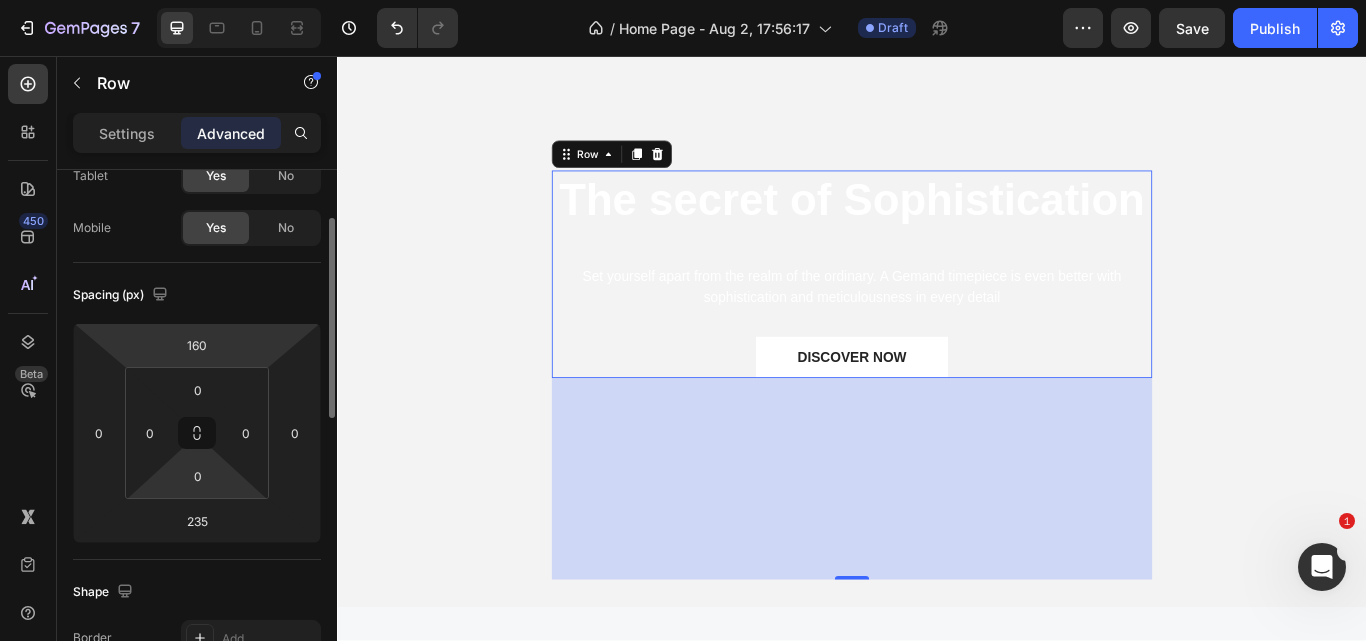 scroll, scrollTop: 125, scrollLeft: 0, axis: vertical 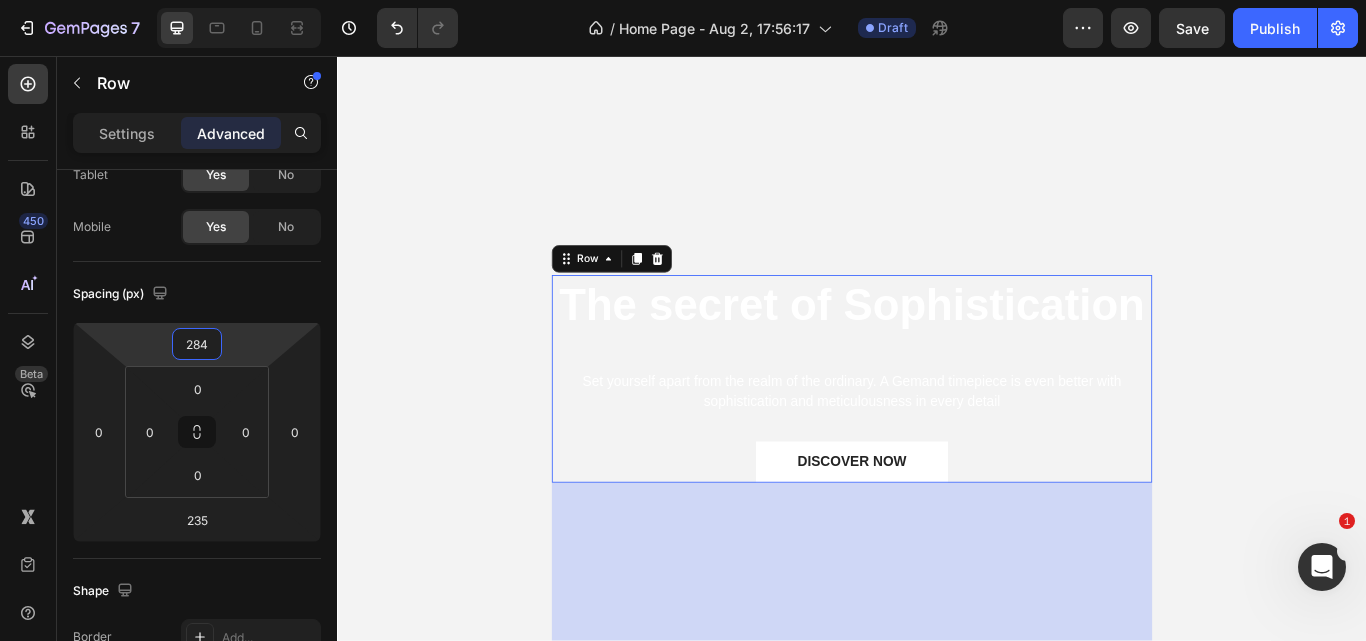 drag, startPoint x: 244, startPoint y: 345, endPoint x: 234, endPoint y: 283, distance: 62.801273 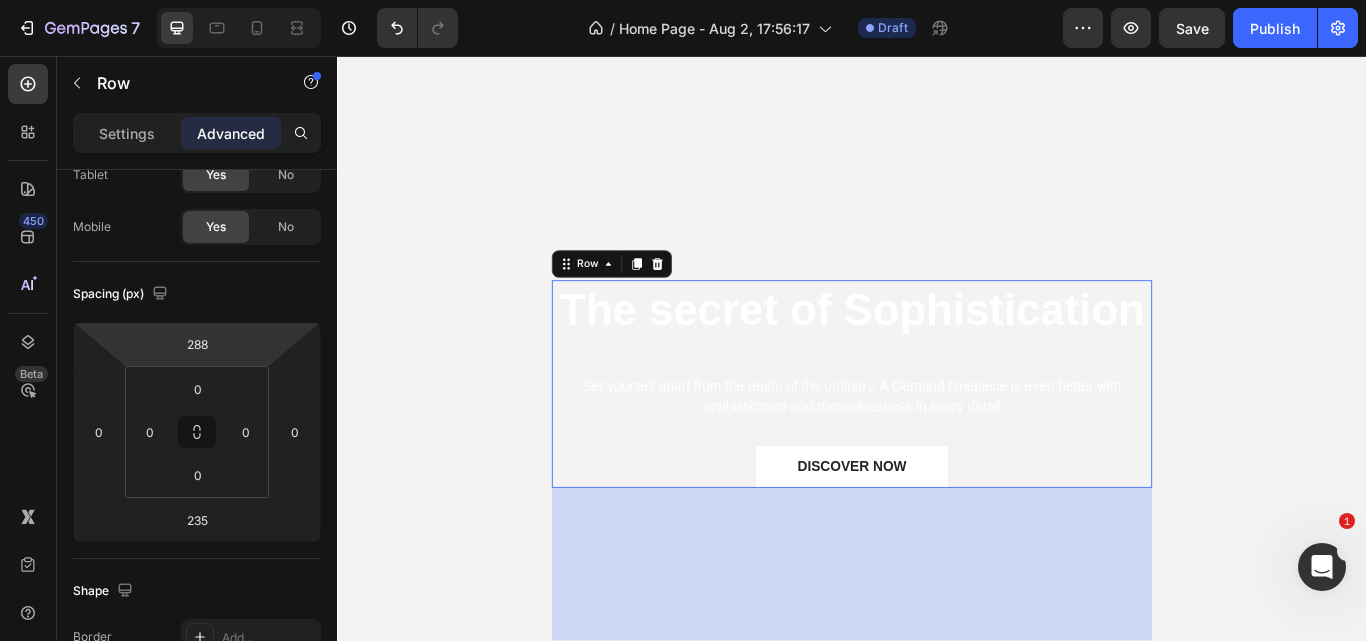 click on "7   /  Home Page - Aug 2, 17:56:17 Draft Preview  Save   Publish  450 Beta Sections(18) Elements(83) Section Element Hero Section Product Detail Brands Trusted Badges Guarantee Product Breakdown How to use Testimonials Compare Bundle FAQs Social Proof Brand Story Product List Collection Blog List Contact Sticky Add to Cart Custom Footer Browse Library 450 Layout
Row
Row
Row
Row Text
Heading
Text Block Button
Button
Button Media
Image
Image
Video" at bounding box center (683, 0) 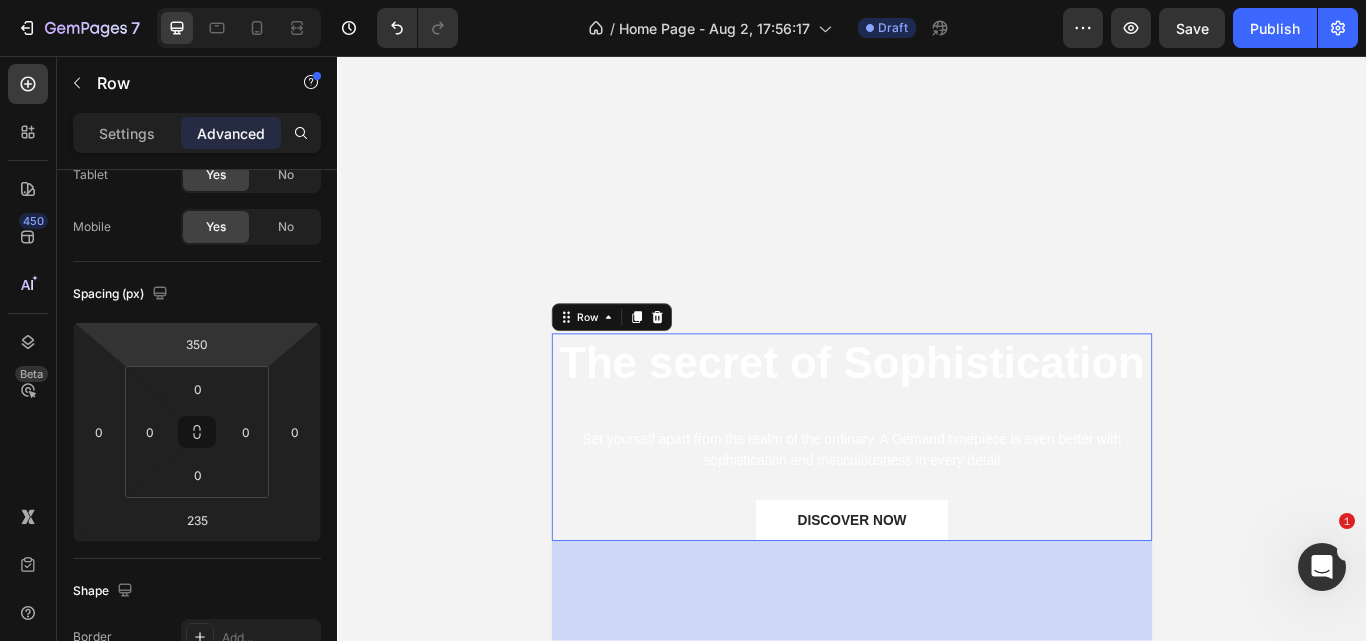 type on "352" 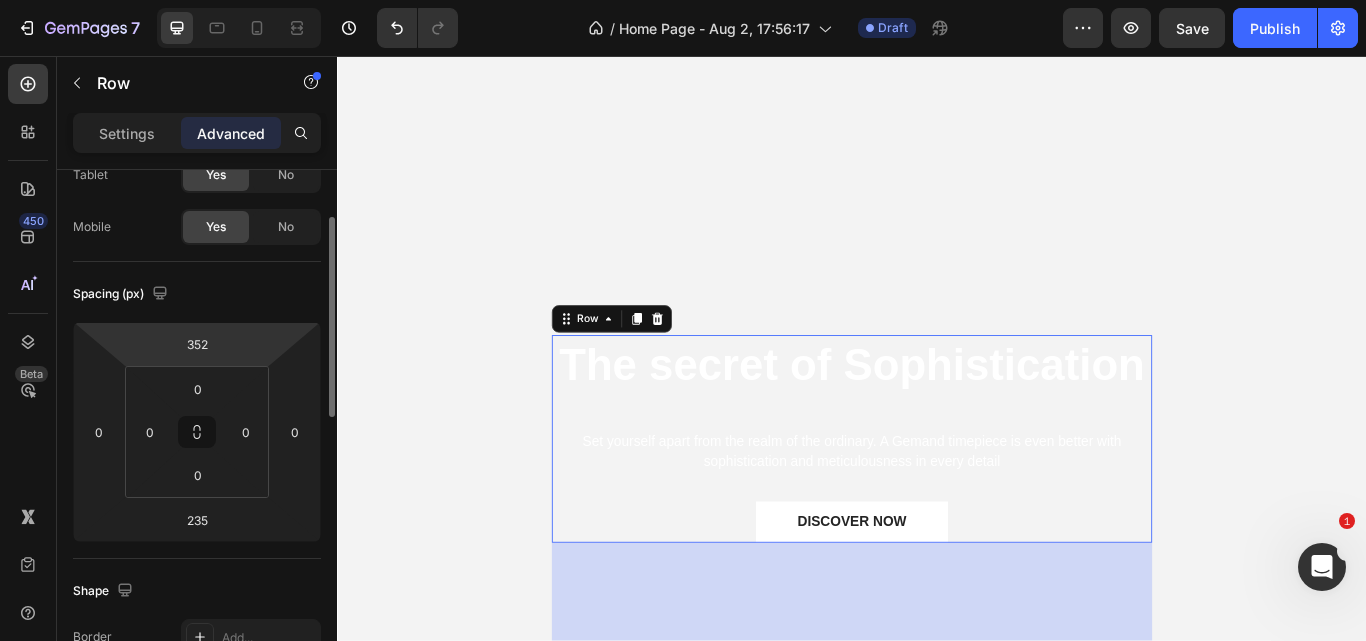drag, startPoint x: 257, startPoint y: 339, endPoint x: 255, endPoint y: 307, distance: 32.06244 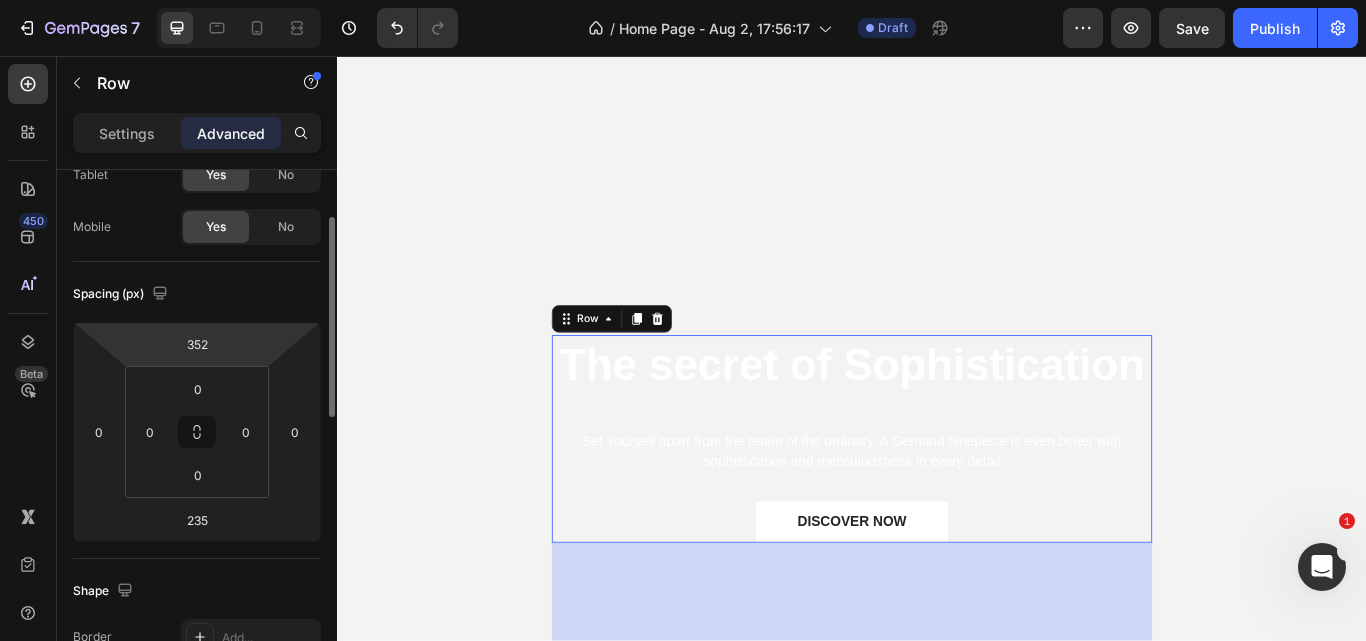 click on "7   /  Home Page - Aug 2, 17:56:17 Draft Preview  Save   Publish  450 Beta Sections(18) Elements(83) Section Element Hero Section Product Detail Brands Trusted Badges Guarantee Product Breakdown How to use Testimonials Compare Bundle FAQs Social Proof Brand Story Product List Collection Blog List Contact Sticky Add to Cart Custom Footer Browse Library 450 Layout
Row
Row
Row
Row Text
Heading
Text Block Button
Button
Button Media
Image
Image
Video" at bounding box center (683, 0) 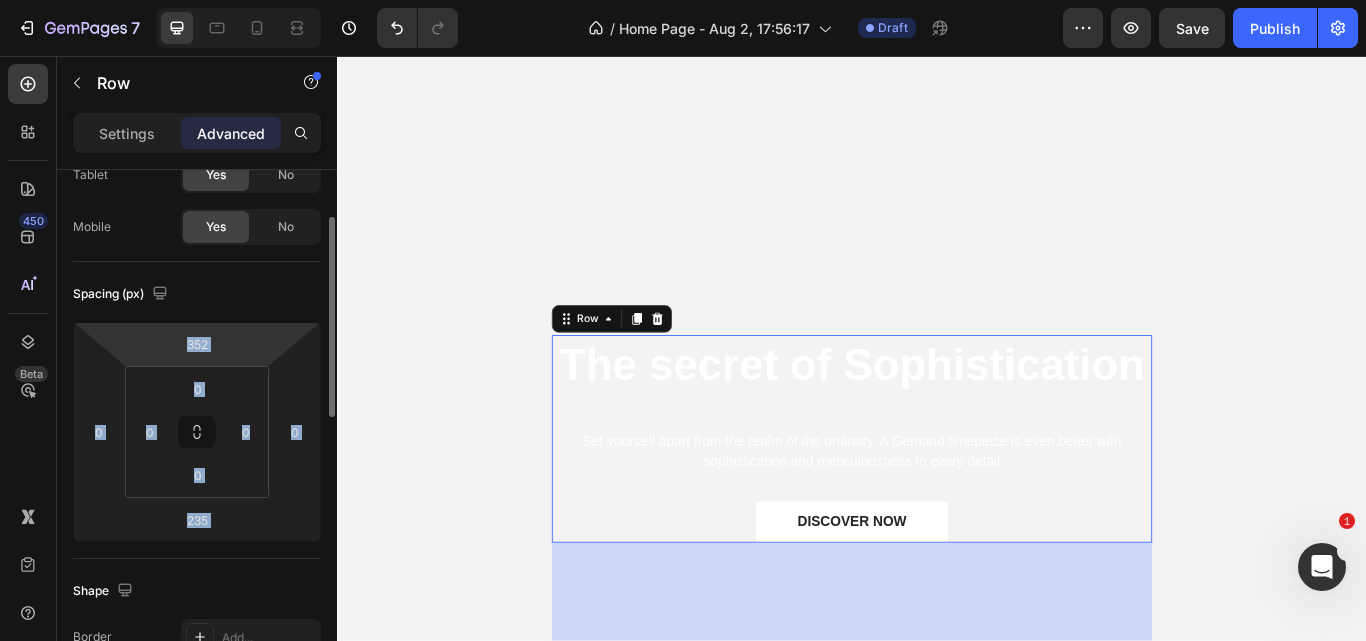 click on "Spacing (px)" at bounding box center (197, 294) 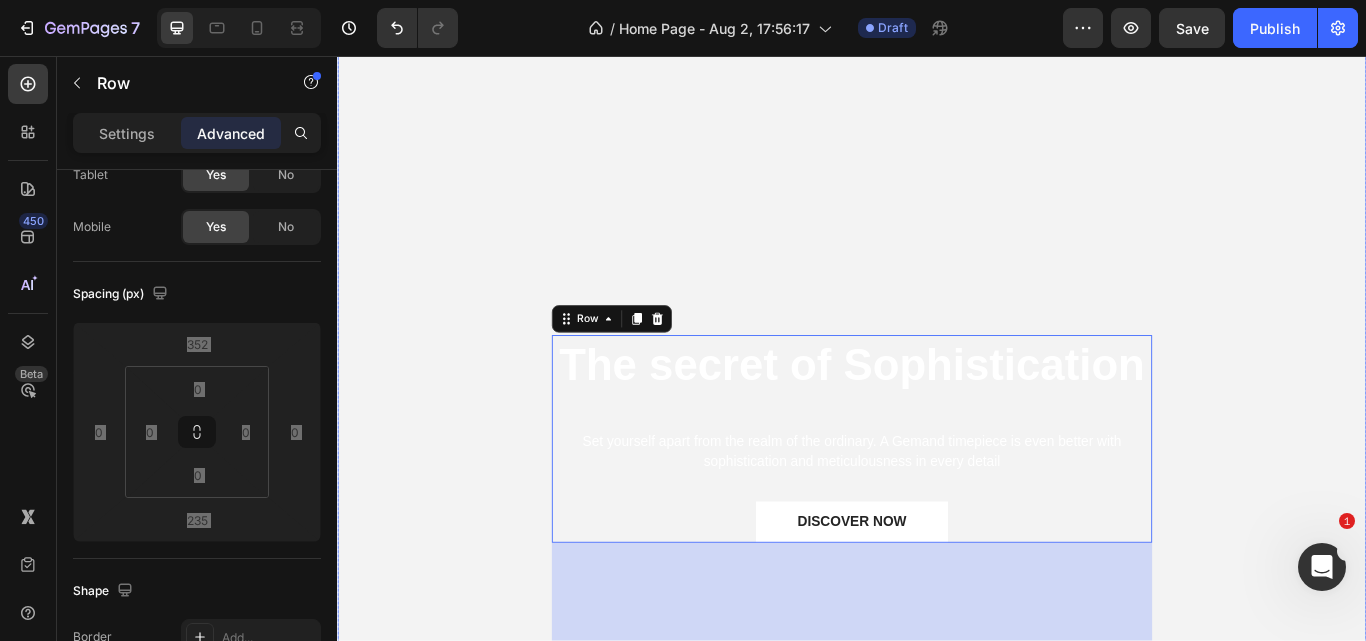 click on "The secret of Sophistication Heading Set yourself apart from the realm of the ordinary. A Gemand timepiece is even better with sophistication and meticulousness in every detail  Text block DISCOVER NOW Button Row   235" at bounding box center [937, 444] 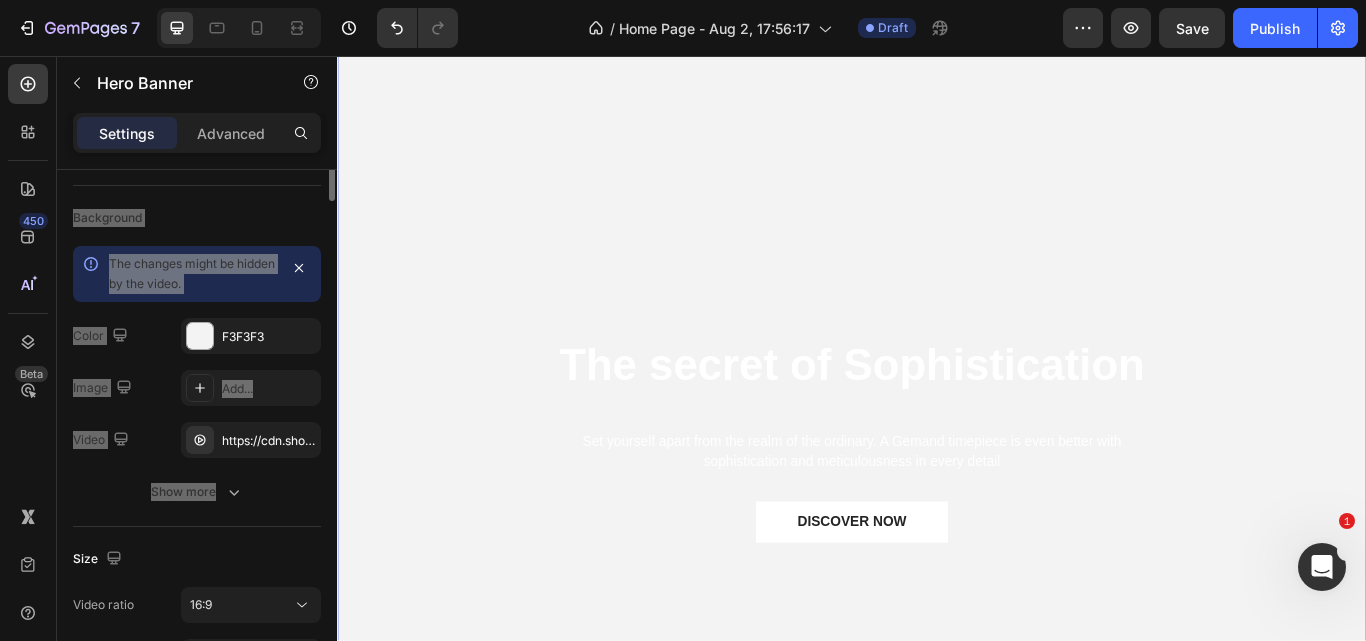 scroll, scrollTop: 0, scrollLeft: 0, axis: both 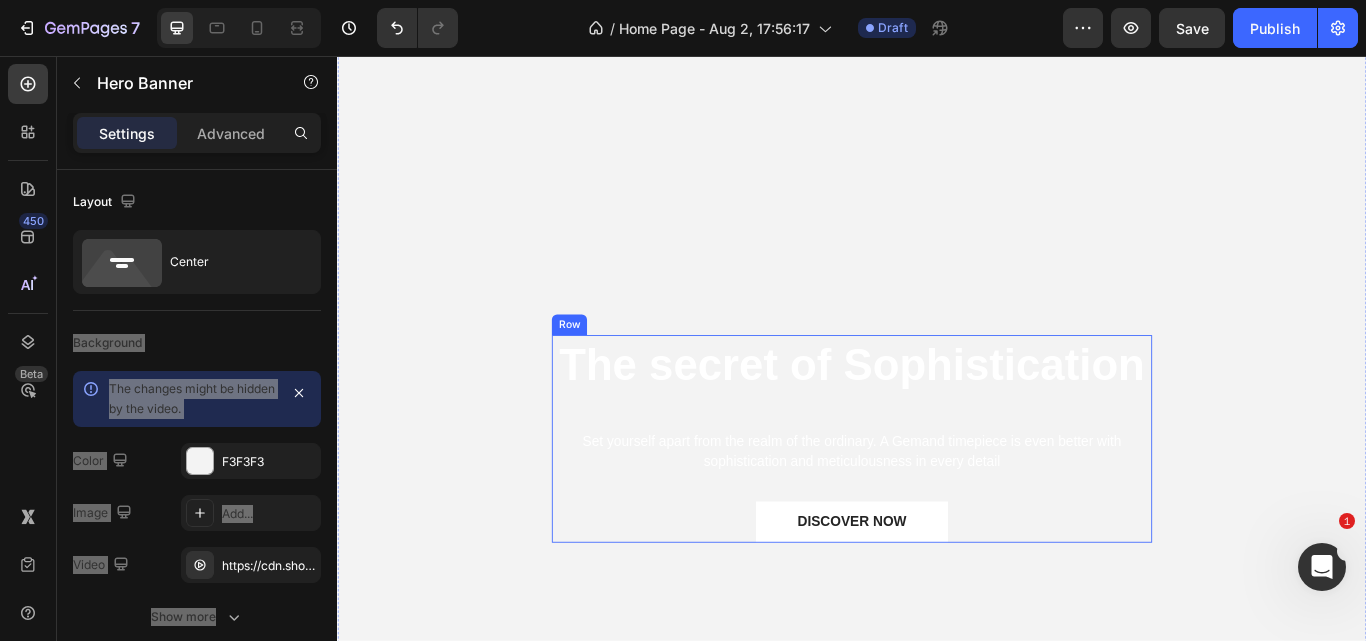 click on "The secret of Sophistication Heading Set yourself apart from the realm of the ordinary. A Gemand timepiece is even better with sophistication and meticulousness in every detail  Text block DISCOVER NOW Button" at bounding box center [937, 503] 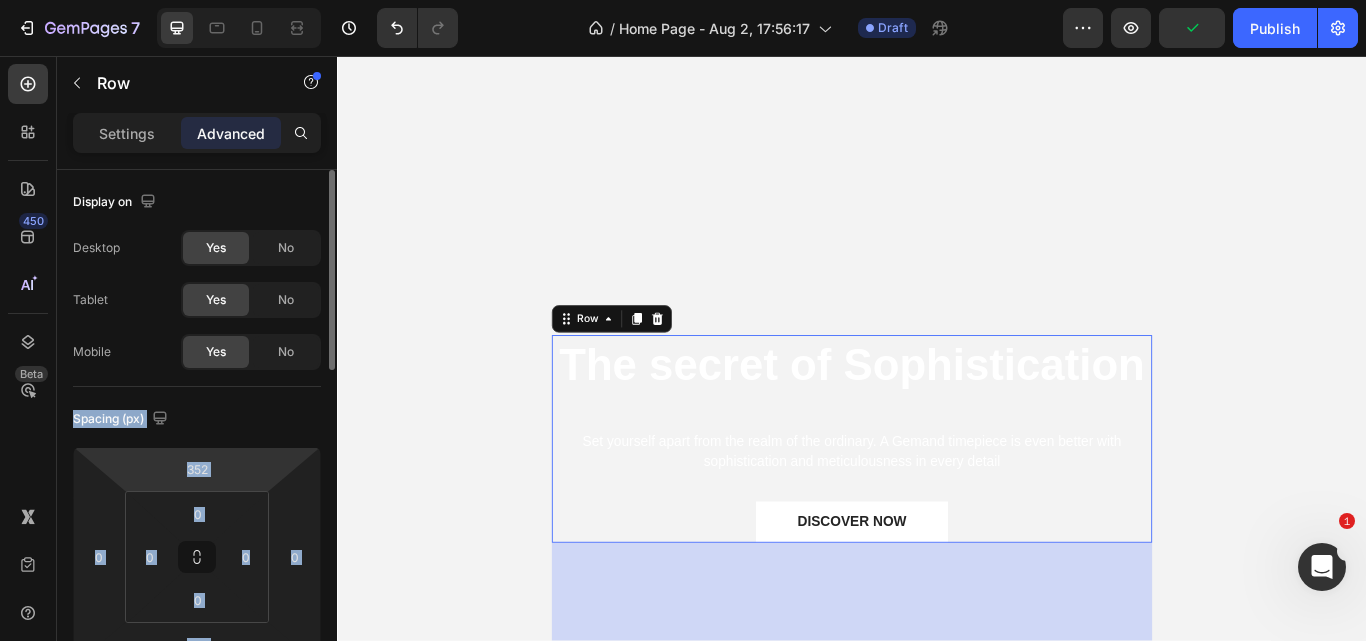 click on "7   /  Home Page - Aug 2, 17:56:17 Draft Preview  Publish  450 Beta Sections(18) Elements(83) Section Element Hero Section Product Detail Brands Trusted Badges Guarantee Product Breakdown How to use Testimonials Compare Bundle FAQs Social Proof Brand Story Product List Collection Blog List Contact Sticky Add to Cart Custom Footer Browse Library 450 Layout
Row
Row
Row
Row Text
Heading
Text Block Button
Button
Button Media
Image
Image" at bounding box center [683, 0] 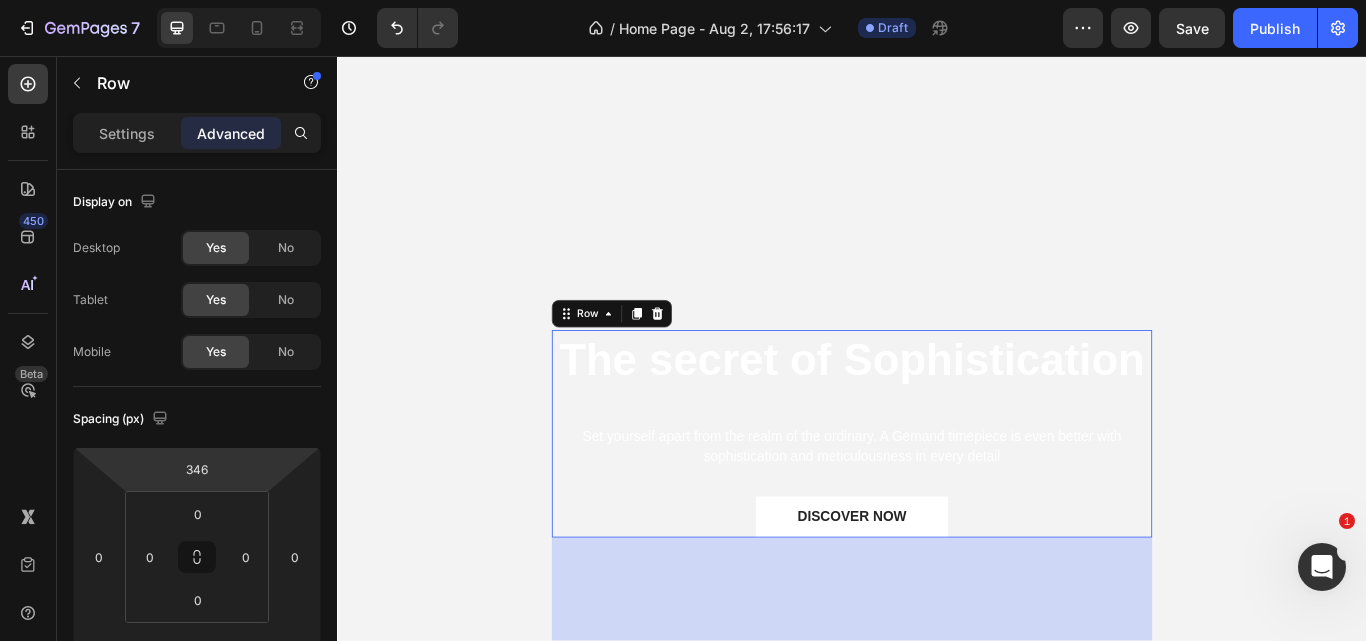 drag, startPoint x: 231, startPoint y: 452, endPoint x: 252, endPoint y: 470, distance: 27.658634 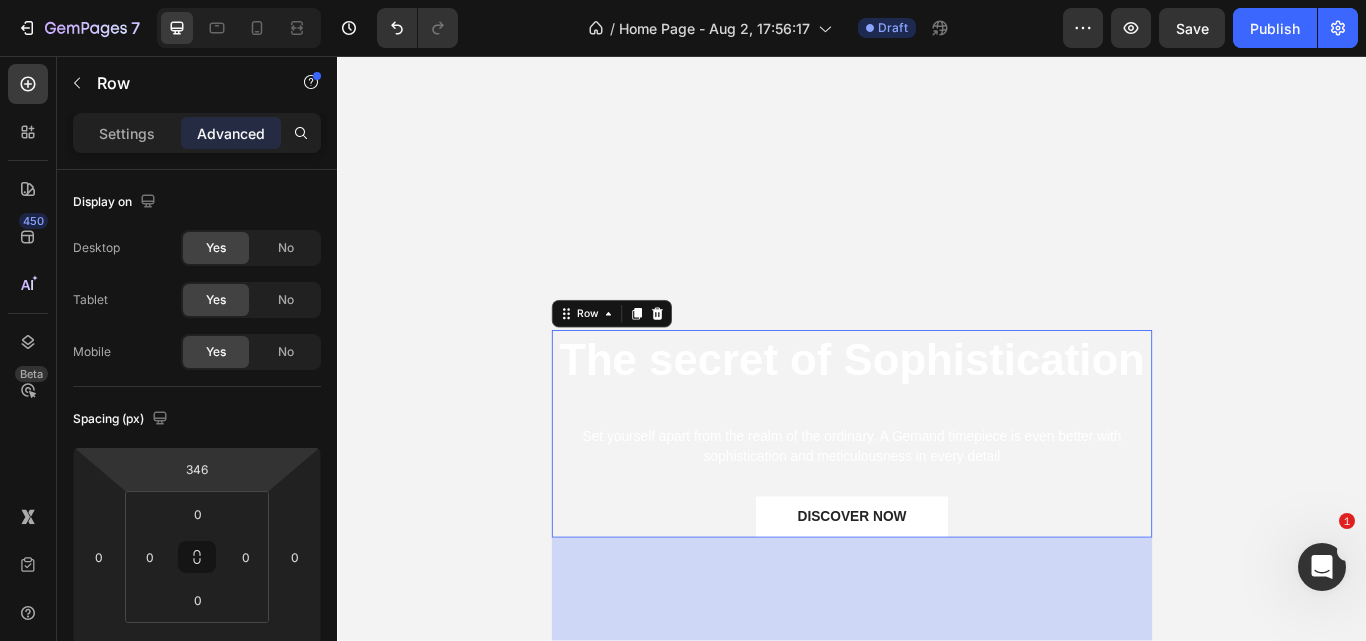 click on "7   /  Home Page - Aug 2, 17:56:17 Draft Preview  Save   Publish  450 Beta Sections(18) Elements(83) Section Element Hero Section Product Detail Brands Trusted Badges Guarantee Product Breakdown How to use Testimonials Compare Bundle FAQs Social Proof Brand Story Product List Collection Blog List Contact Sticky Add to Cart Custom Footer Browse Library 450 Layout
Row
Row
Row
Row Text
Heading
Text Block Button
Button
Button Media
Image
Image
Video" at bounding box center (683, 0) 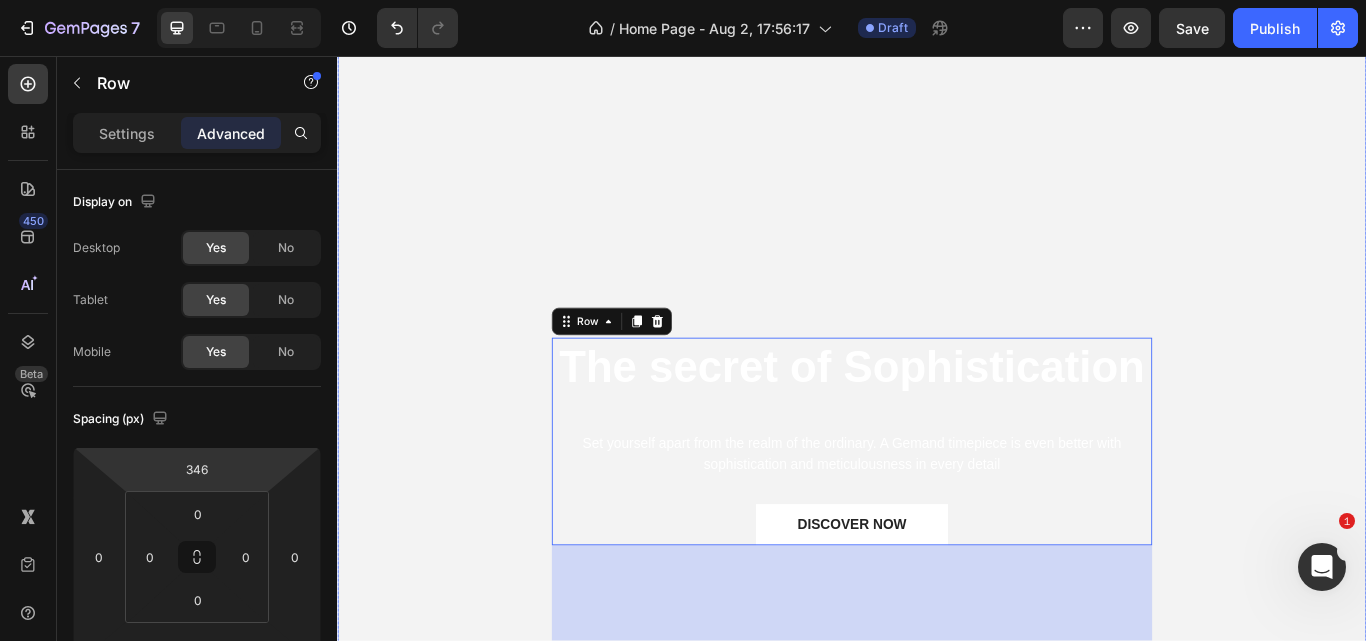 scroll, scrollTop: 67, scrollLeft: 0, axis: vertical 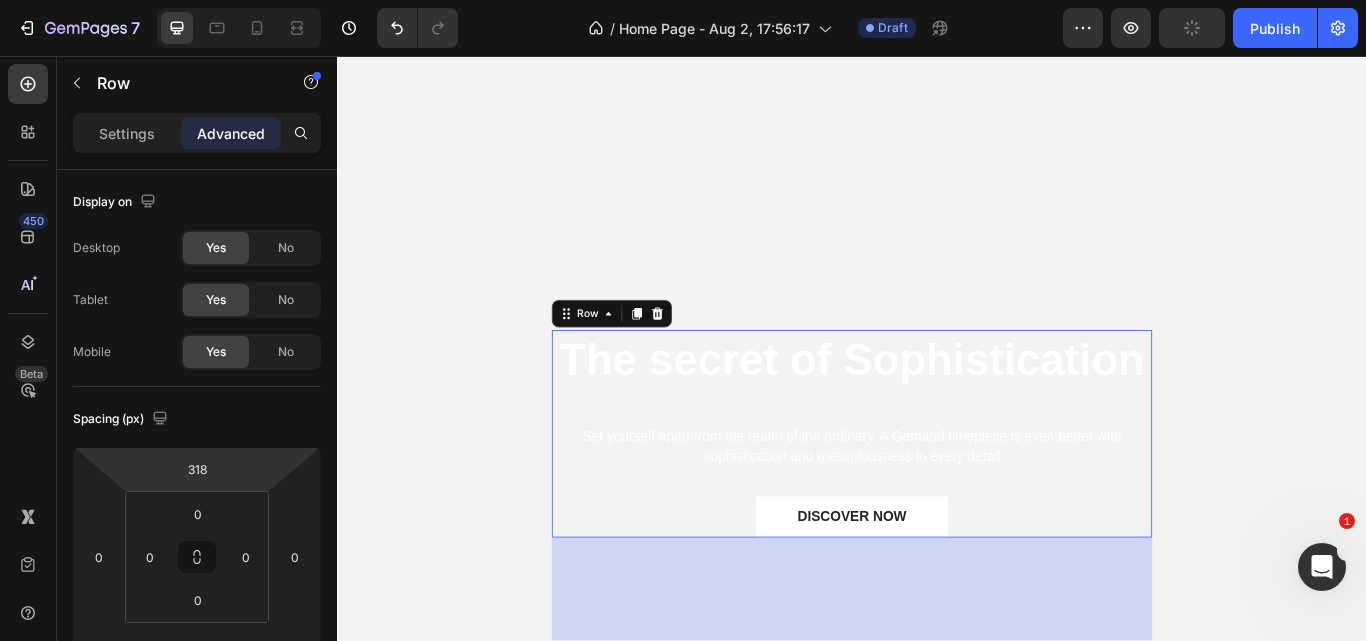 type on "320" 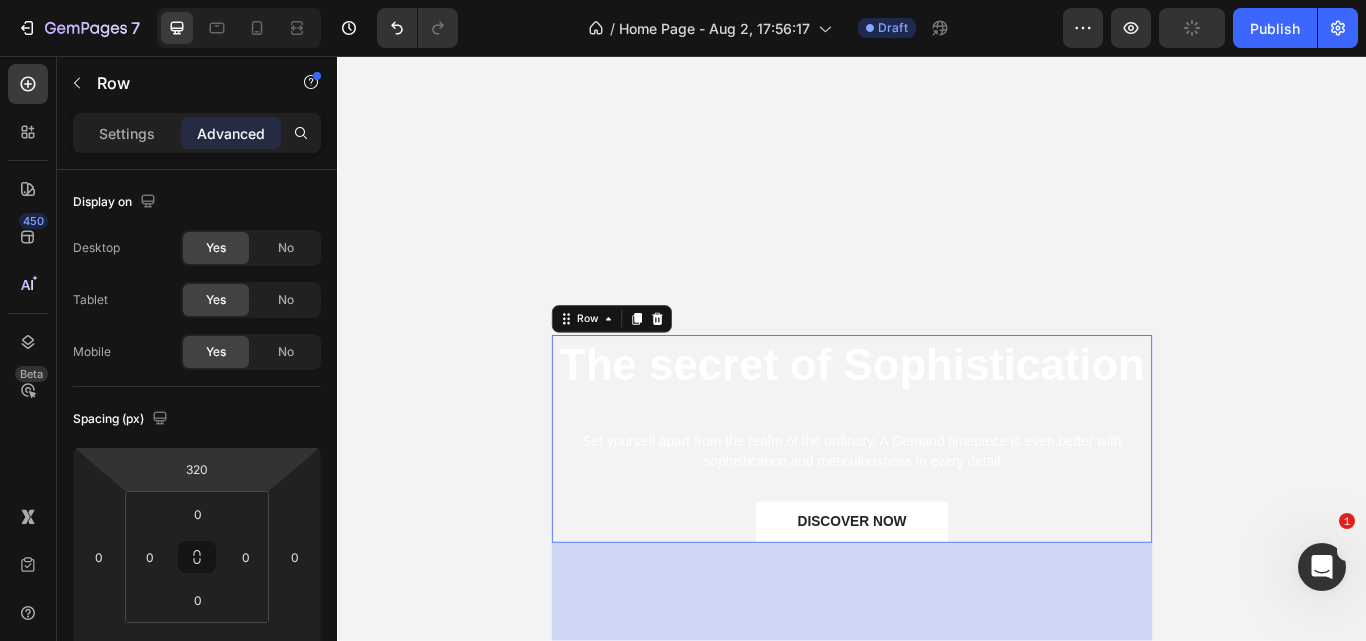 drag, startPoint x: 262, startPoint y: 466, endPoint x: 246, endPoint y: 479, distance: 20.615528 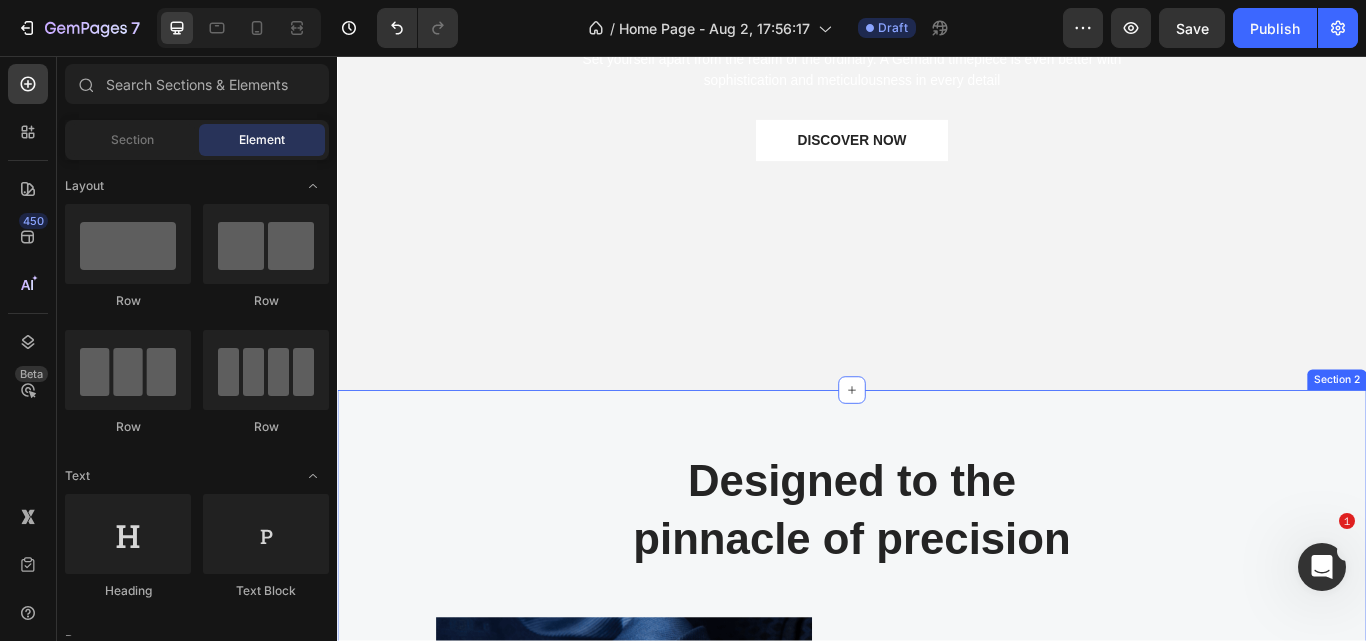 scroll, scrollTop: 478, scrollLeft: 0, axis: vertical 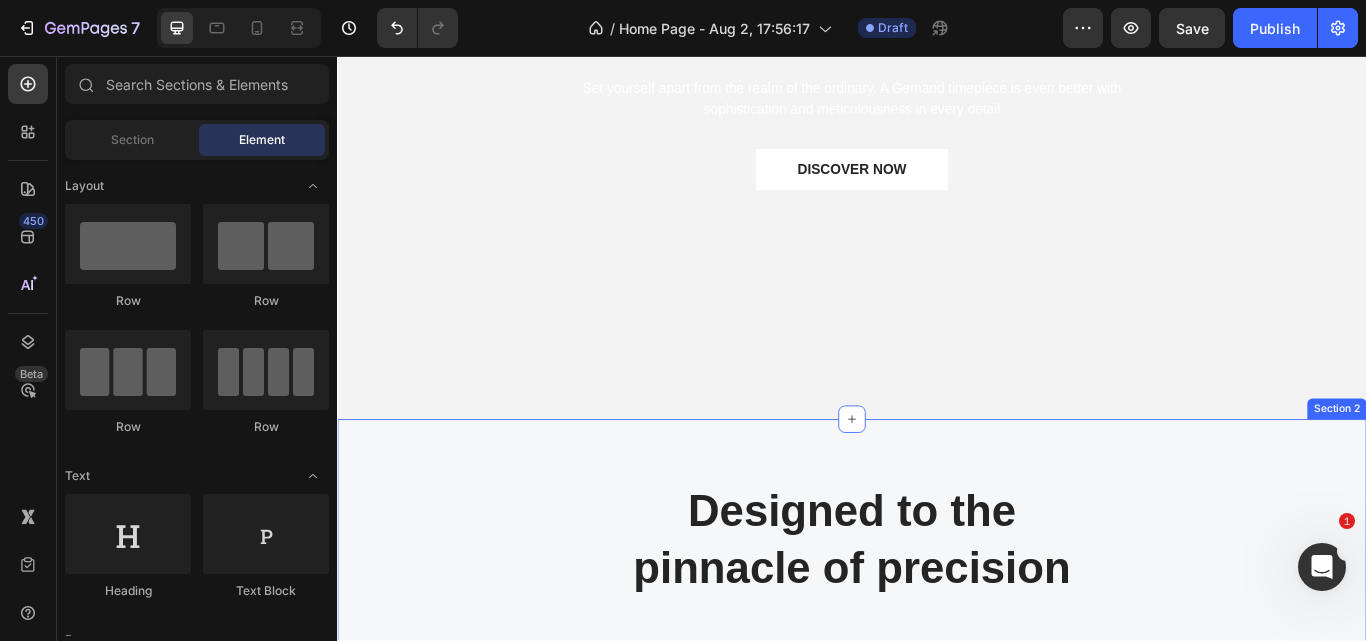click on "Designed to the pinnacle of precision Heading Row Image Image At Gemand, the masters of mechanics create sophisticated timepieces with the utmost precision. We have a sincere focus on quality, materials and the smallest details. We believe it is what makes our brand stand out from others. Text block Row Section 2" at bounding box center (937, 919) 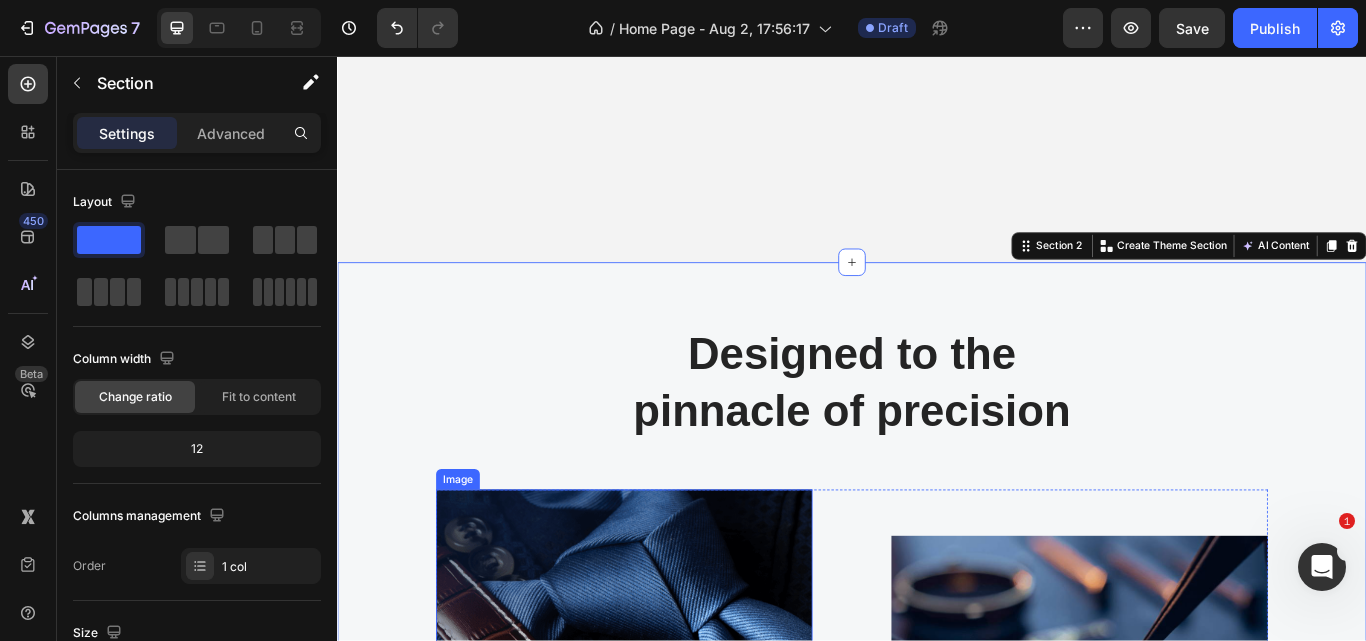 scroll, scrollTop: 576, scrollLeft: 0, axis: vertical 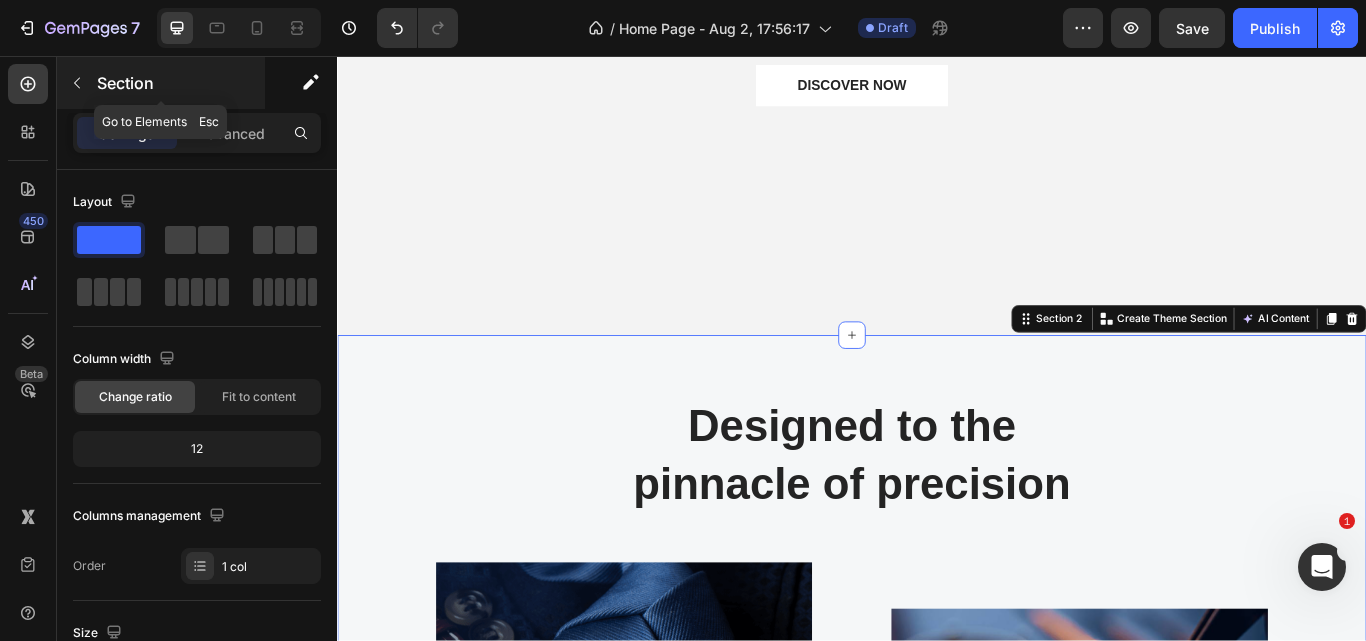click at bounding box center [77, 83] 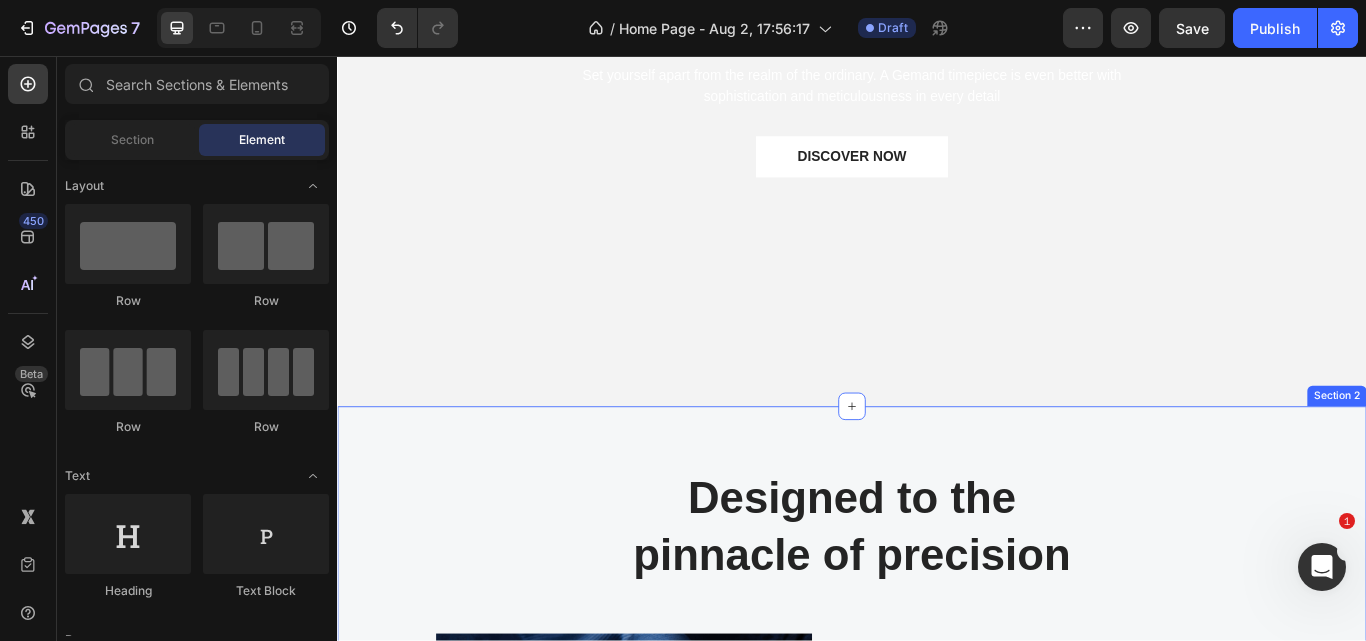 scroll, scrollTop: 673, scrollLeft: 0, axis: vertical 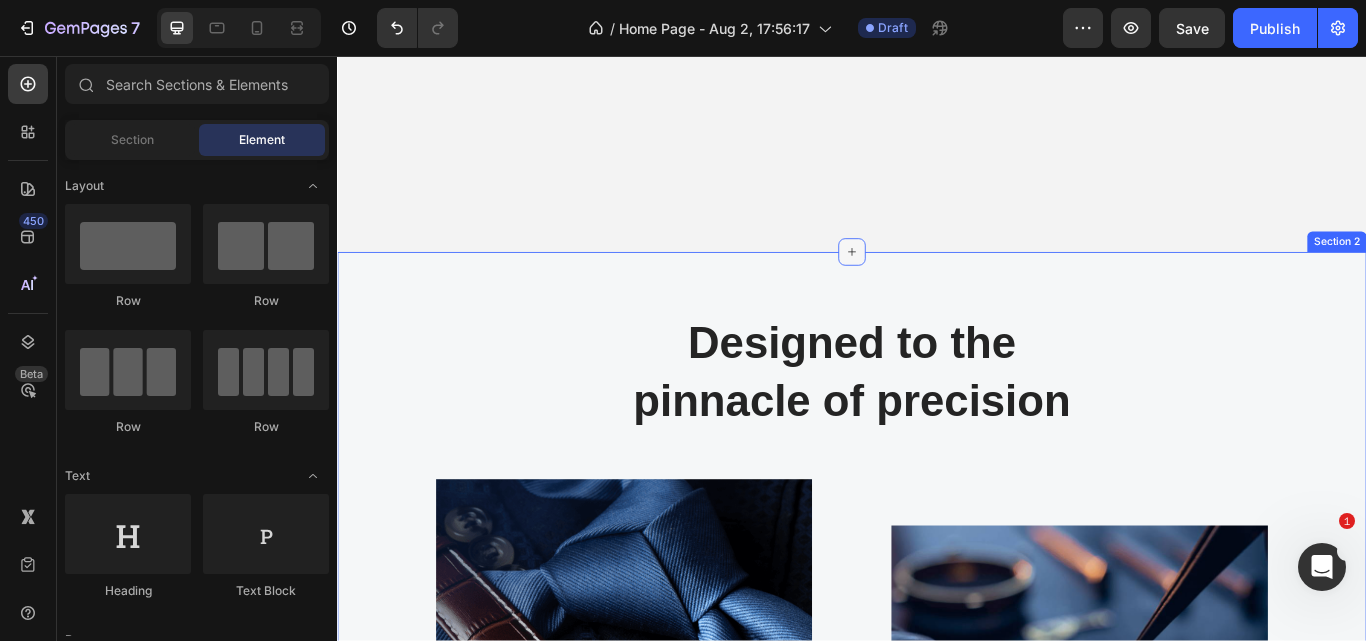 click 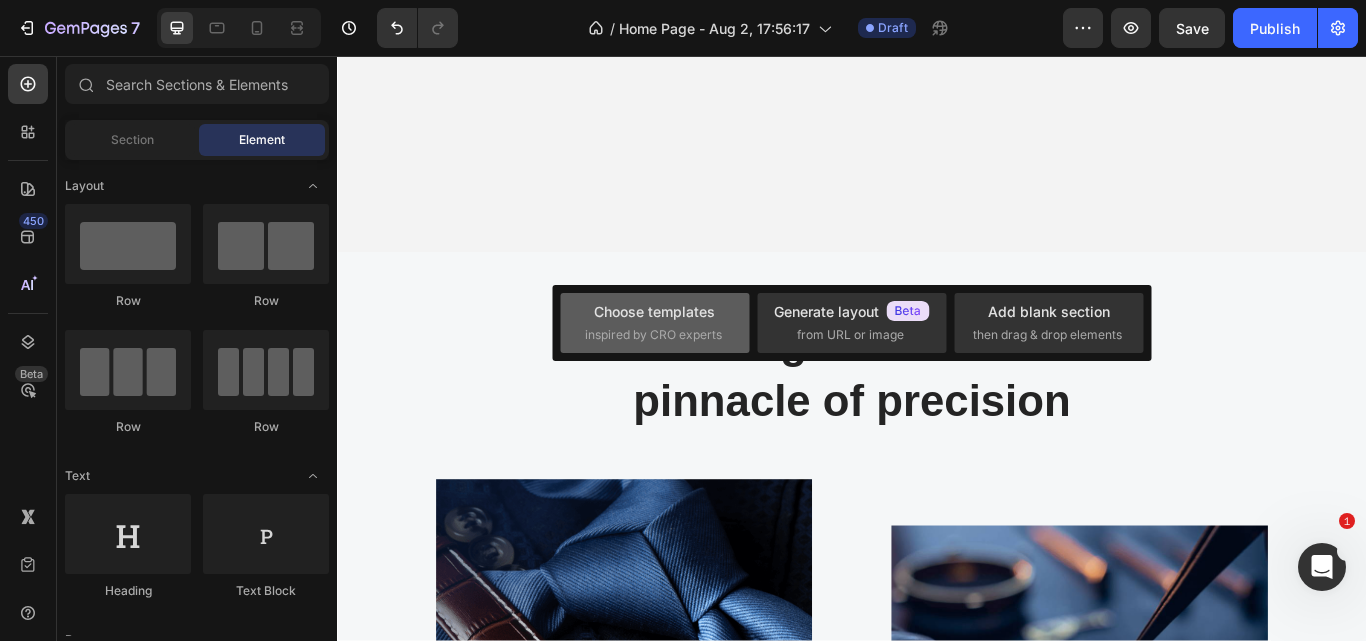 click on "Choose templates  inspired by CRO experts" at bounding box center [655, 322] 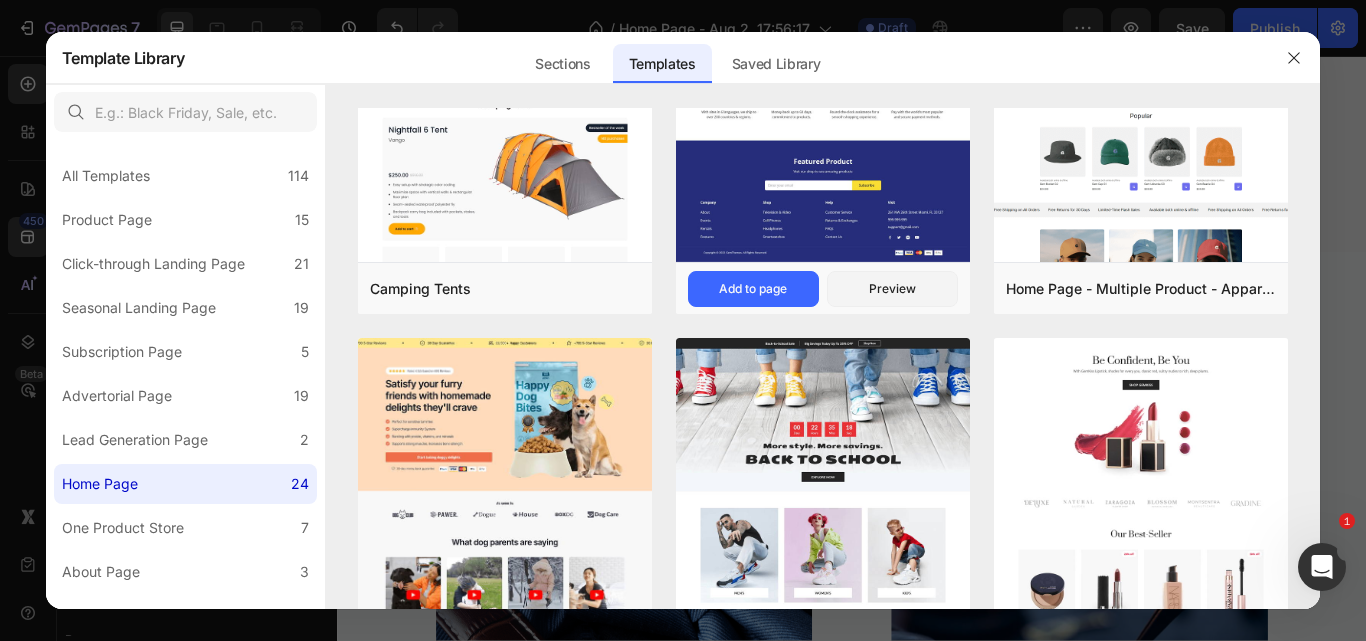 scroll, scrollTop: 0, scrollLeft: 0, axis: both 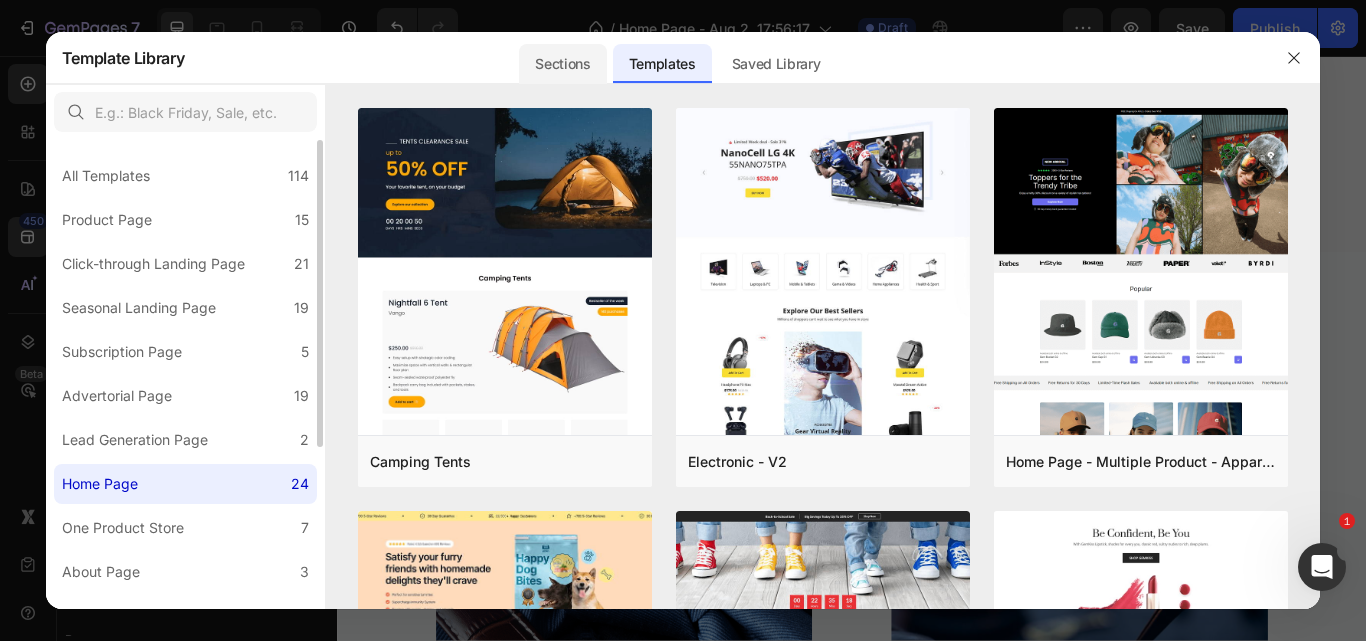 click on "Sections" 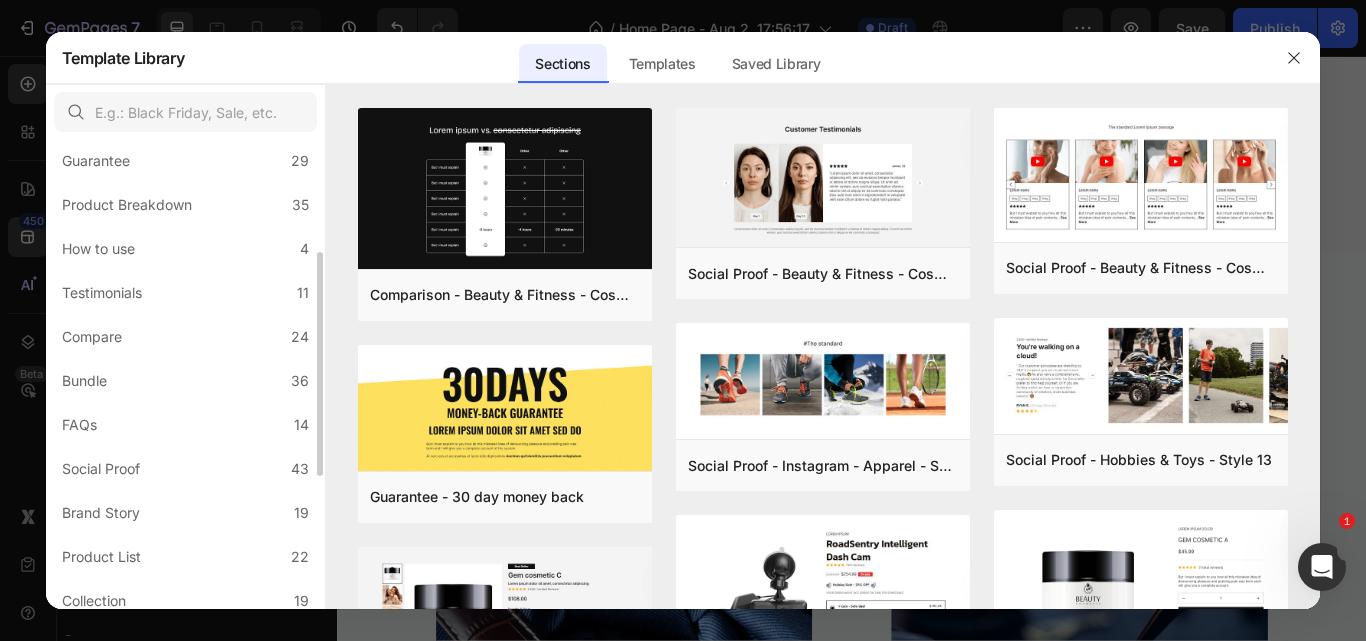 scroll, scrollTop: 0, scrollLeft: 0, axis: both 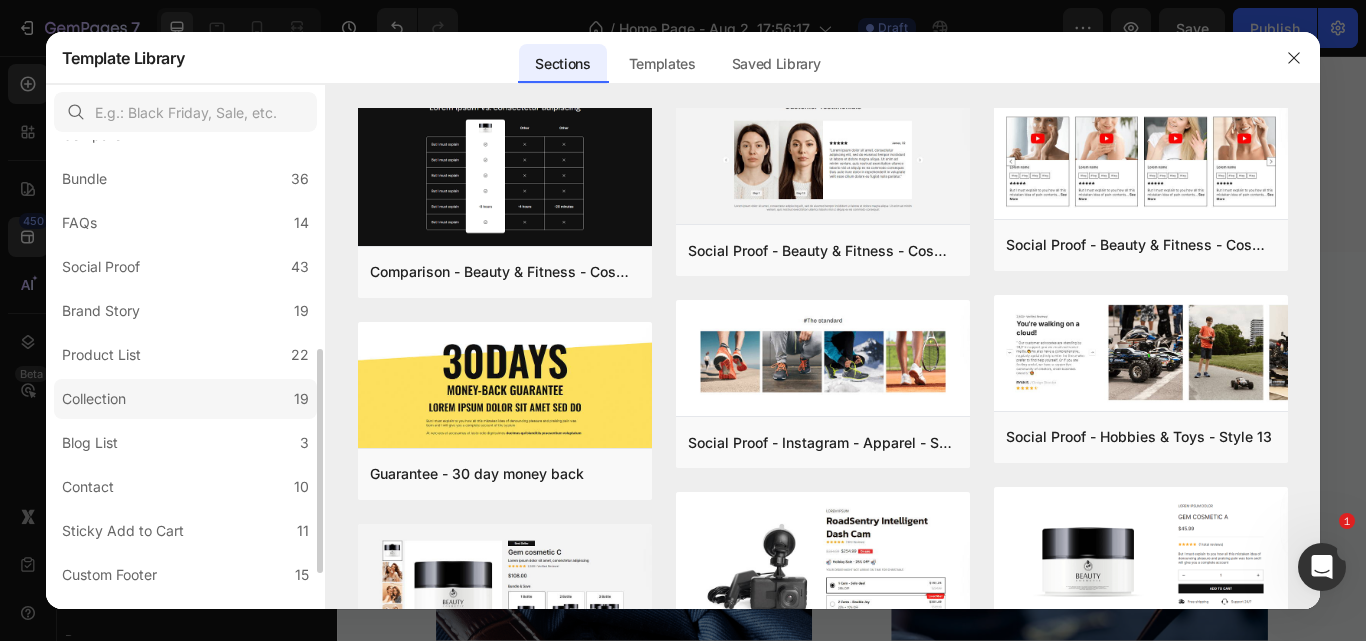 click on "Collection 19" 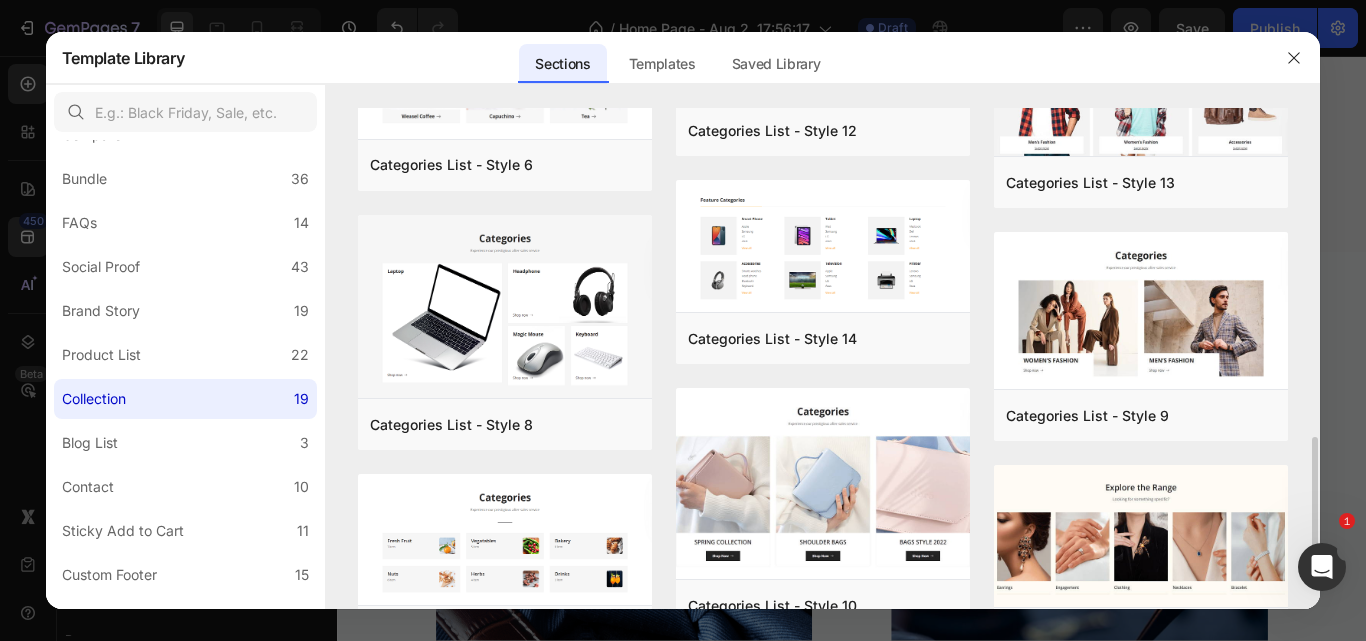 scroll, scrollTop: 536, scrollLeft: 0, axis: vertical 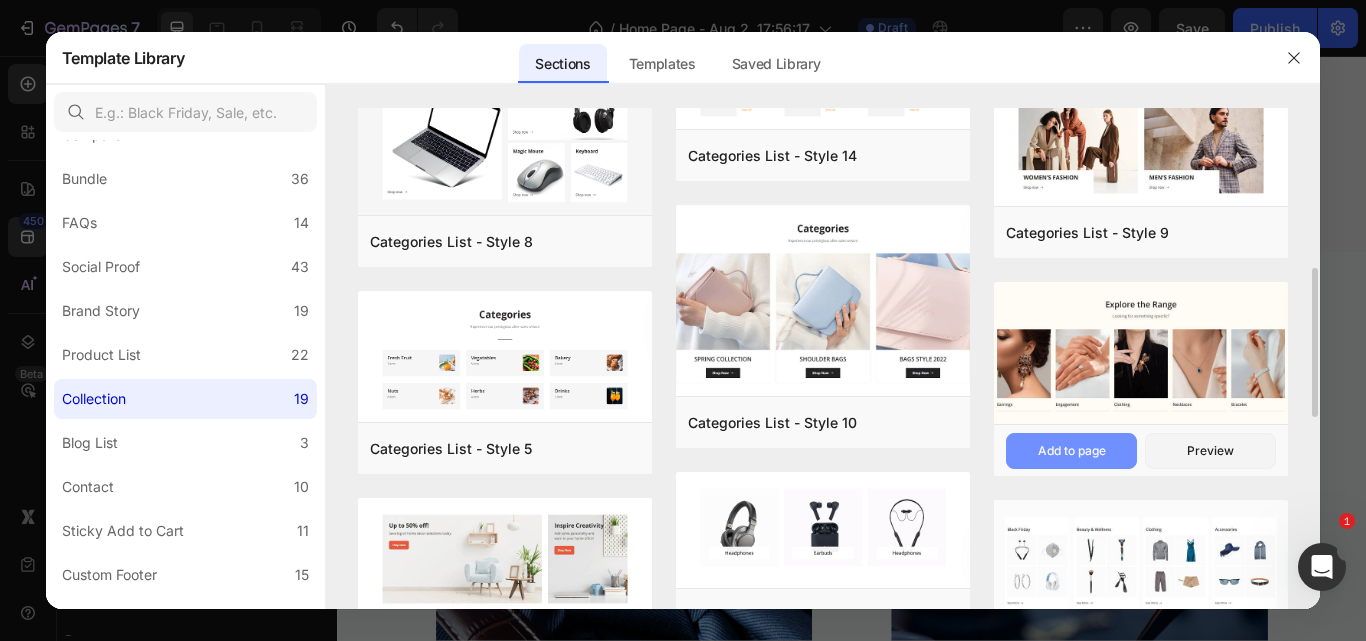 click on "Add to page" at bounding box center [1072, 451] 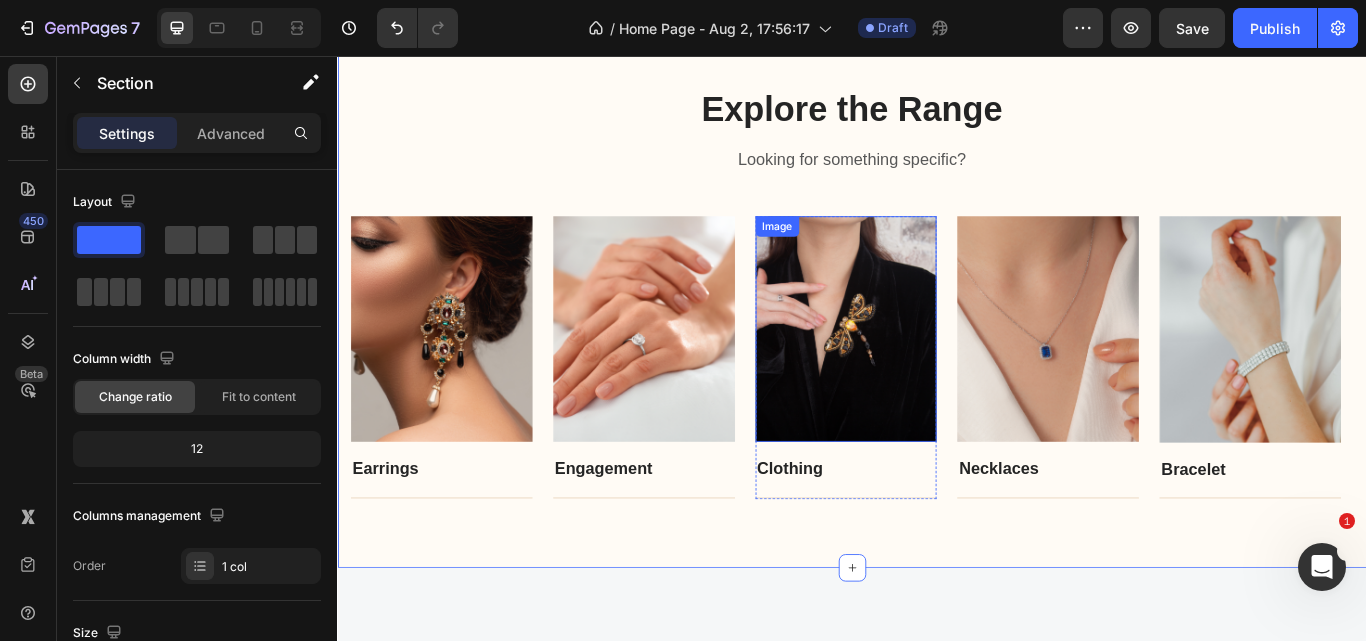 scroll, scrollTop: 950, scrollLeft: 0, axis: vertical 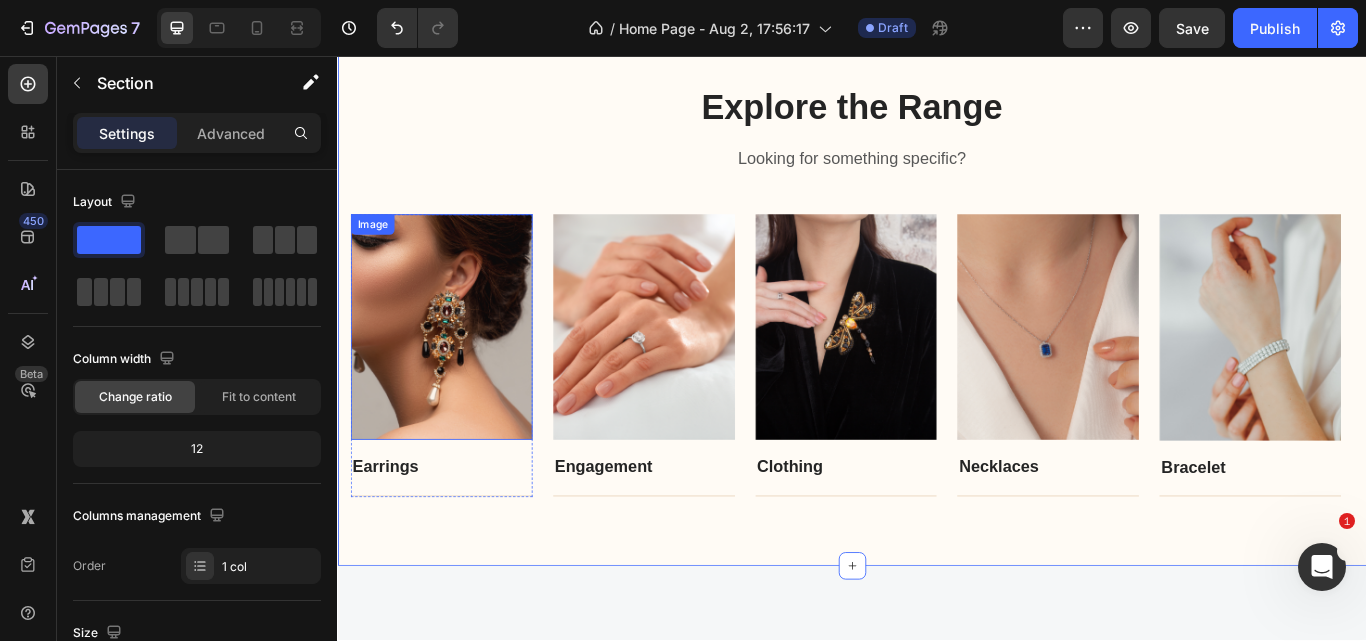 click at bounding box center [458, 373] 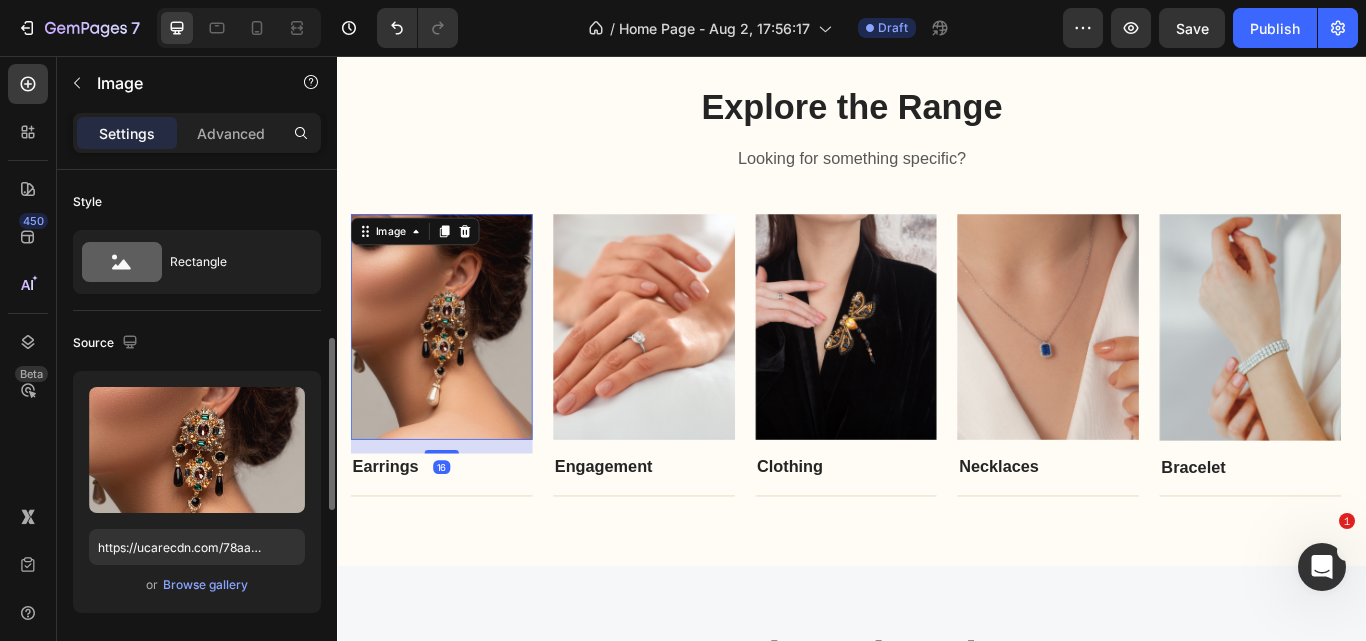 scroll, scrollTop: 178, scrollLeft: 0, axis: vertical 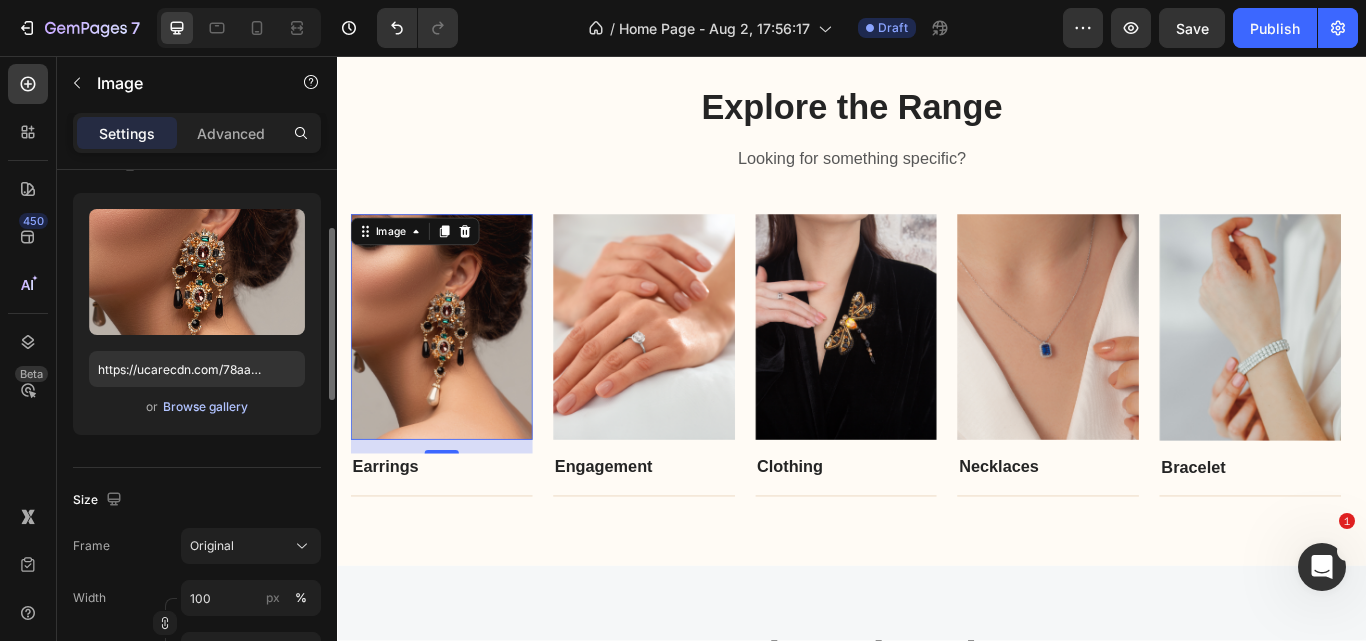 click on "Browse gallery" at bounding box center [205, 407] 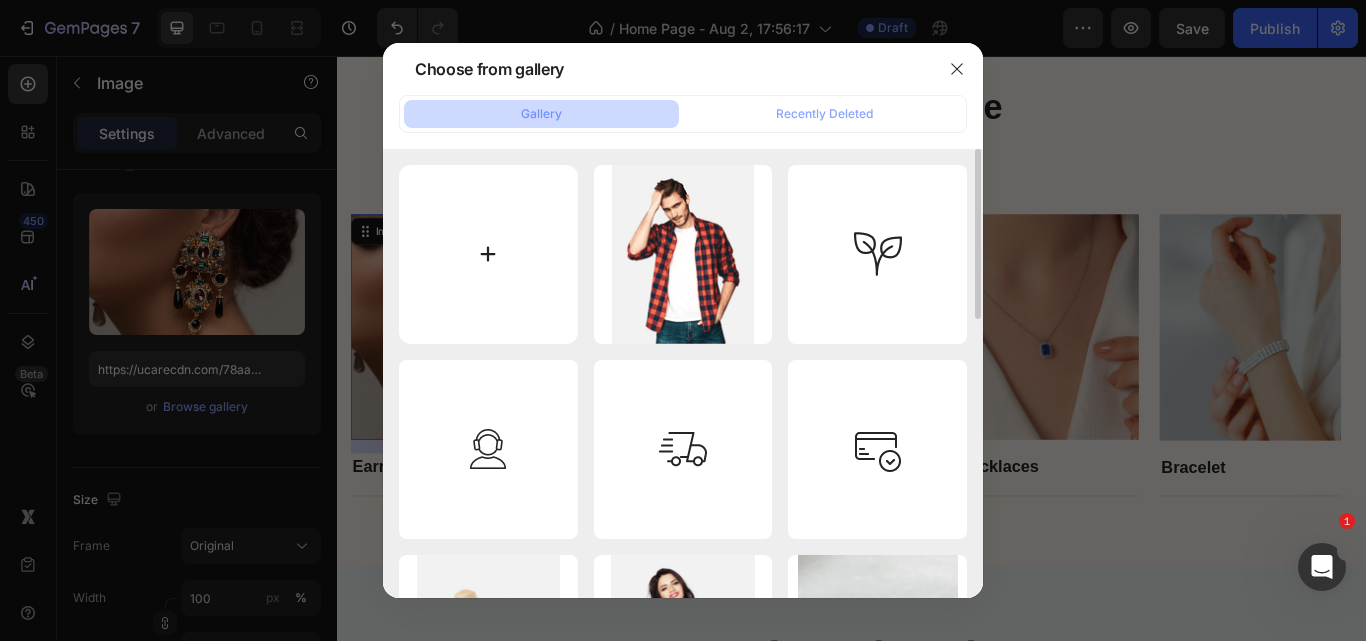 click at bounding box center (488, 254) 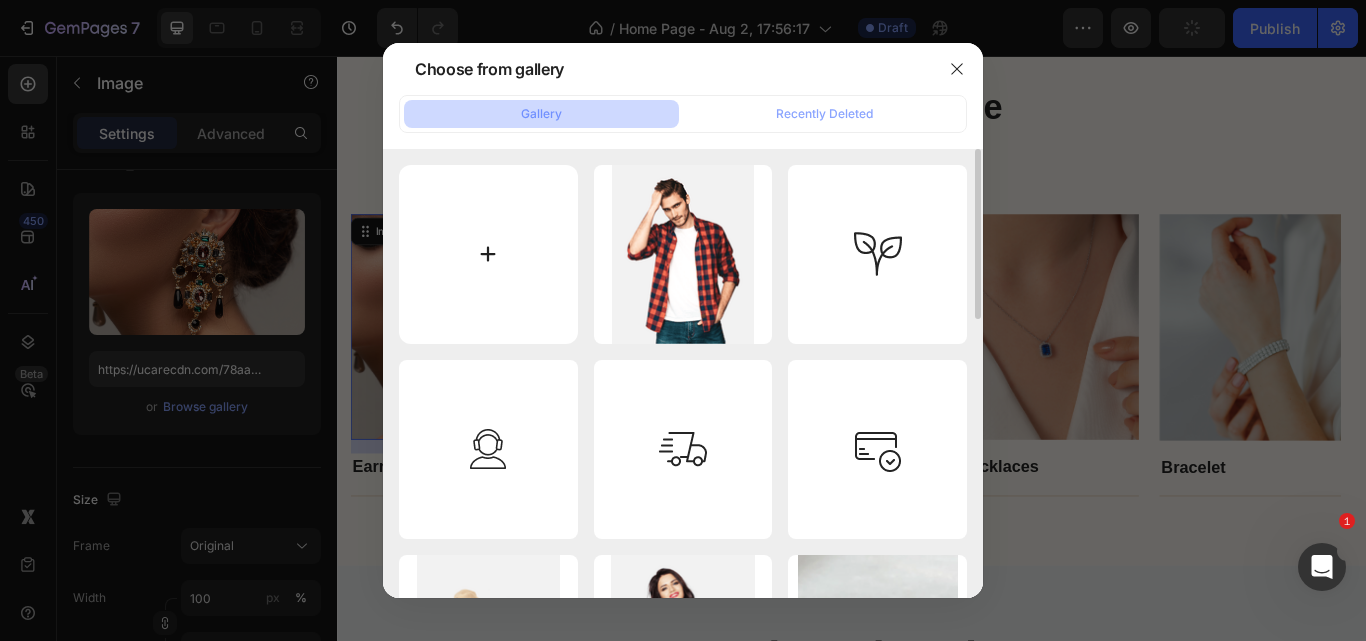 type on "https://cdn.shopify.com/s/files/1/0672/8505/7773/files/gempages_539163948633556115-b800d852-23a8-41c9-a633-56760e61c53c.png" 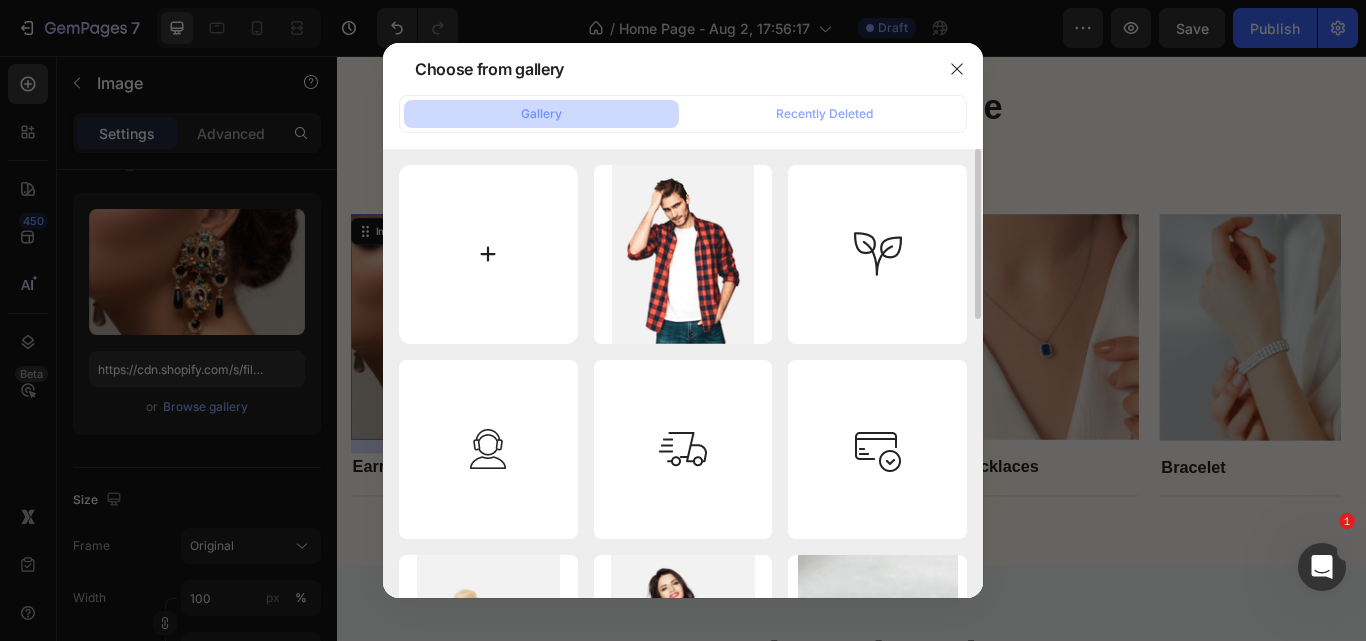 type on "C:\fakepath\[FILENAME]" 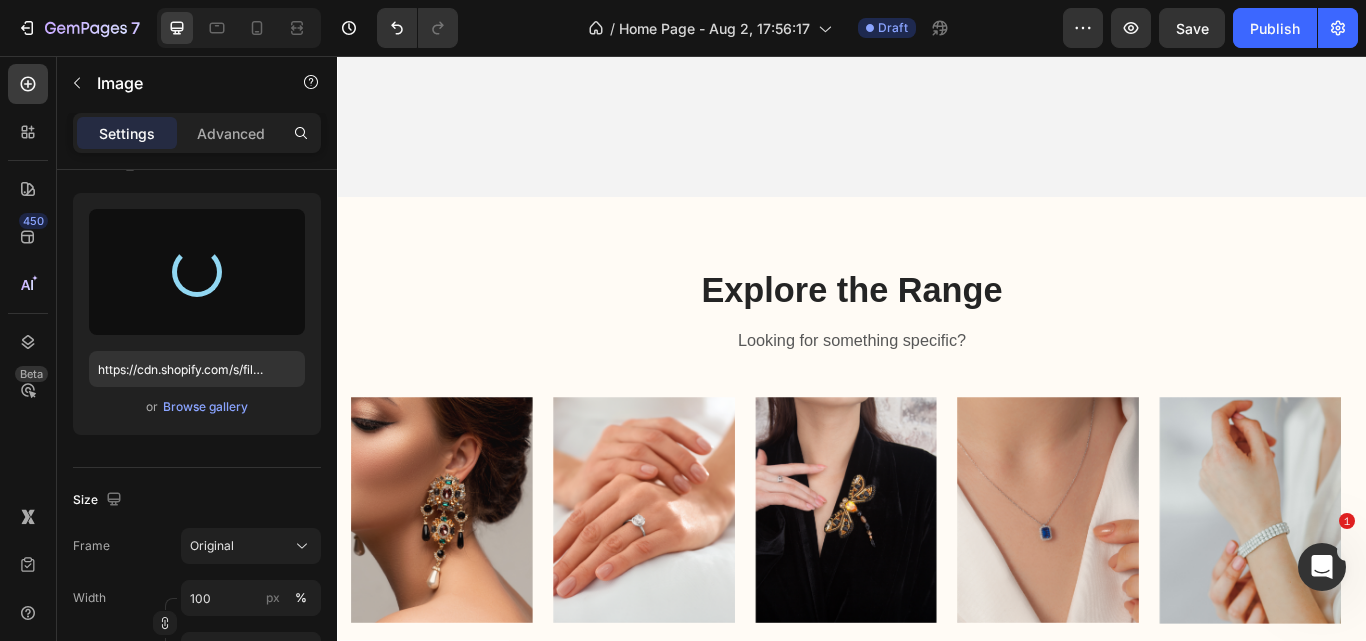 scroll, scrollTop: 887, scrollLeft: 0, axis: vertical 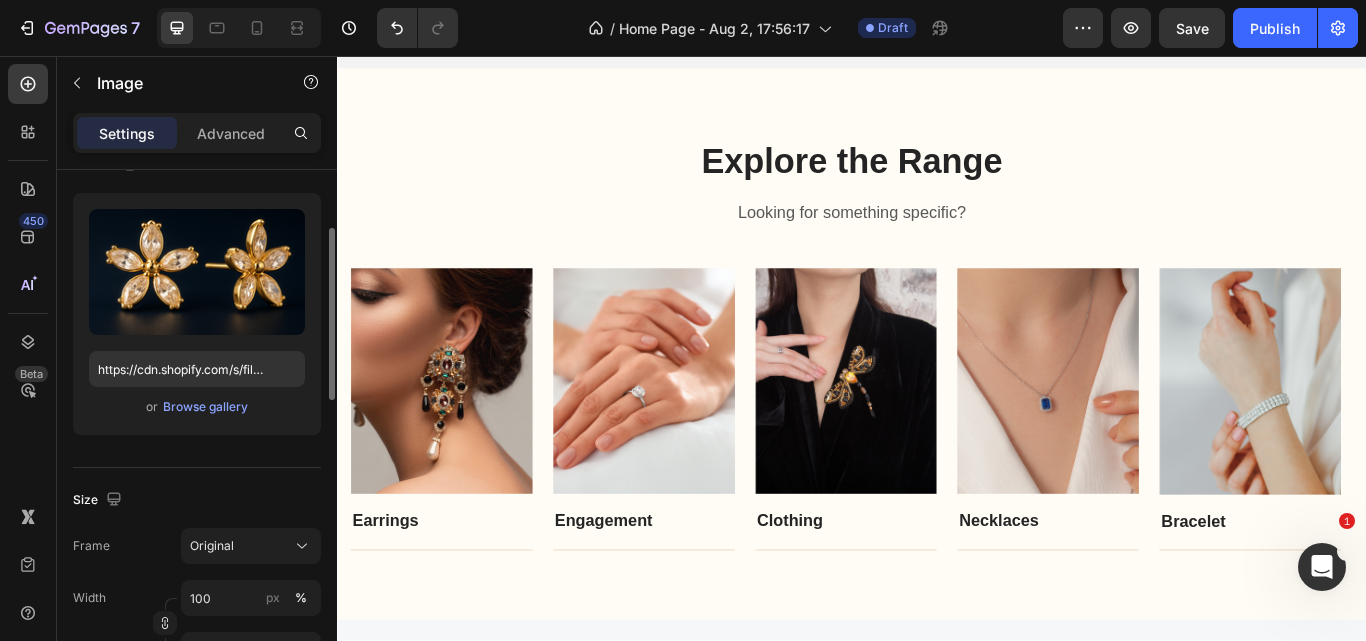 type on "https://cdn.shopify.com/s/files/1/0672/8505/7773/files/gempages_539163948633556115-844b1651-4b89-4ce1-b981-351d9651b7a7.png" 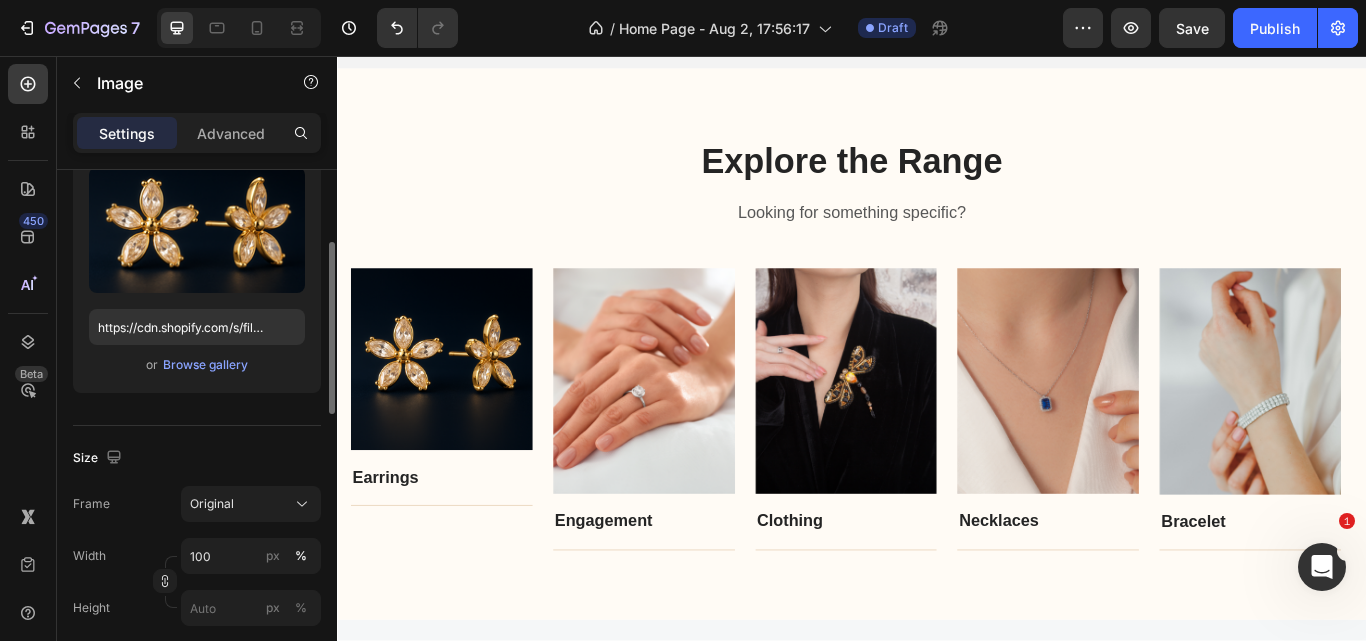 scroll, scrollTop: 315, scrollLeft: 0, axis: vertical 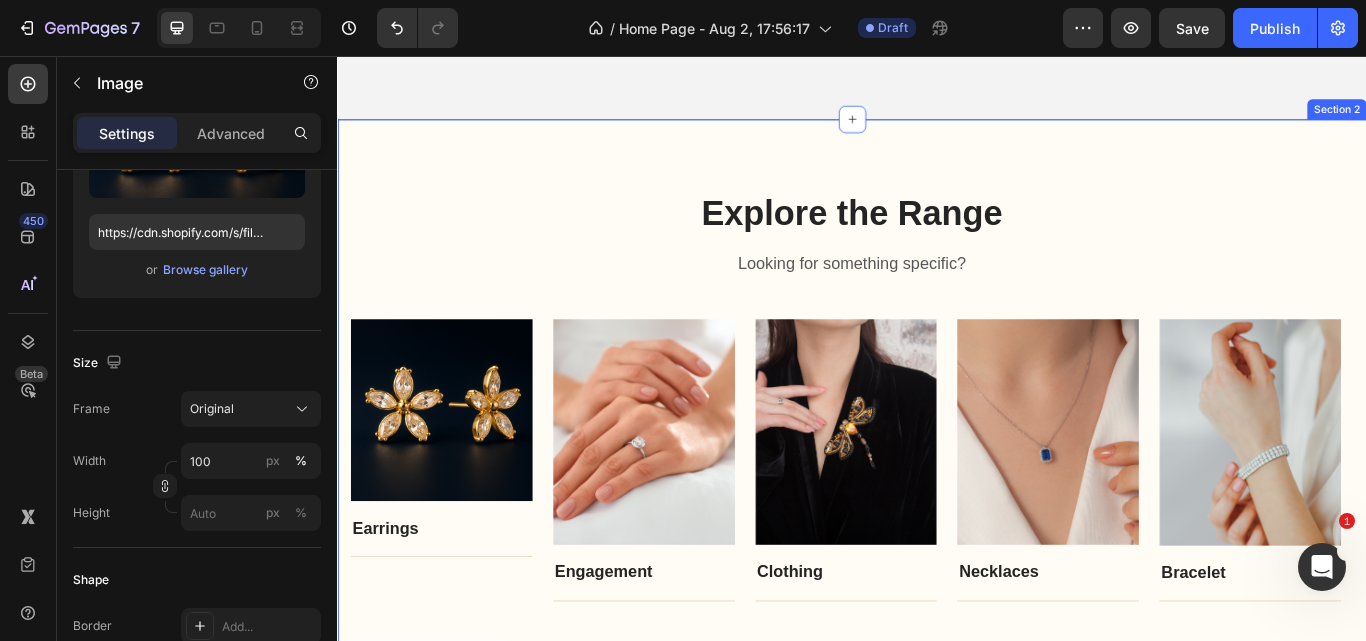 click on "Explore the Range Heading Looking for something specific? Text block Row Image Earrings Text block                Title Line Row Image Engagement Text block                Title Line Row Image Clothing Text block                Title Line Row Image Necklaces Text block                Title Line Row Image Bracelet Text block                Title Line Row Carousel Row Section 2" at bounding box center (937, 452) 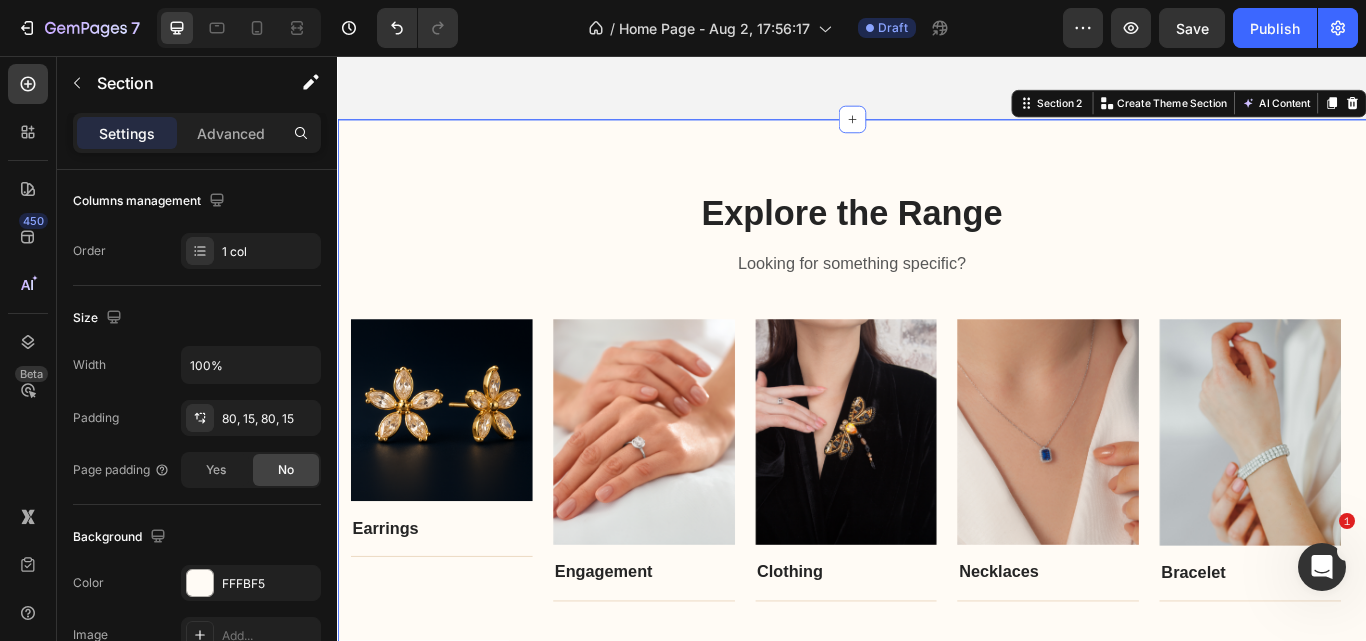 scroll, scrollTop: 0, scrollLeft: 0, axis: both 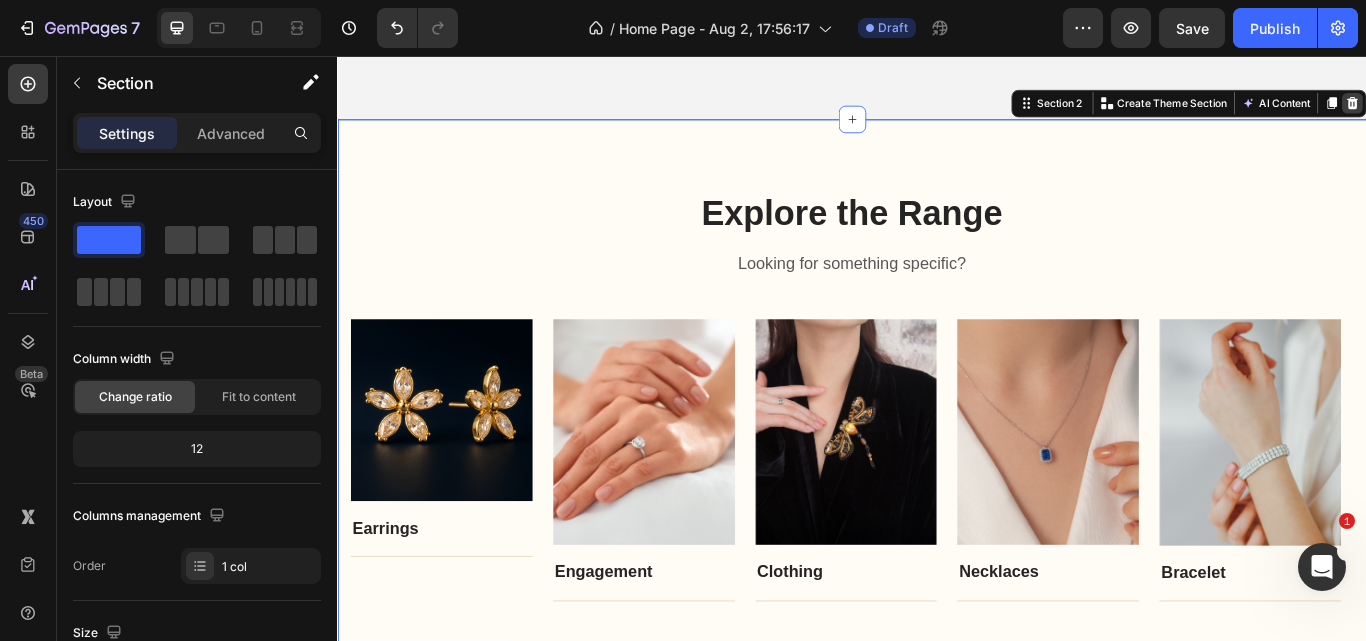 click at bounding box center (1520, 112) 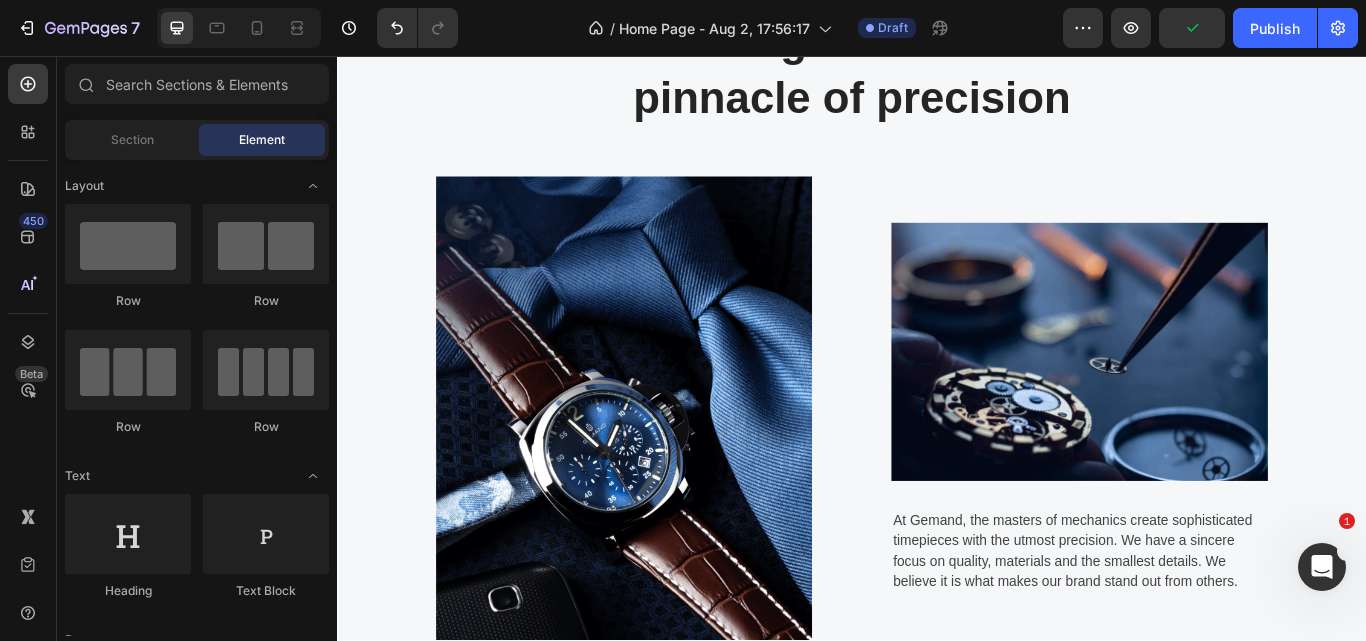 scroll, scrollTop: 669, scrollLeft: 0, axis: vertical 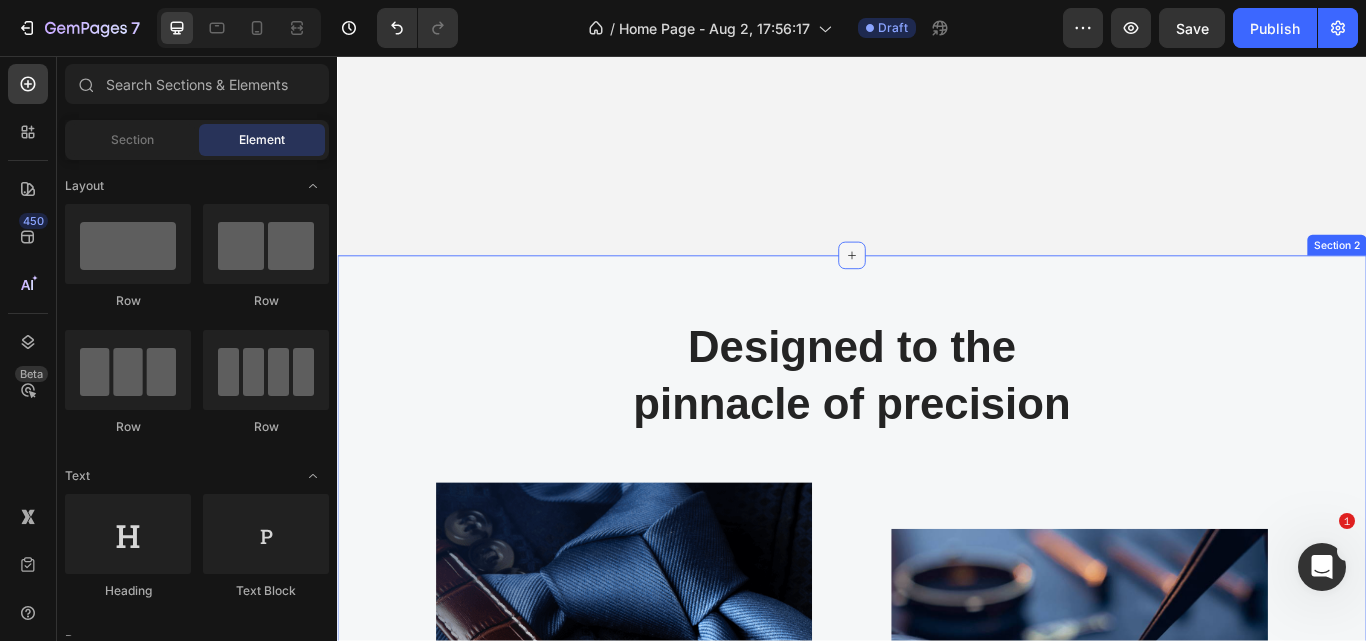 click 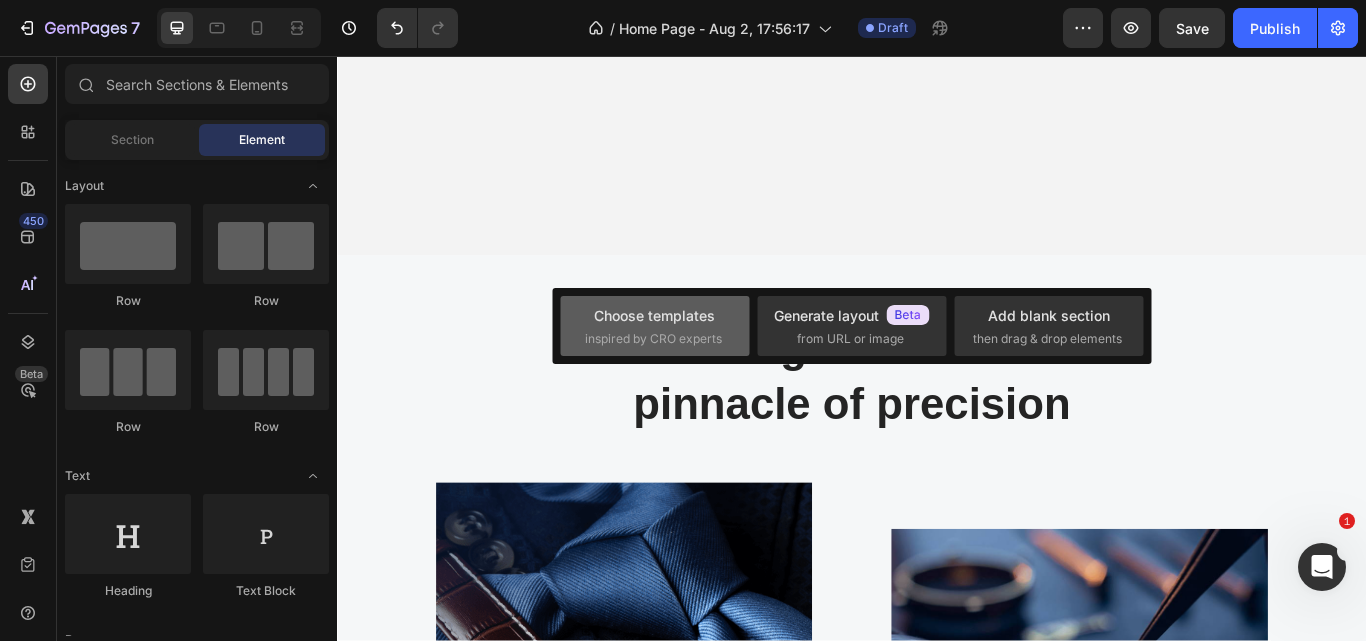 click on "Choose templates" at bounding box center [654, 315] 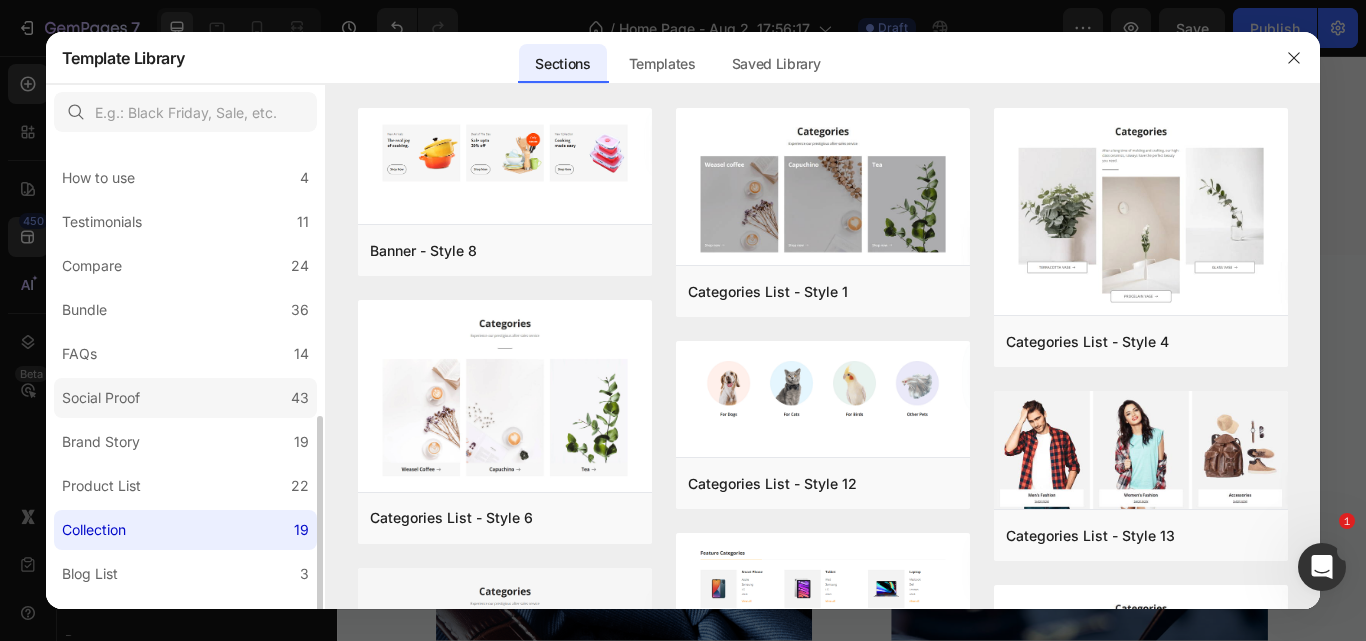 scroll, scrollTop: 398, scrollLeft: 0, axis: vertical 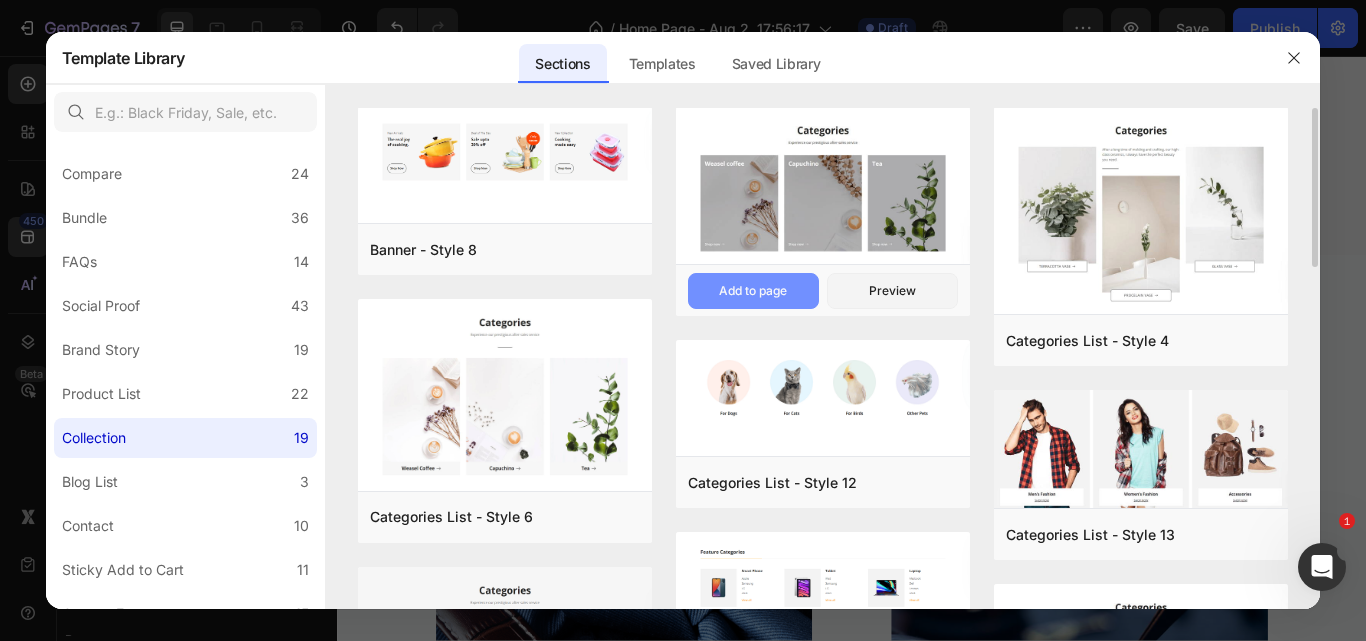 click on "Add to page" at bounding box center [753, 291] 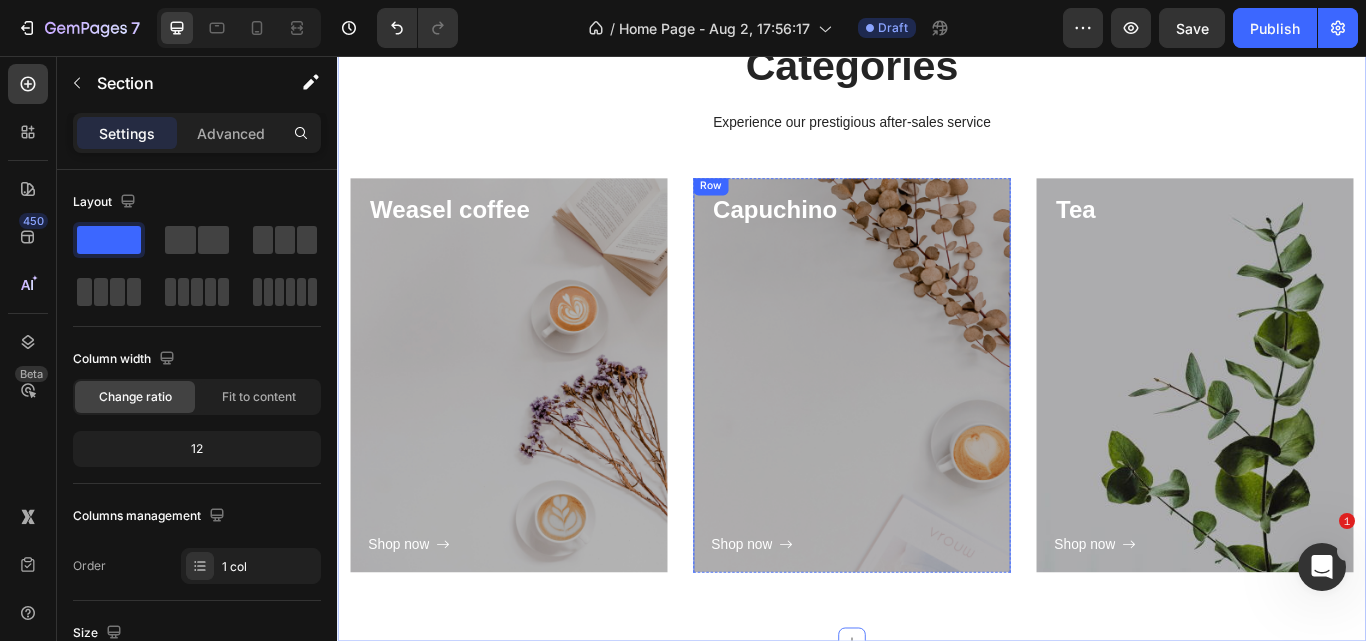 scroll, scrollTop: 994, scrollLeft: 0, axis: vertical 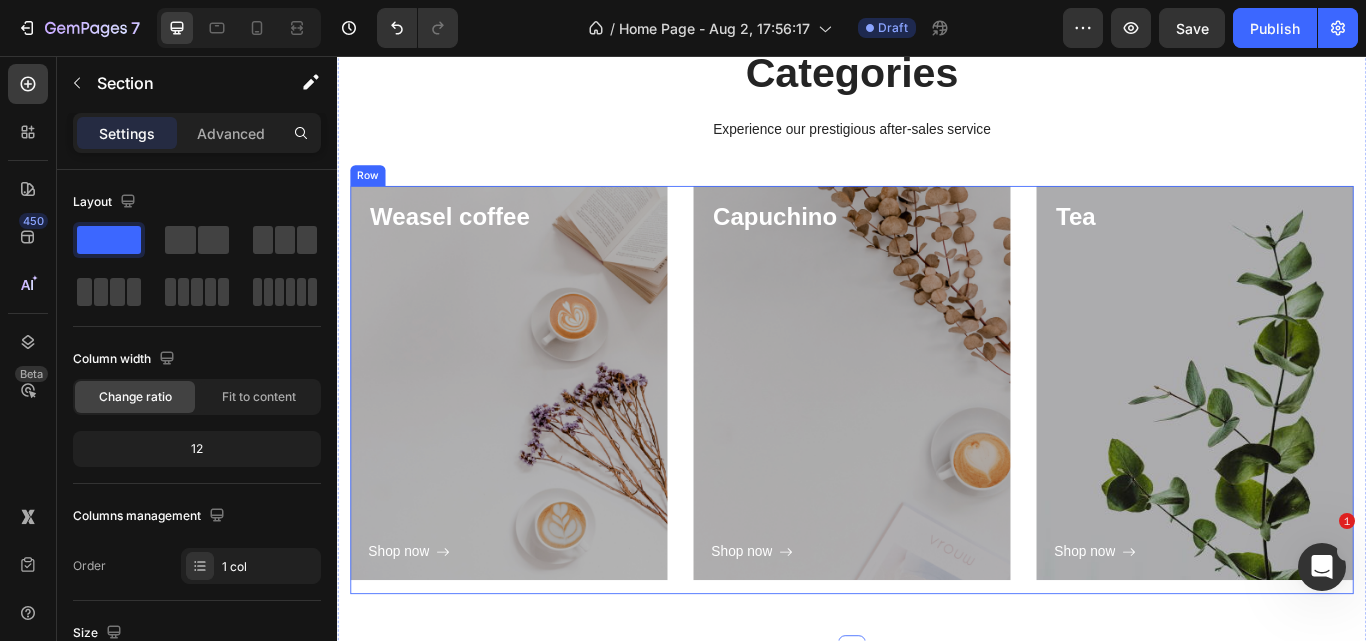 click on "Weasel coffee Heading
Shop now Button Row Hero Banner Capuchino Heading
Shop now Button Row Hero Banner Tea Heading
Shop now Button Row Hero Banner Row" at bounding box center (937, 446) 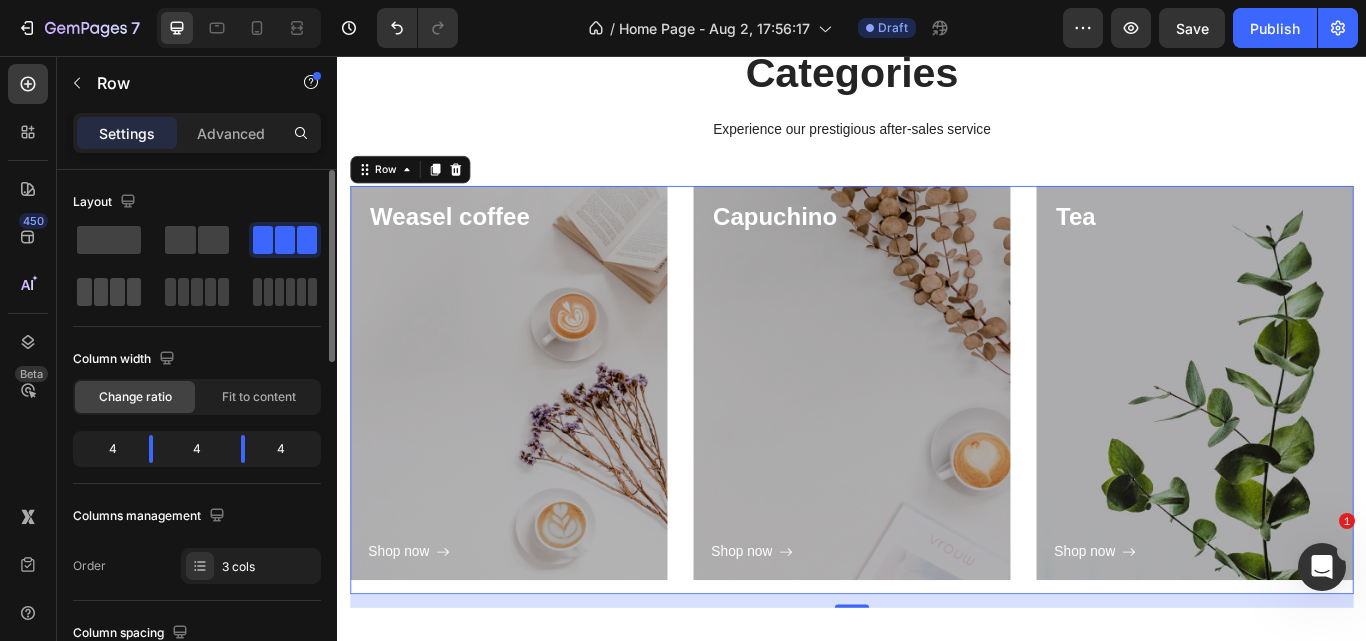 click 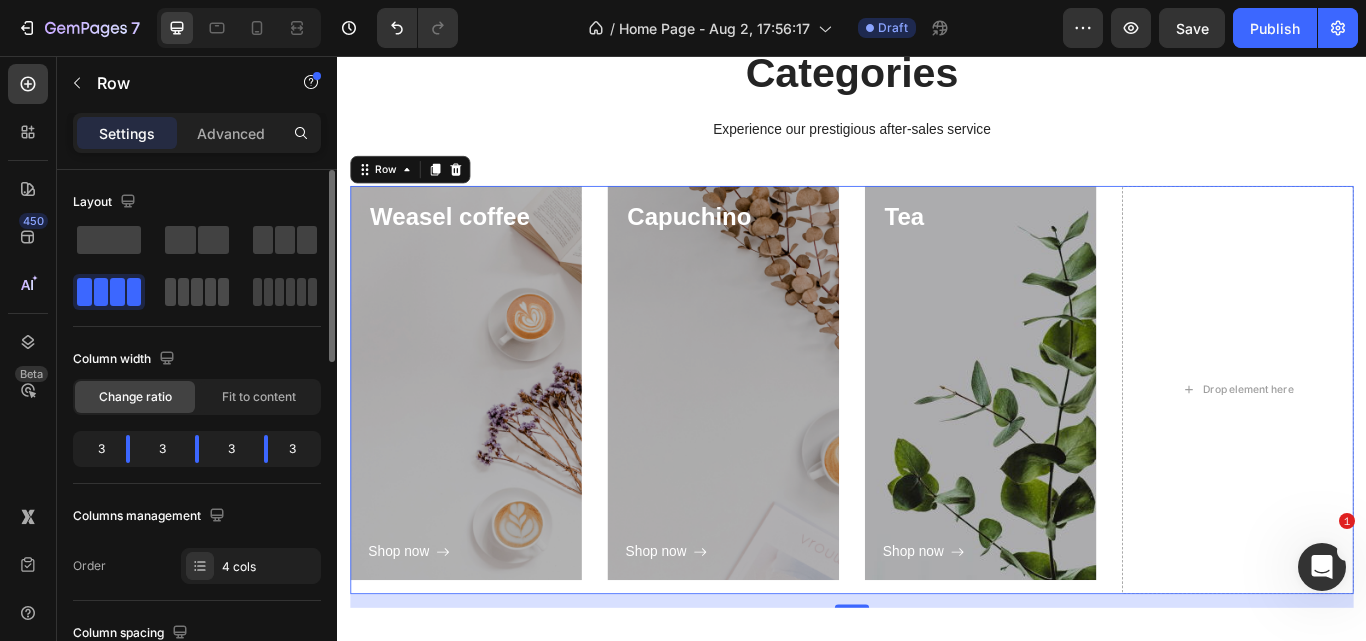 click 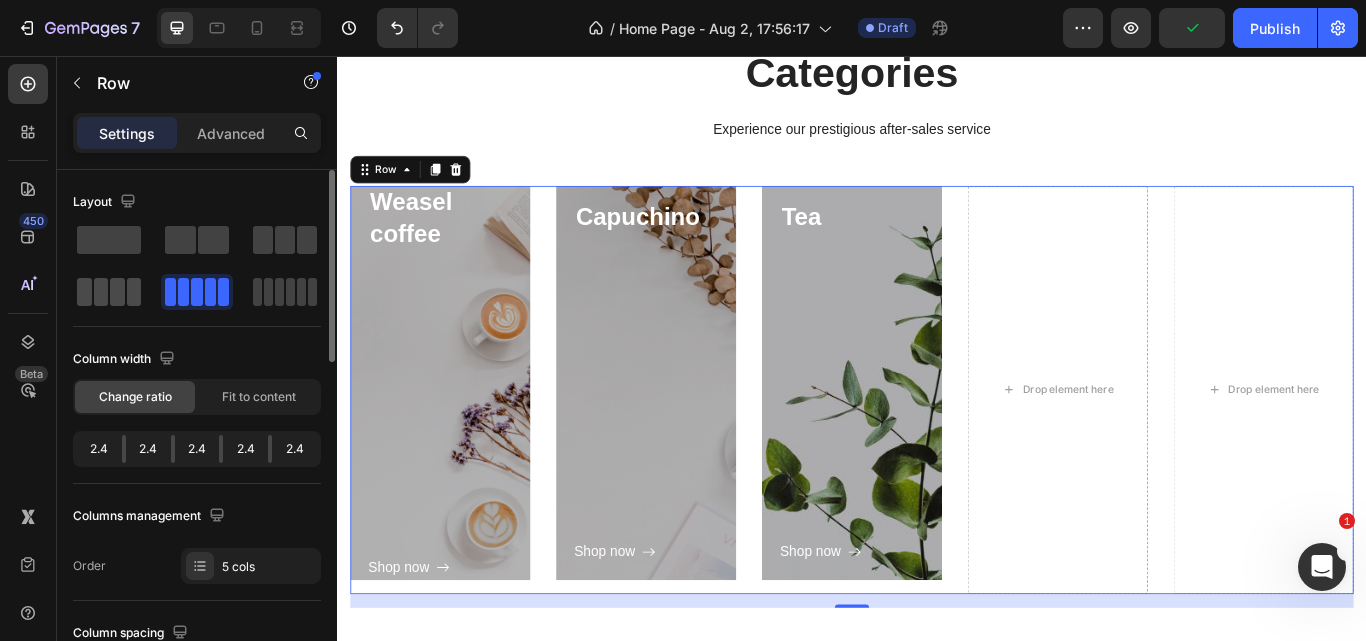 click 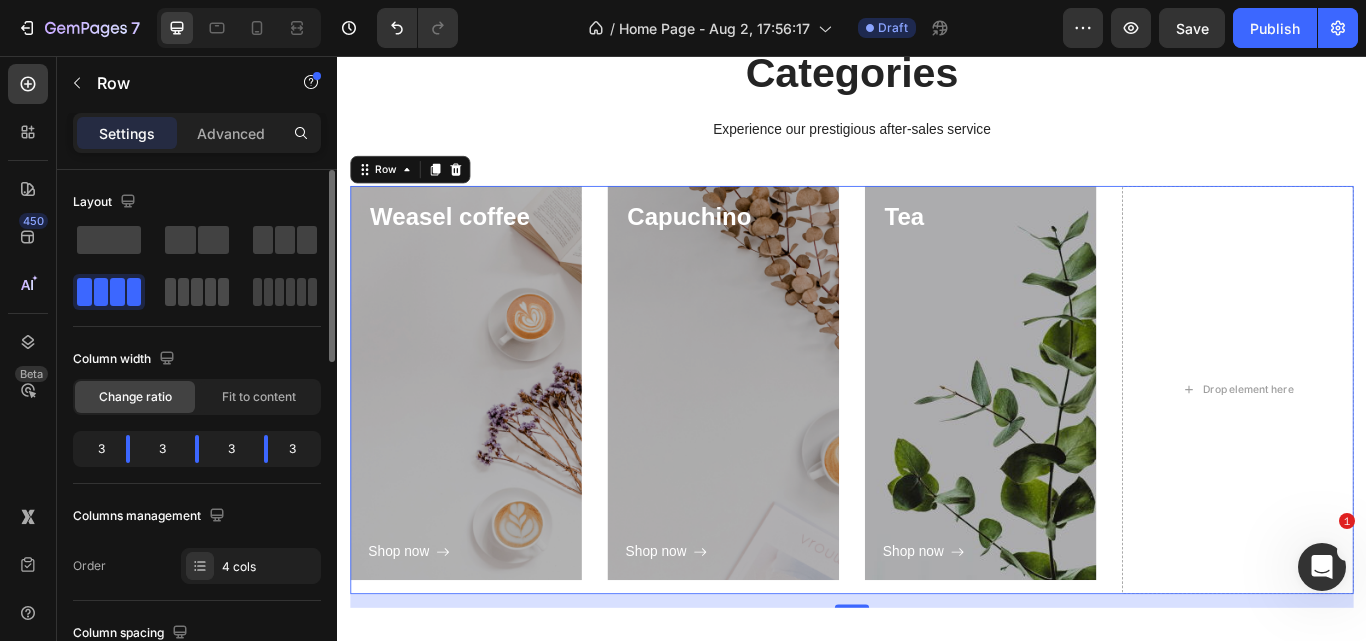 click 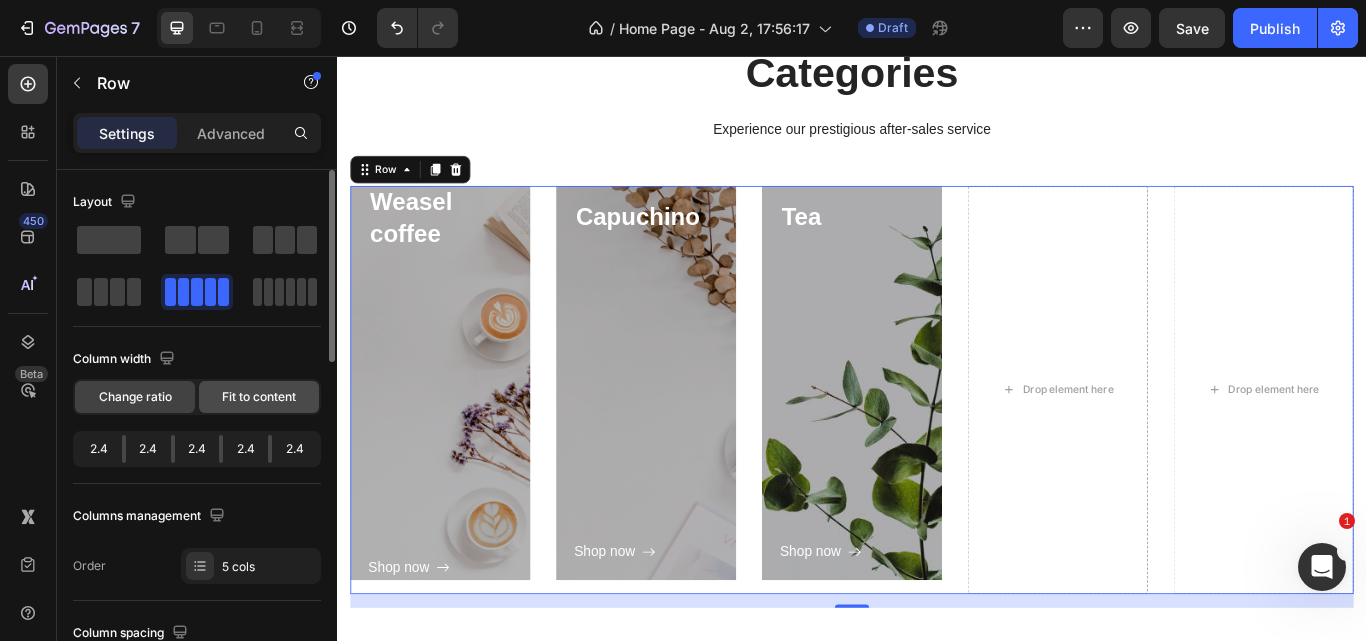 click on "Fit to content" 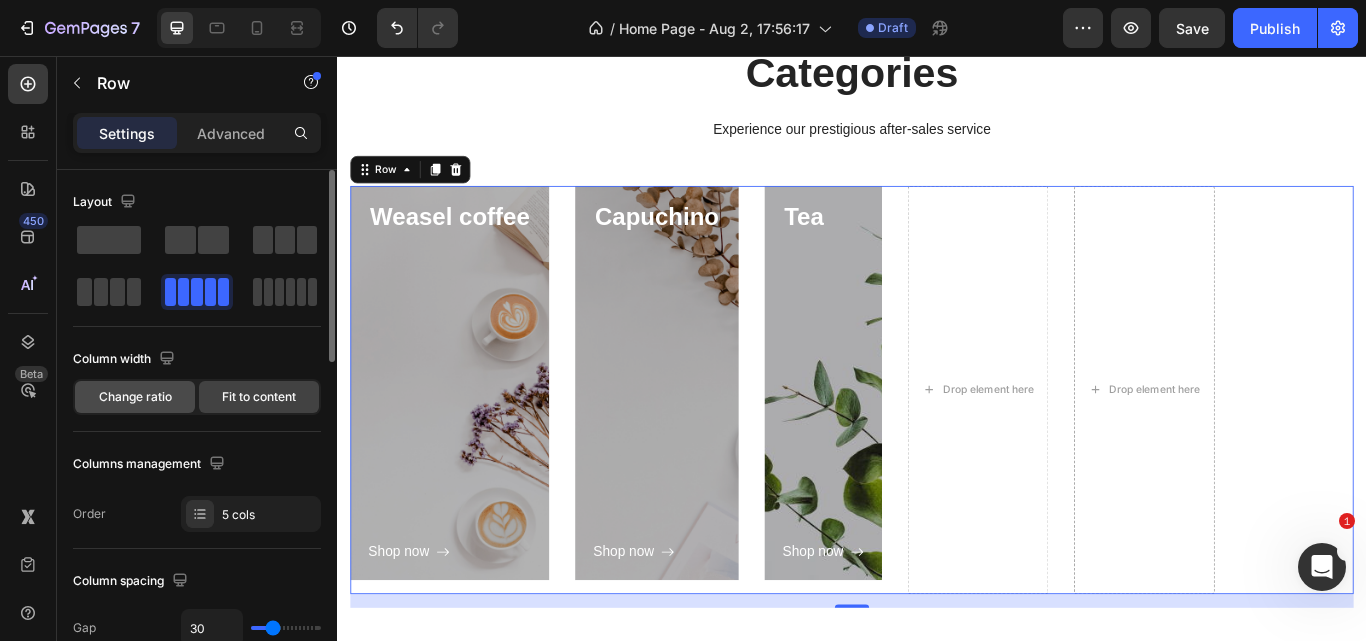 click on "Change ratio" 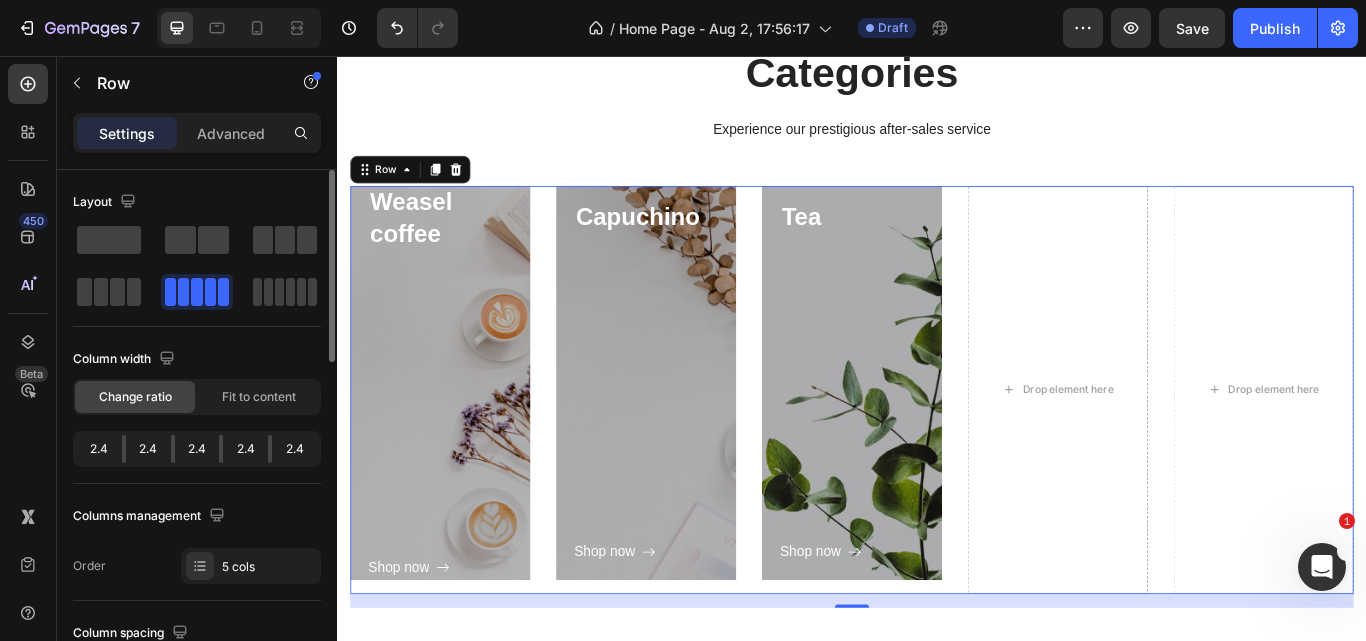 click on "2.4" 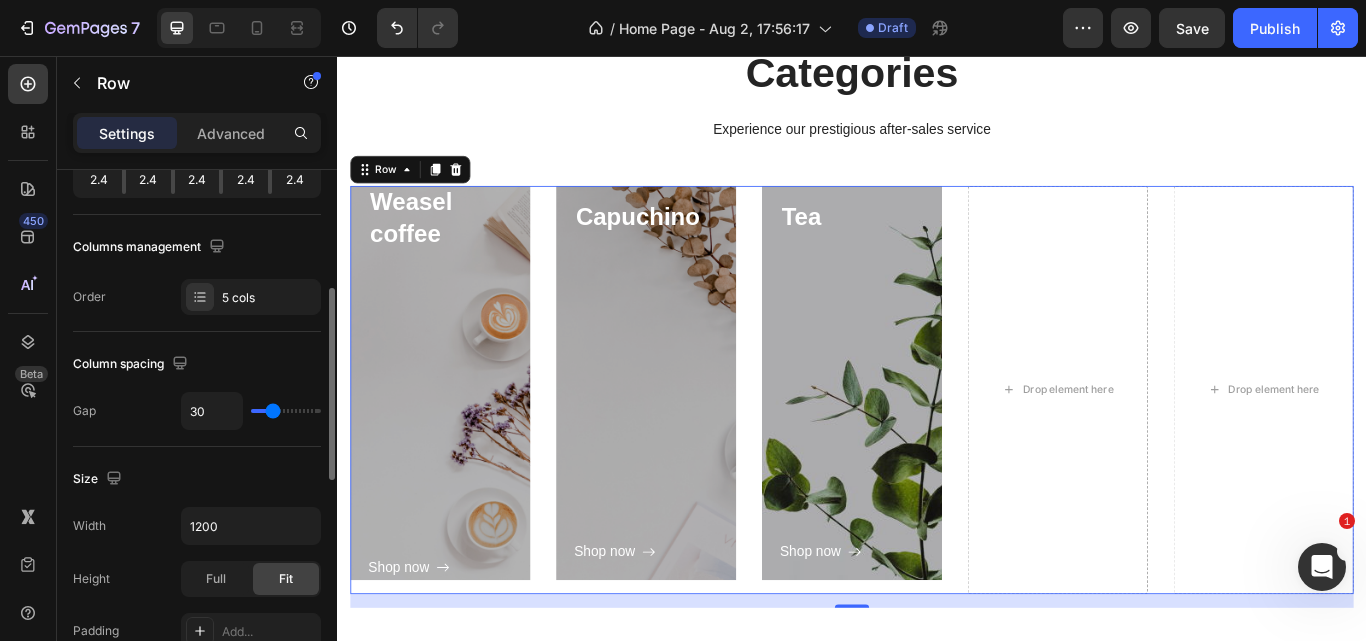 scroll, scrollTop: 290, scrollLeft: 0, axis: vertical 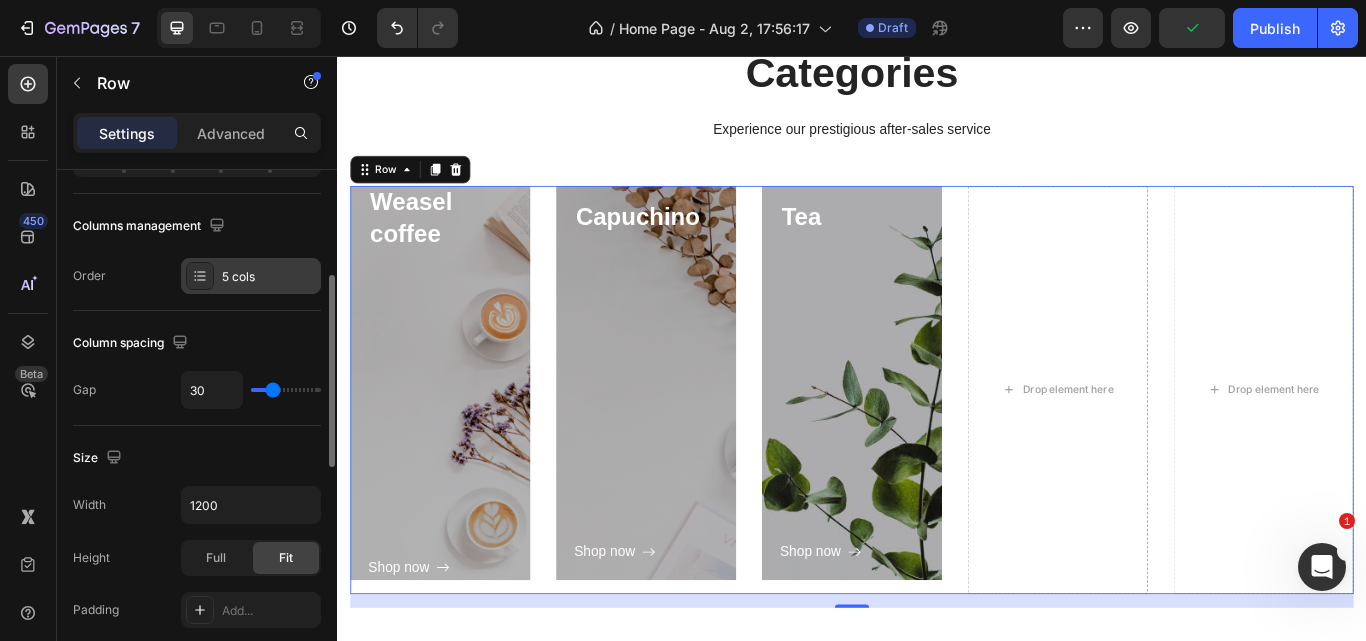 click at bounding box center (200, 276) 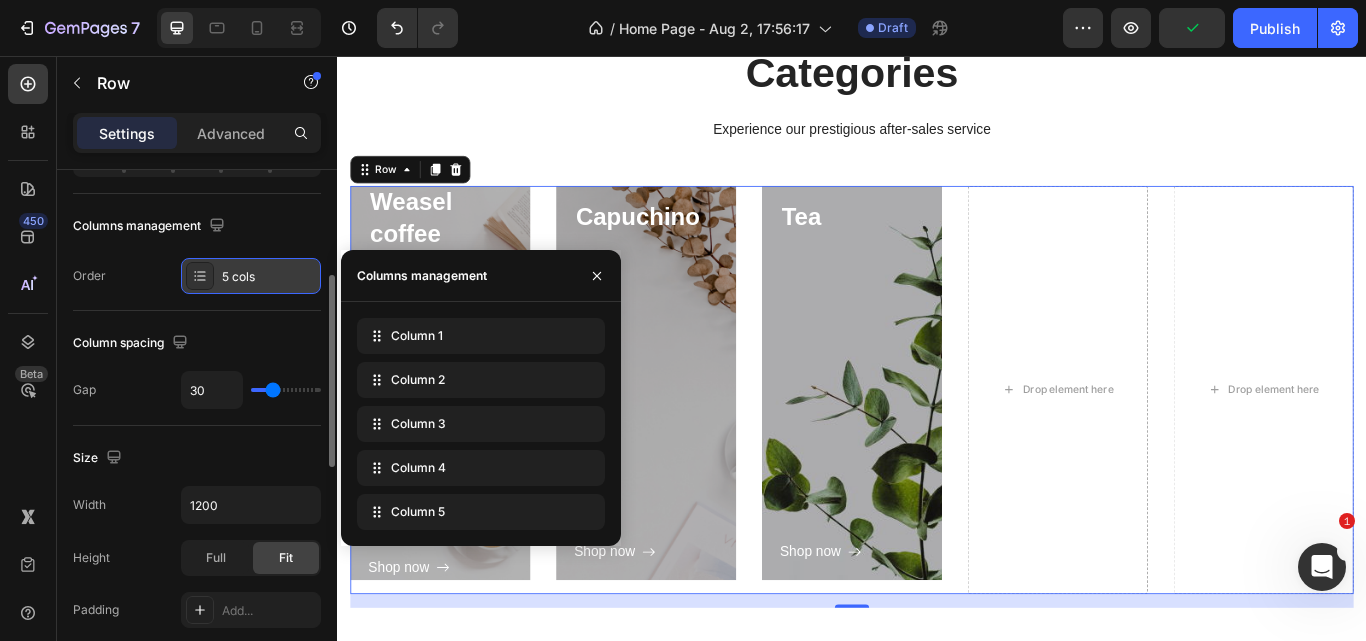 click at bounding box center (200, 276) 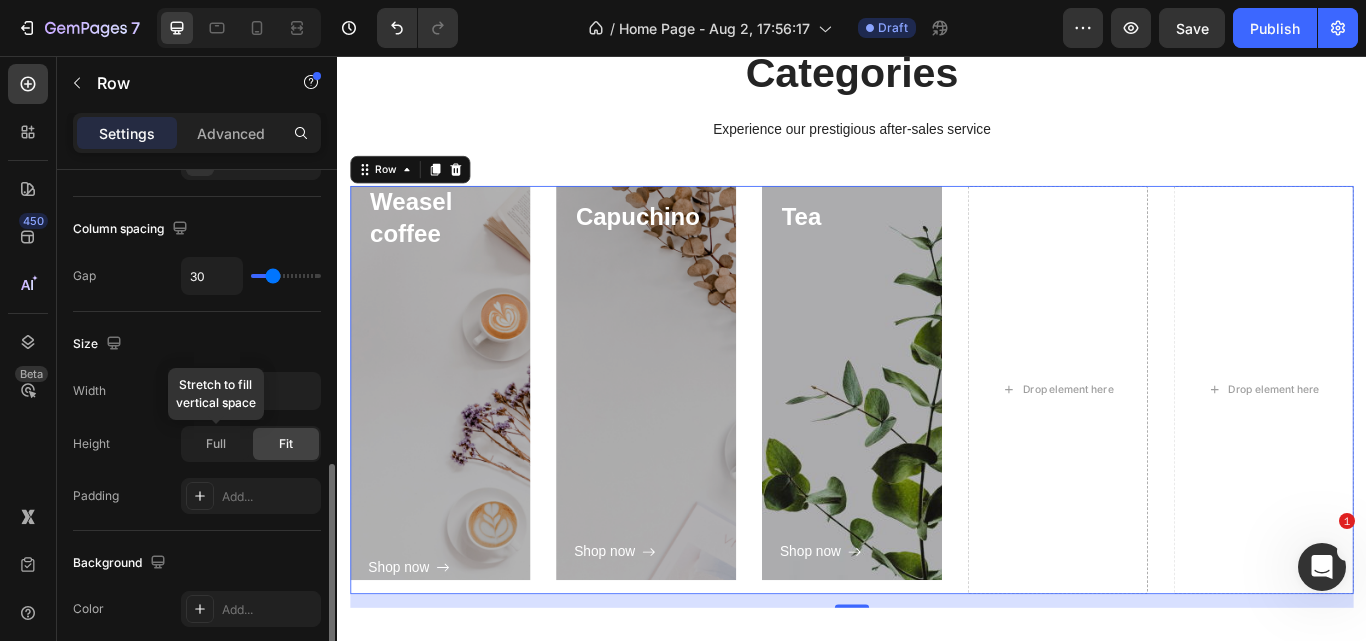 scroll, scrollTop: 512, scrollLeft: 0, axis: vertical 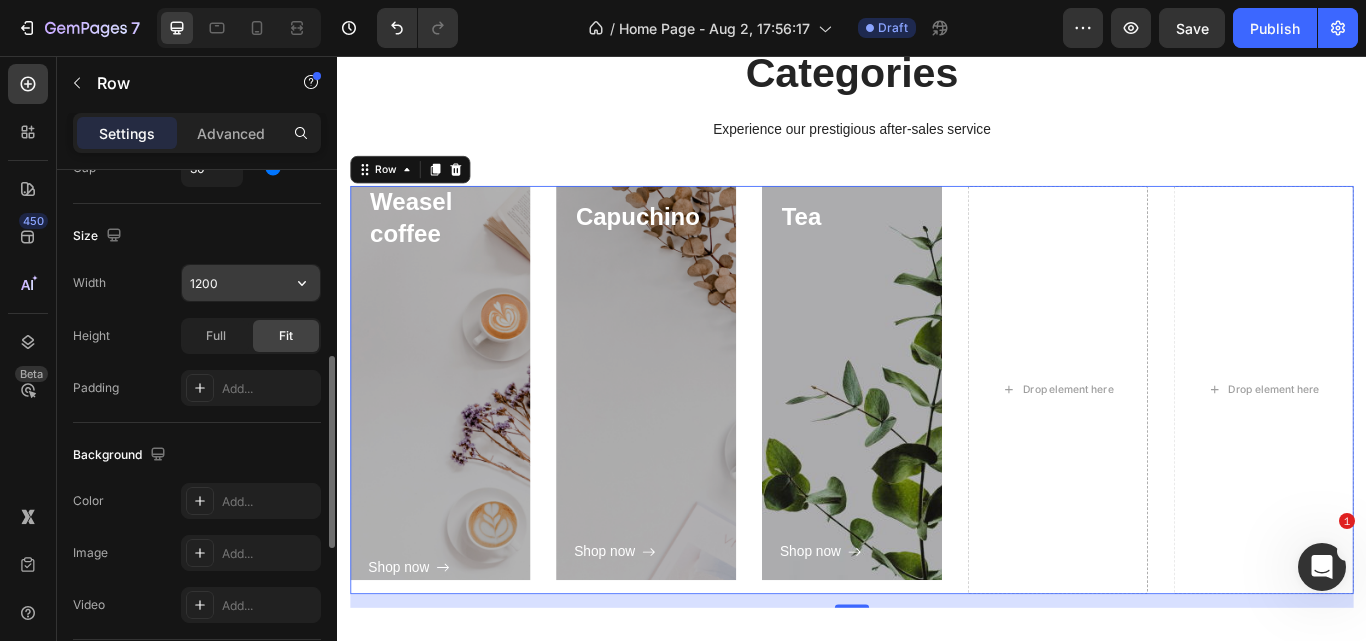 click on "1200" at bounding box center (251, 283) 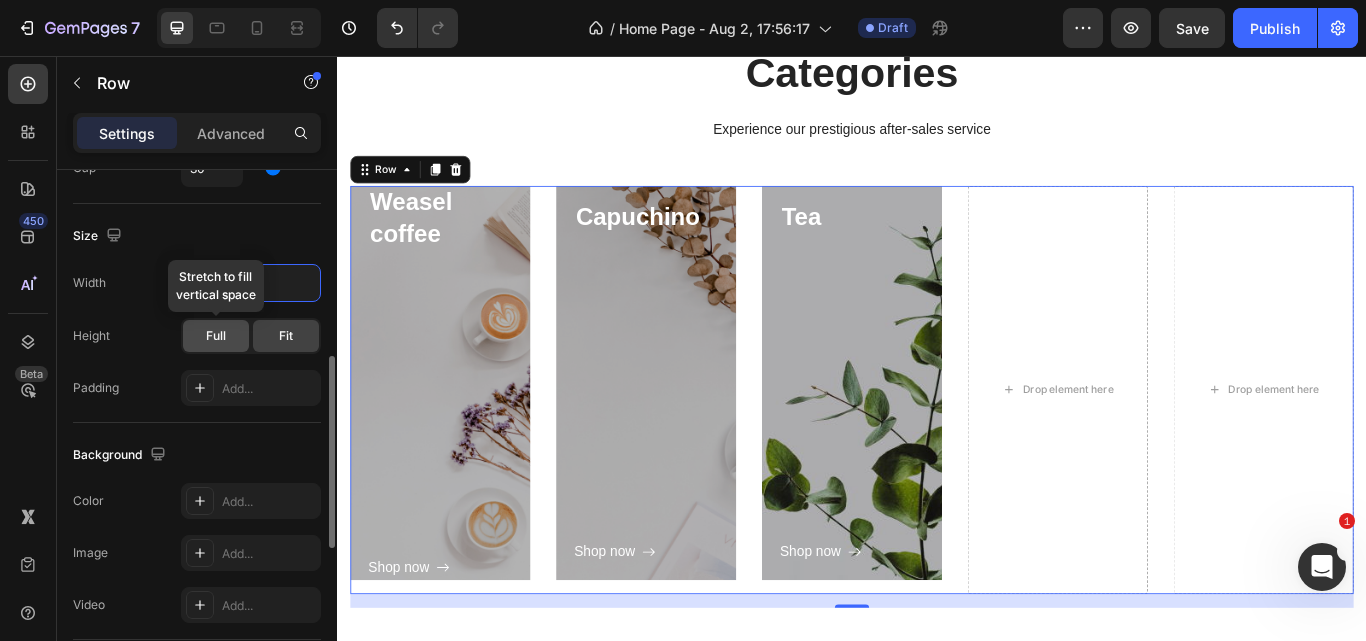 click on "Full" 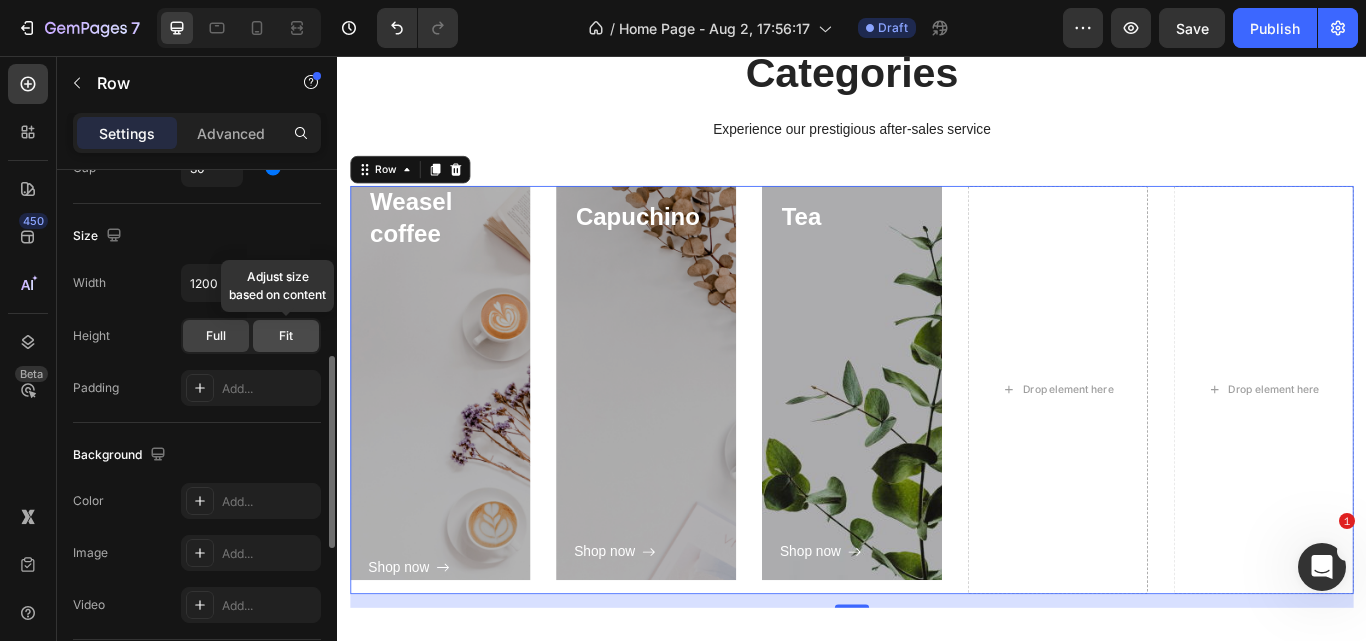 click on "Fit" 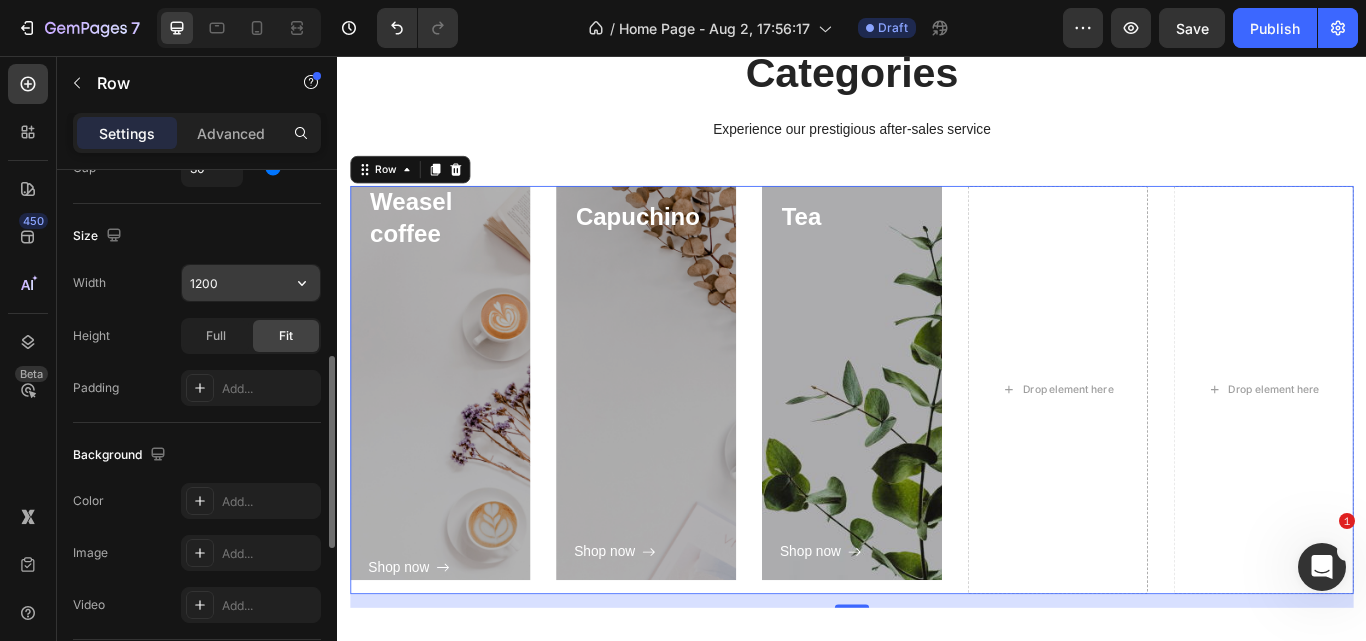 click on "1200" at bounding box center [251, 283] 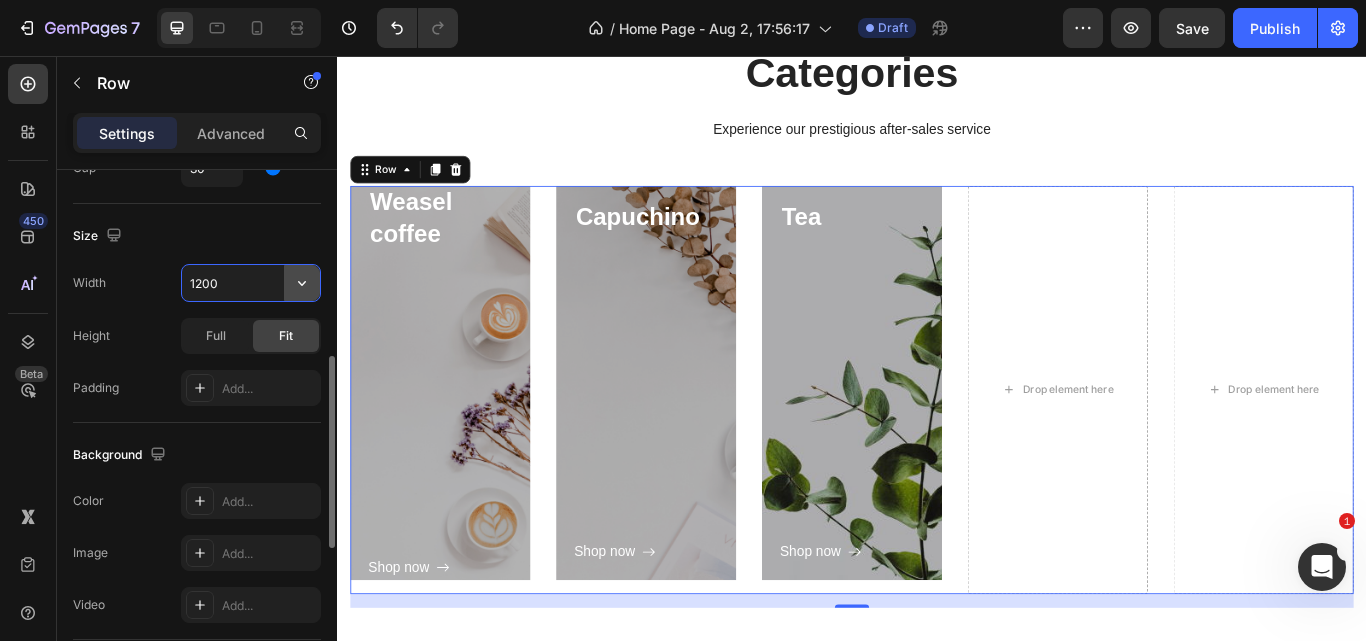 click 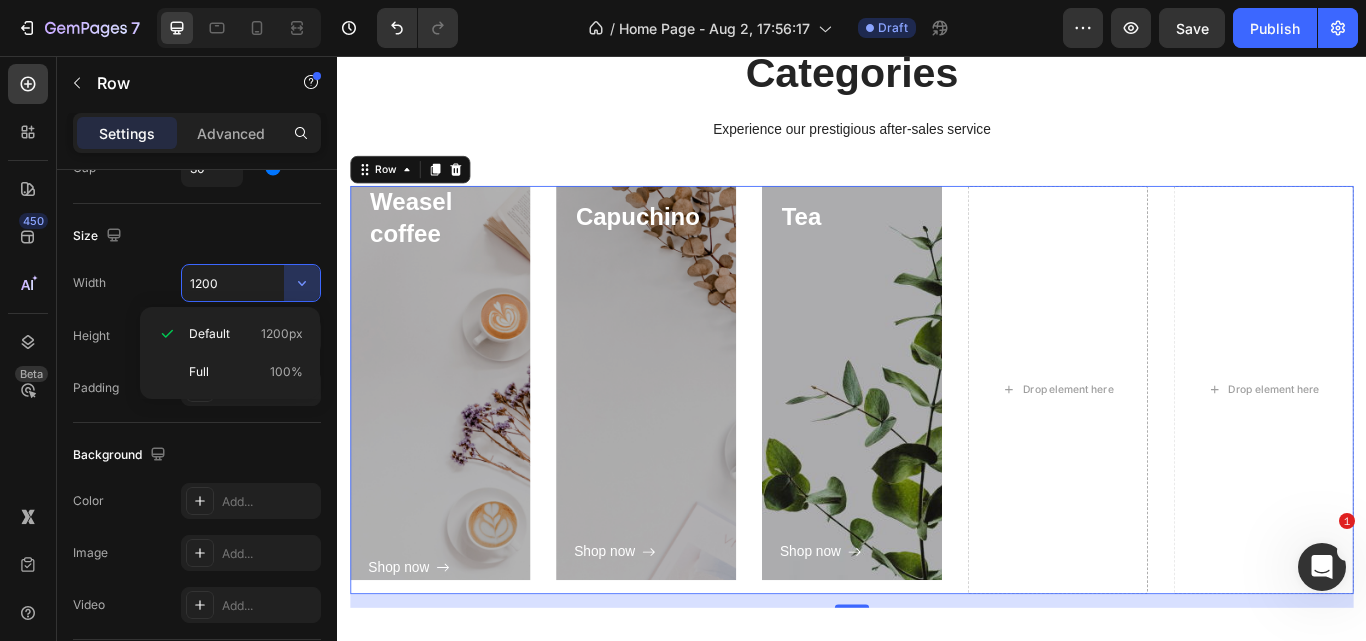 click on "Default 1200px Full 100%" 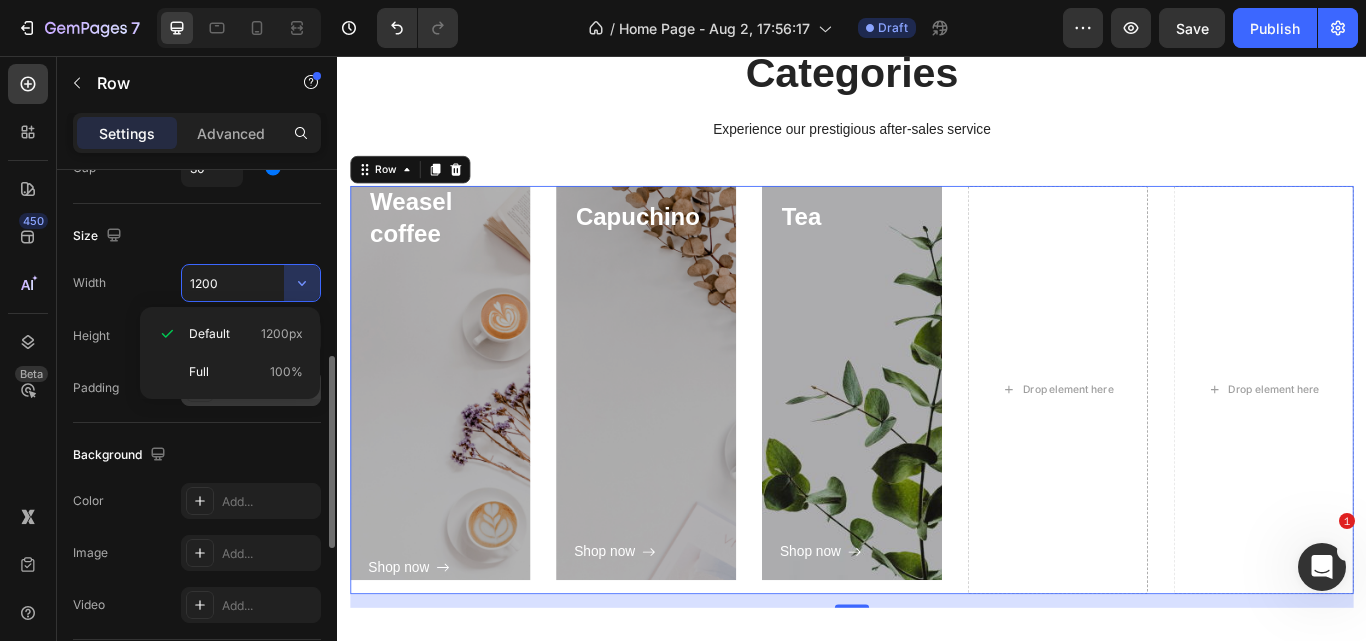 click on "Full 100%" at bounding box center (246, 372) 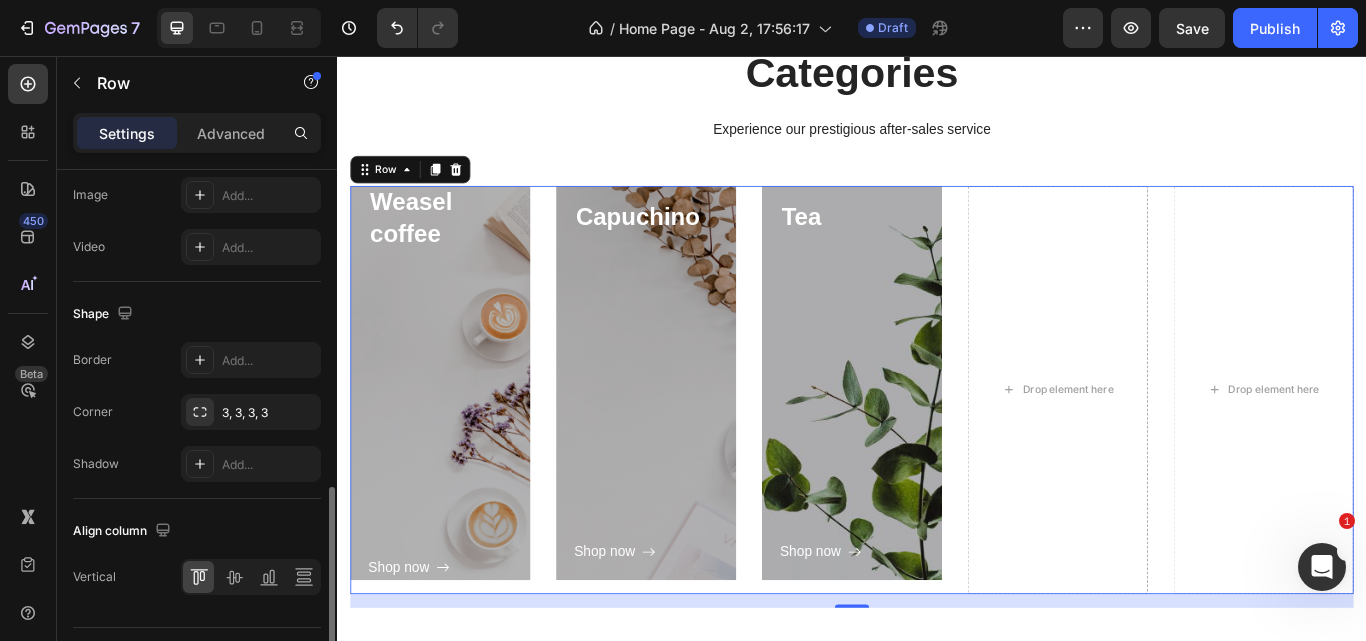 scroll, scrollTop: 920, scrollLeft: 0, axis: vertical 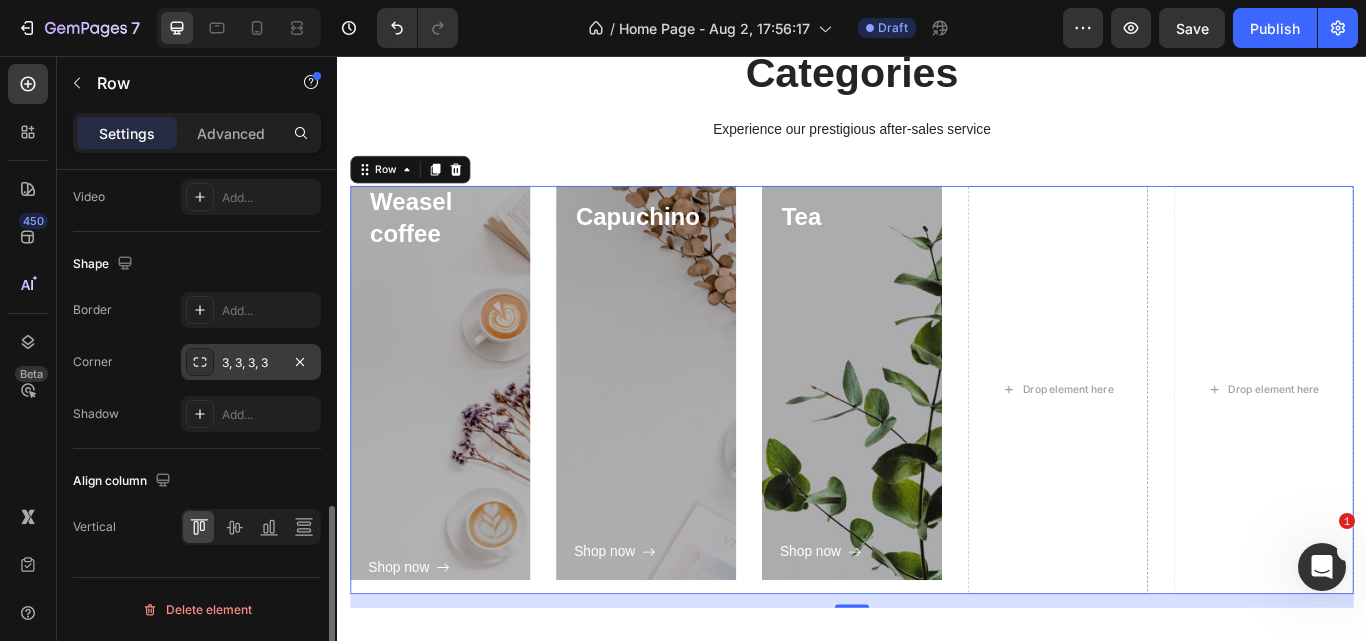 click 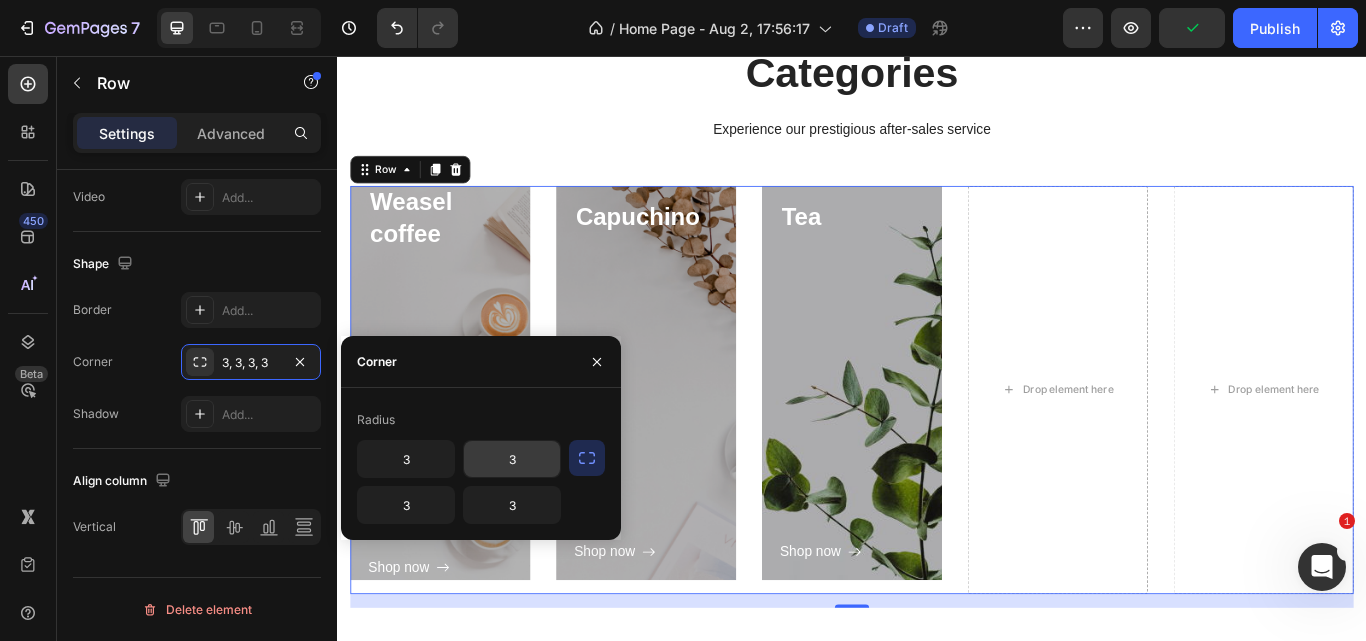 click on "3" at bounding box center [512, 459] 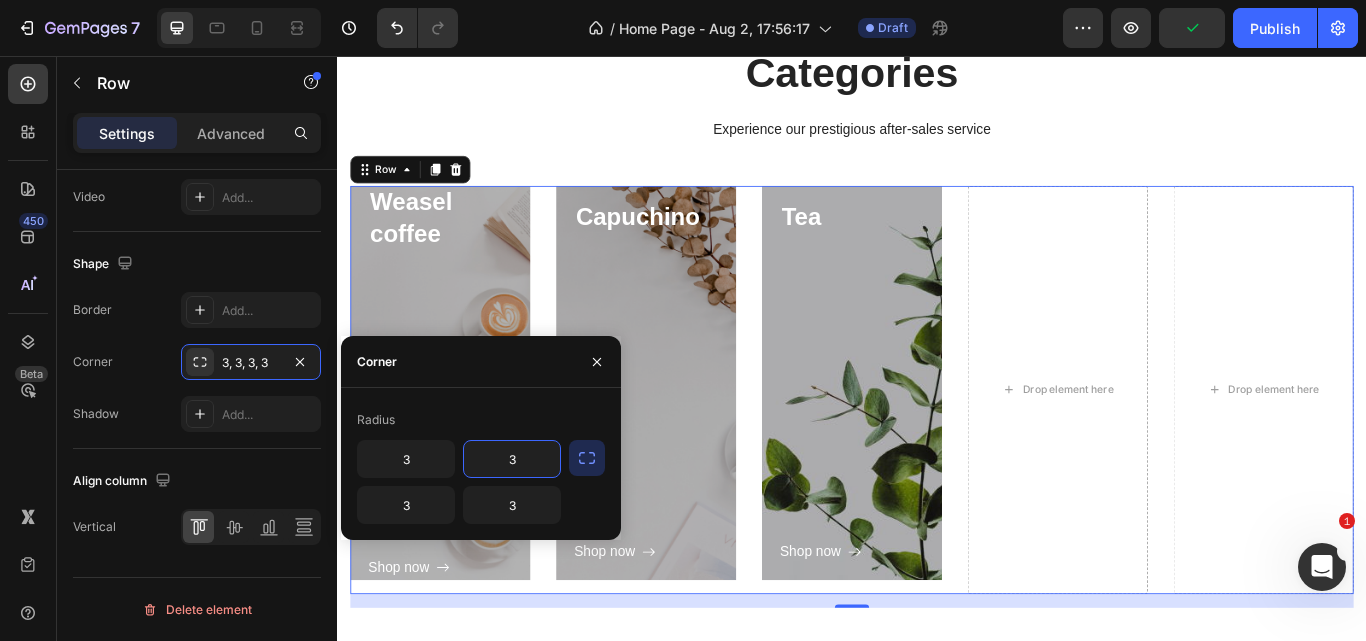 type on "5" 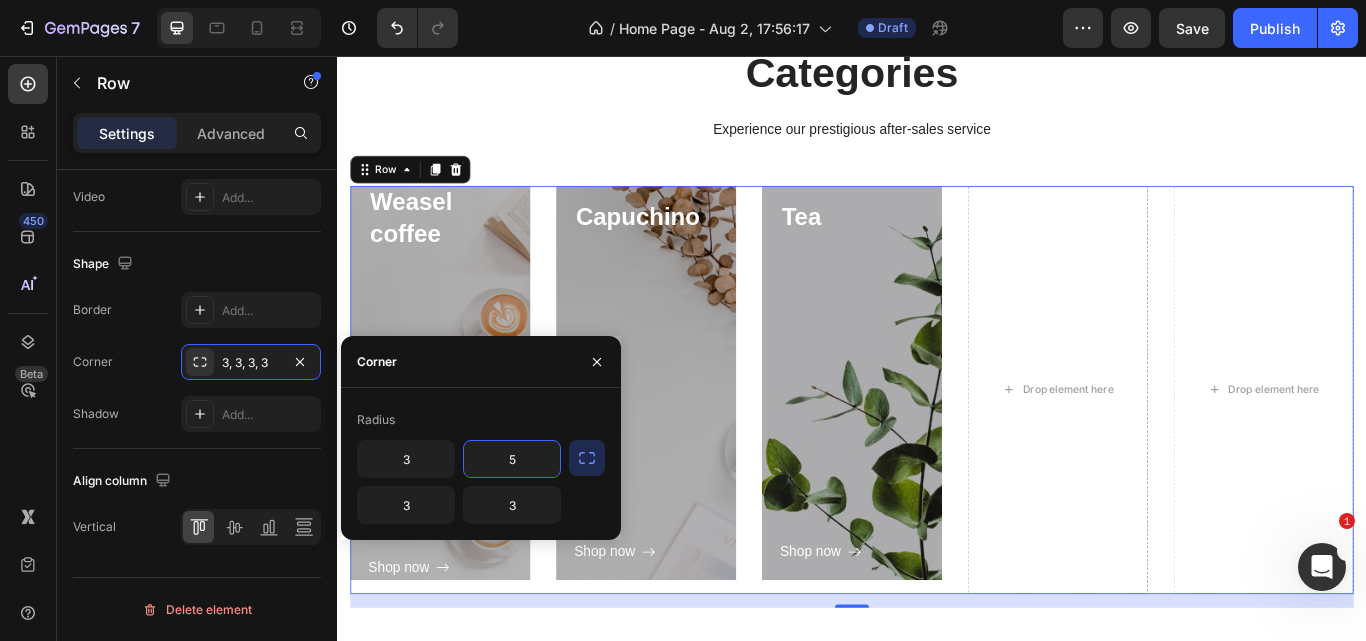 click 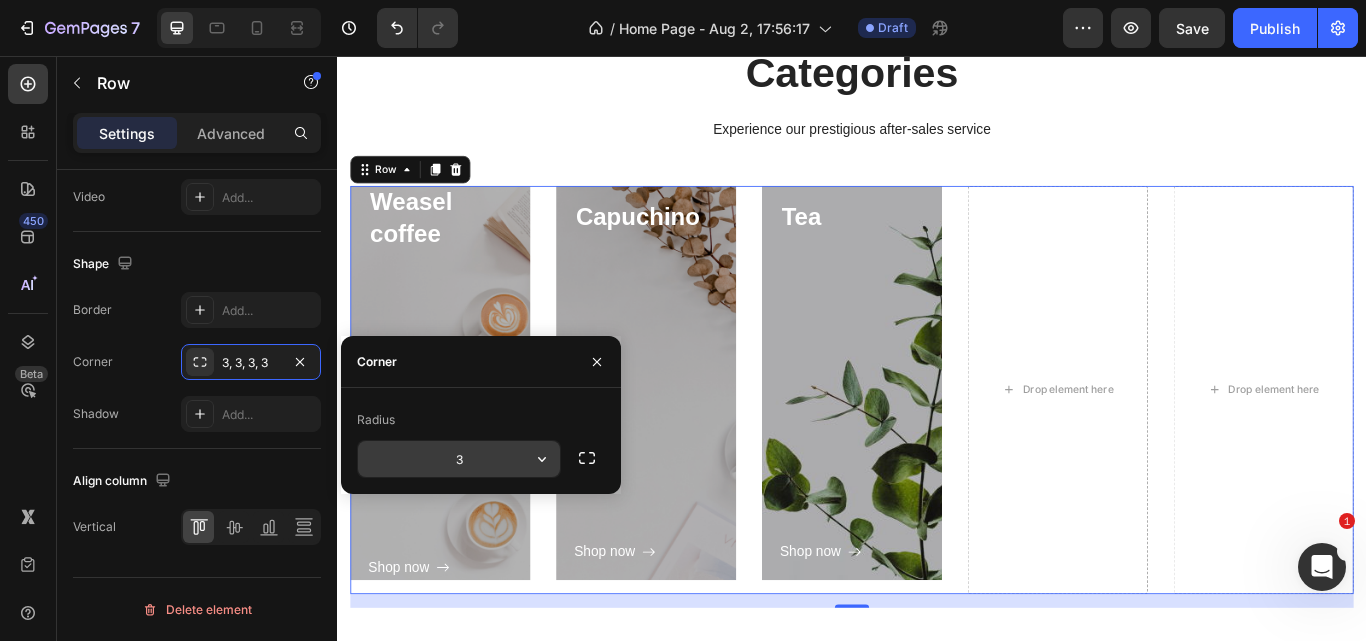 click on "3" at bounding box center (459, 459) 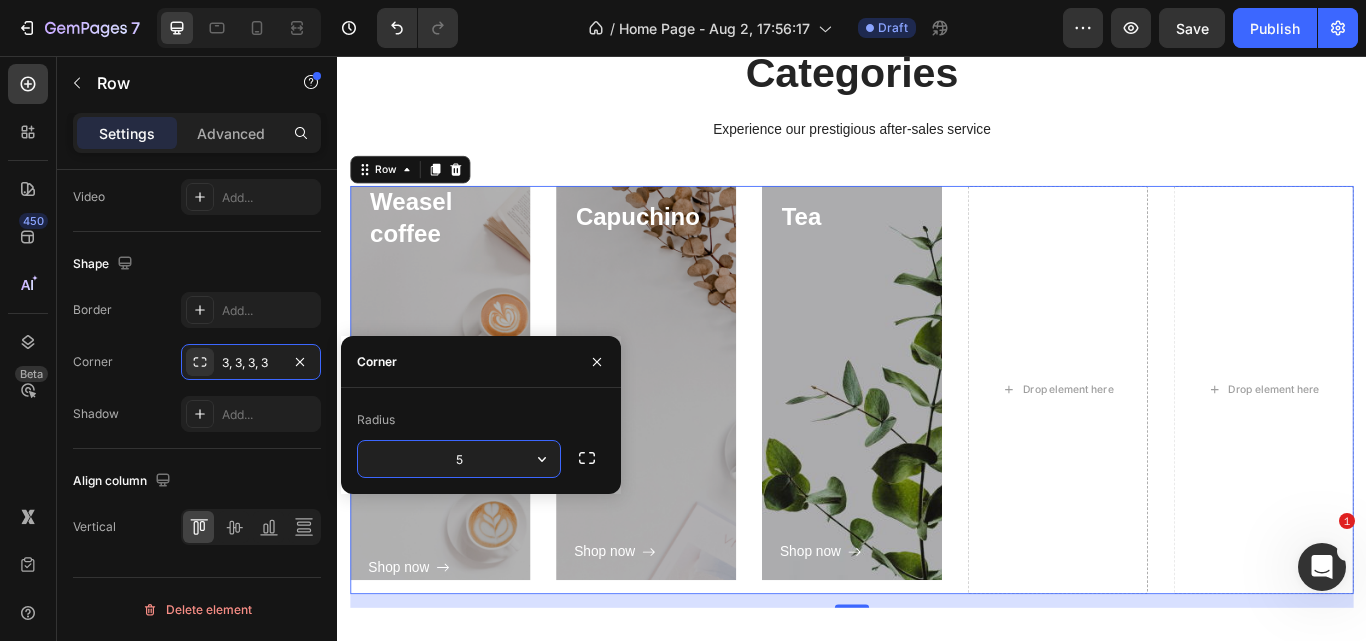 type on "5" 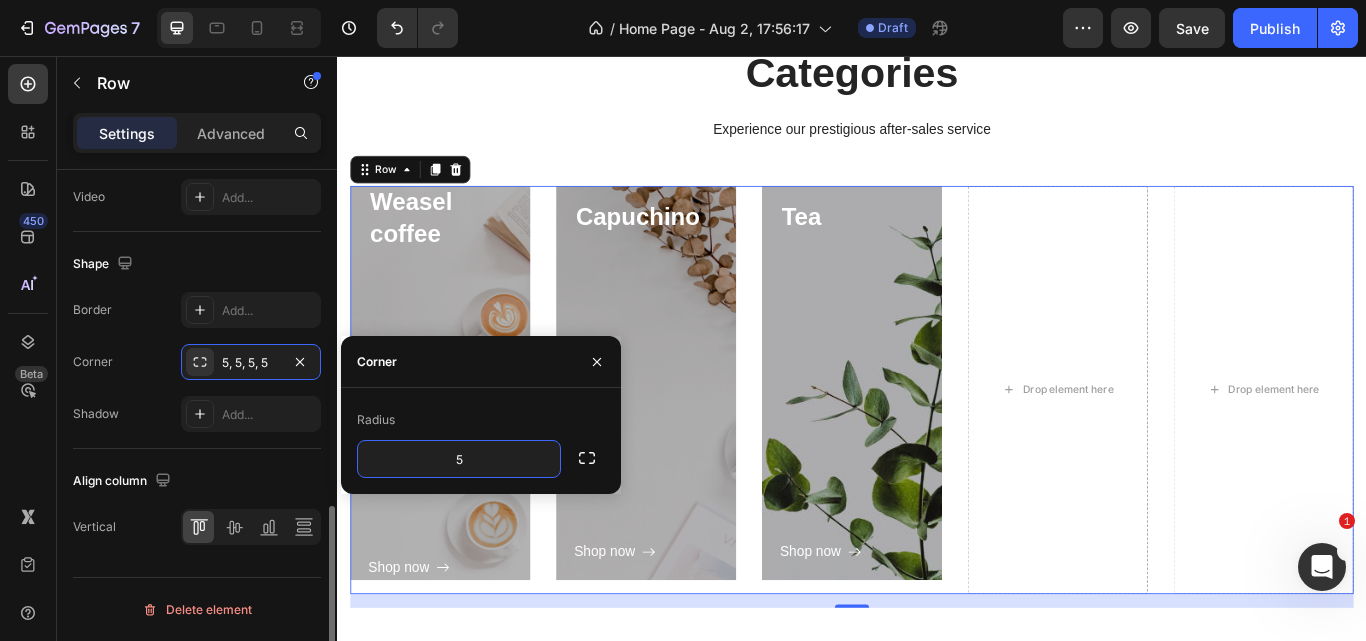 click on "Align column Vertical" 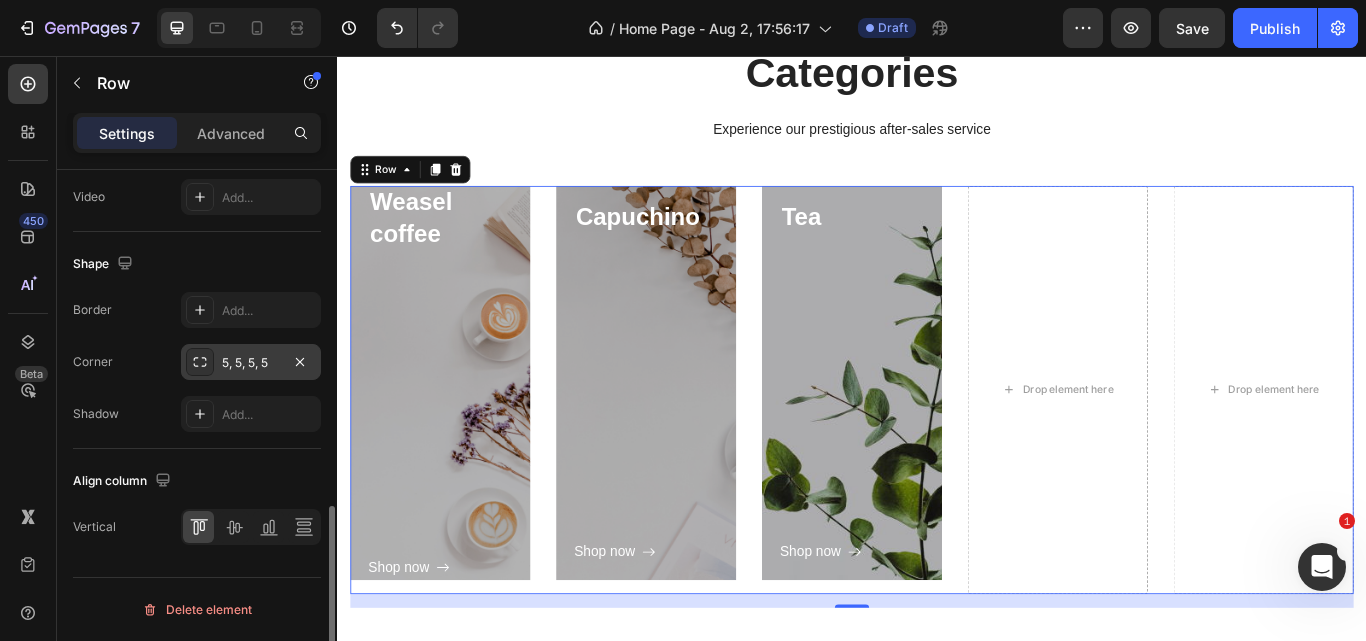 click on "5, 5, 5, 5" at bounding box center [251, 363] 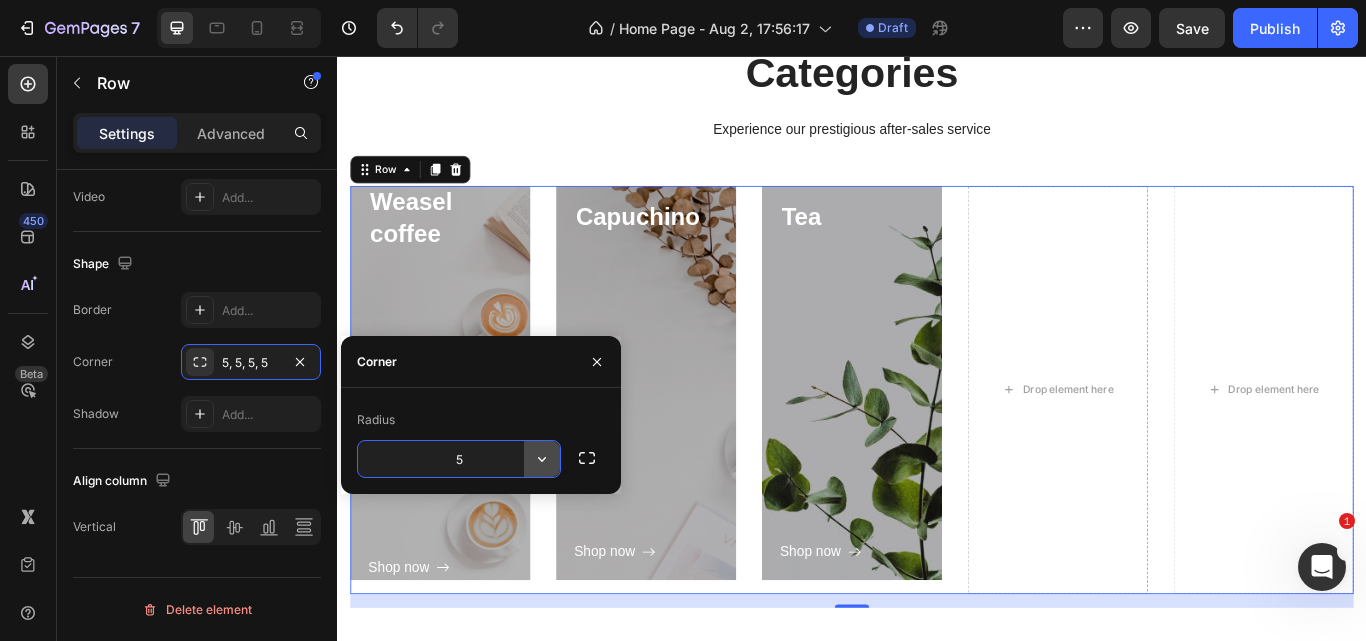 click 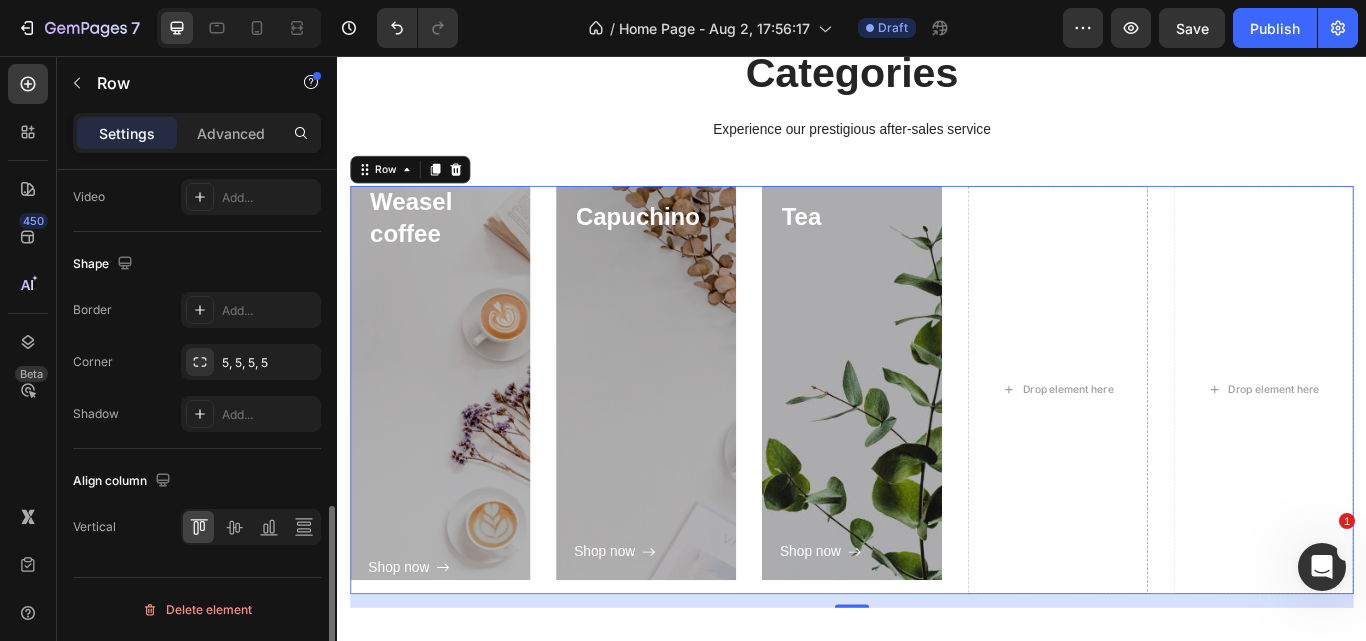 click on "Shape Border Add... Corner 5, 5, 5, 5 Shadow Add..." 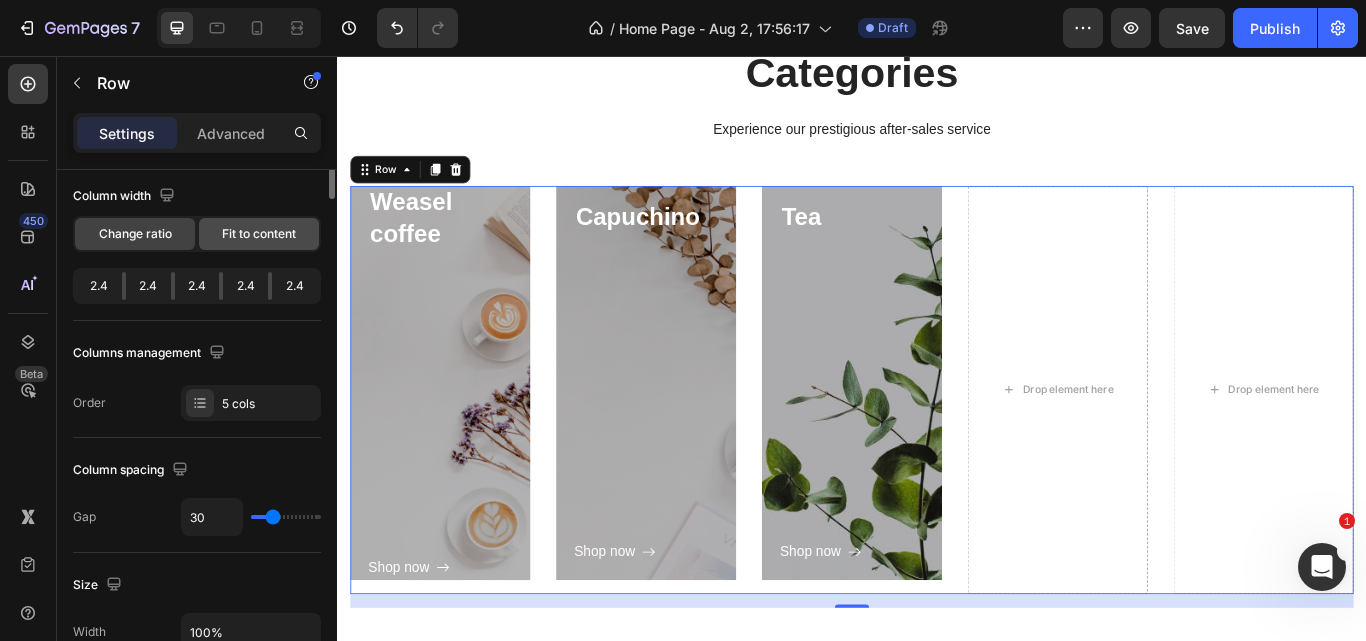 scroll, scrollTop: 0, scrollLeft: 0, axis: both 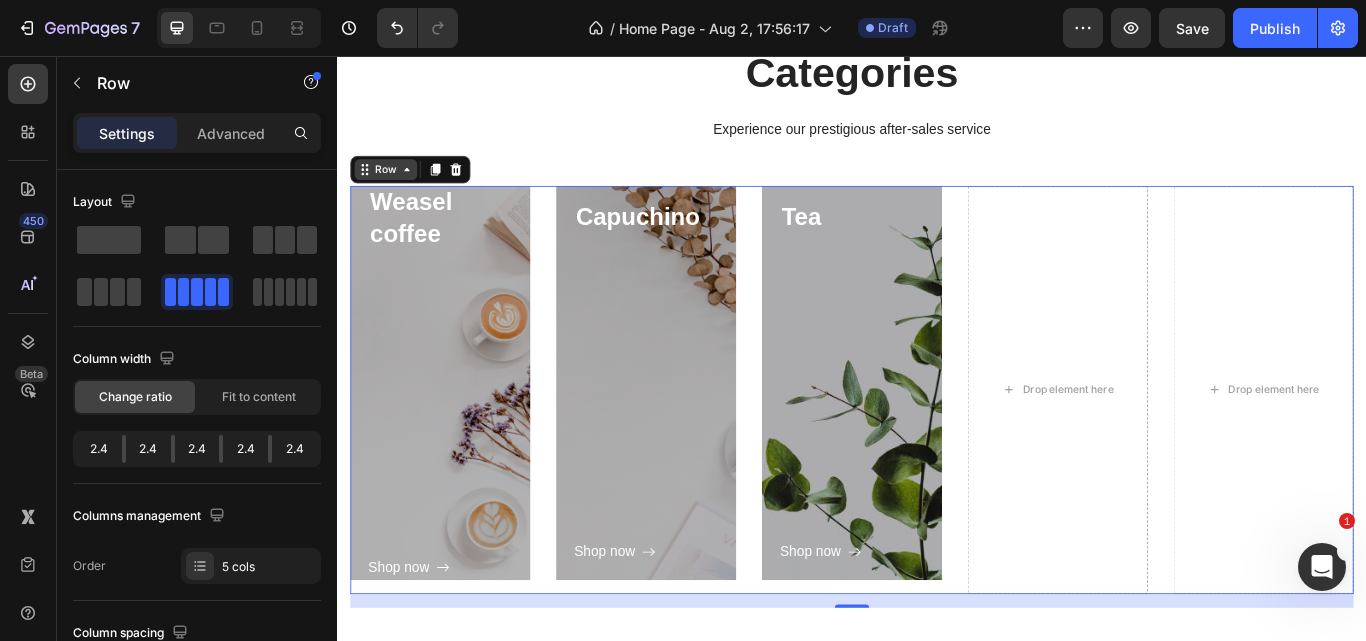 click on "Row" at bounding box center (393, 189) 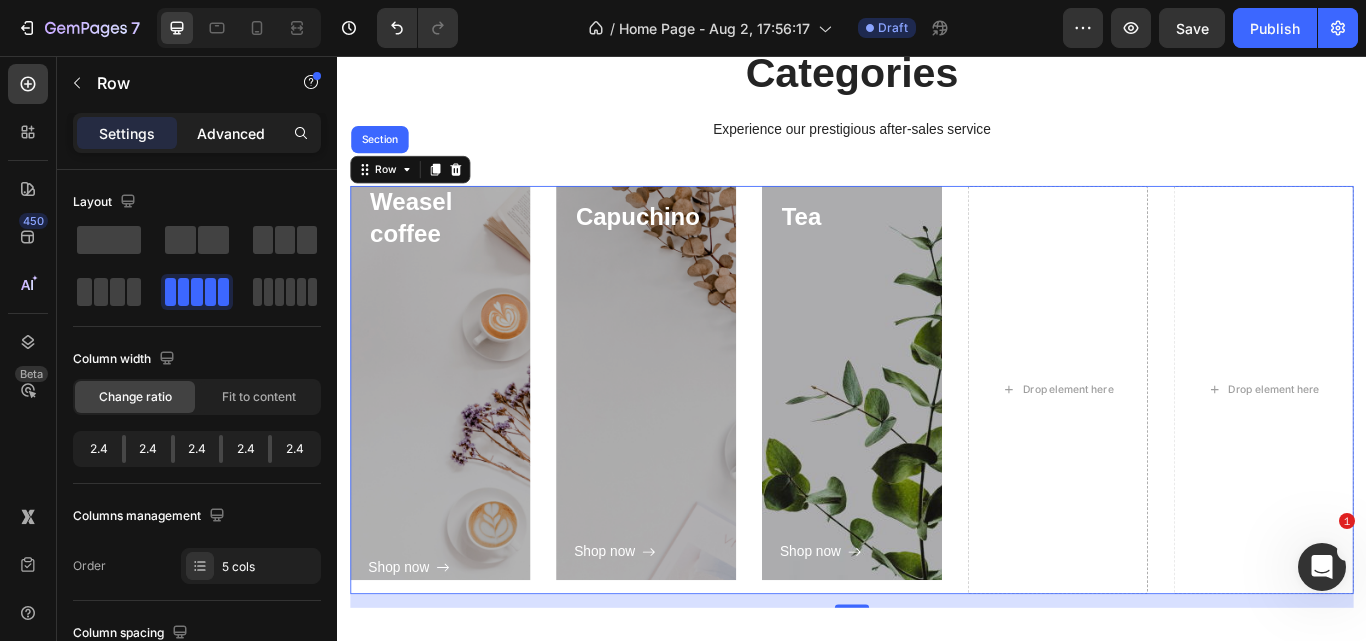 click on "Advanced" at bounding box center [231, 133] 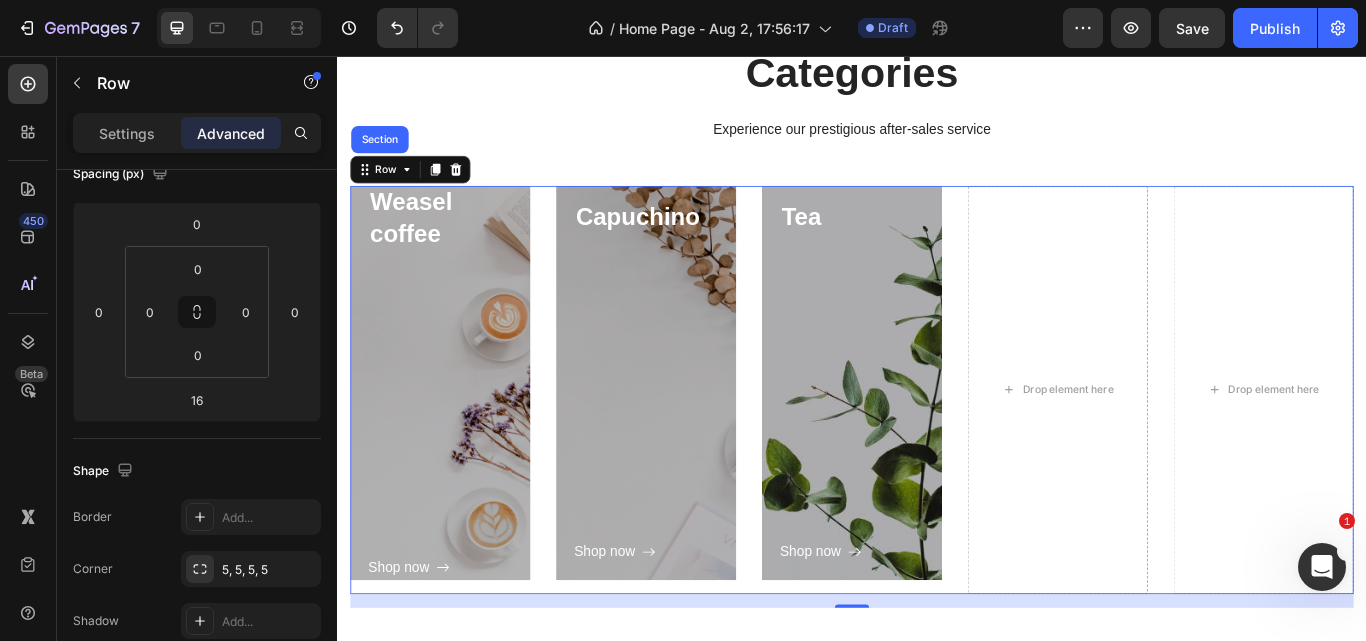 scroll, scrollTop: 0, scrollLeft: 0, axis: both 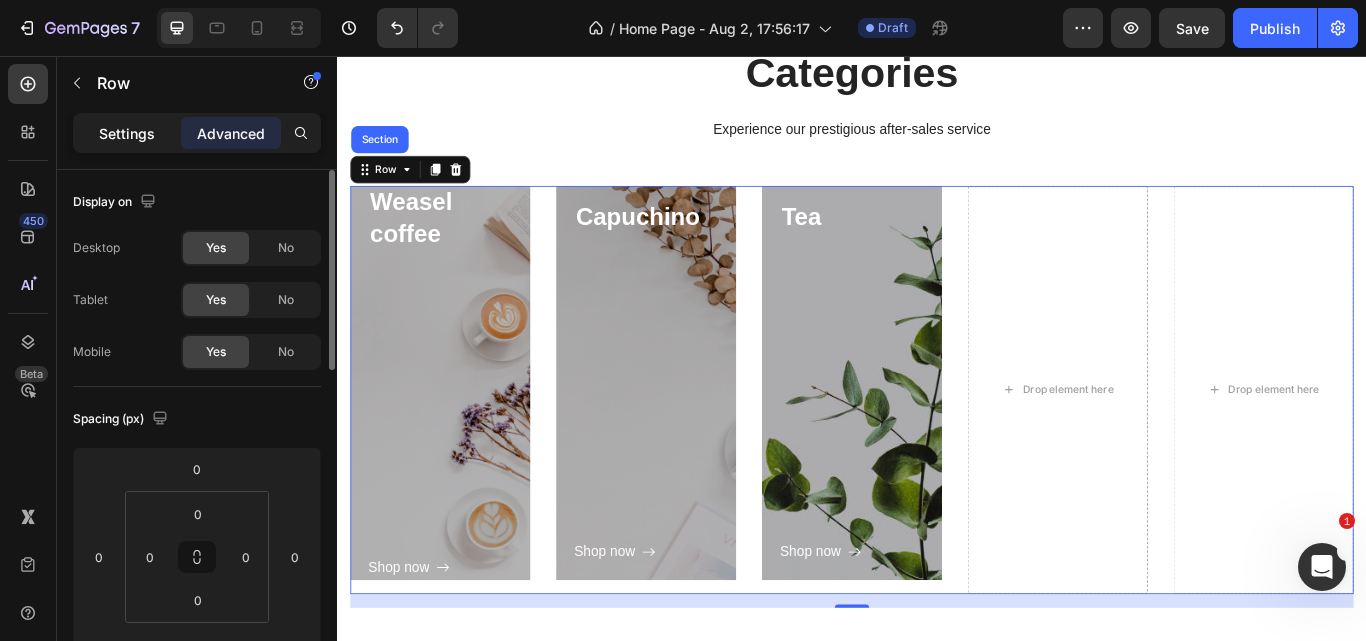 click on "Settings" at bounding box center [127, 133] 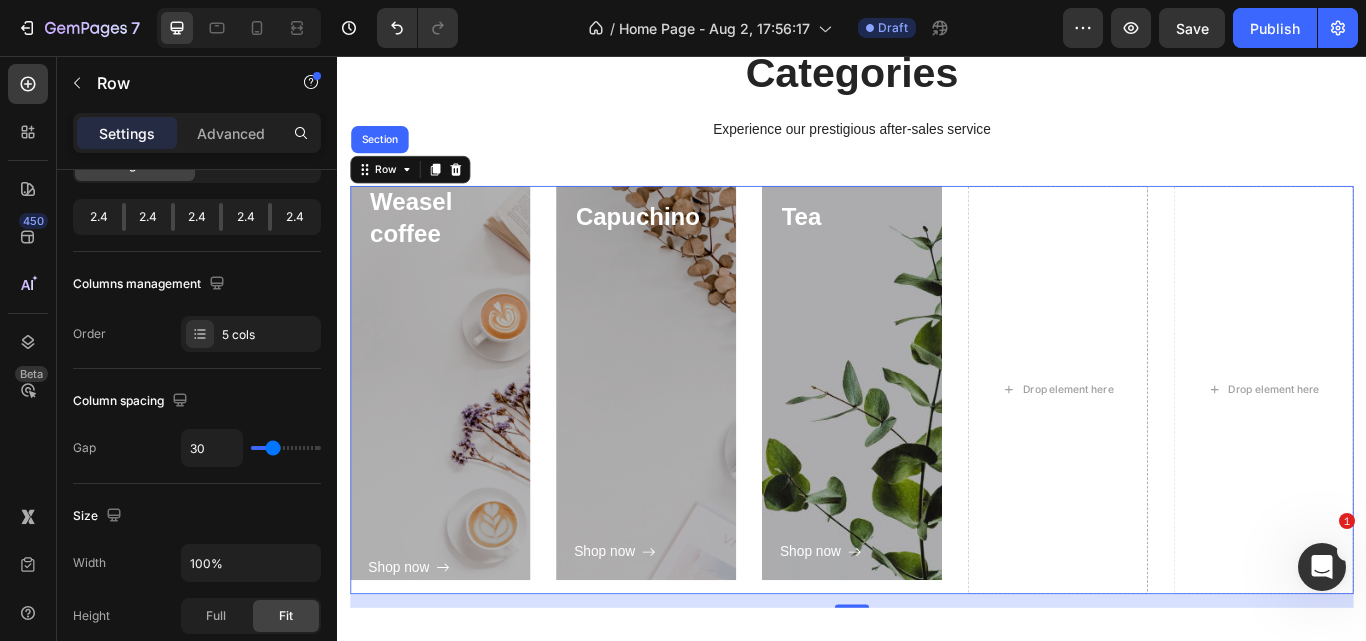 scroll, scrollTop: 8, scrollLeft: 0, axis: vertical 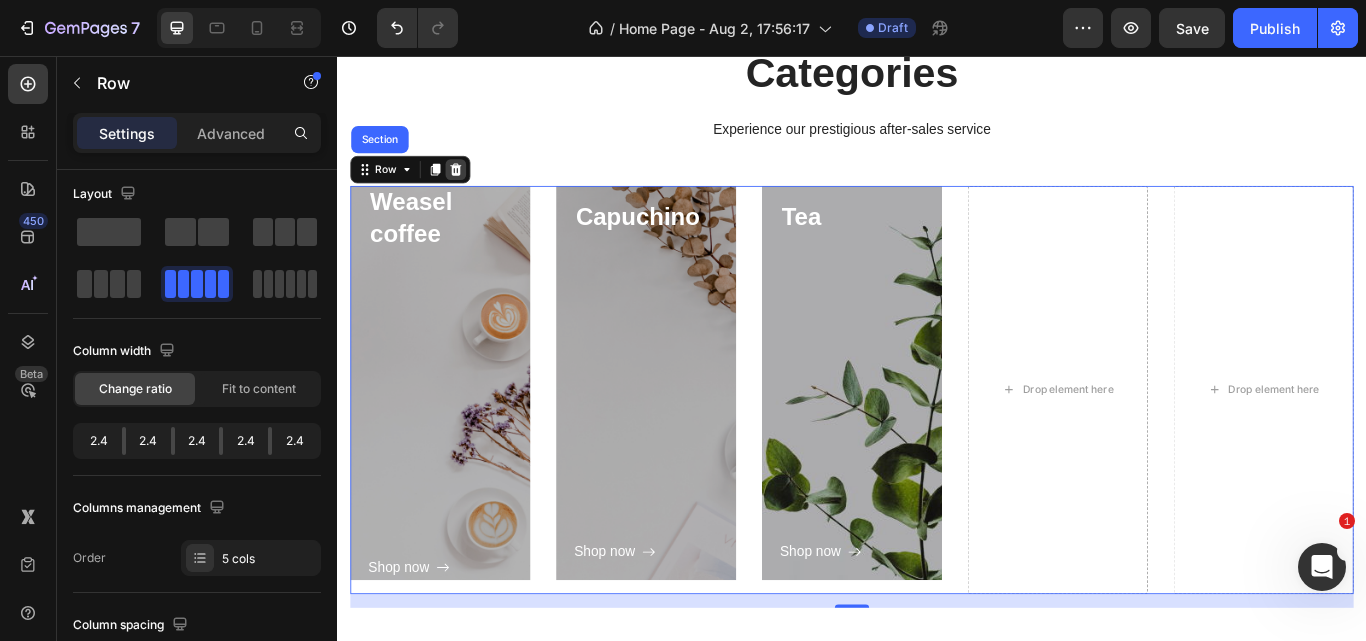 click 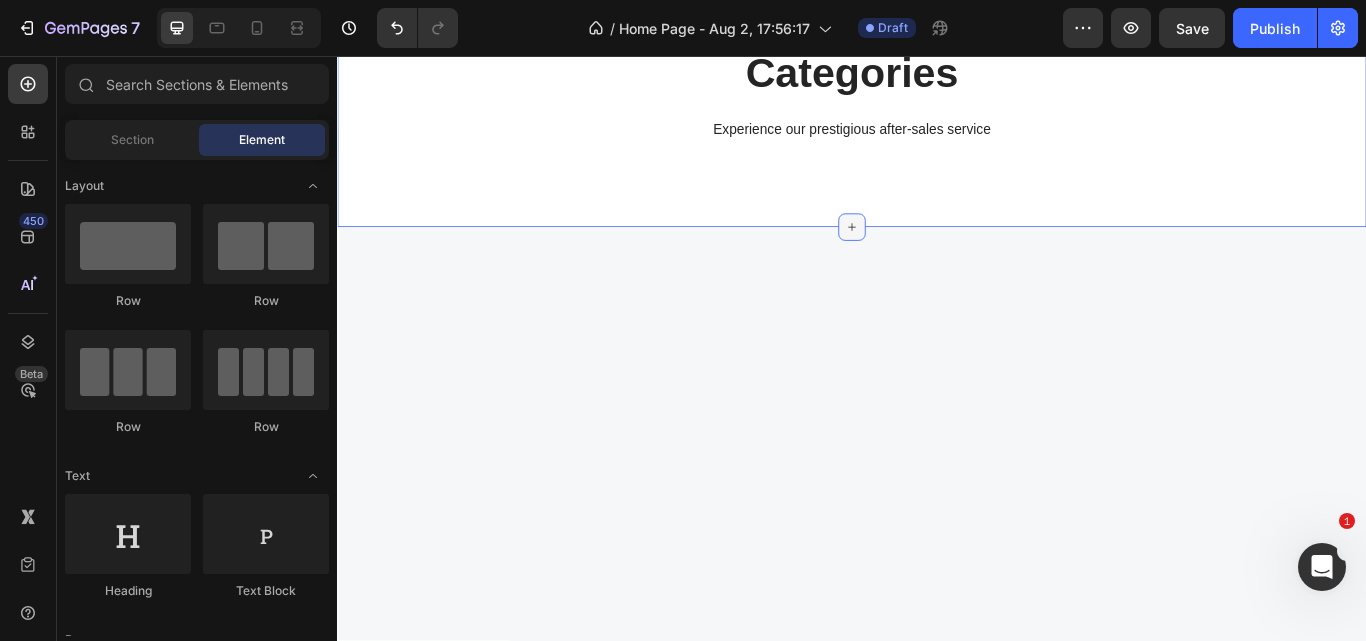 click 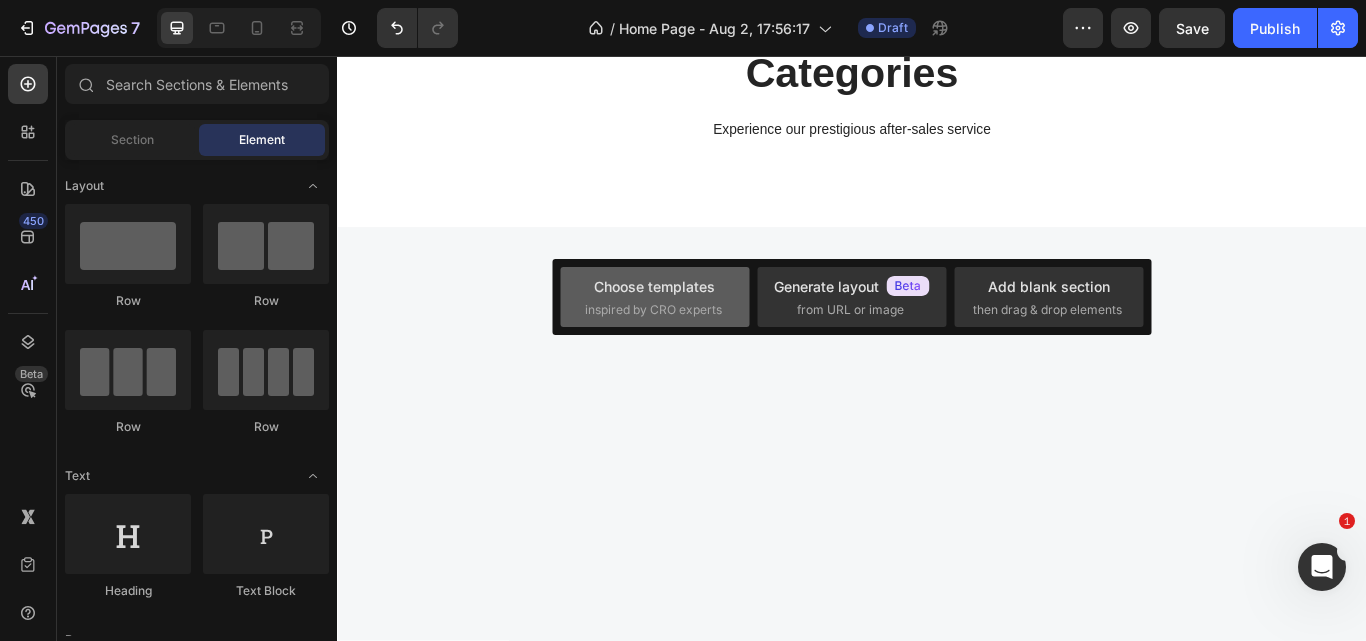 click on "inspired by CRO experts" at bounding box center [653, 310] 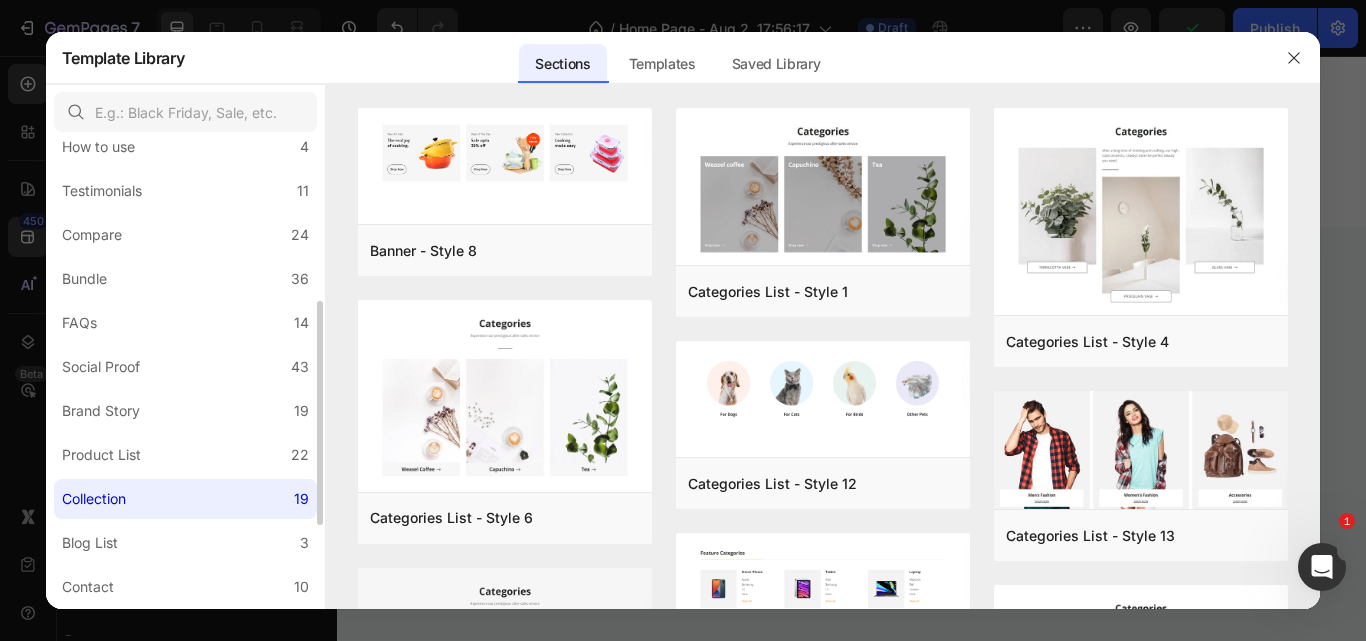 scroll, scrollTop: 343, scrollLeft: 0, axis: vertical 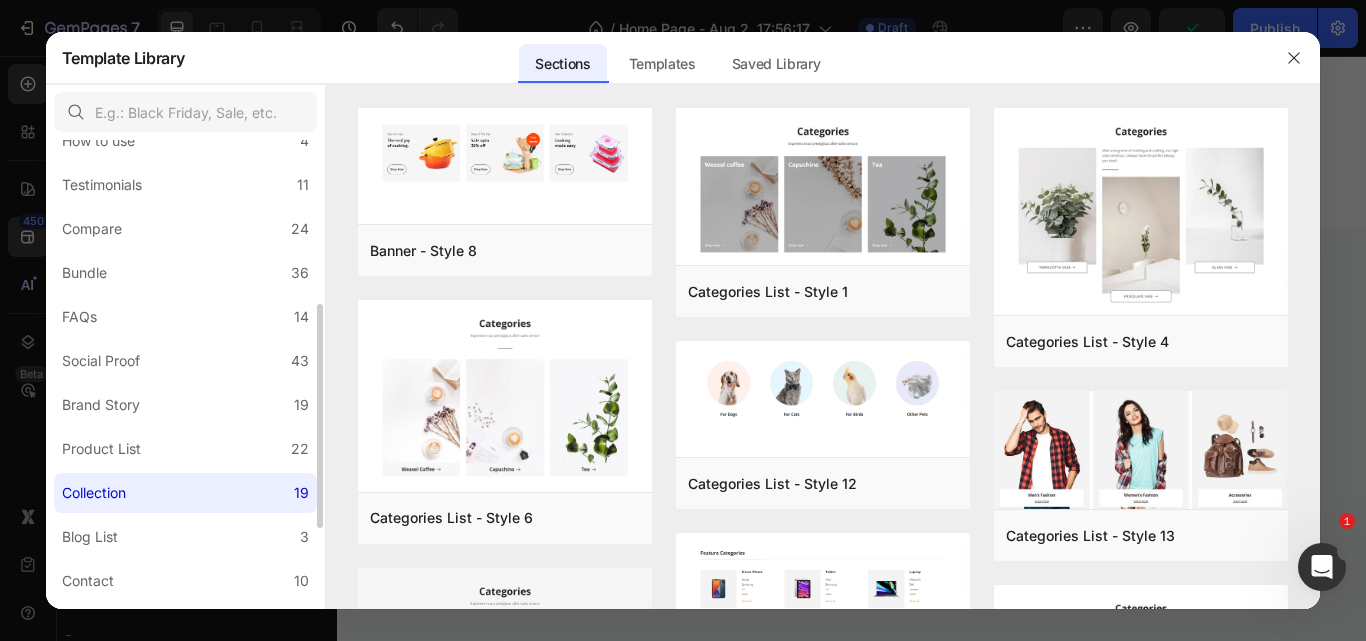 click on "Collection" at bounding box center (98, 493) 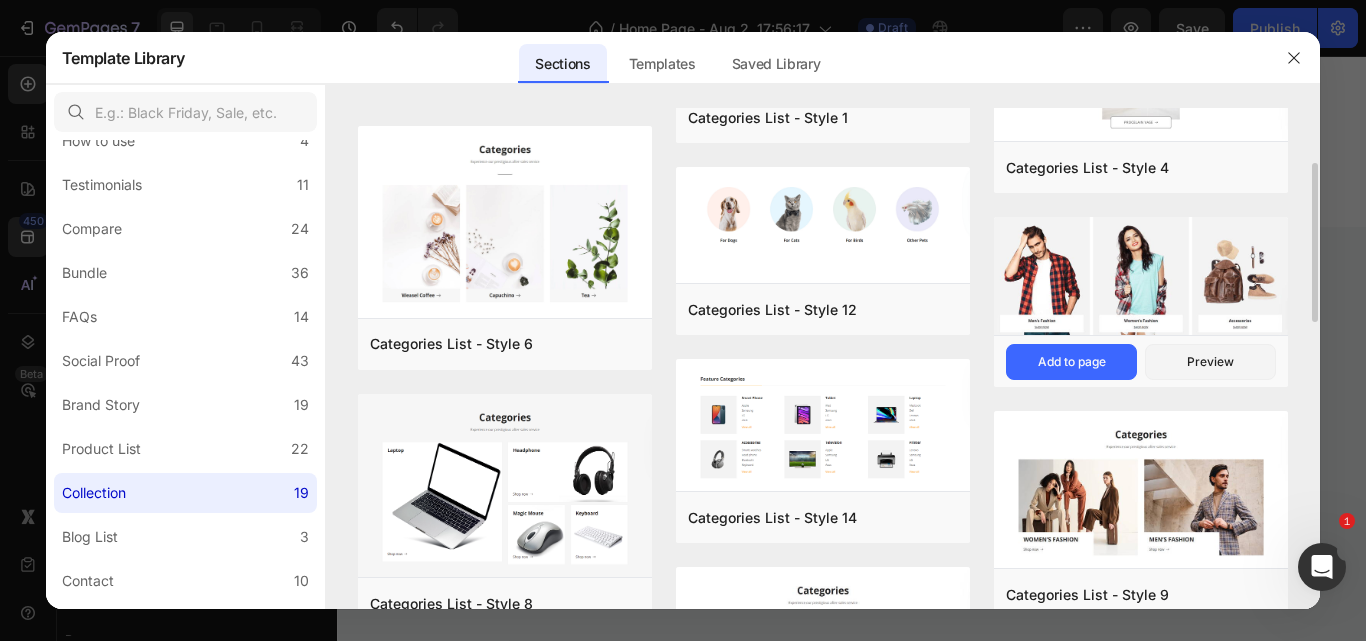 scroll, scrollTop: 0, scrollLeft: 0, axis: both 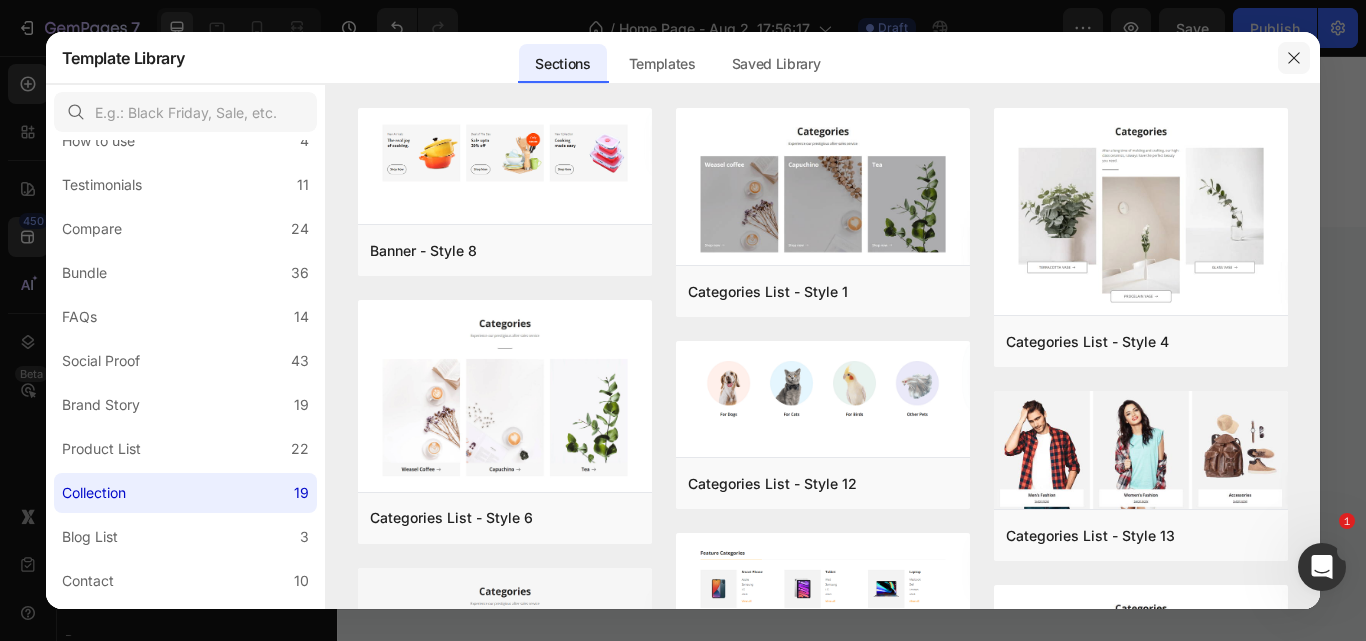 click 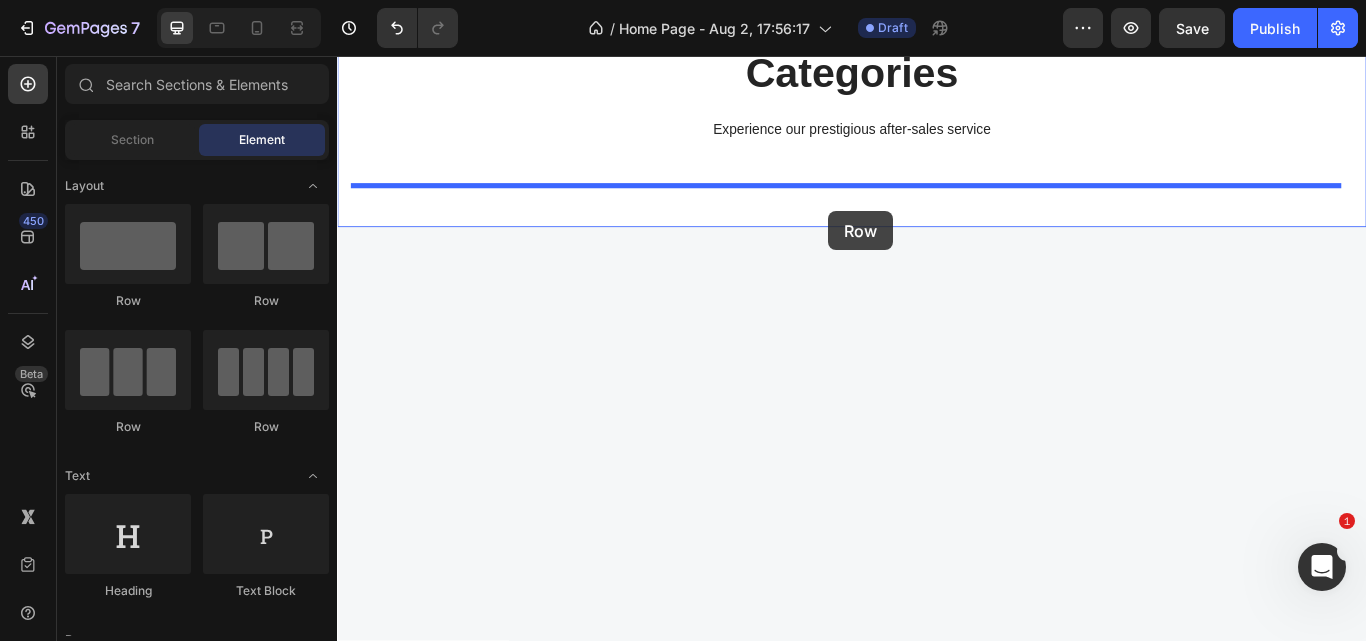 drag, startPoint x: 461, startPoint y: 334, endPoint x: 910, endPoint y: 237, distance: 459.35825 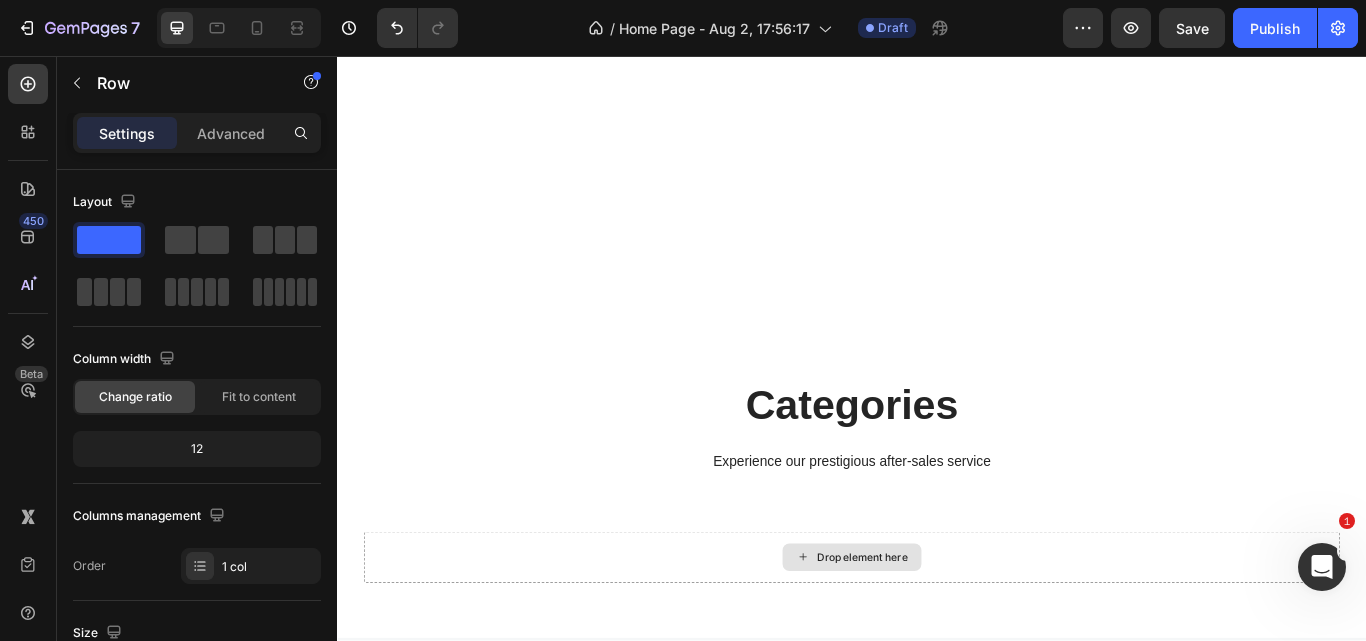 scroll, scrollTop: 1052, scrollLeft: 0, axis: vertical 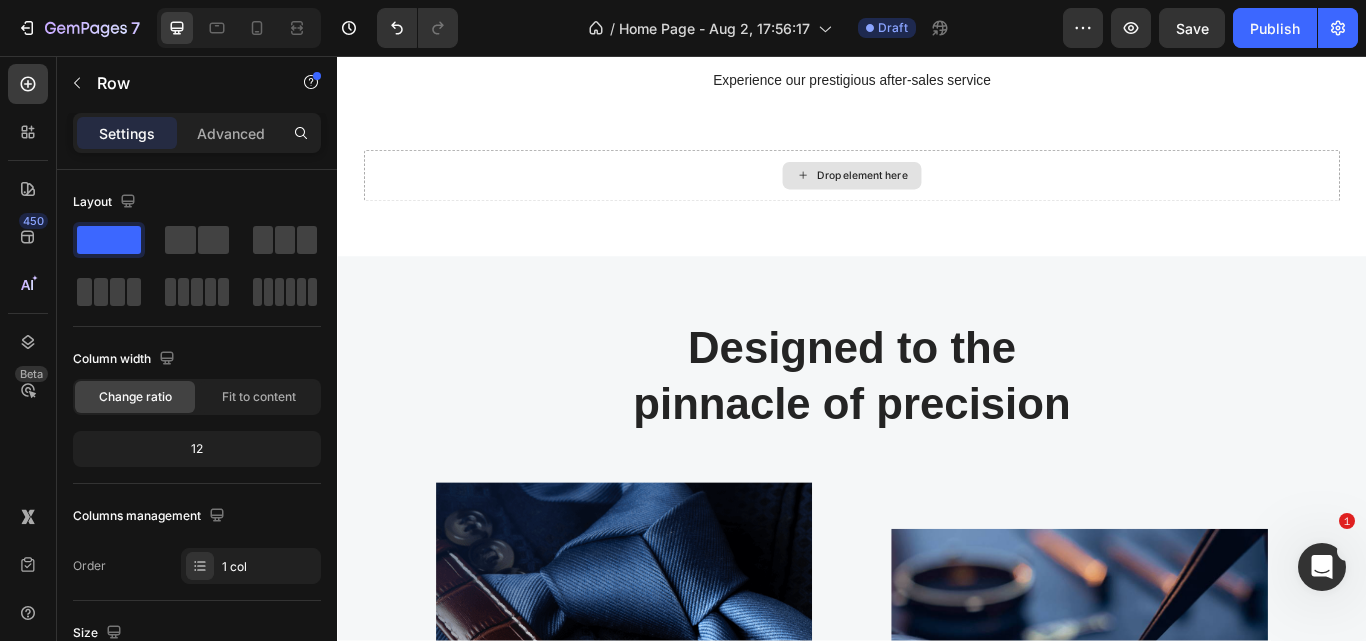 click on "Drop element here" at bounding box center [937, 196] 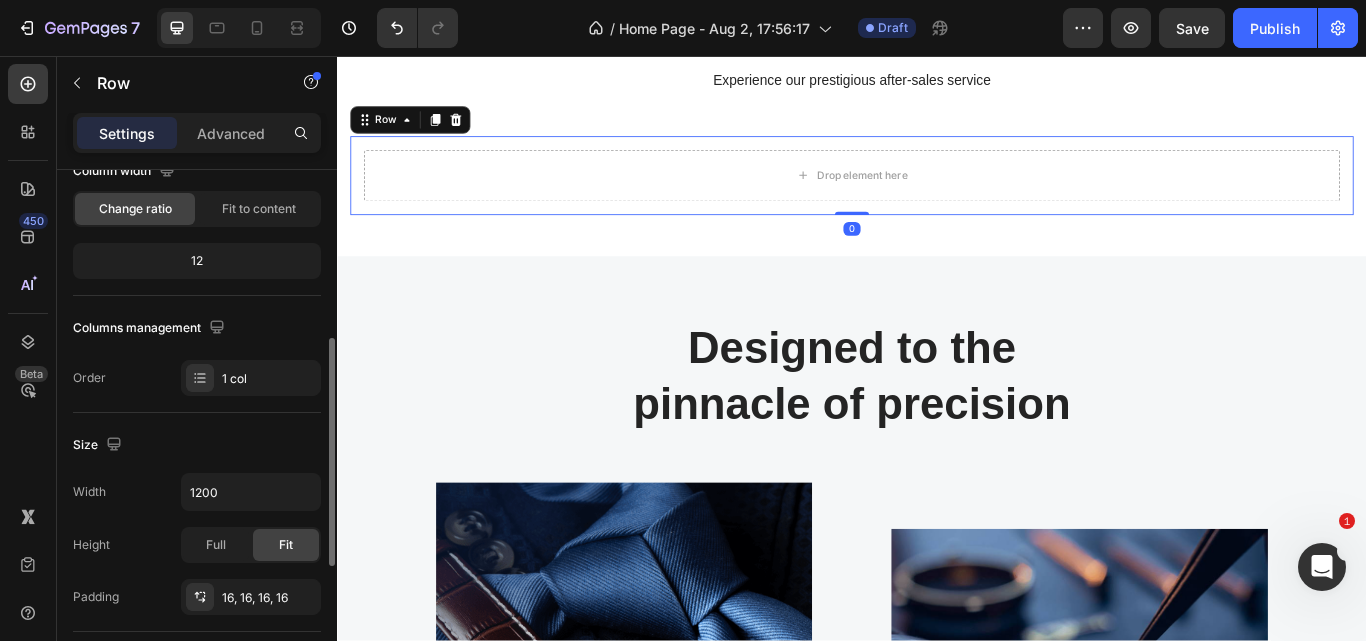 scroll, scrollTop: 12, scrollLeft: 0, axis: vertical 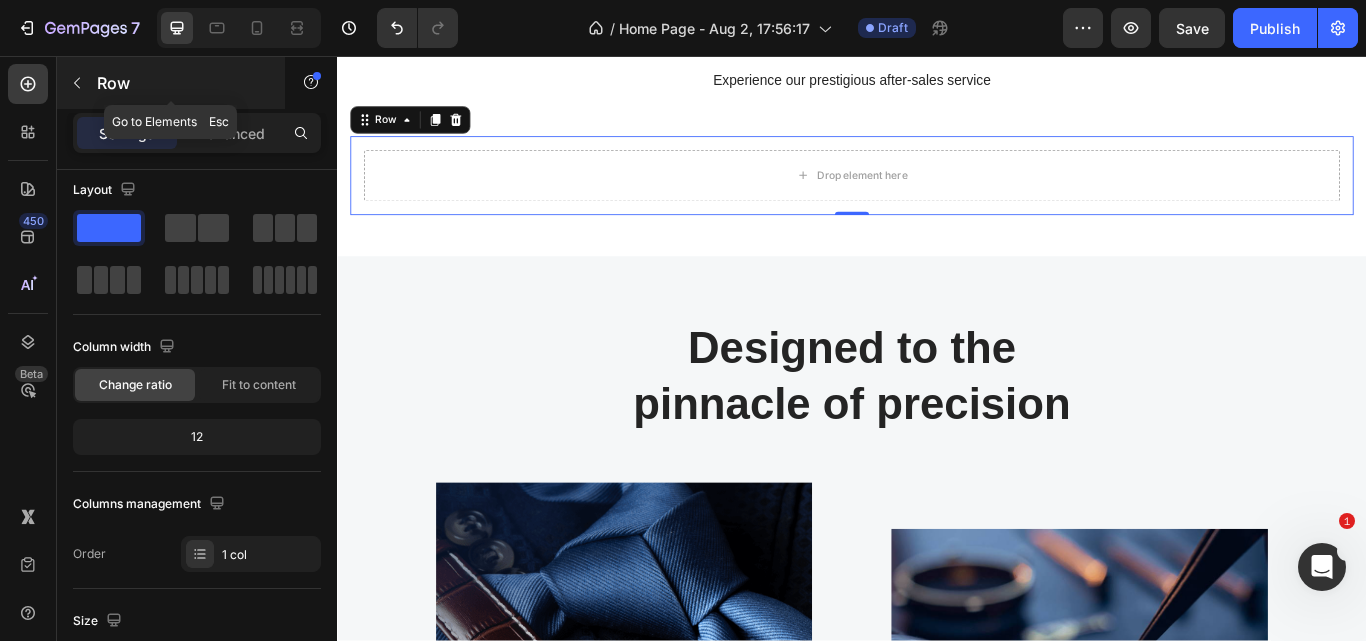 click 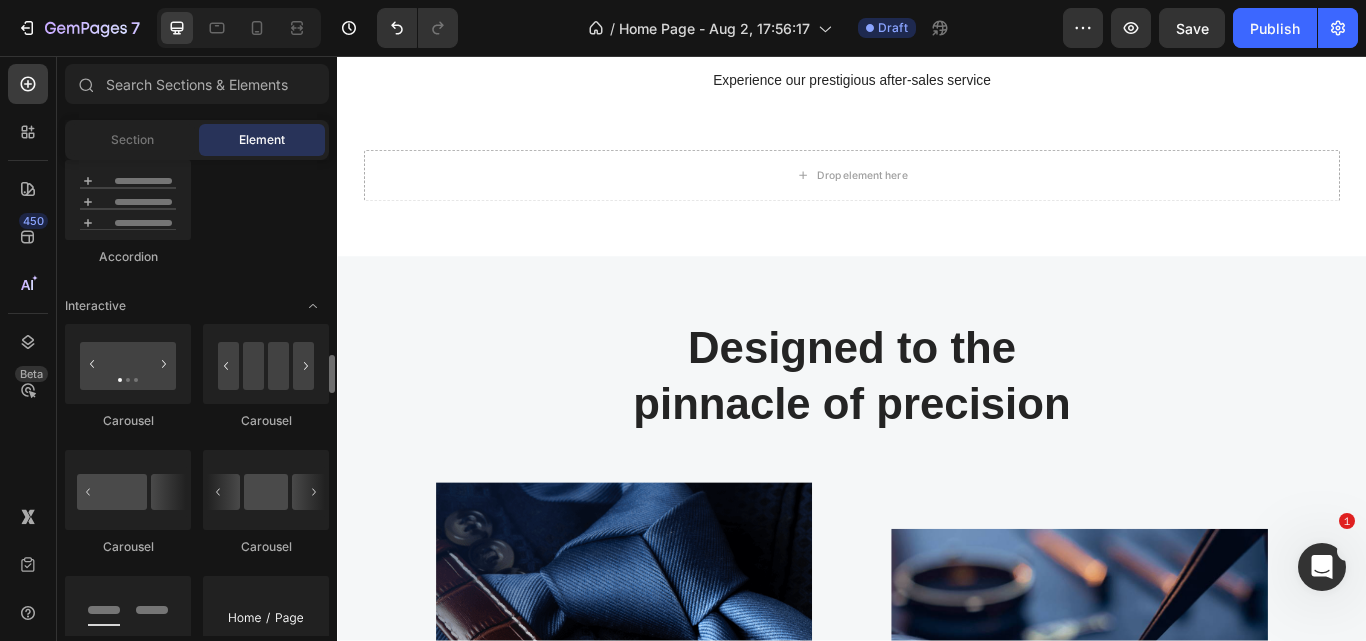 scroll, scrollTop: 1945, scrollLeft: 0, axis: vertical 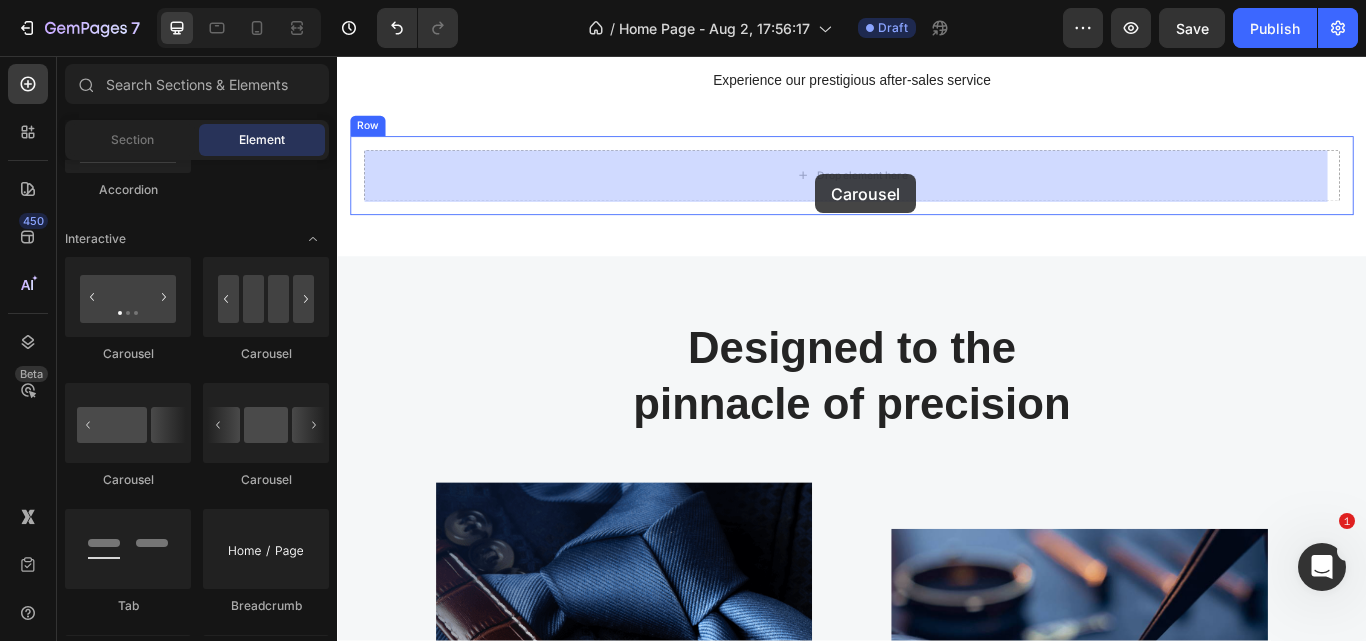 drag, startPoint x: 574, startPoint y: 375, endPoint x: 895, endPoint y: 194, distance: 368.5132 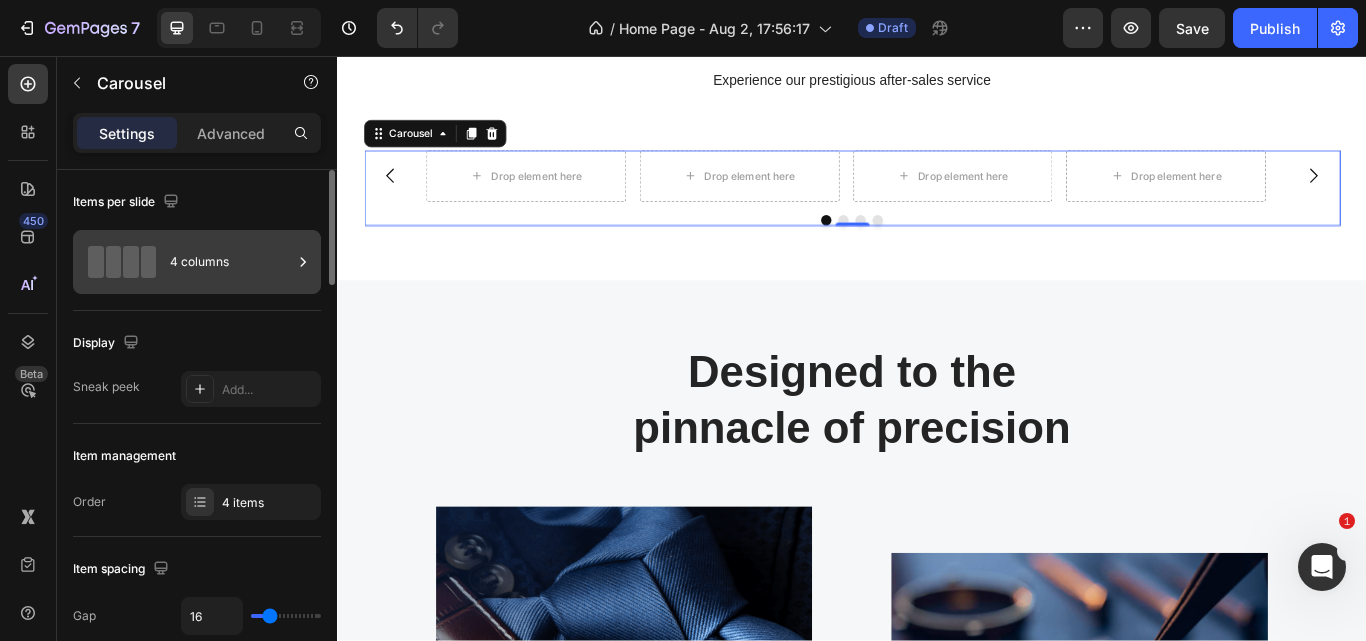 click on "4 columns" at bounding box center (197, 262) 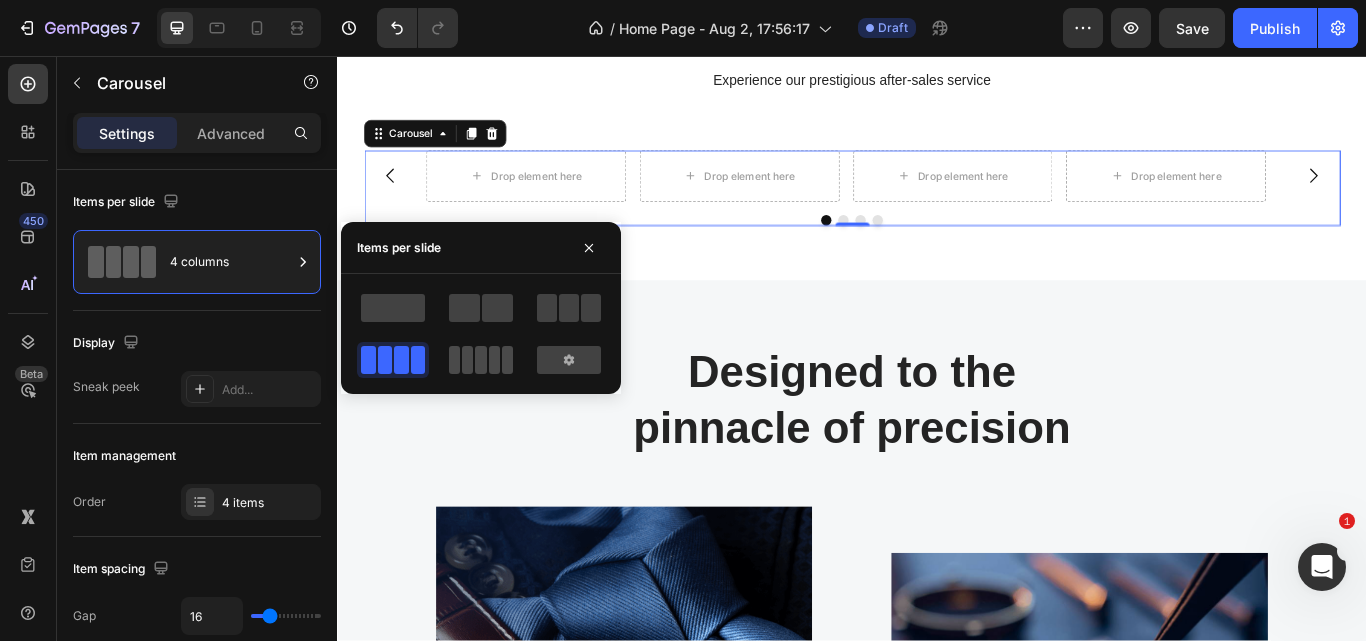 click 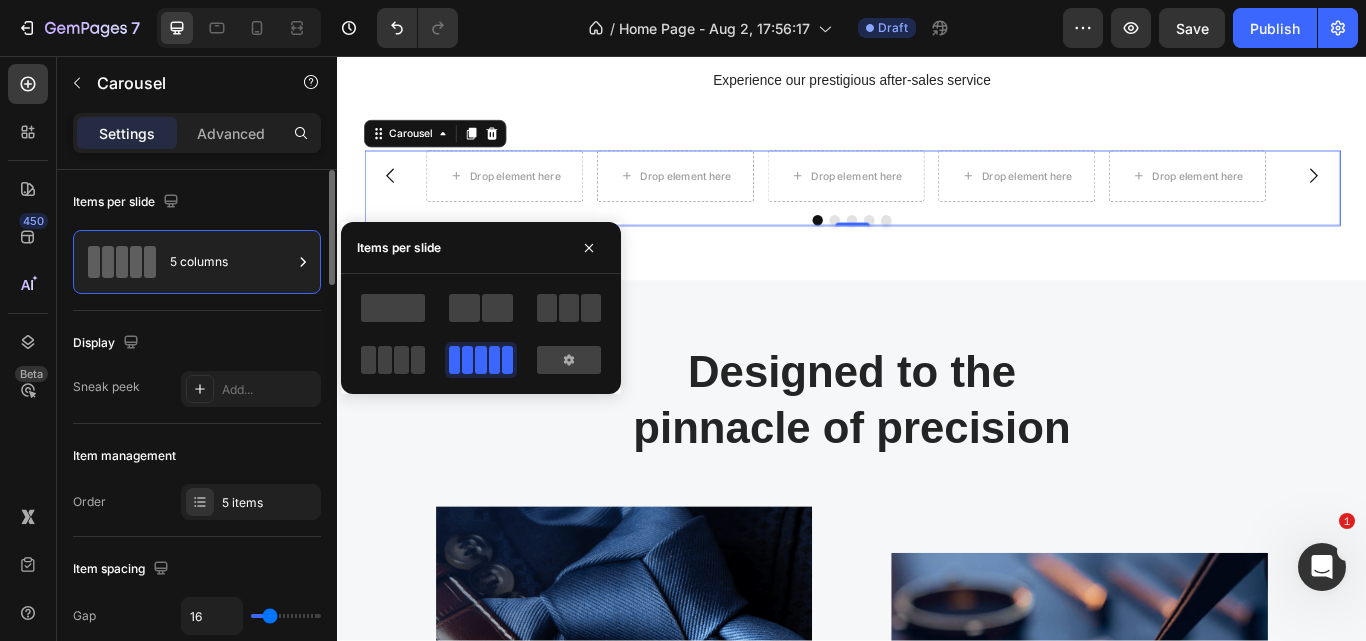 click on "Display Sneak peek Add..." 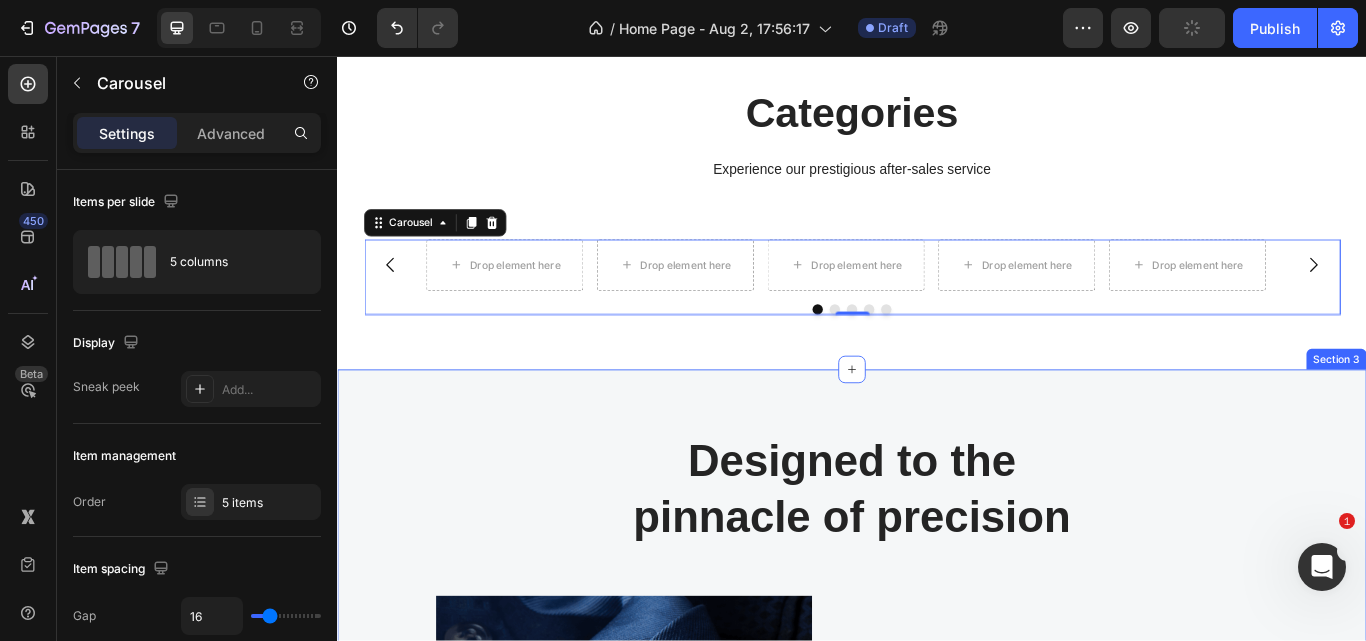 scroll, scrollTop: 913, scrollLeft: 0, axis: vertical 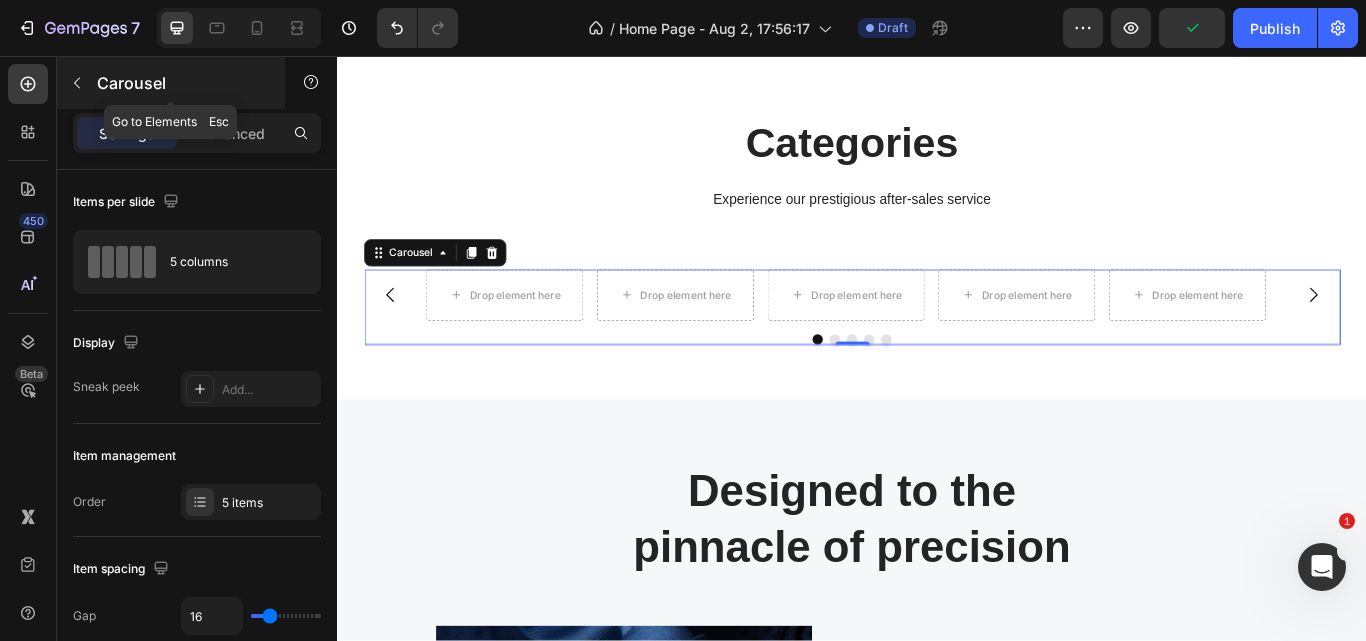 click 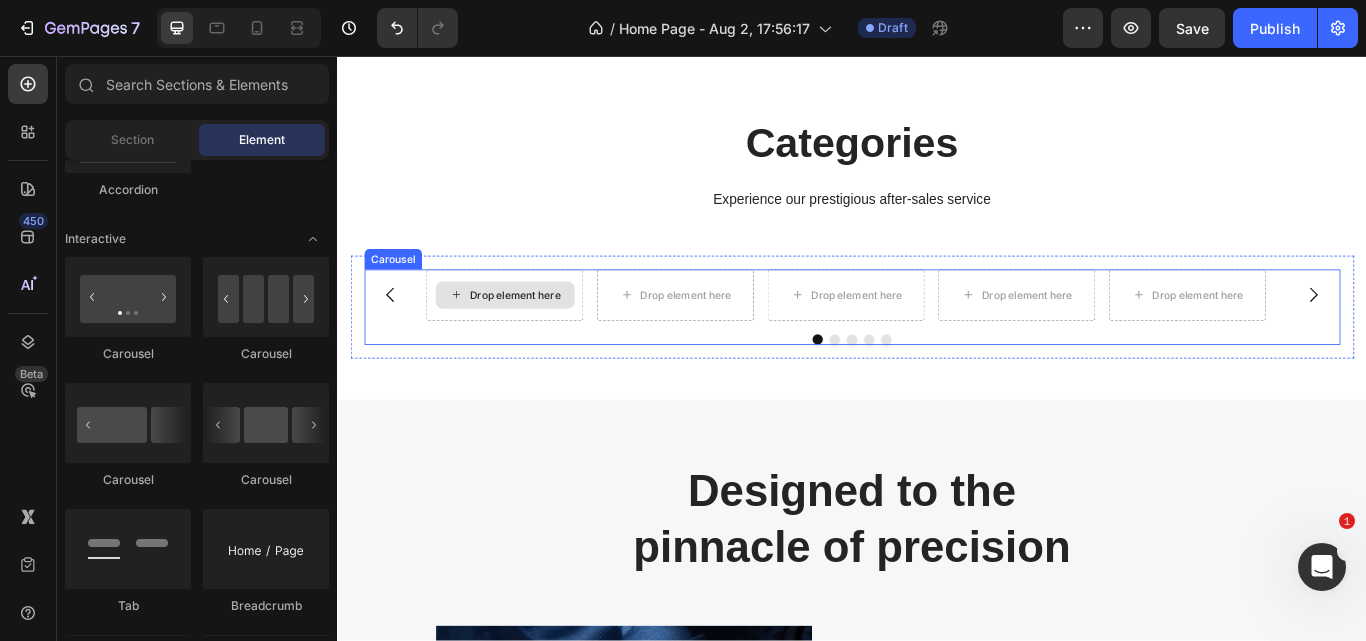 click on "Drop element here" at bounding box center [544, 335] 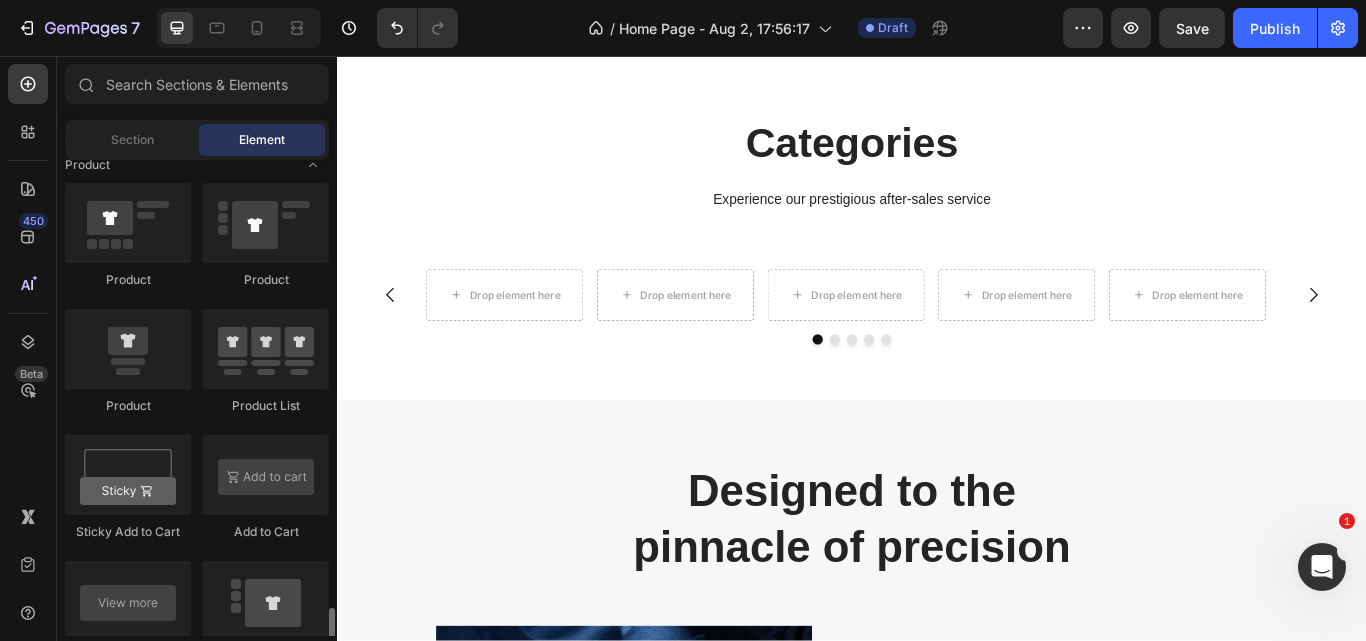 scroll, scrollTop: 2804, scrollLeft: 0, axis: vertical 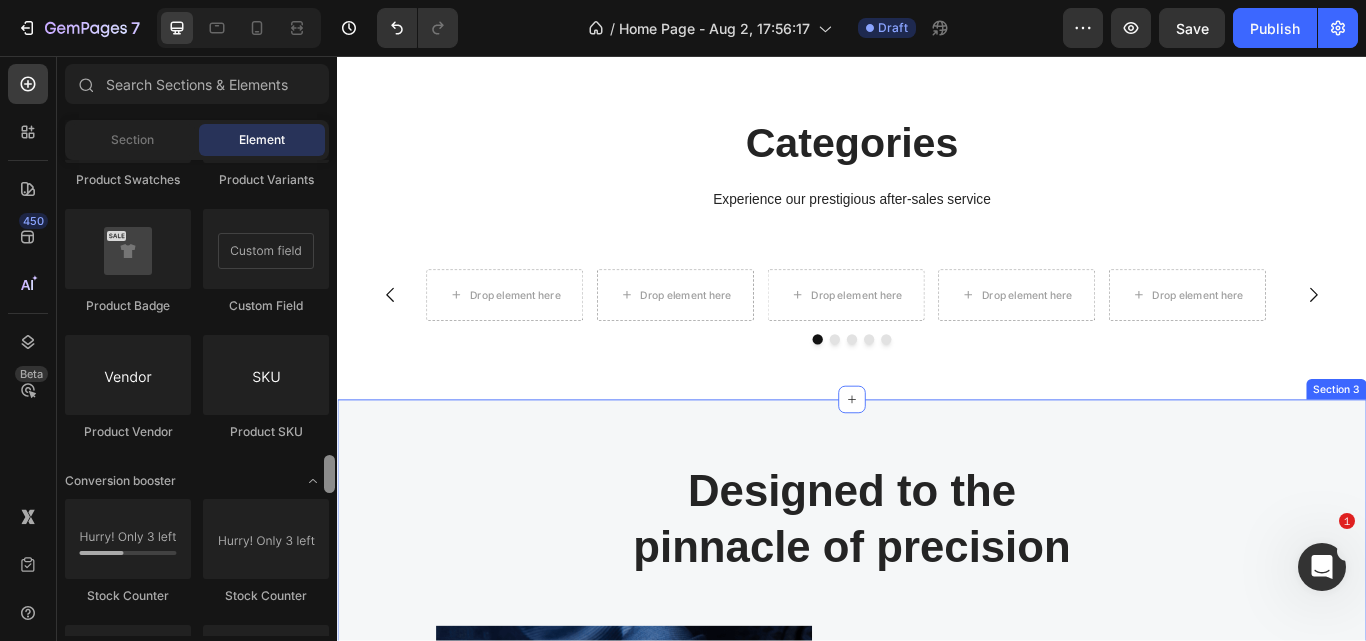 drag, startPoint x: 671, startPoint y: 461, endPoint x: 340, endPoint y: 633, distance: 373.02145 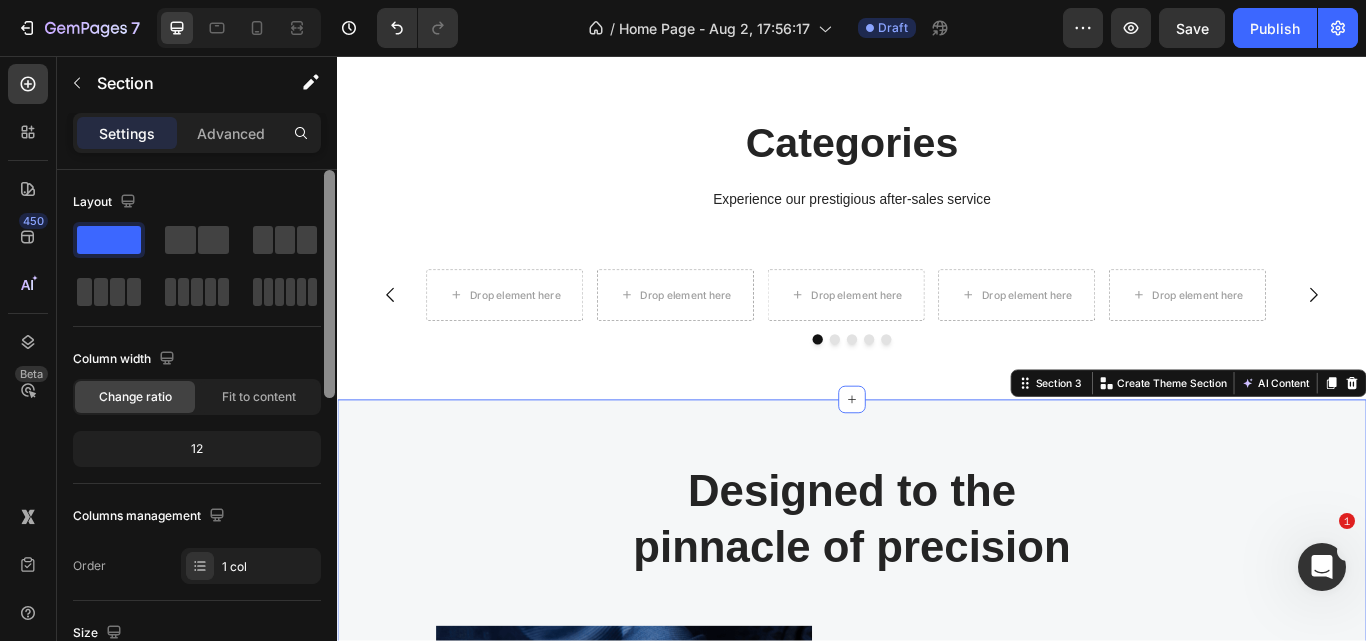 drag, startPoint x: 326, startPoint y: 373, endPoint x: 322, endPoint y: 338, distance: 35.22783 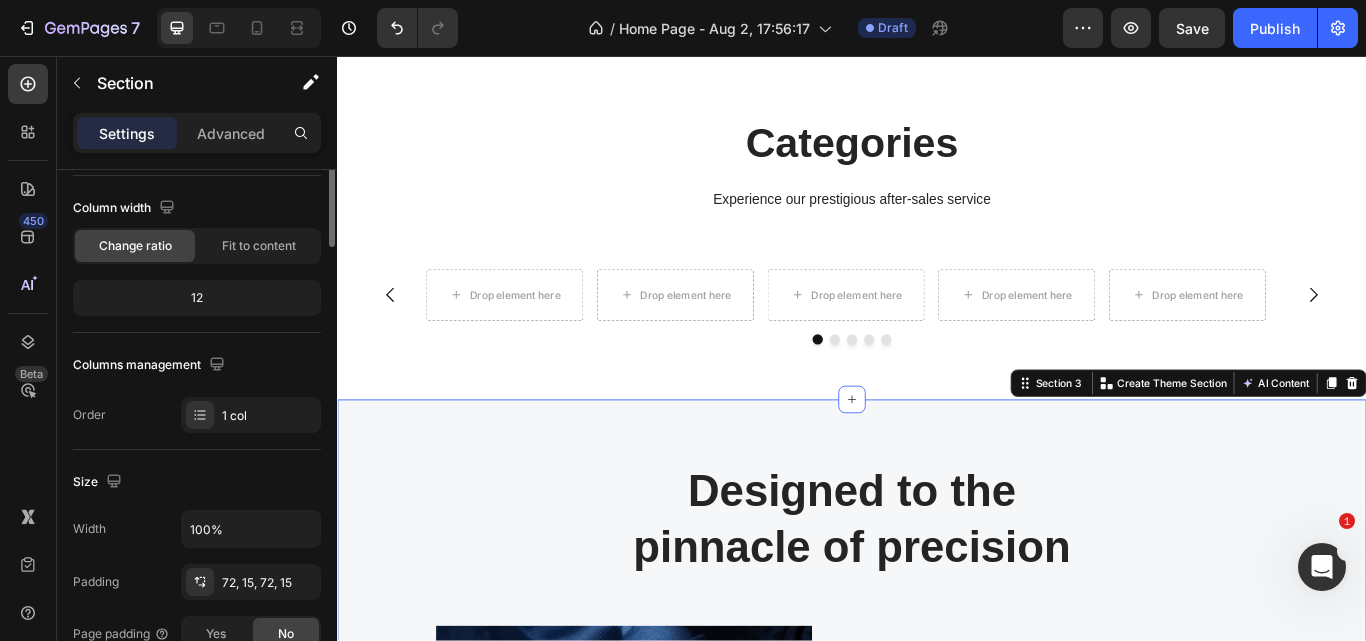 scroll, scrollTop: 0, scrollLeft: 0, axis: both 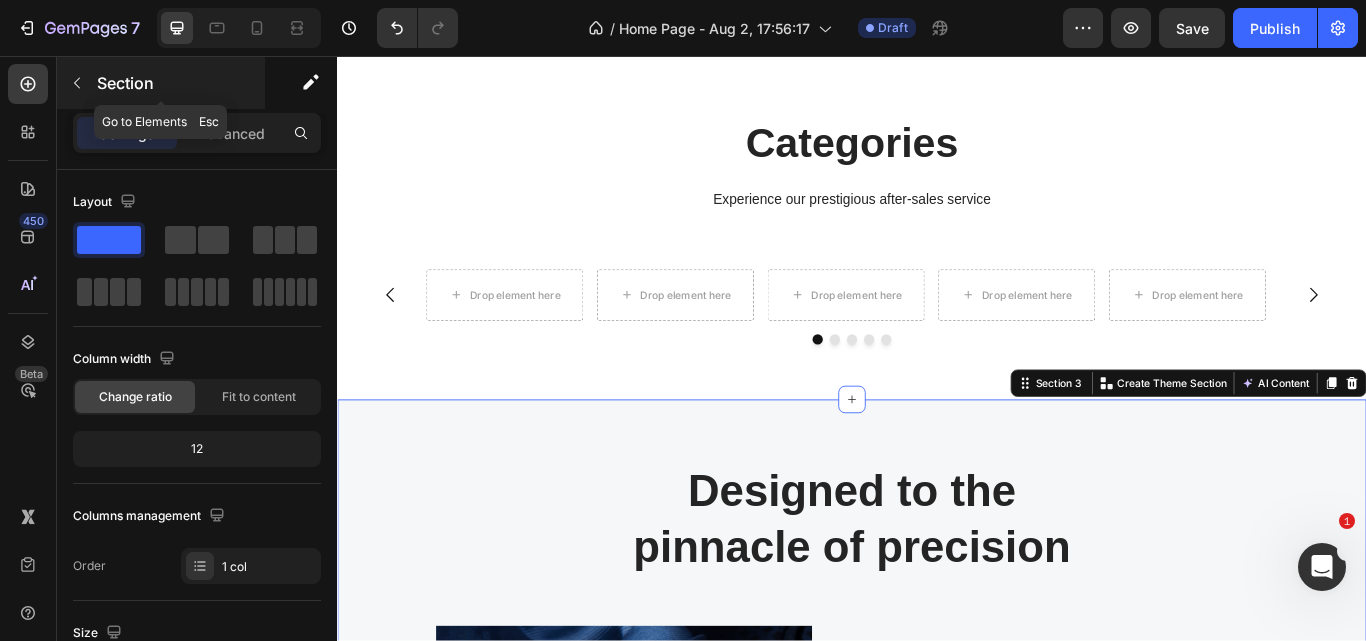 click 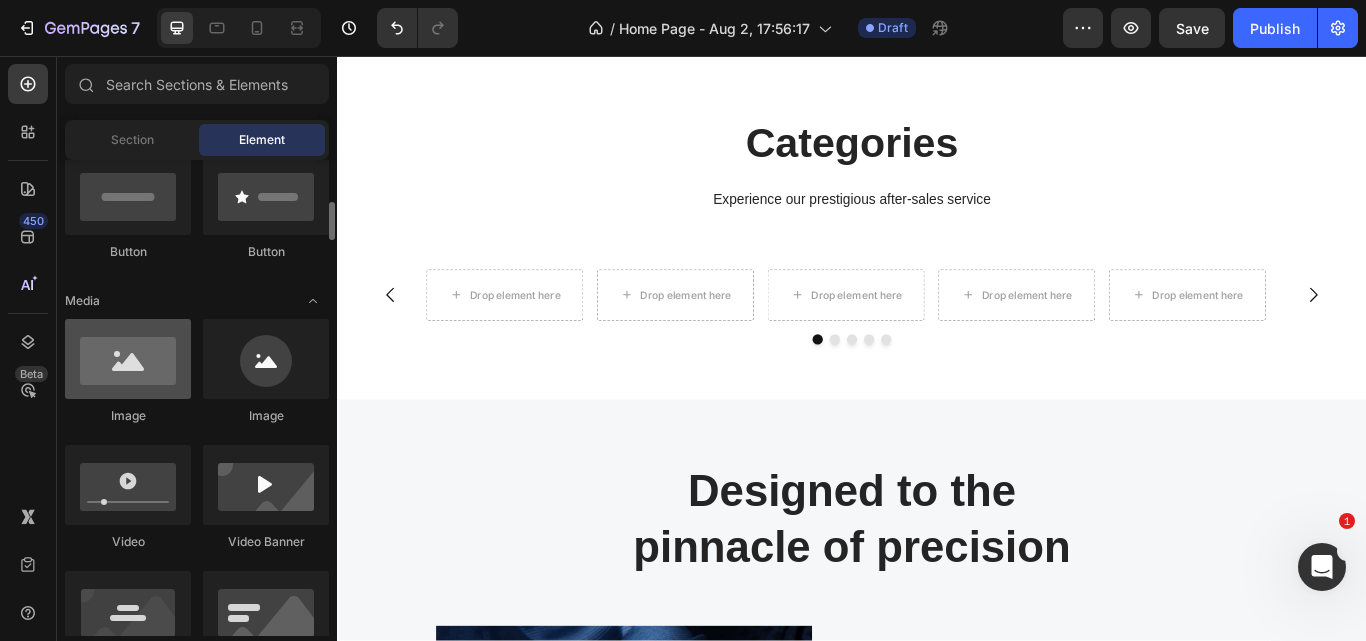 scroll, scrollTop: 505, scrollLeft: 0, axis: vertical 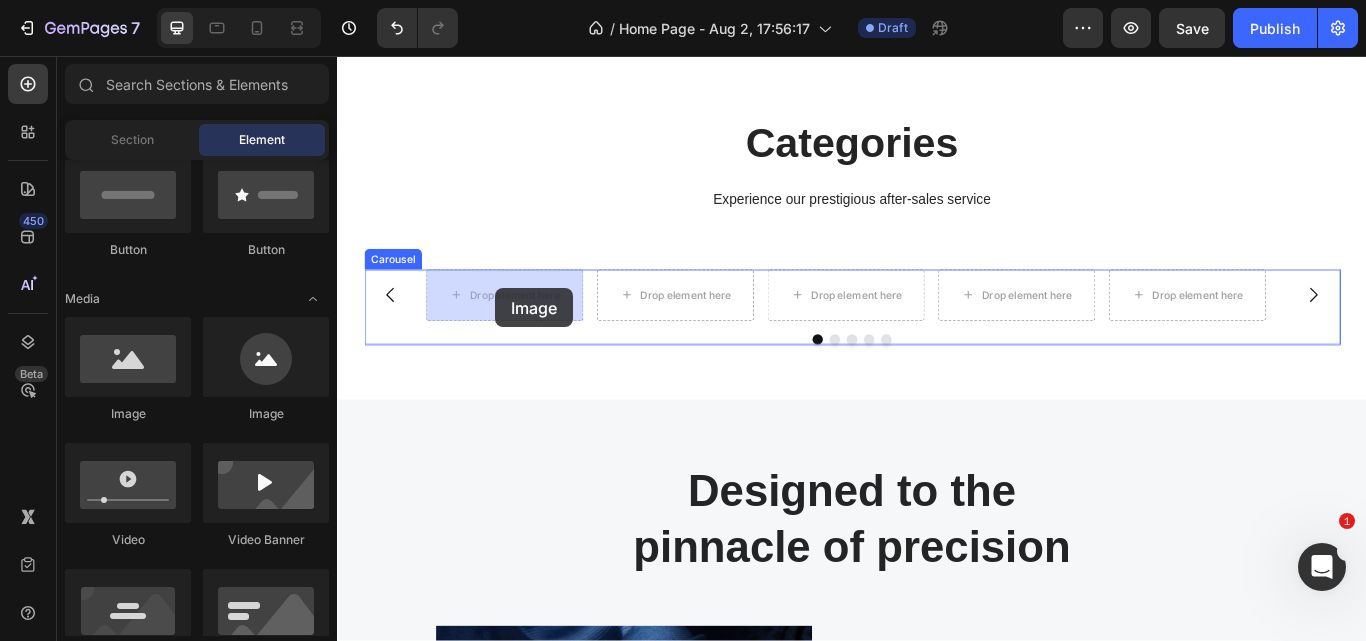 drag, startPoint x: 483, startPoint y: 438, endPoint x: 521, endPoint y: 327, distance: 117.32433 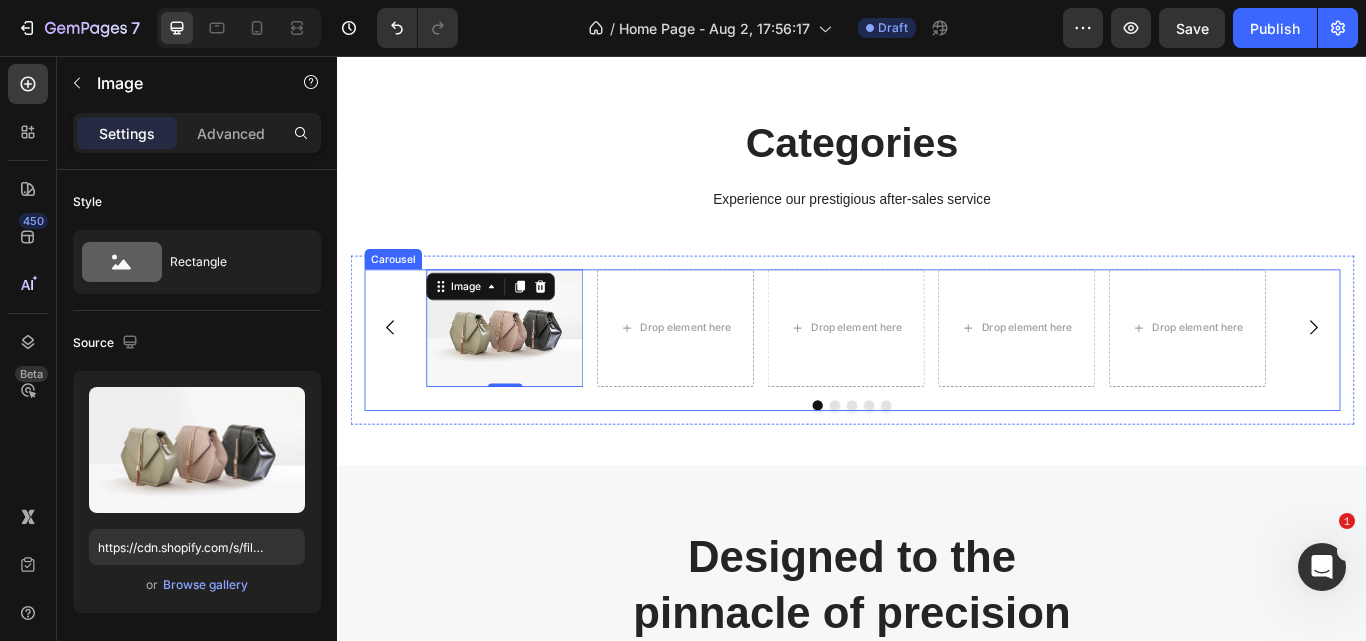 click on "Image   0
Drop element here
Drop element here
Drop element here
Drop element here" at bounding box center (937, 373) 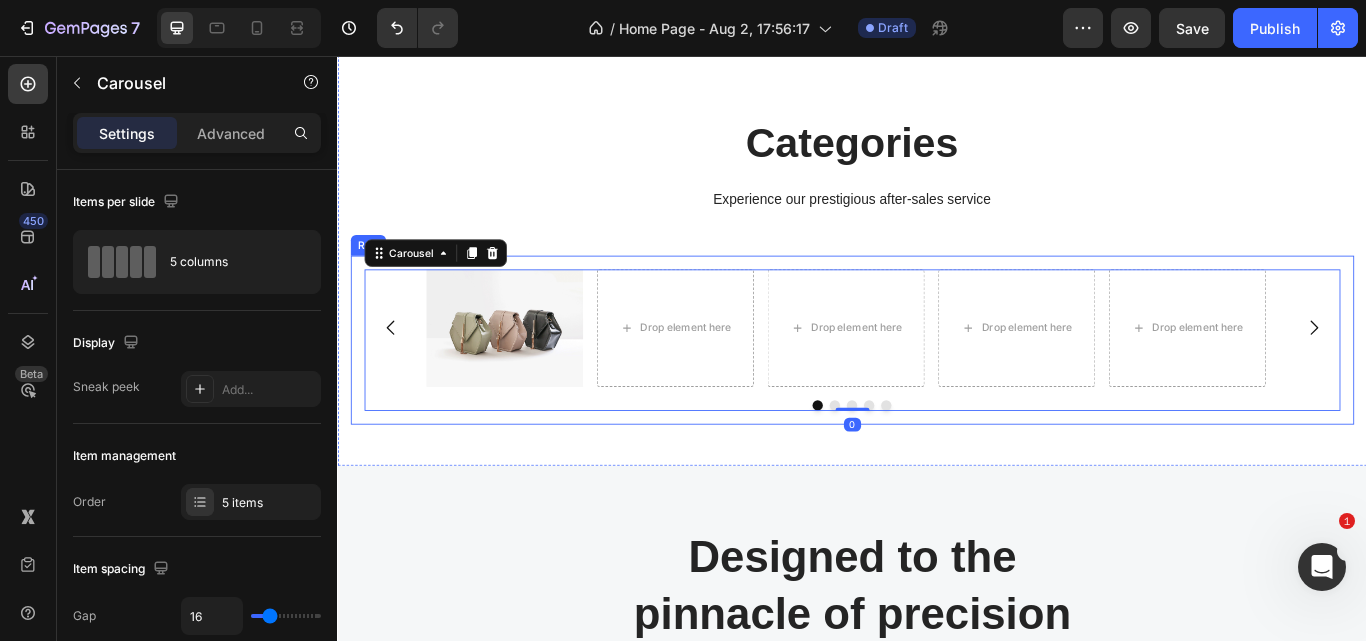 click on "Image
Drop element here
Drop element here
Drop element here
Drop element here
Carousel   0 Row" at bounding box center (937, 387) 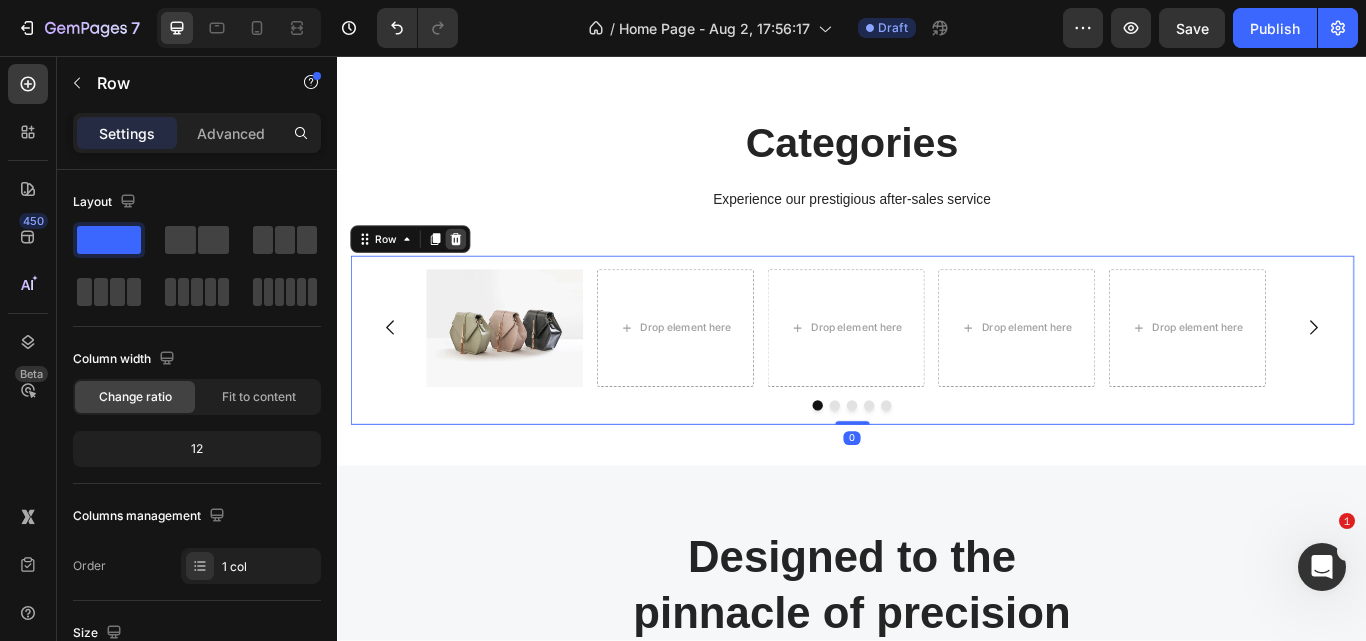 click at bounding box center [475, 270] 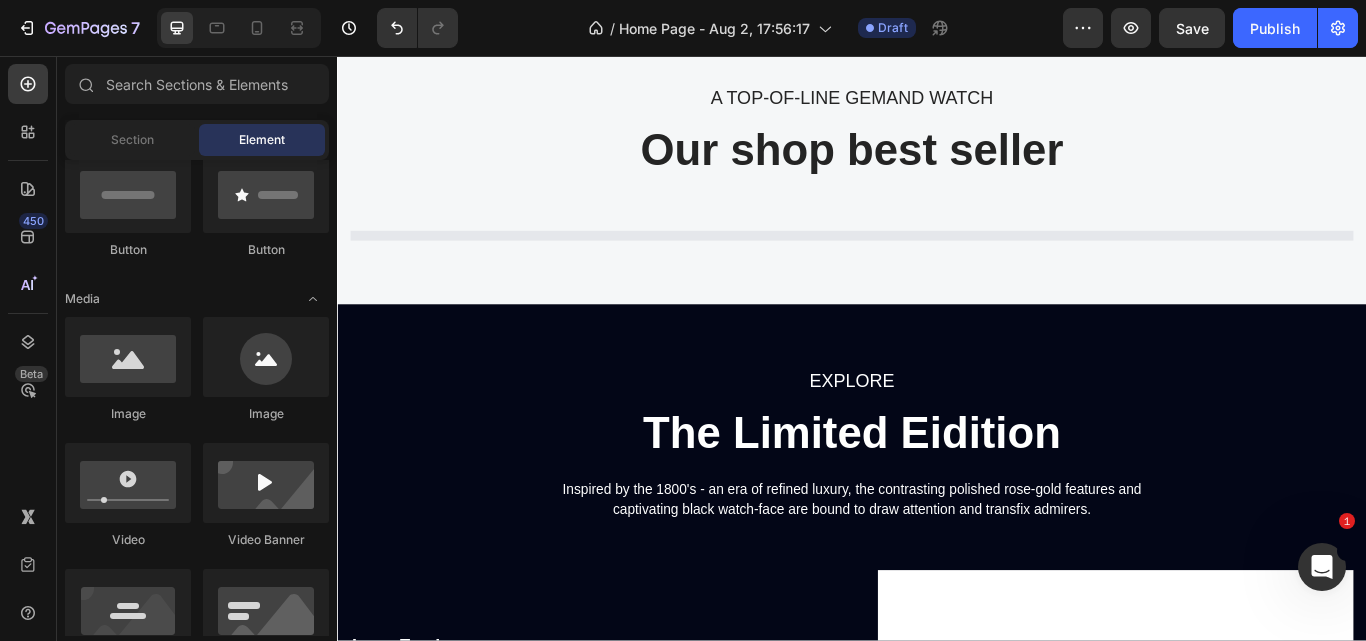 scroll, scrollTop: 2525, scrollLeft: 0, axis: vertical 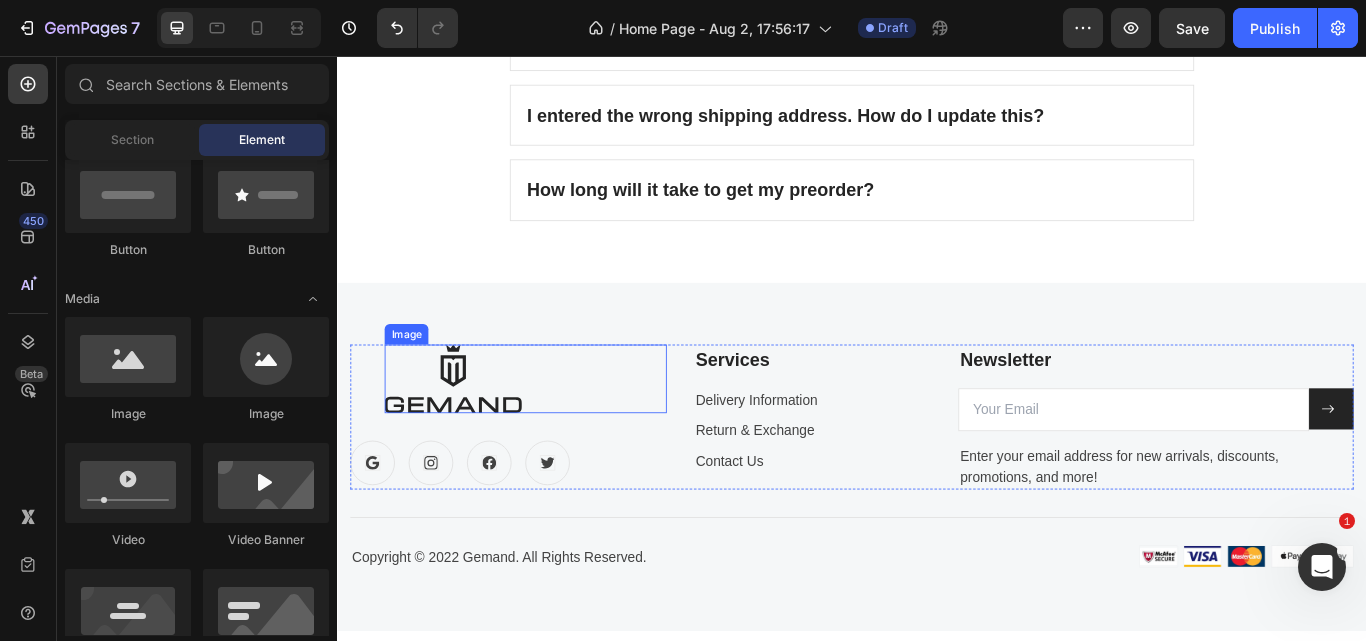click at bounding box center (472, 433) 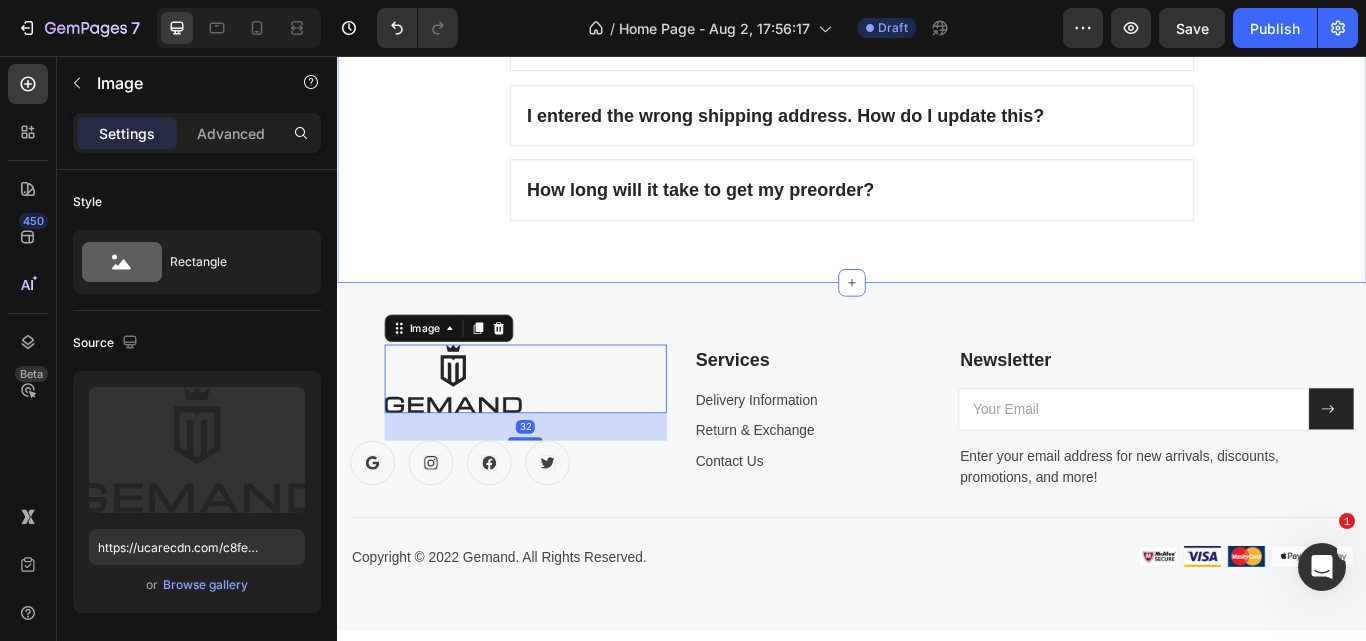 click on "Frequently Asked Questions Heading Are the watches you sell 100% authentic? What is your return policy? Can I cancel my order? I entered the wrong shipping address. How do I update this? How long will it take to get my preorder? Accordion Row Section 10" at bounding box center [937, -25] 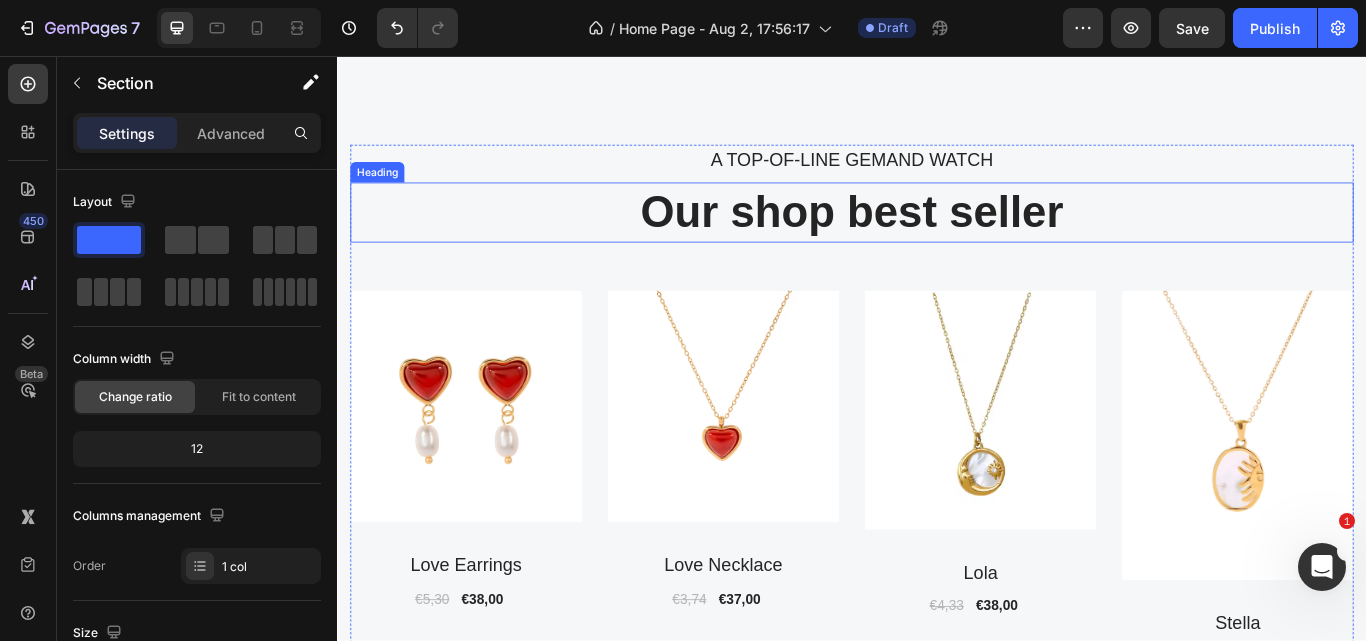scroll, scrollTop: 2187, scrollLeft: 0, axis: vertical 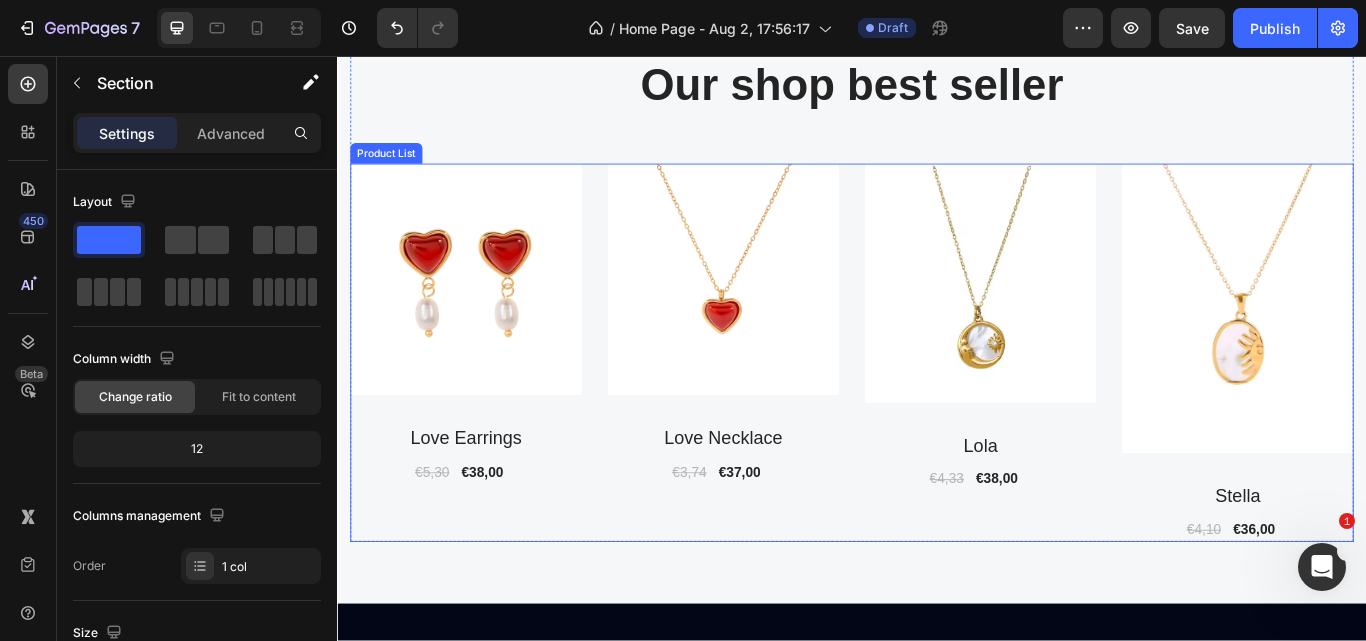 click on "(P) Images Love Earrings (P) Title €5,30 (P) Price (P) Price €38,00 (P) Price (P) Price Row Row Product List (P) Images Love Necklace (P) Title €3,74 (P) Price (P) Price €37,00 (P) Price (P) Price Row Row Product List (P) Images Lola (P) Title €4,33 (P) Price (P) Price €38,00 (P) Price (P) Price Row Row Product List (P) Images Stella (P) Title €4,10 (P) Price (P) Price €36,00 (P) Price (P) Price Row Row Product List" at bounding box center (937, 402) 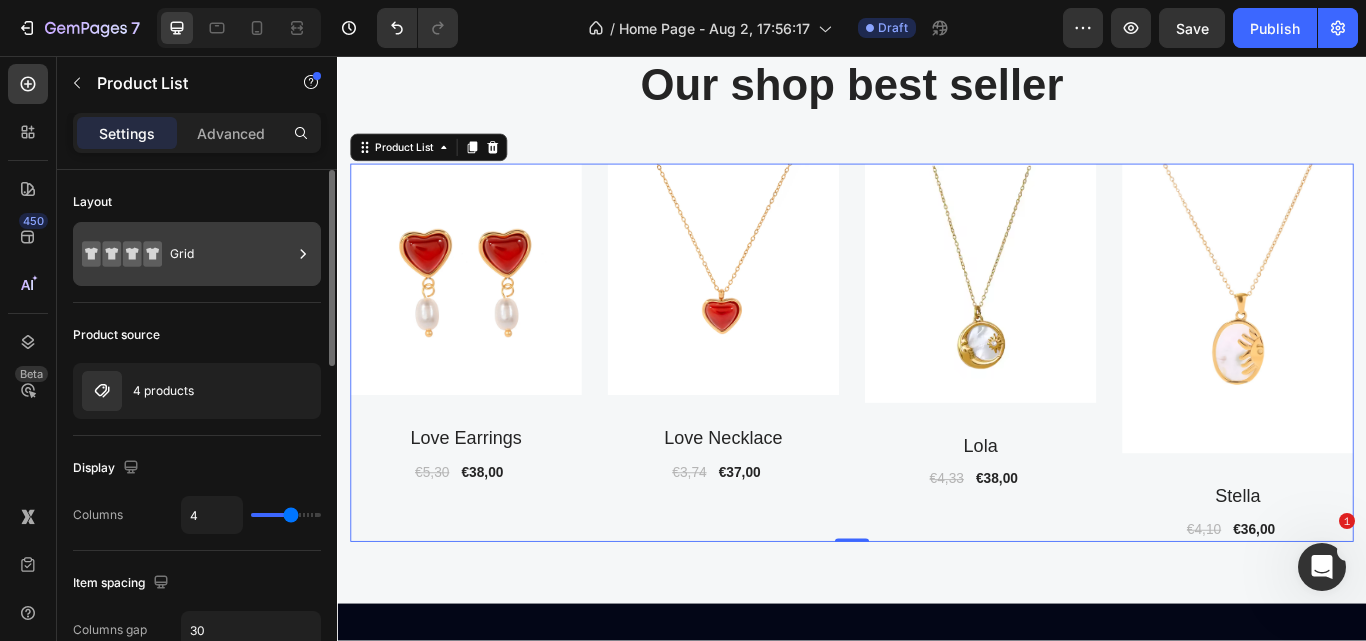click on "Grid" at bounding box center (231, 254) 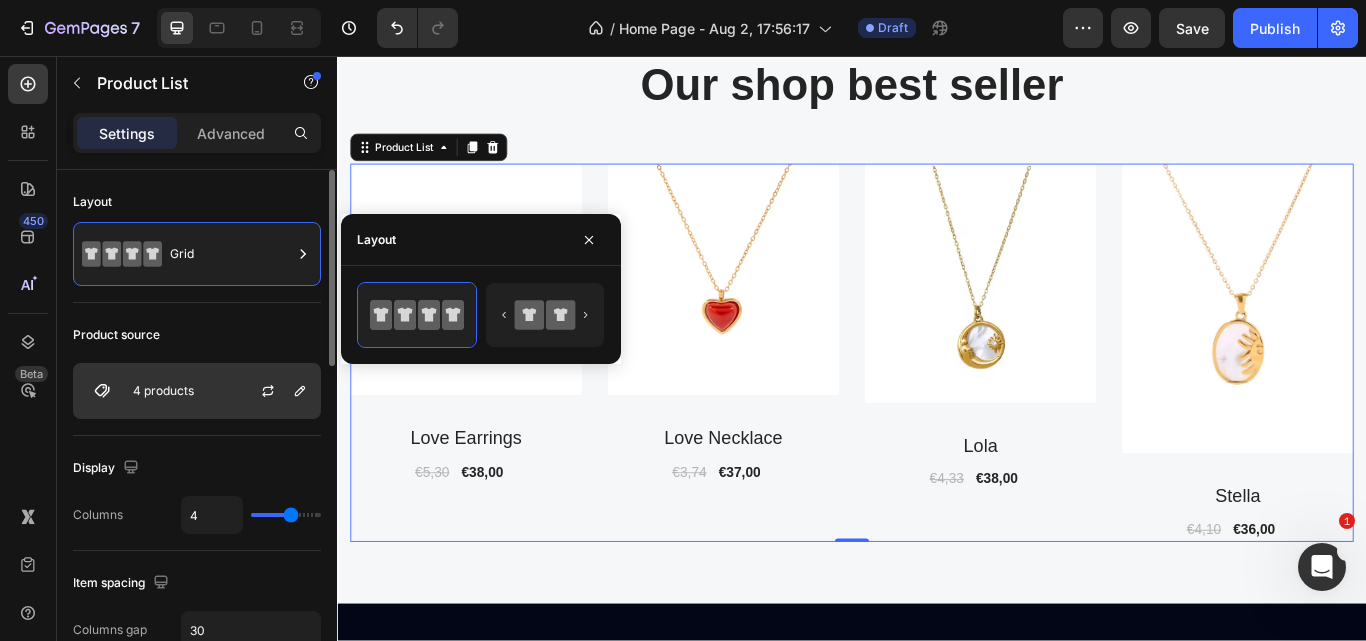 click on "4 products" at bounding box center [197, 391] 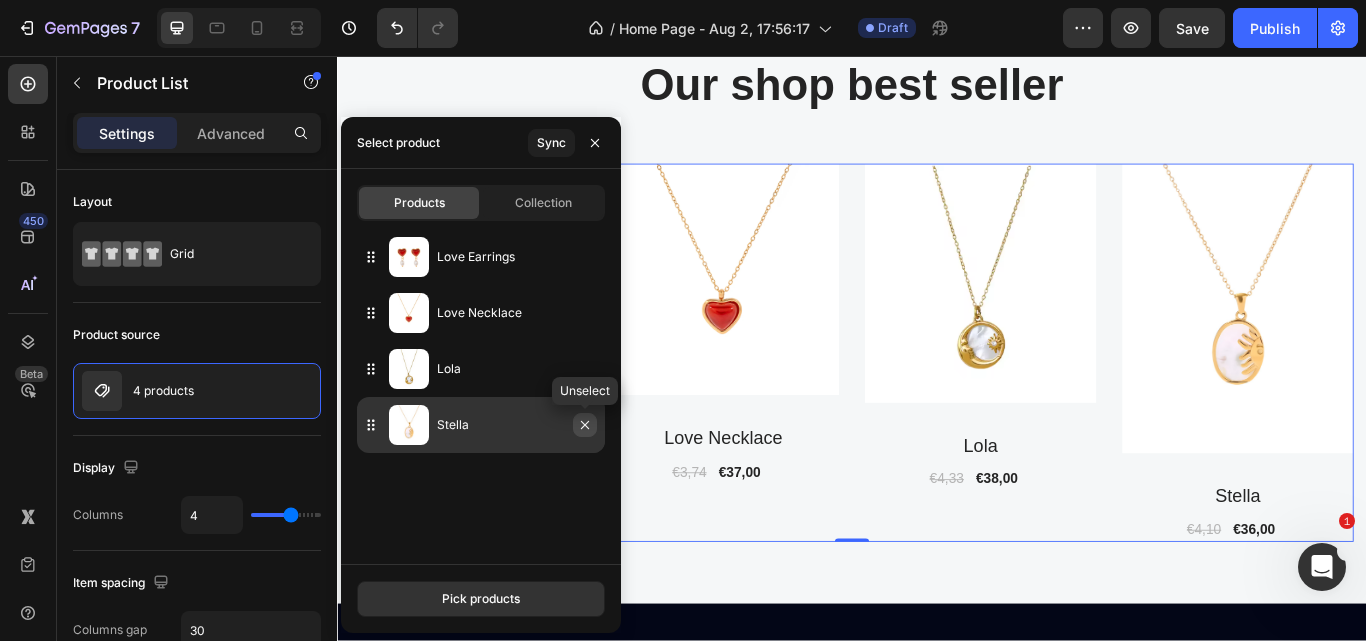 click 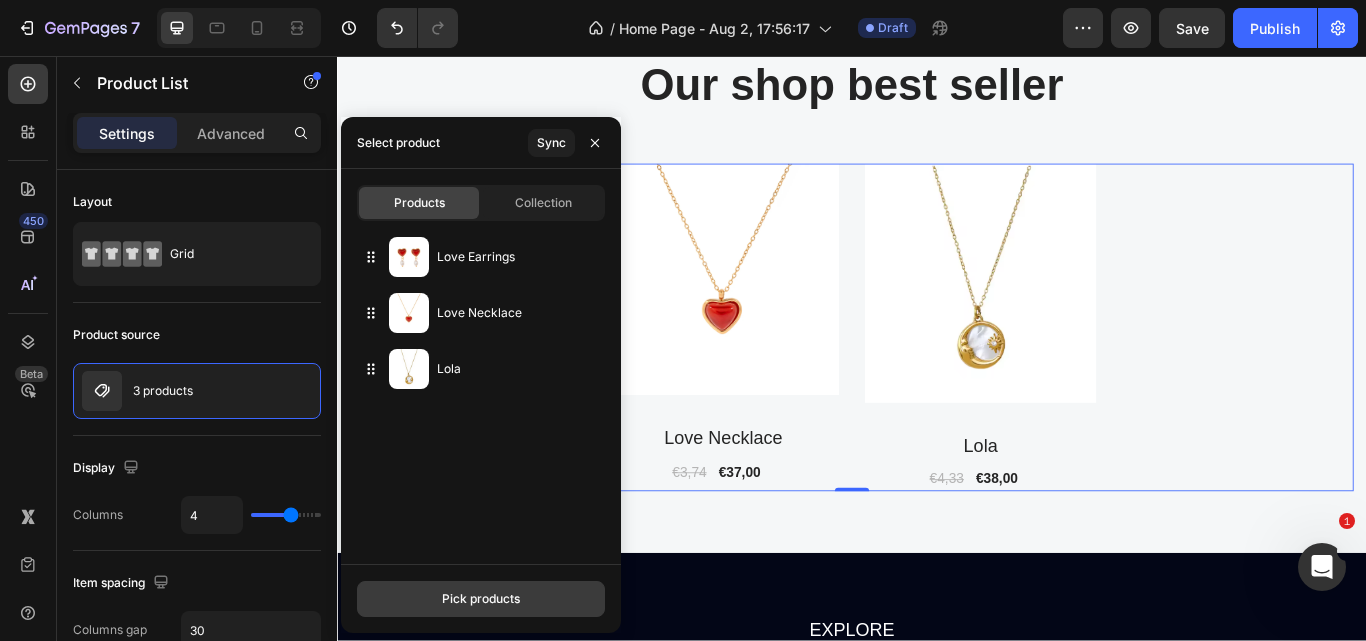 click on "Pick products" at bounding box center (481, 599) 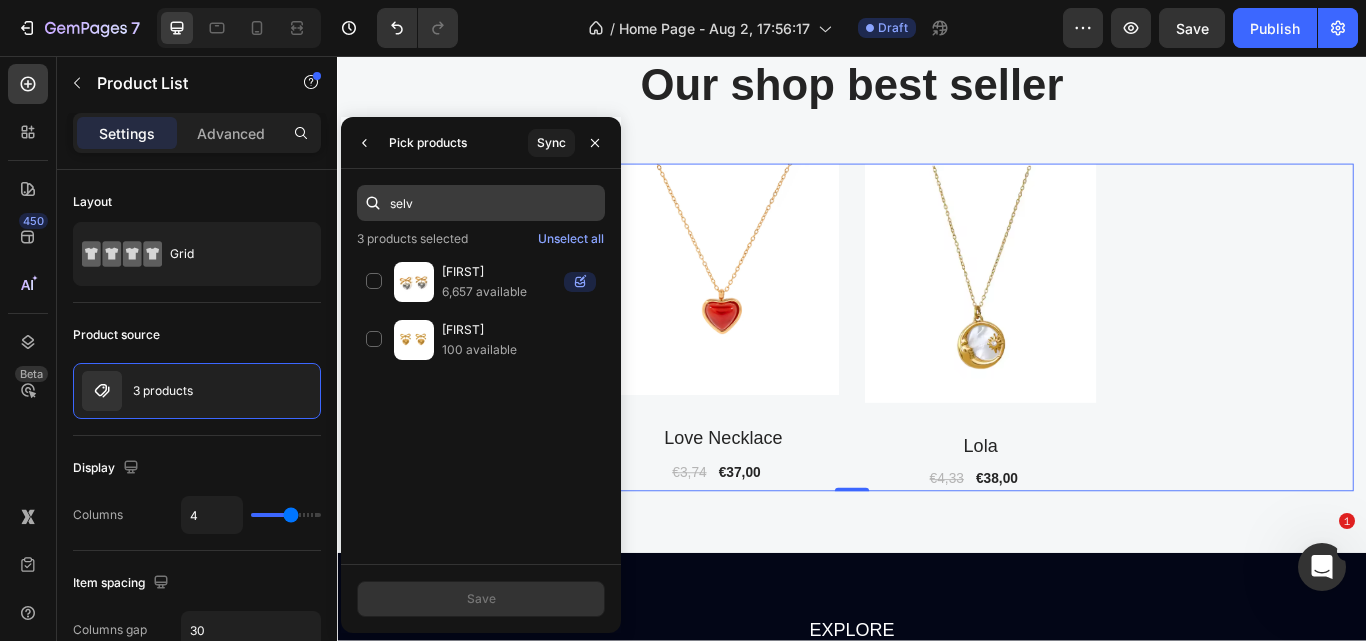 scroll, scrollTop: 0, scrollLeft: 0, axis: both 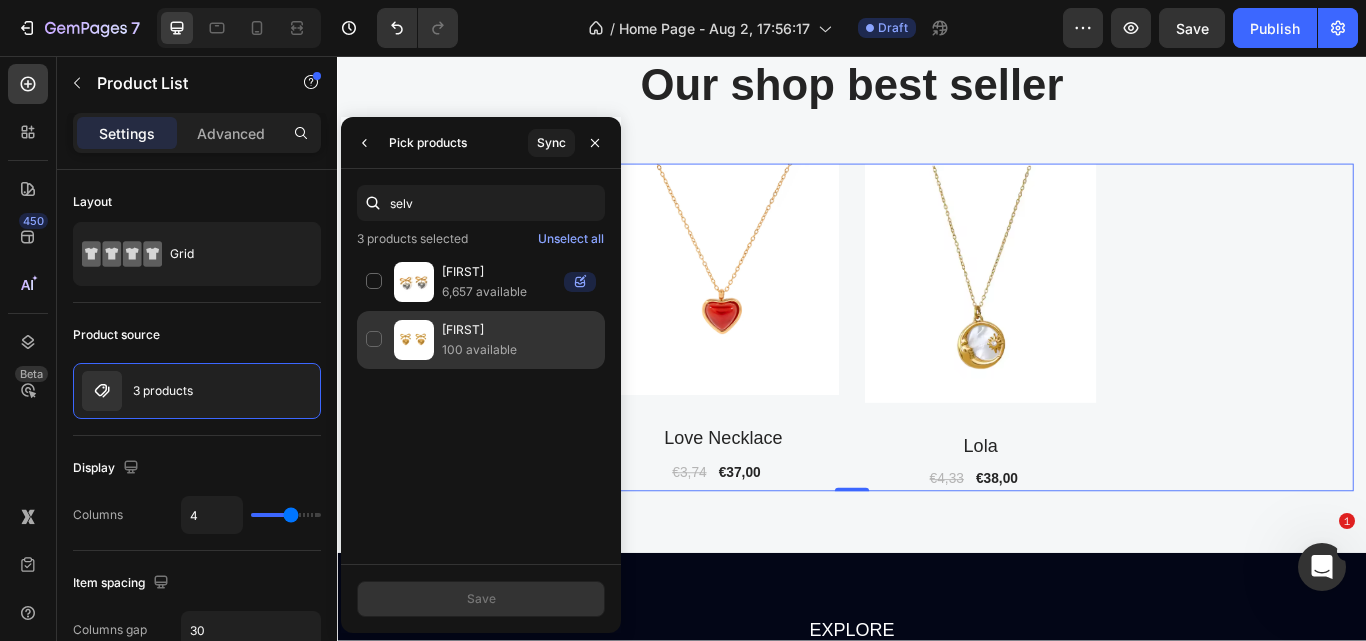 type on "selv" 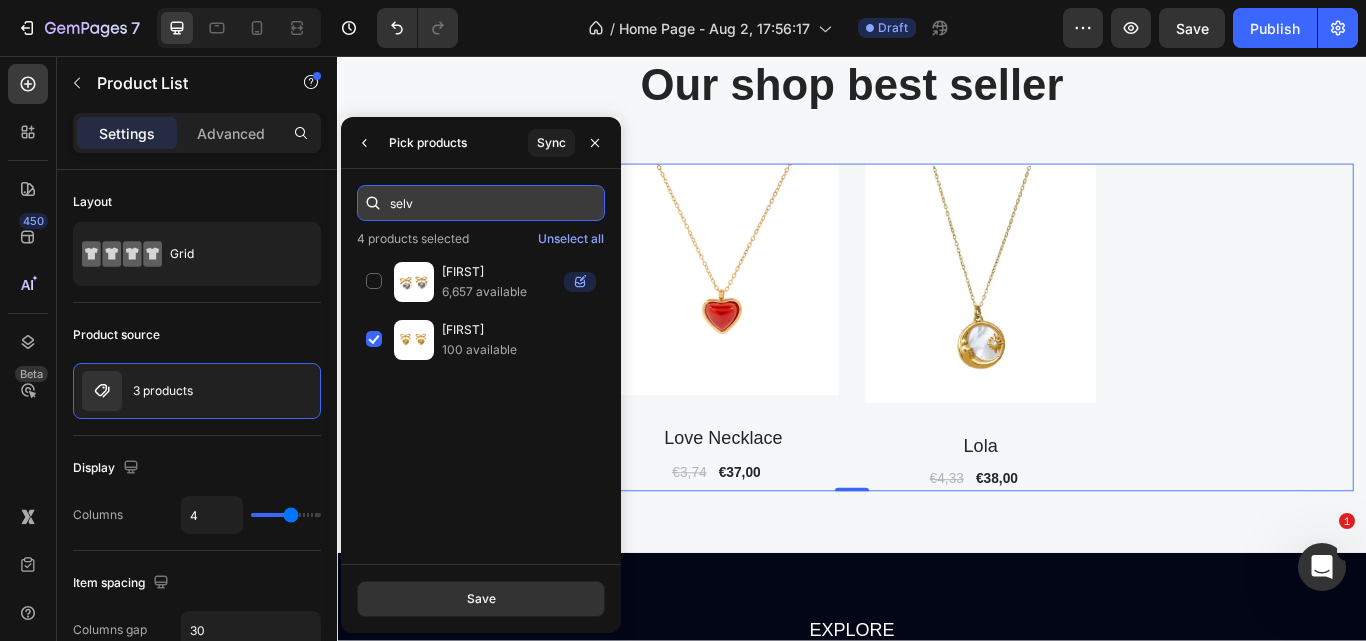 click on "selv" at bounding box center (481, 203) 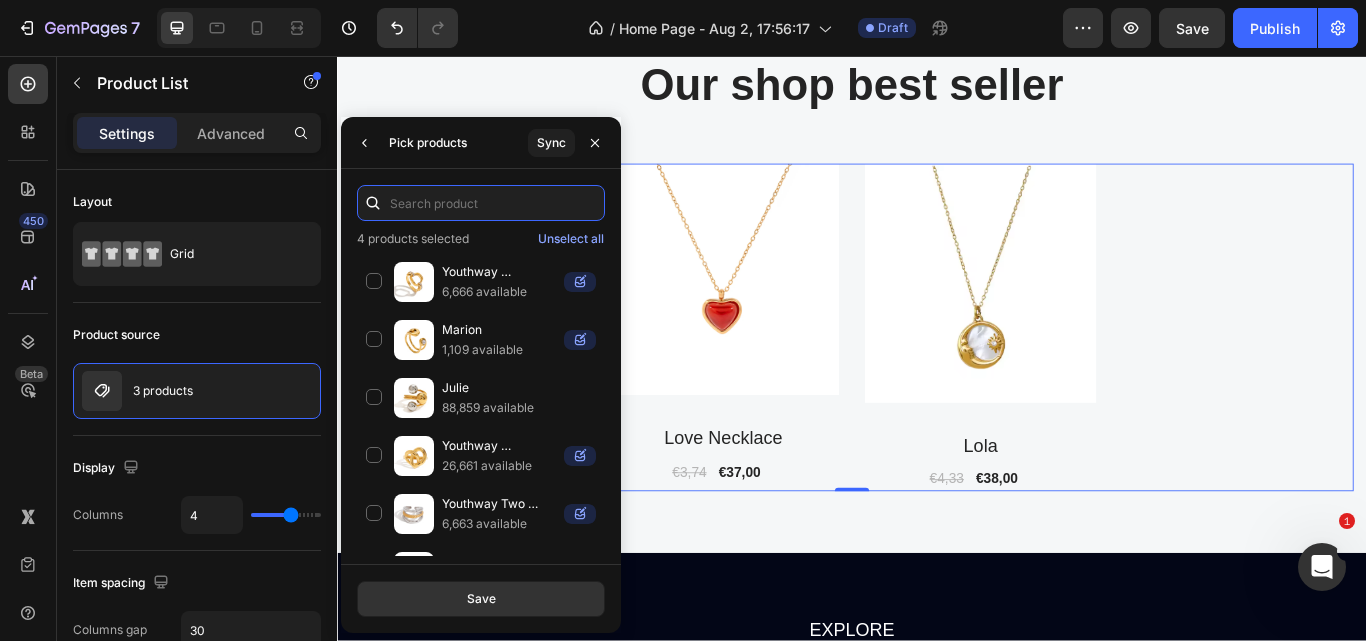 scroll, scrollTop: 1459, scrollLeft: 0, axis: vertical 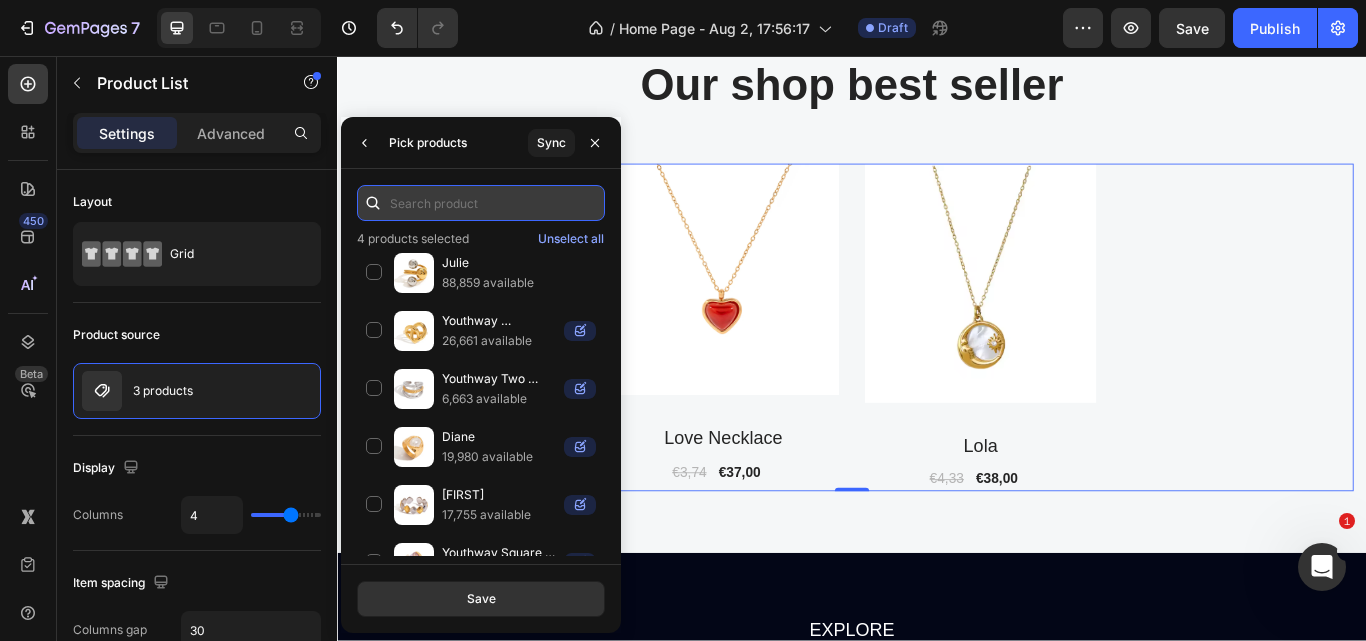 click at bounding box center (481, 203) 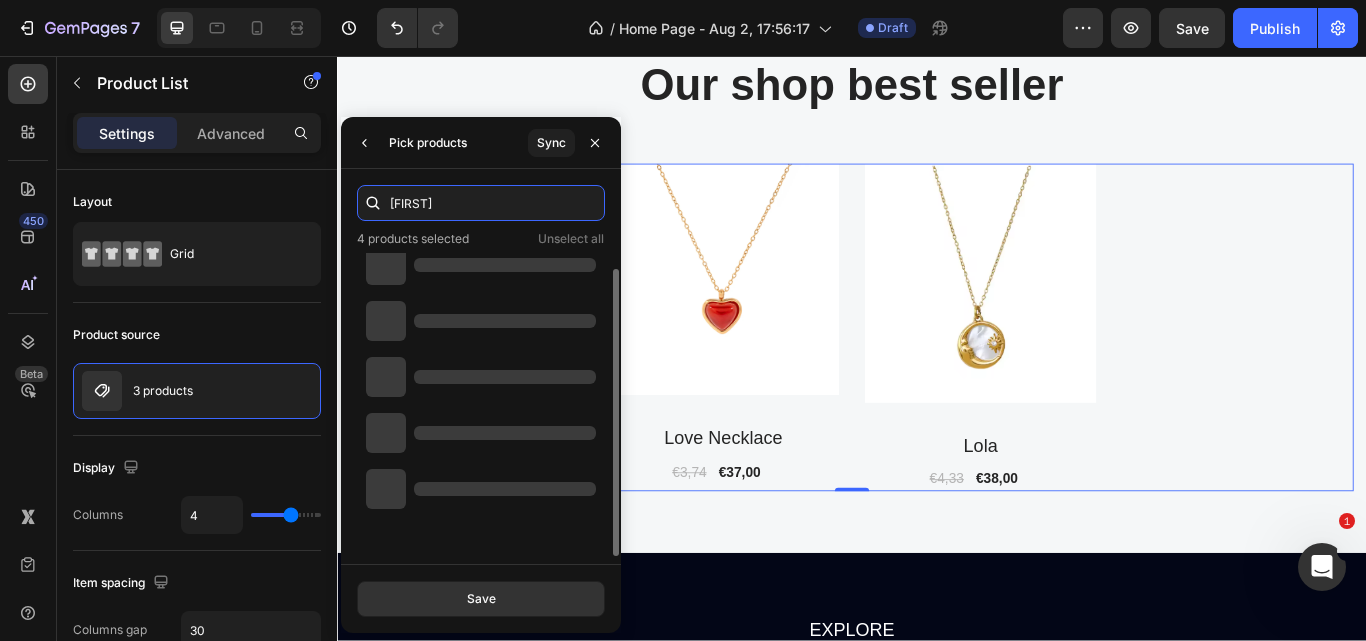 scroll, scrollTop: 0, scrollLeft: 0, axis: both 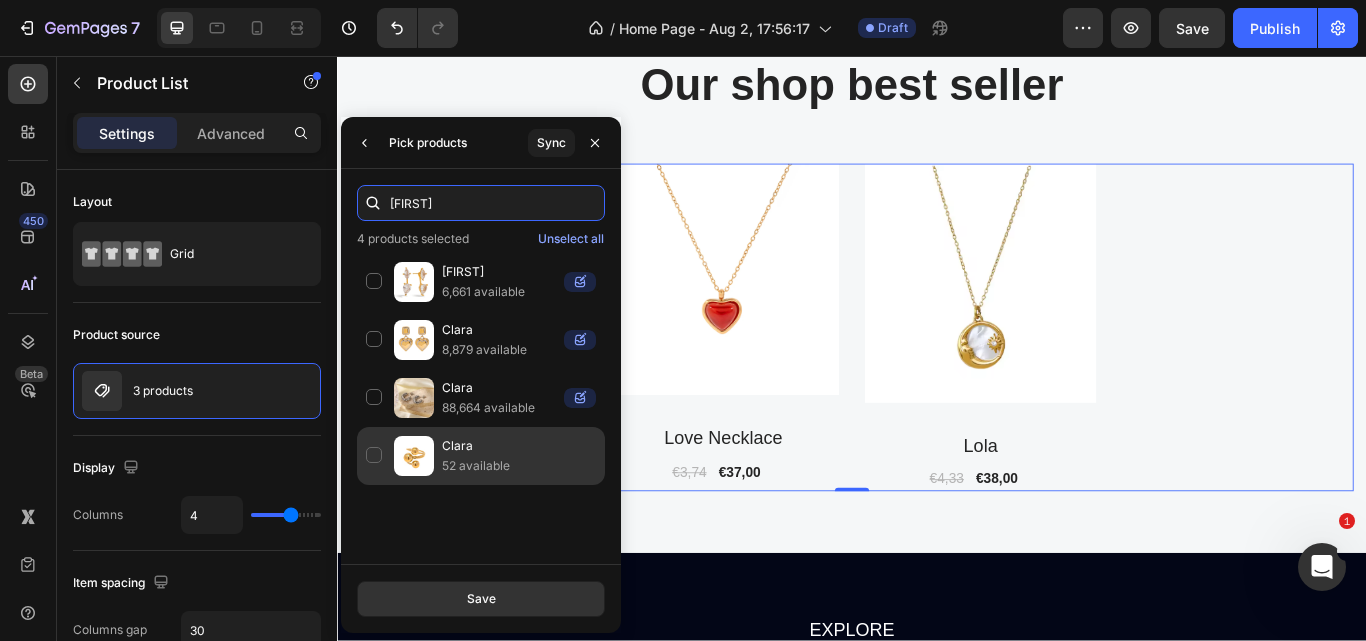 type on "[FIRST]" 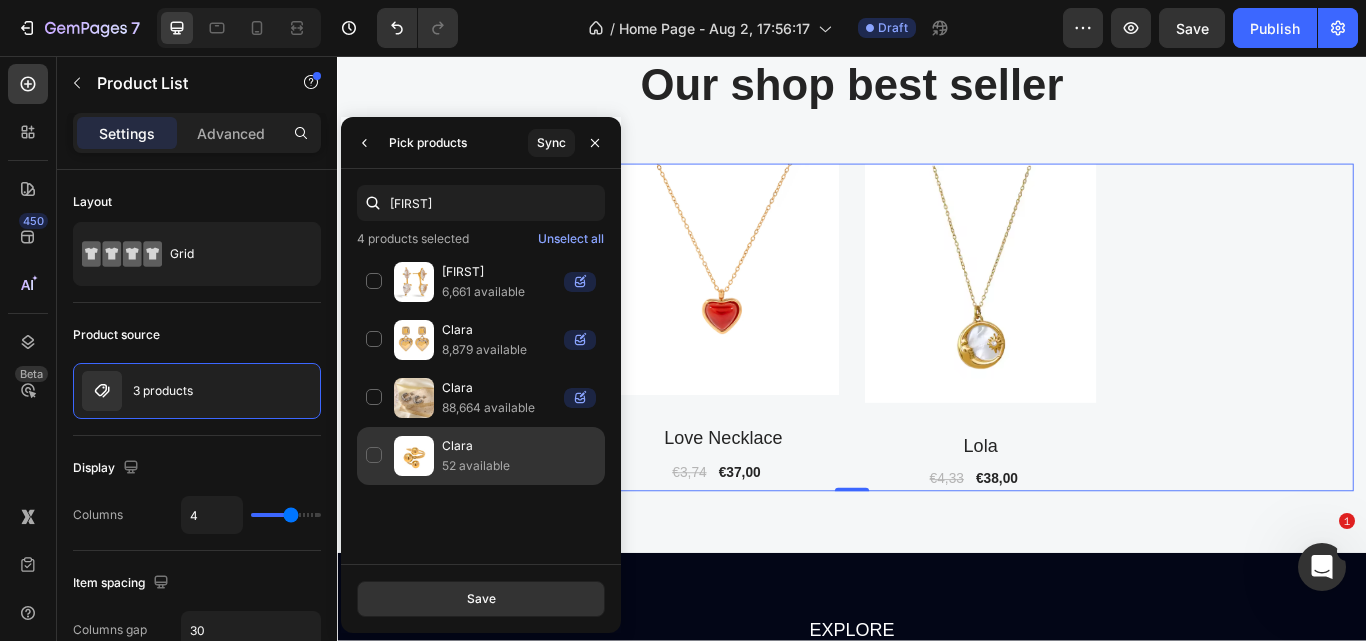 click on "[FIRST] 52 available" 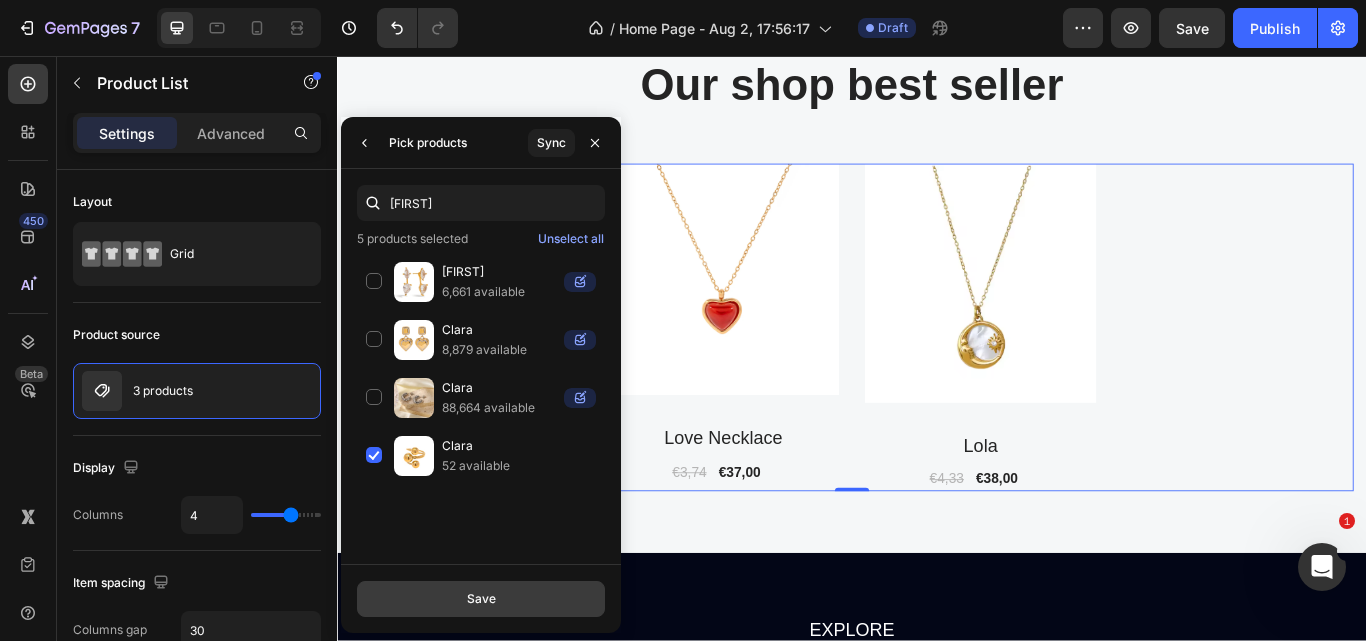 click on "Save" at bounding box center (481, 599) 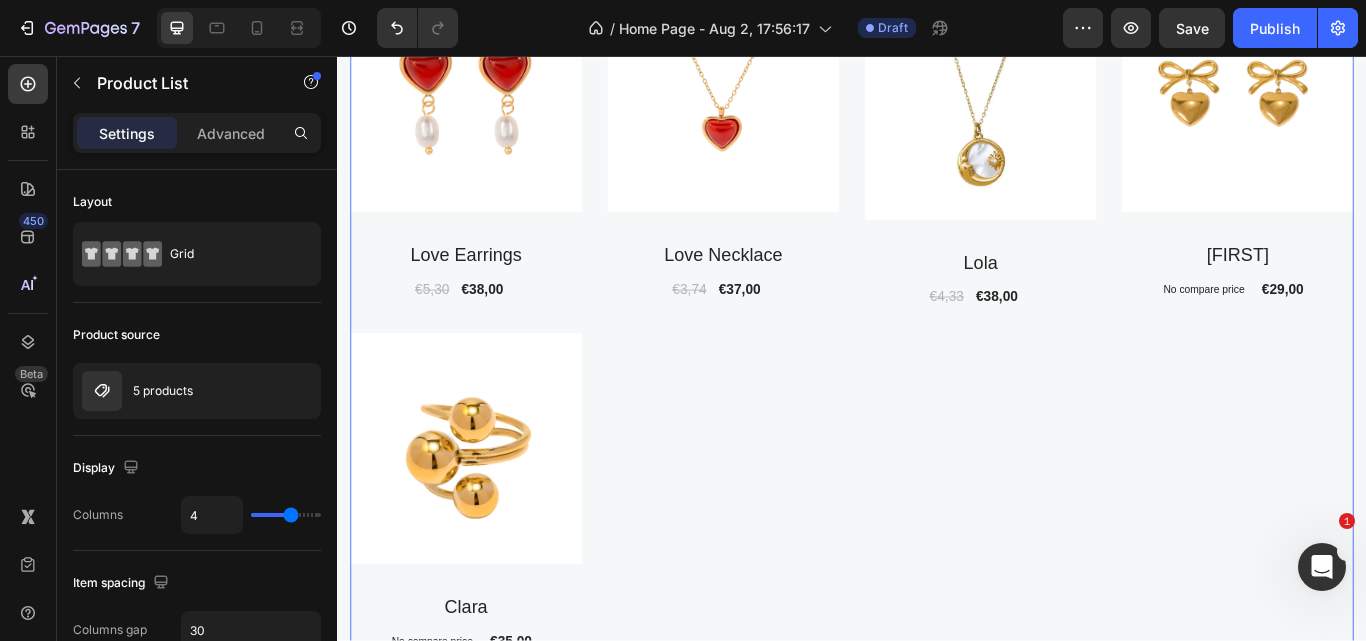 scroll, scrollTop: 2401, scrollLeft: 0, axis: vertical 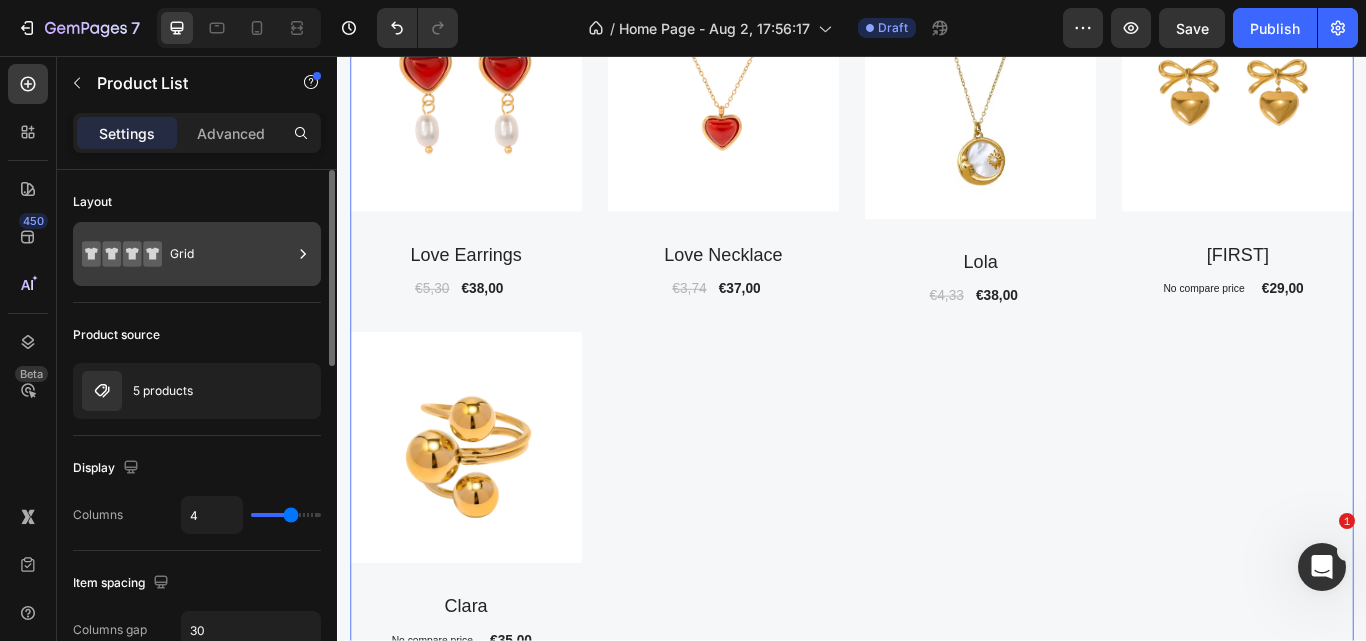 click on "Grid" at bounding box center (231, 254) 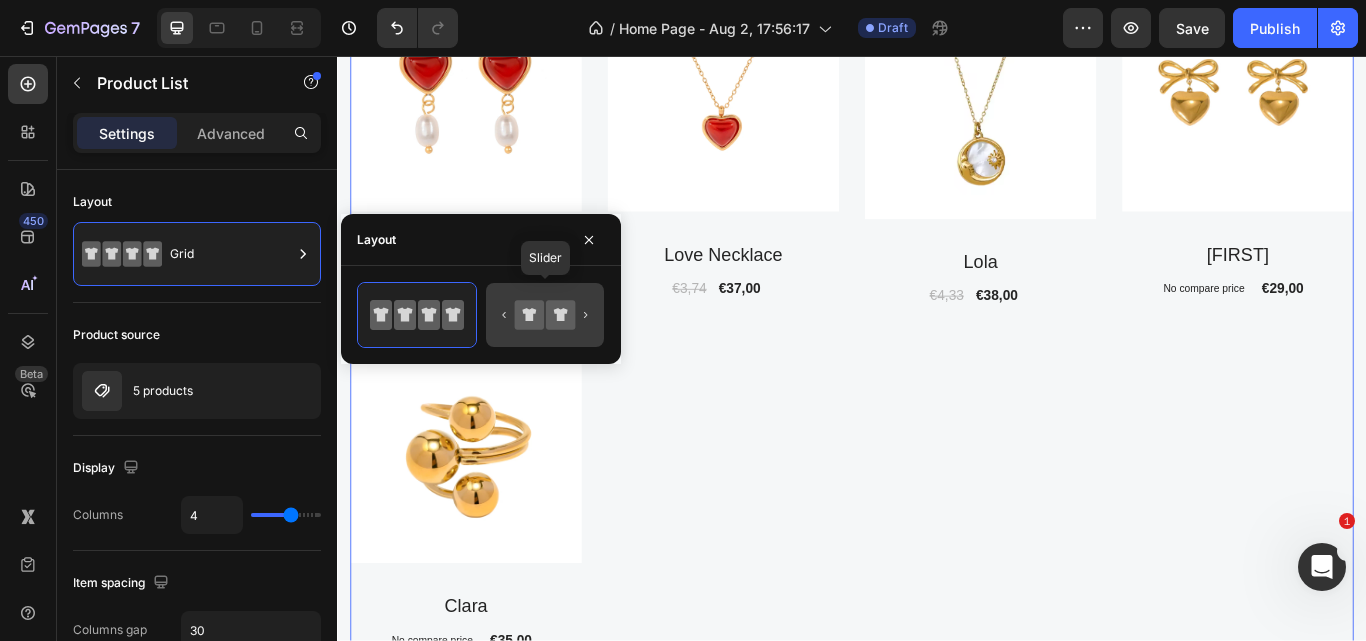 drag, startPoint x: 543, startPoint y: 307, endPoint x: 375, endPoint y: 412, distance: 198.1136 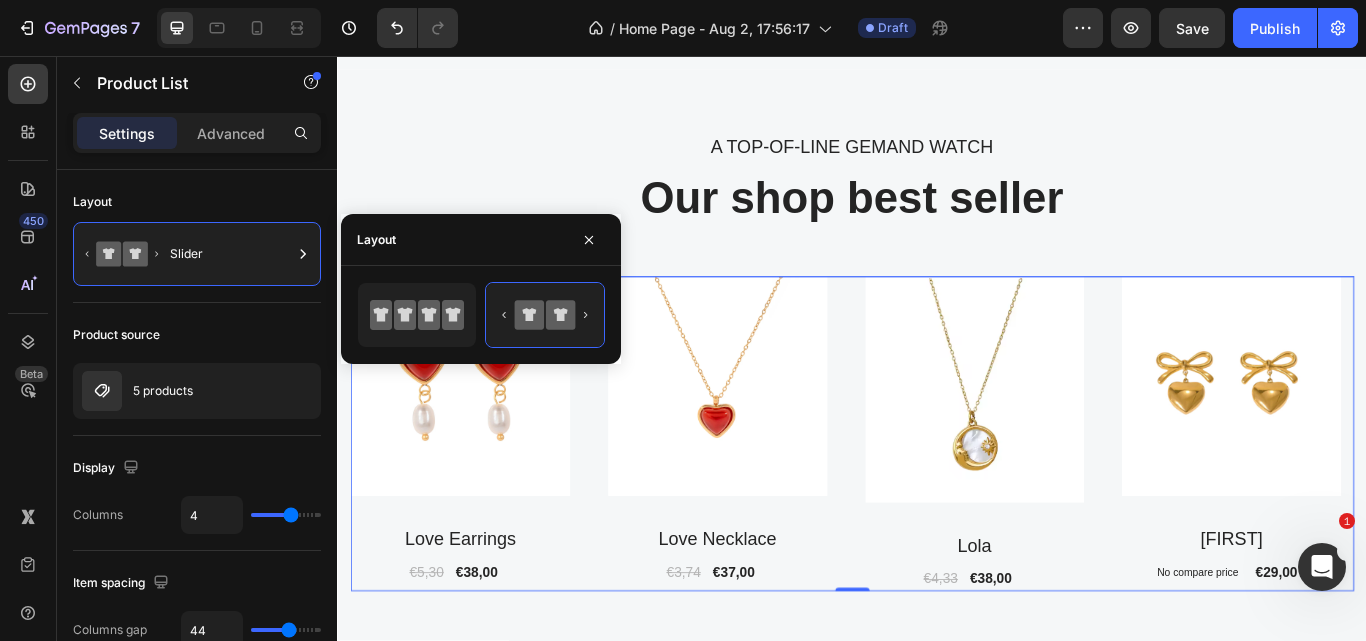 scroll, scrollTop: 2024, scrollLeft: 0, axis: vertical 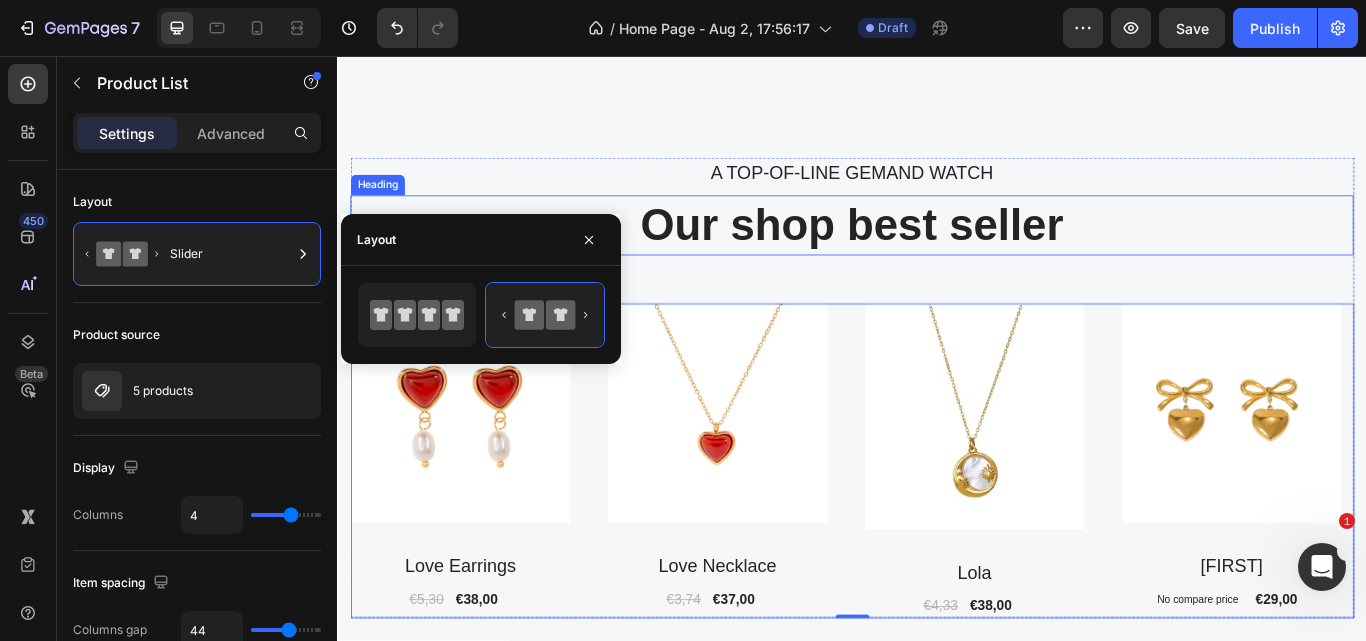 click on "Our shop best seller" at bounding box center [937, 254] 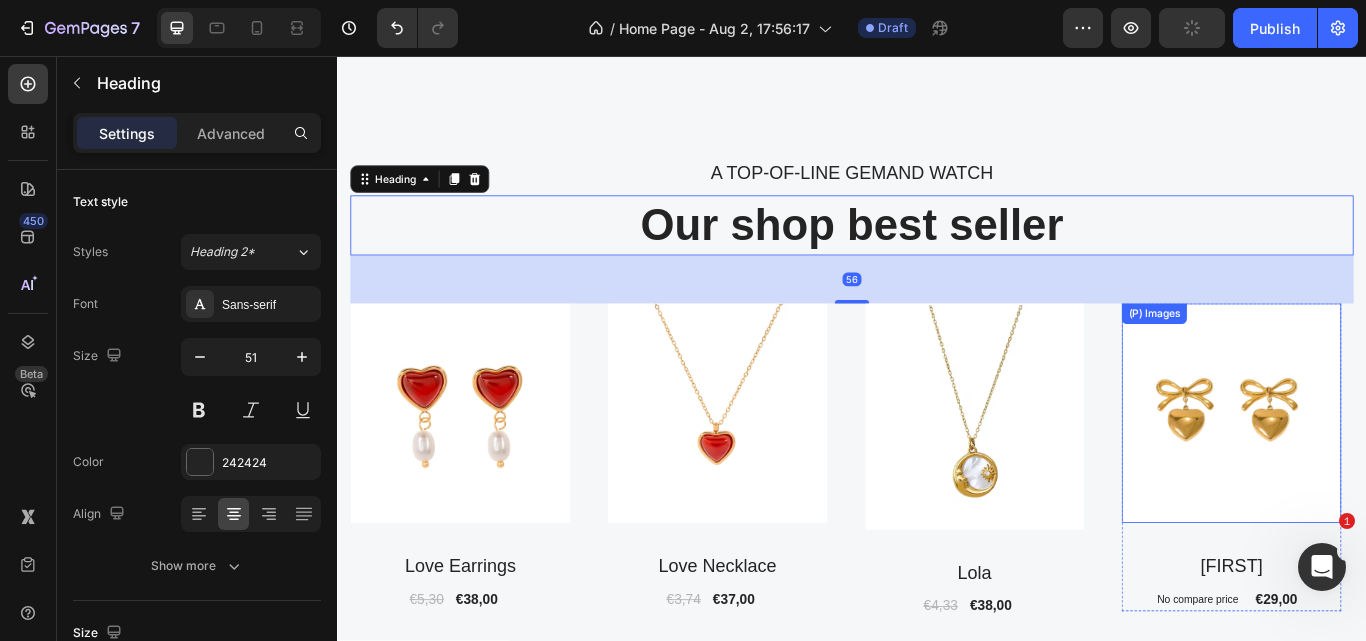 scroll, scrollTop: 2171, scrollLeft: 0, axis: vertical 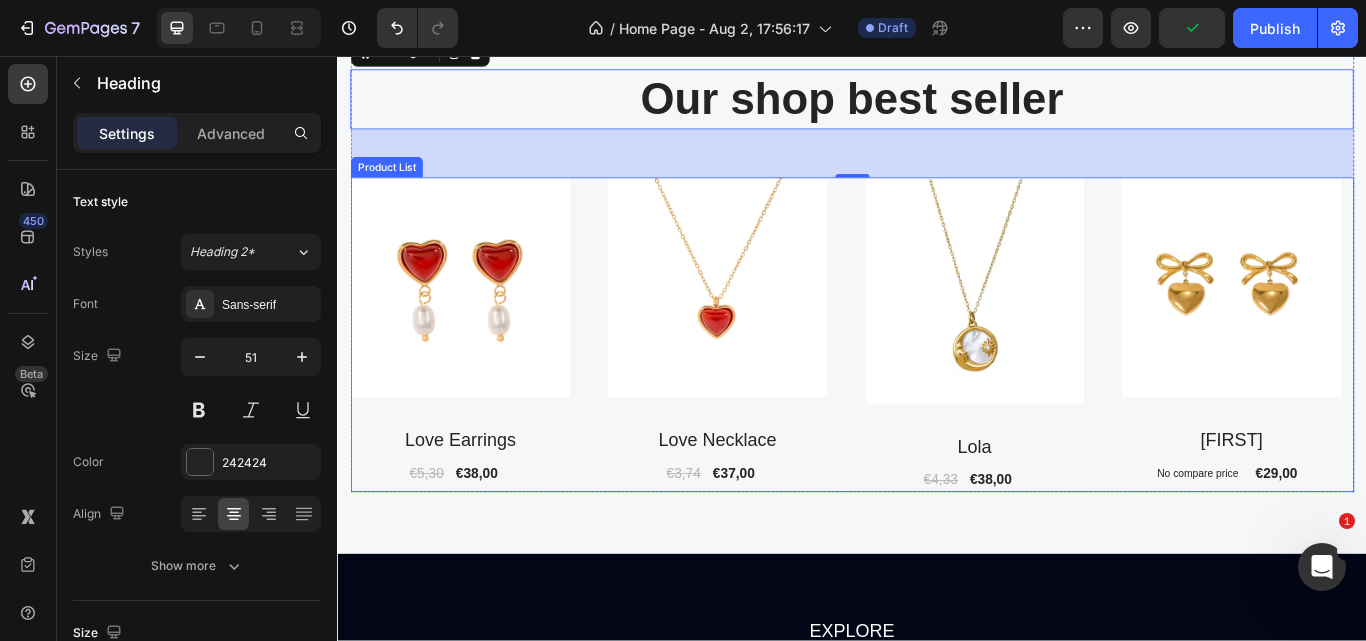 click on "(P) Images Love Earrings (P) Title €5,30 (P) Price (P) Price €38,00 (P) Price (P) Price Row Row Product List (P) Images Love Necklace (P) Title €3,74 (P) Price (P) Price €37,00 (P) Price (P) Price Row Row Product List (P) Images Lola (P) Title €4,33 (P) Price (P) Price €38,00 (P) Price (P) Price Row Row Product List (P) Images Selva (P) Title No compare price (P) Price €29,00 (P) Price (P) Price Row Row Product List (P) Images Clara (P) Title No compare price (P) Price €35,00 (P) Price (P) Price Row Row Product List" at bounding box center (937, 381) 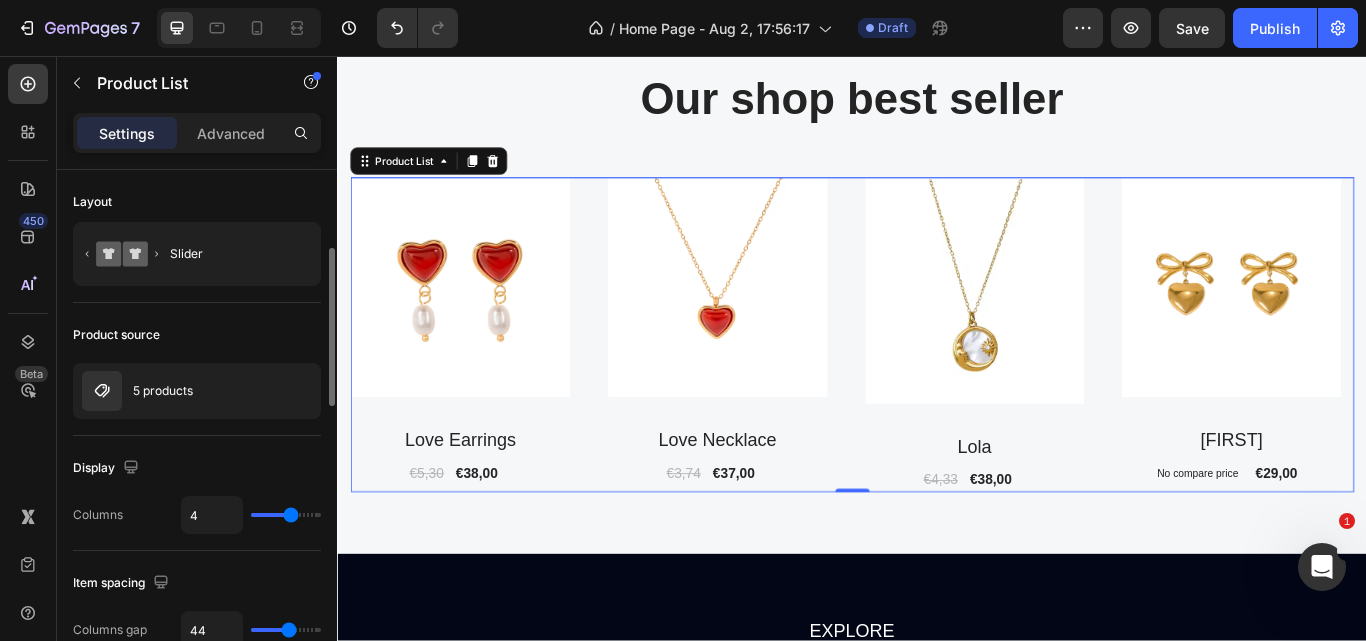 scroll, scrollTop: 74, scrollLeft: 0, axis: vertical 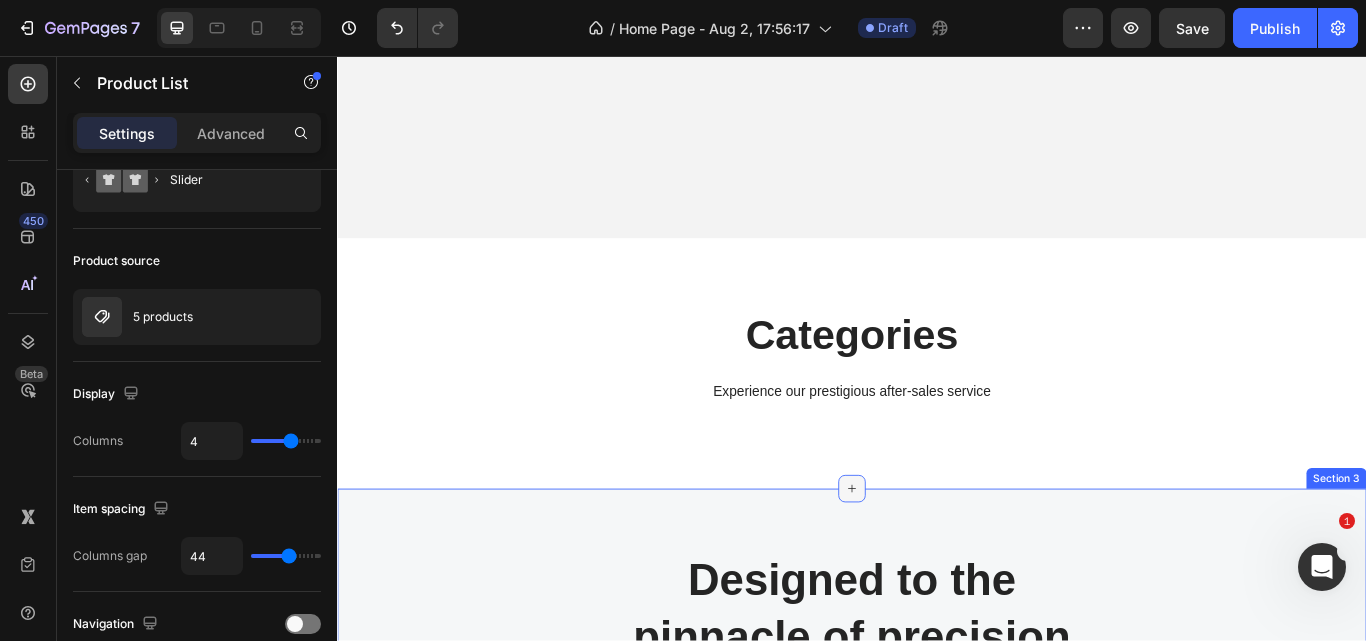 click 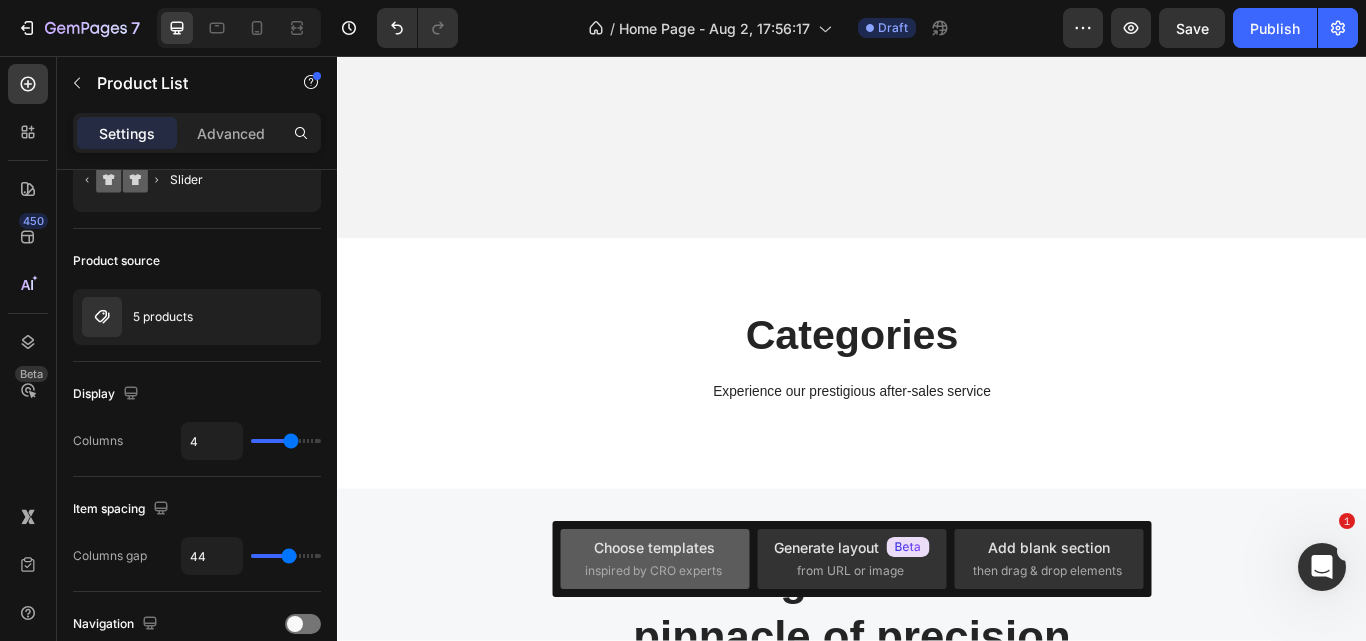 click on "Choose templates  inspired by CRO experts" at bounding box center [655, 558] 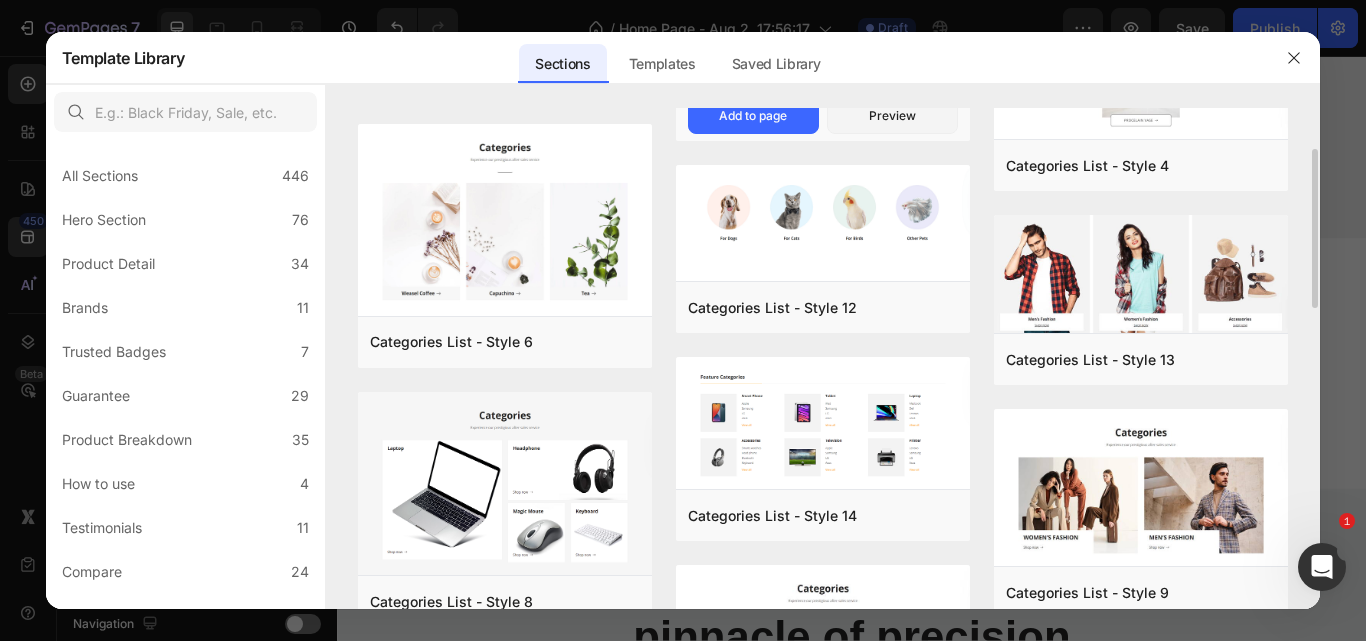 scroll, scrollTop: 179, scrollLeft: 0, axis: vertical 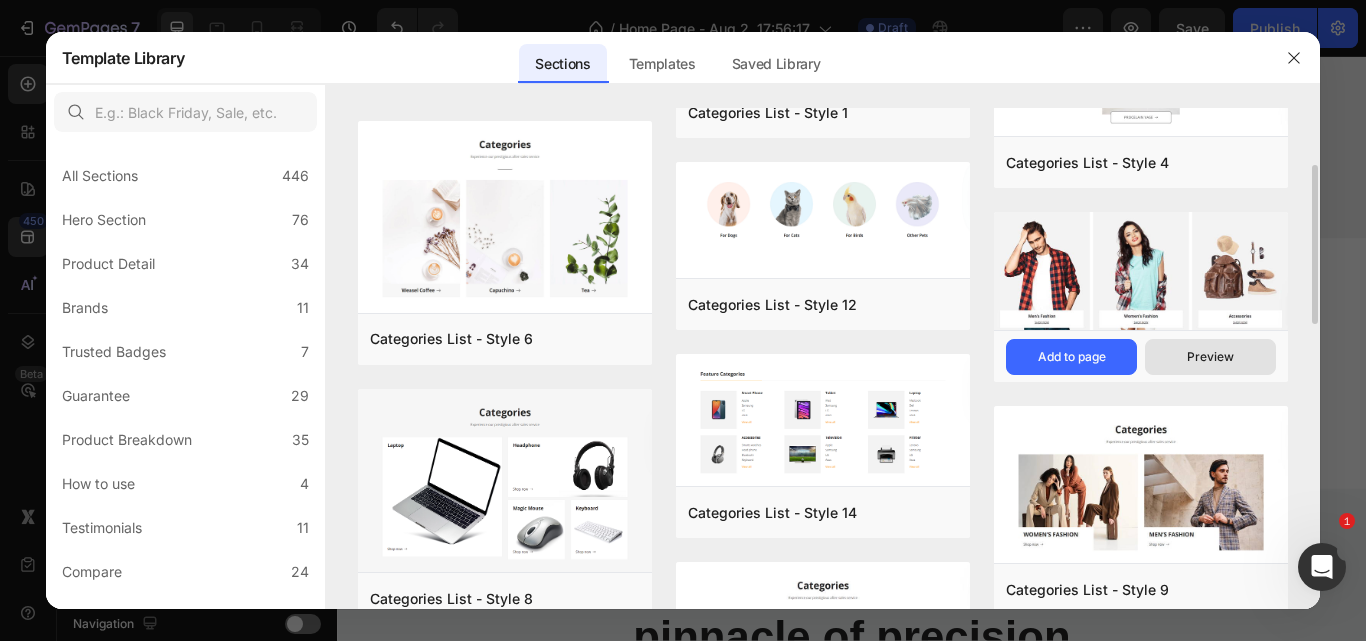 click on "Preview" at bounding box center [1210, 357] 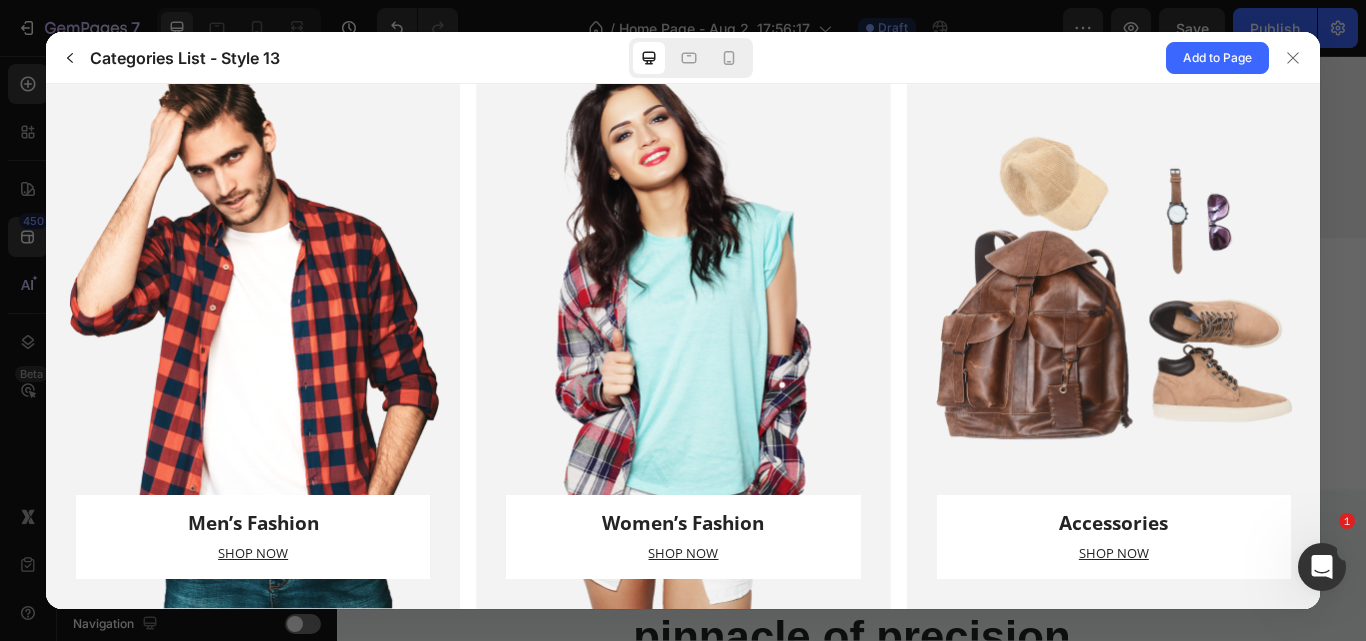 scroll, scrollTop: 0, scrollLeft: 0, axis: both 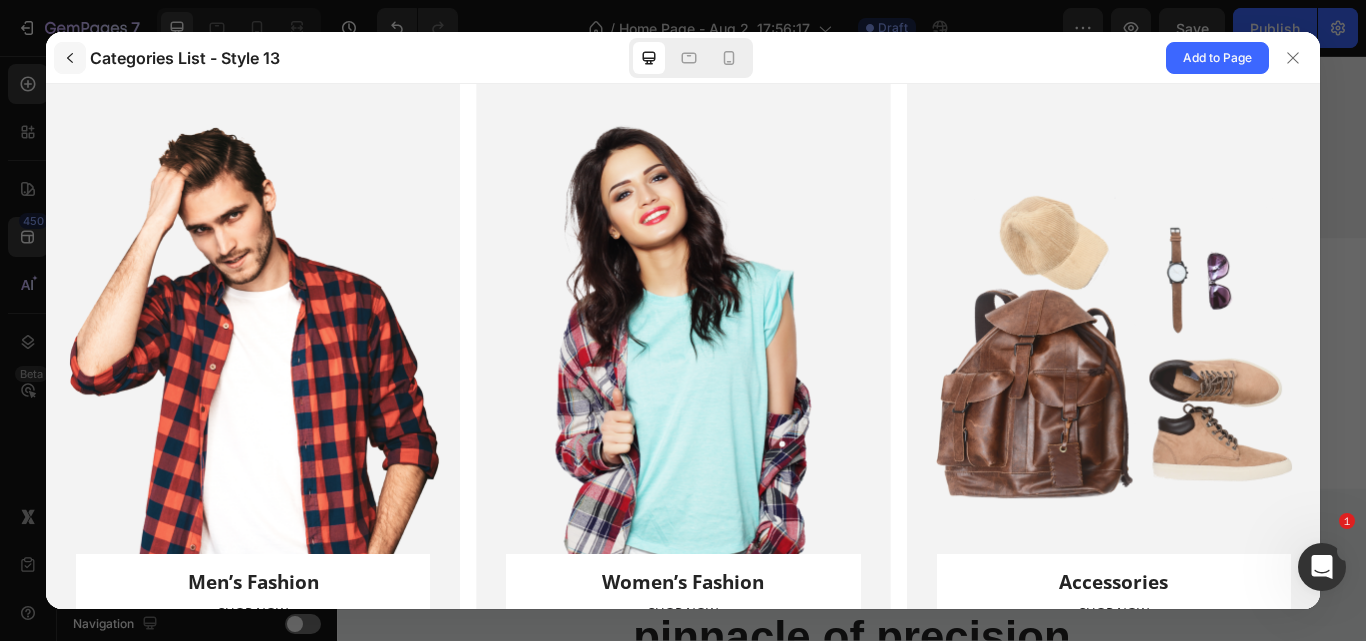click at bounding box center (70, 58) 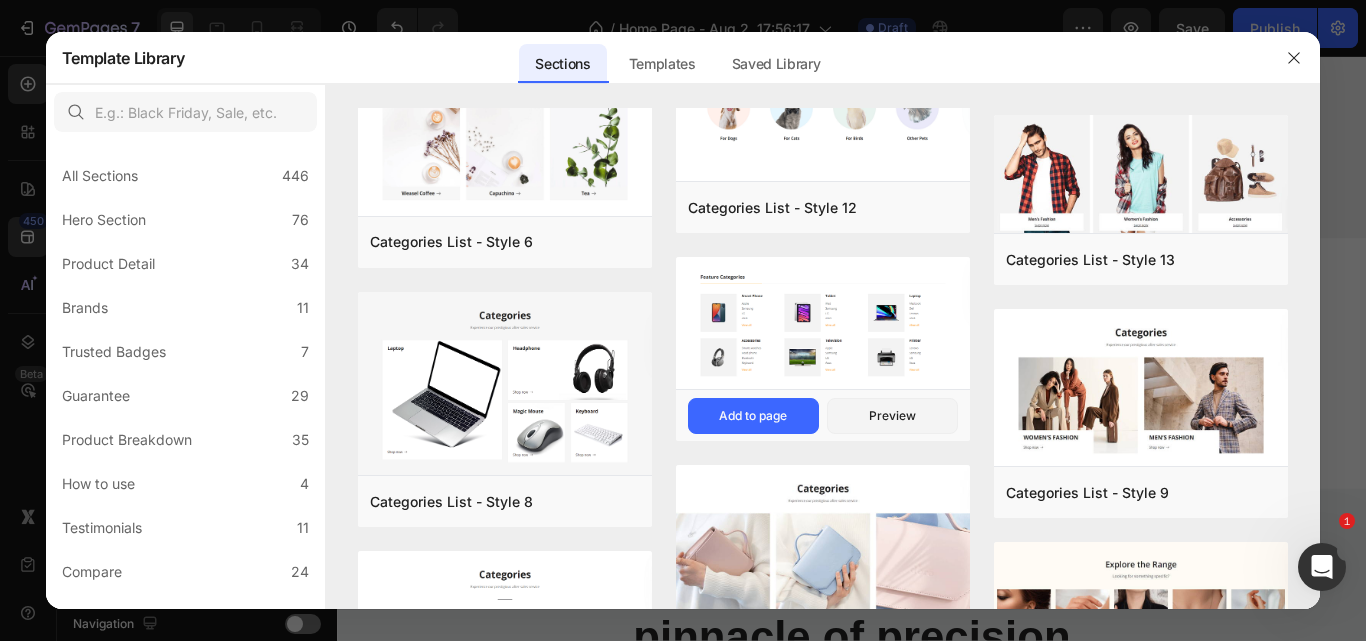scroll, scrollTop: 0, scrollLeft: 0, axis: both 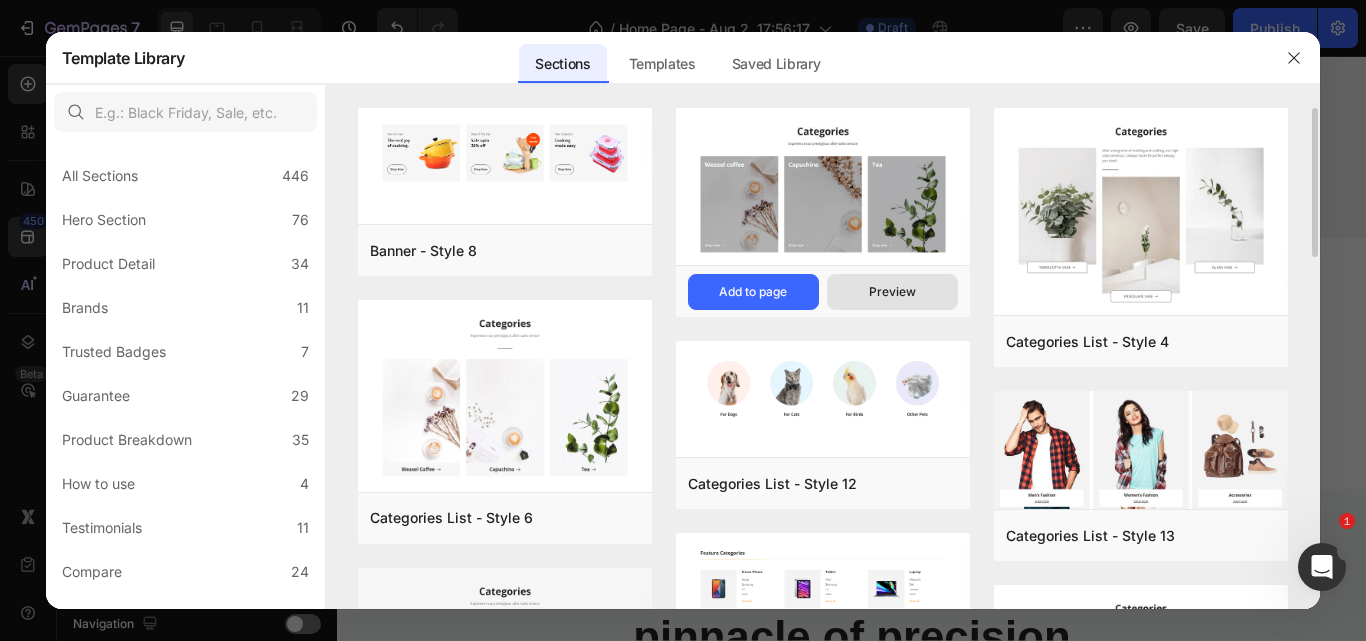 click on "Preview" at bounding box center [892, 292] 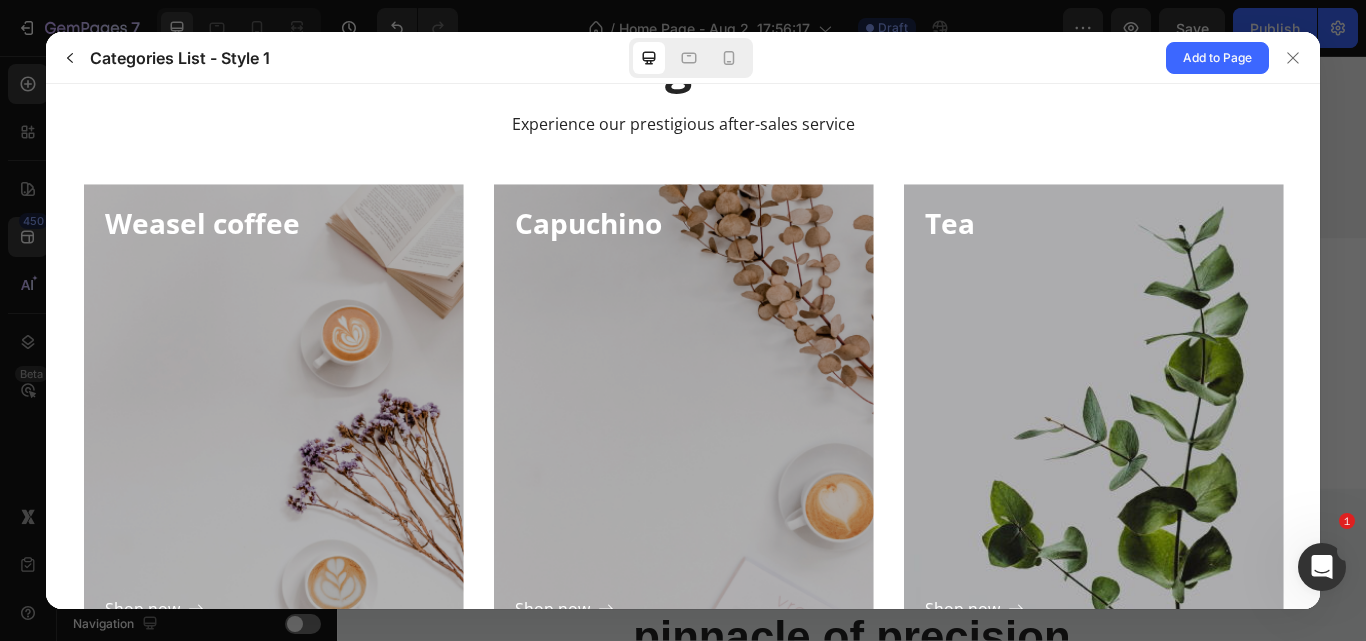 scroll, scrollTop: 0, scrollLeft: 0, axis: both 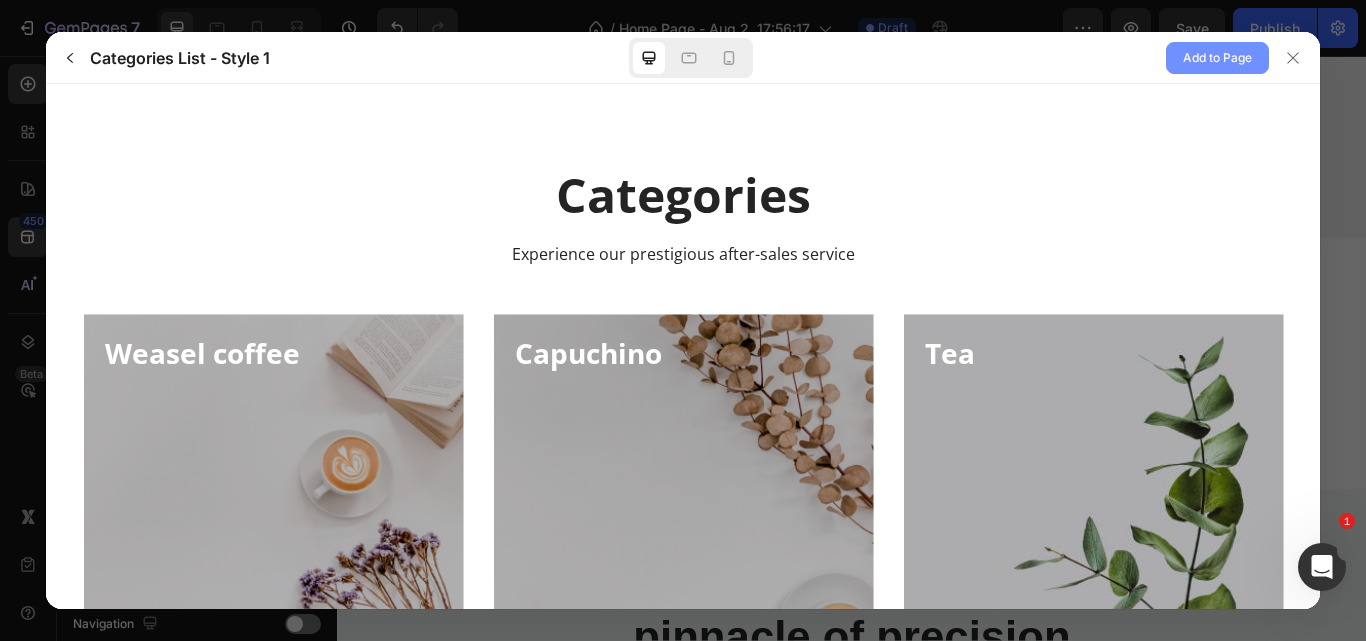 click on "Add to Page" at bounding box center [1217, 58] 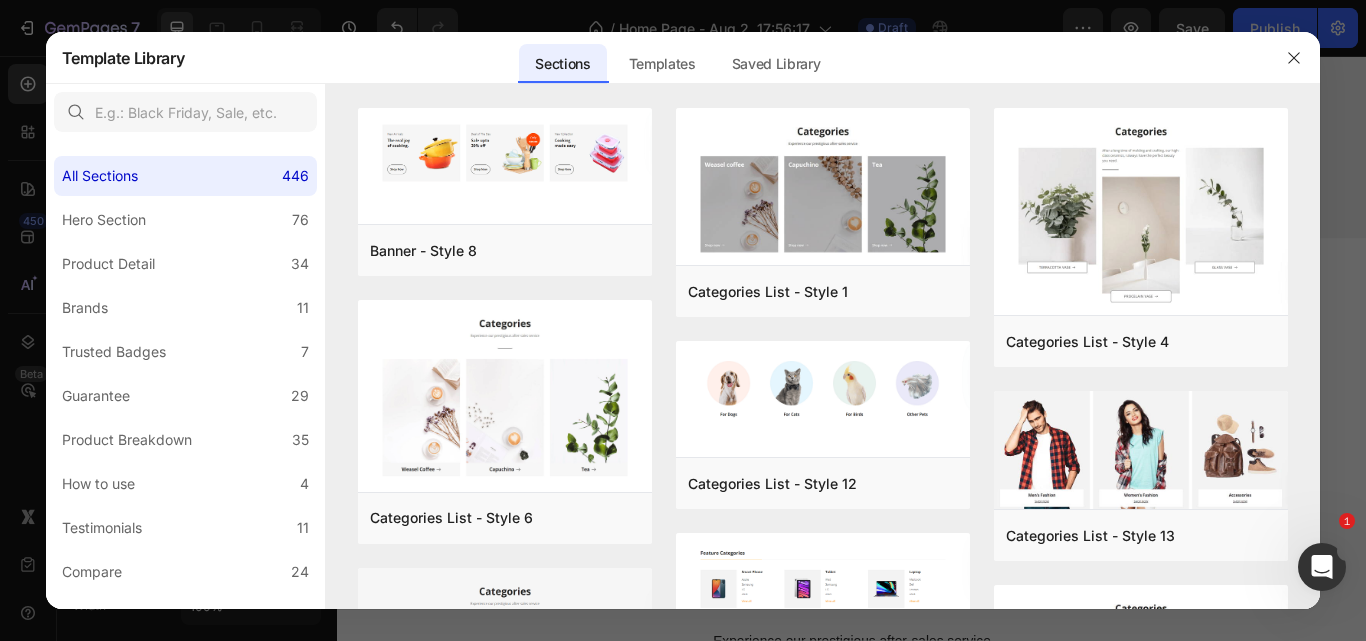 scroll, scrollTop: 822, scrollLeft: 0, axis: vertical 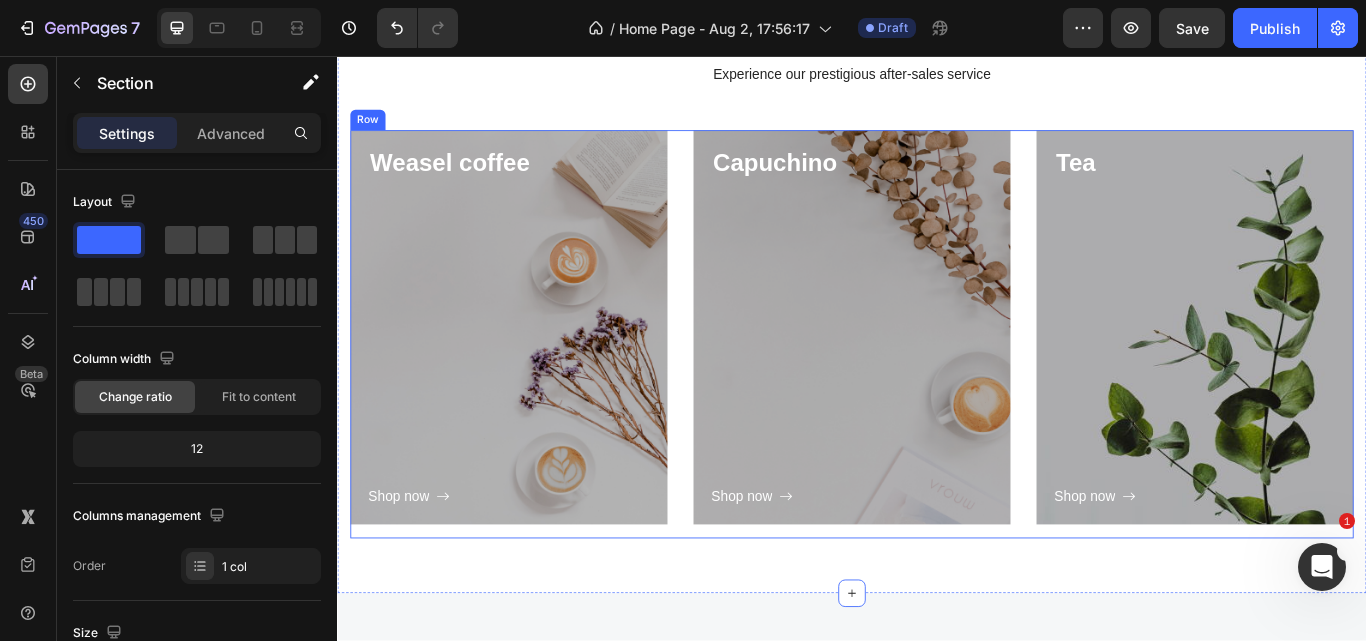 click on "Weasel coffee Heading
Shop now Button Row Hero Banner Capuchino Heading
Shop now Button Row Hero Banner Tea Heading
Shop now Button Row Hero Banner Row" at bounding box center [937, 381] 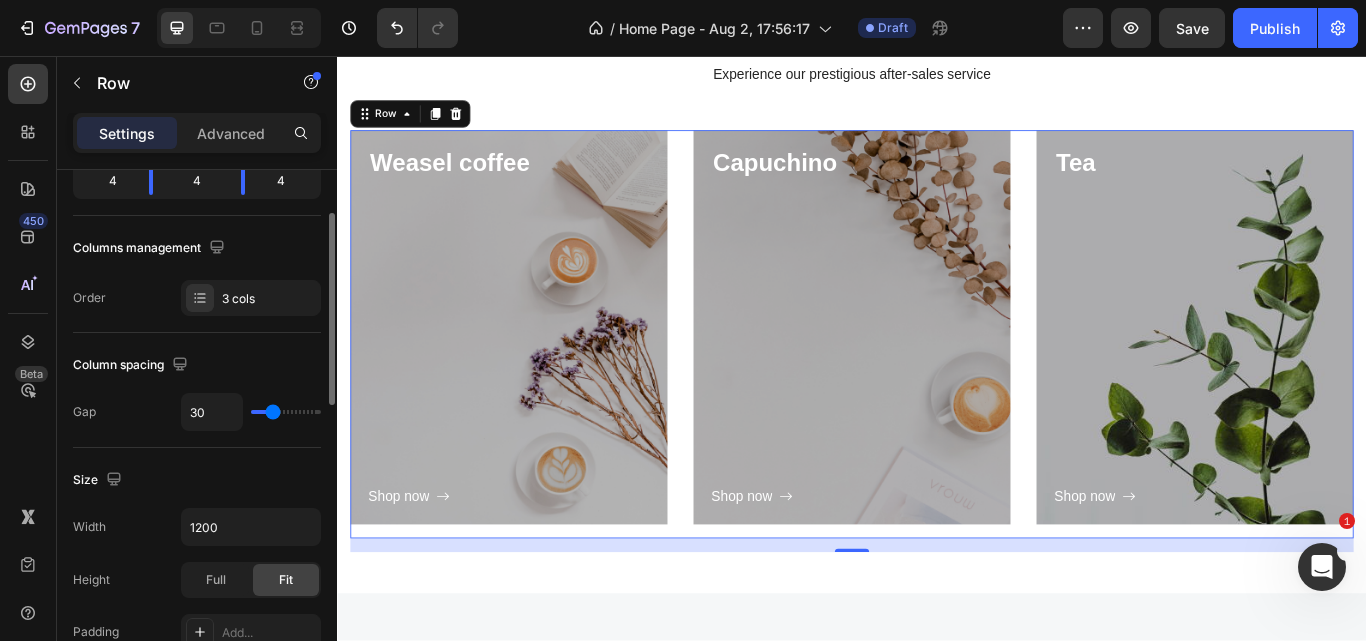scroll, scrollTop: 0, scrollLeft: 0, axis: both 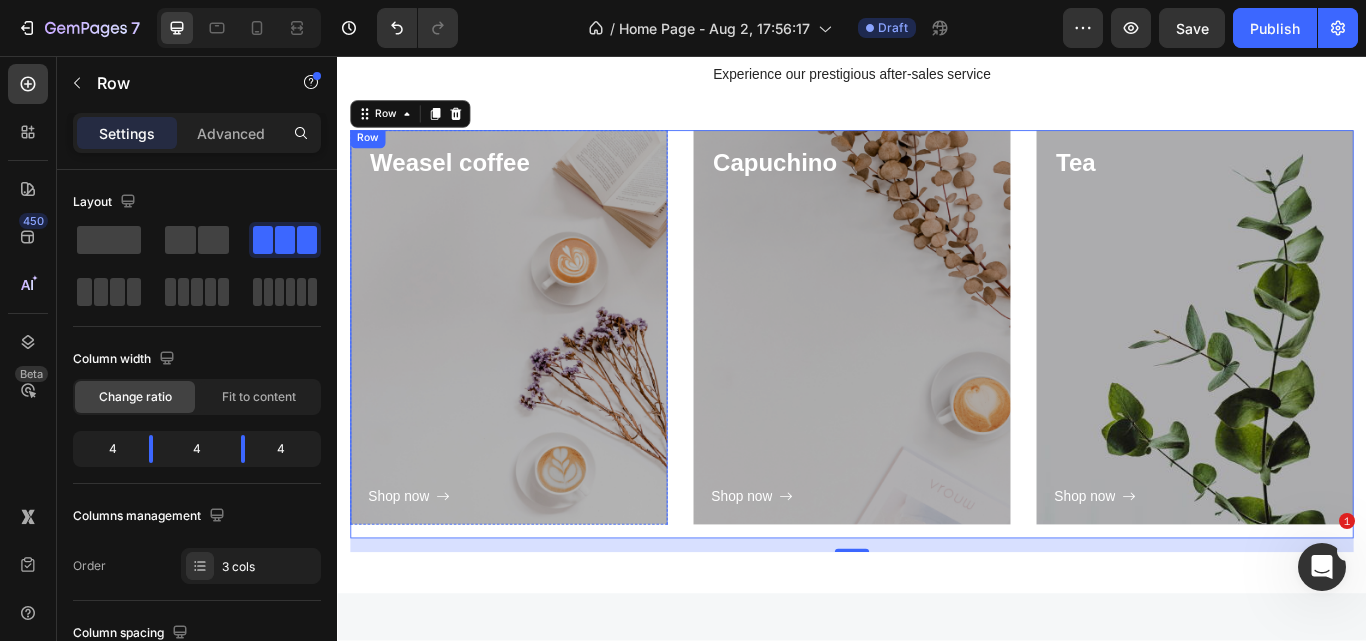 click on "Shop now Button" at bounding box center (537, 393) 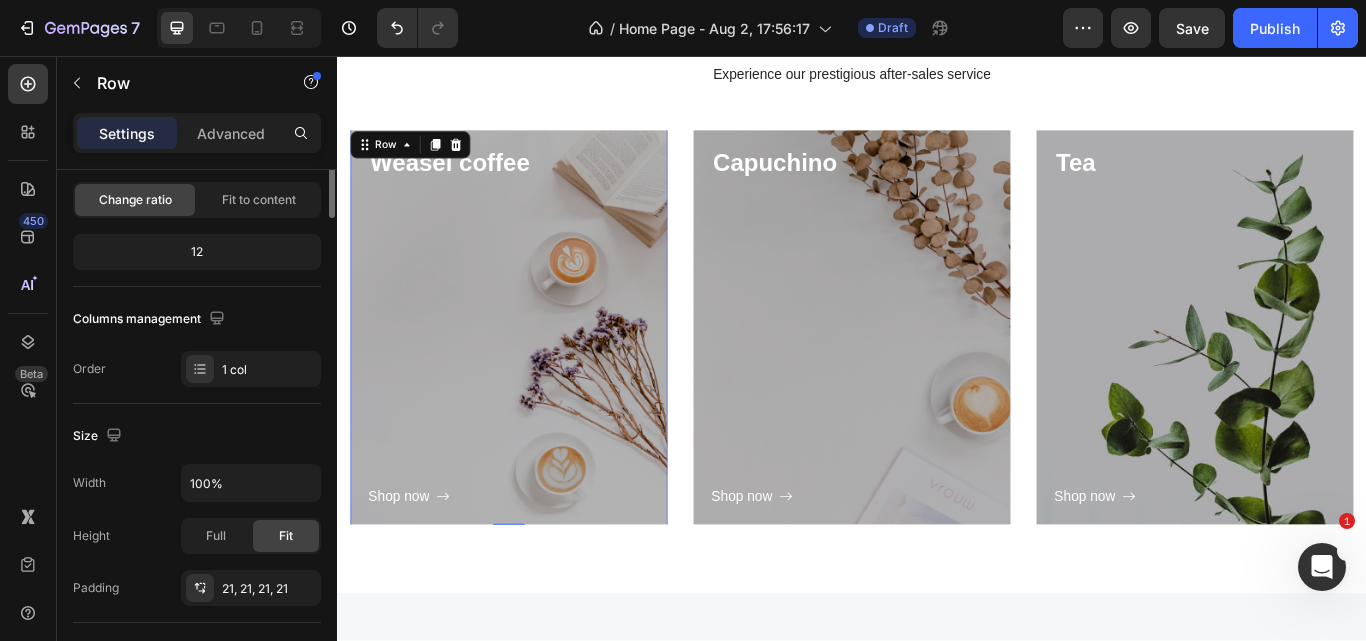 scroll, scrollTop: 0, scrollLeft: 0, axis: both 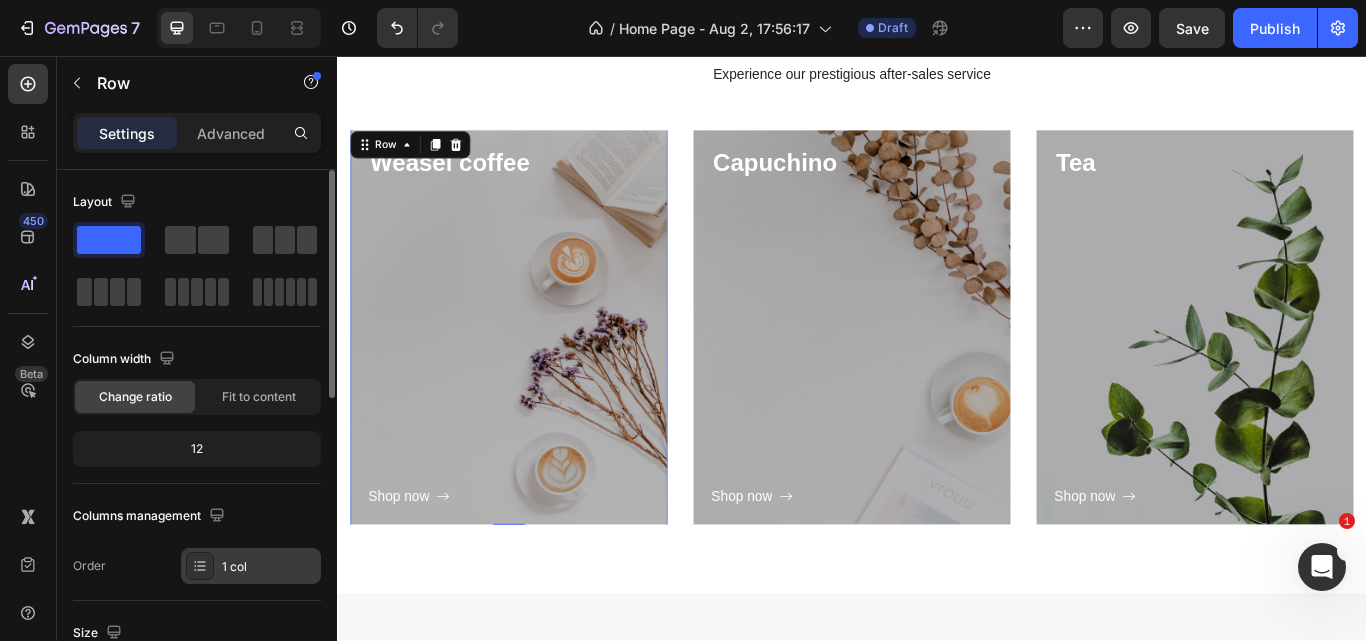 click on "1 col" at bounding box center [269, 567] 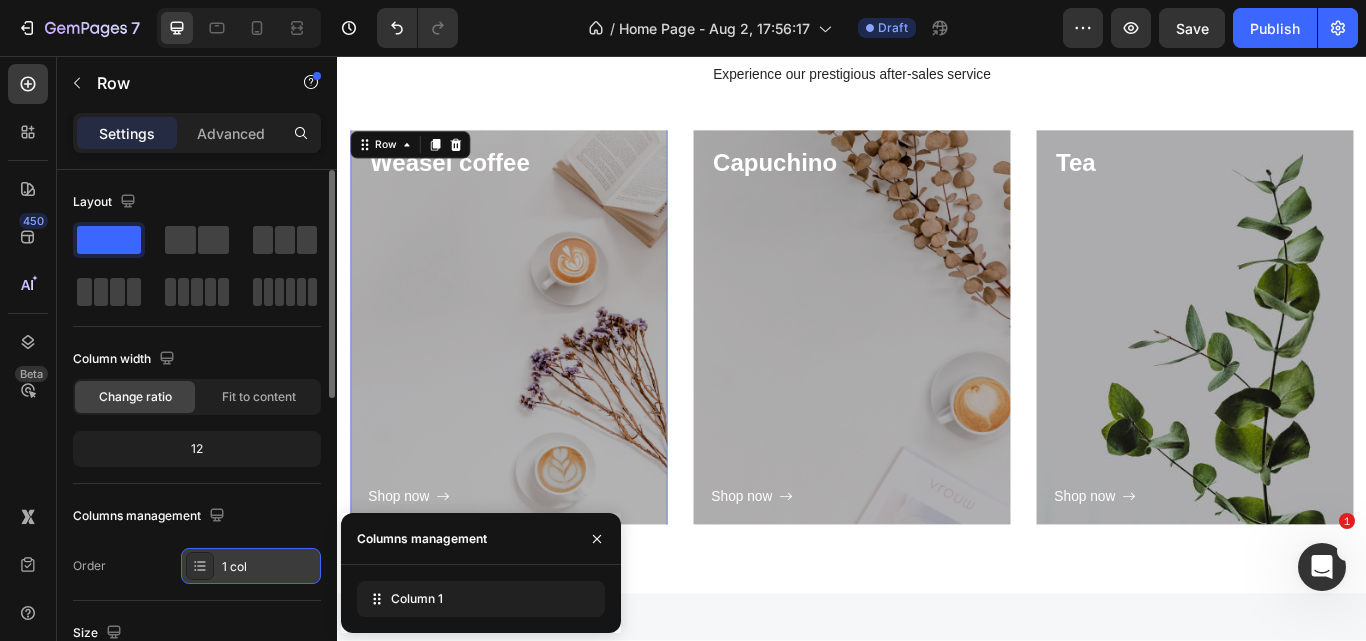 click on "1 col" at bounding box center (269, 567) 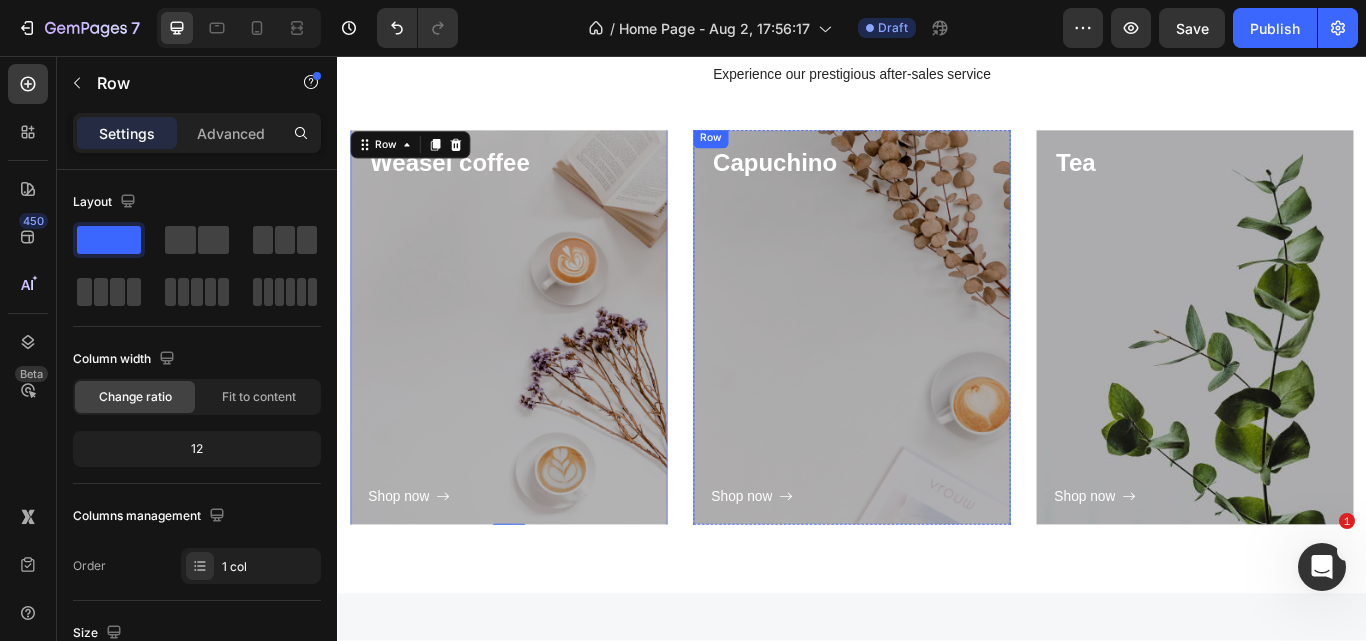 scroll, scrollTop: 1201, scrollLeft: 0, axis: vertical 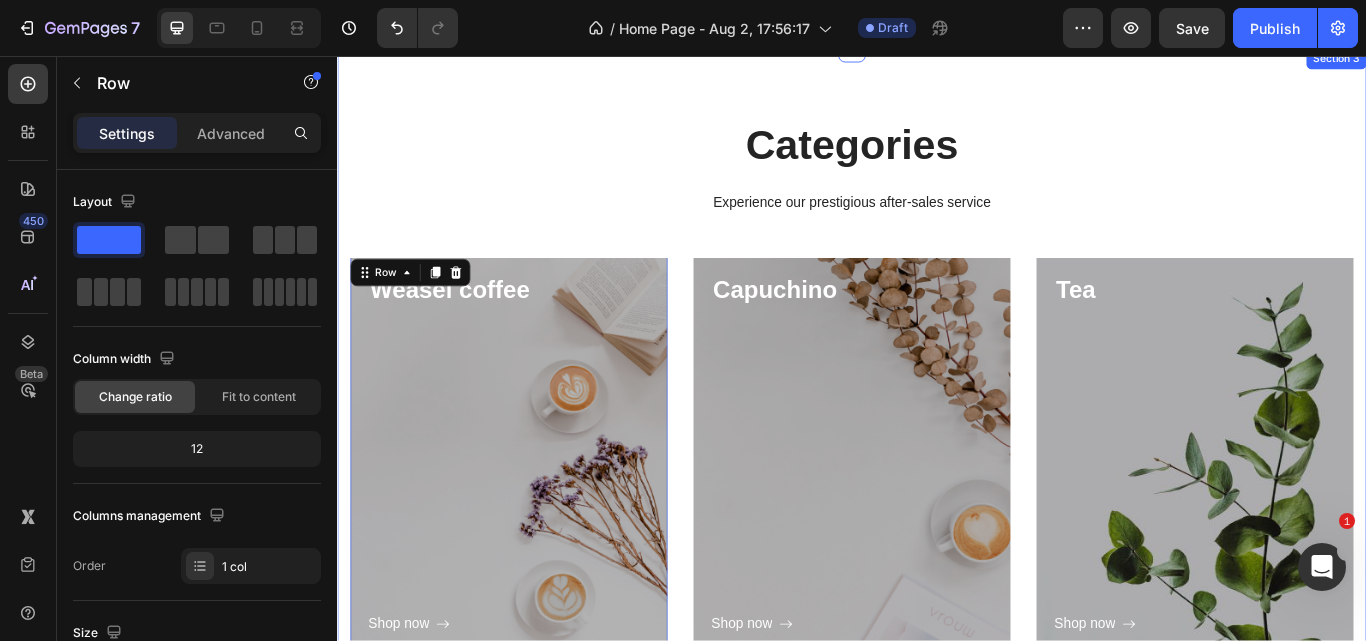 click on "Categories Heading Experience our prestigious after-sales service Text block Row Weasel coffee Heading
Shop now Button Row   0 Hero Banner Capuchino Heading
Shop now Button Row Hero Banner Tea Heading
Shop now Button Row Hero Banner Row" at bounding box center [937, 455] 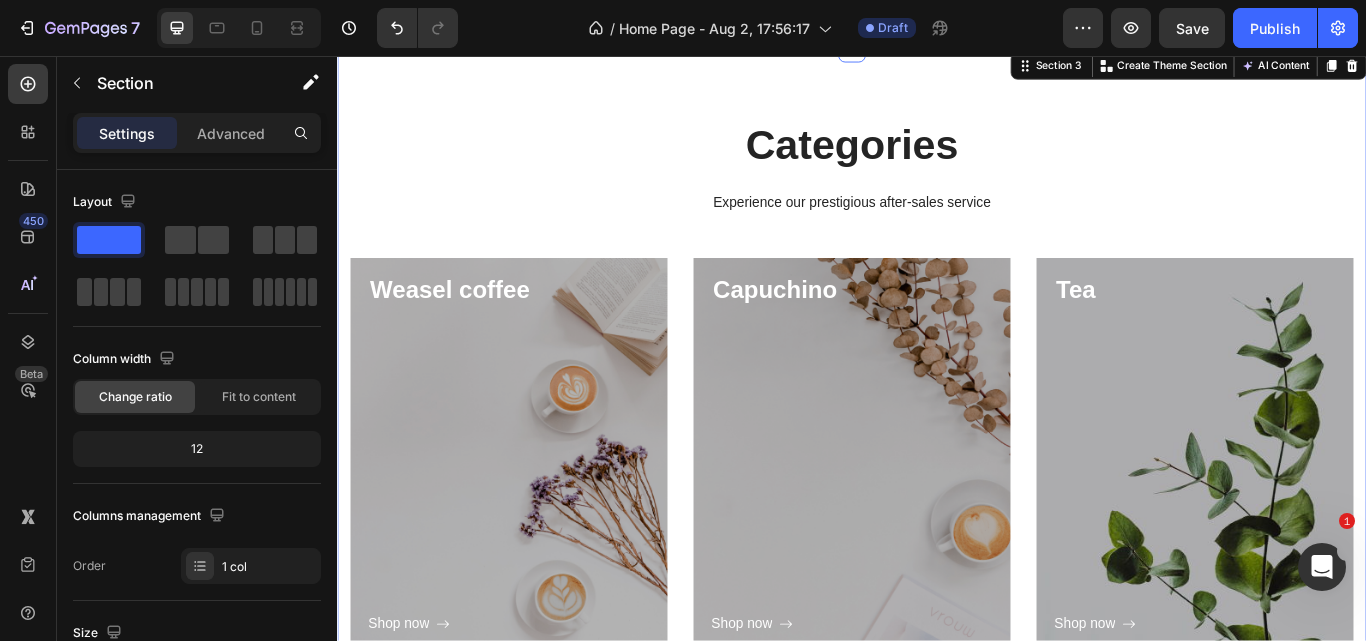 click on "Weasel coffee Heading
Shop now Button Row Hero Banner Capuchino Heading
Shop now Button Row Hero Banner Tea Heading
Shop now Button Row Hero Banner Row" at bounding box center (937, 530) 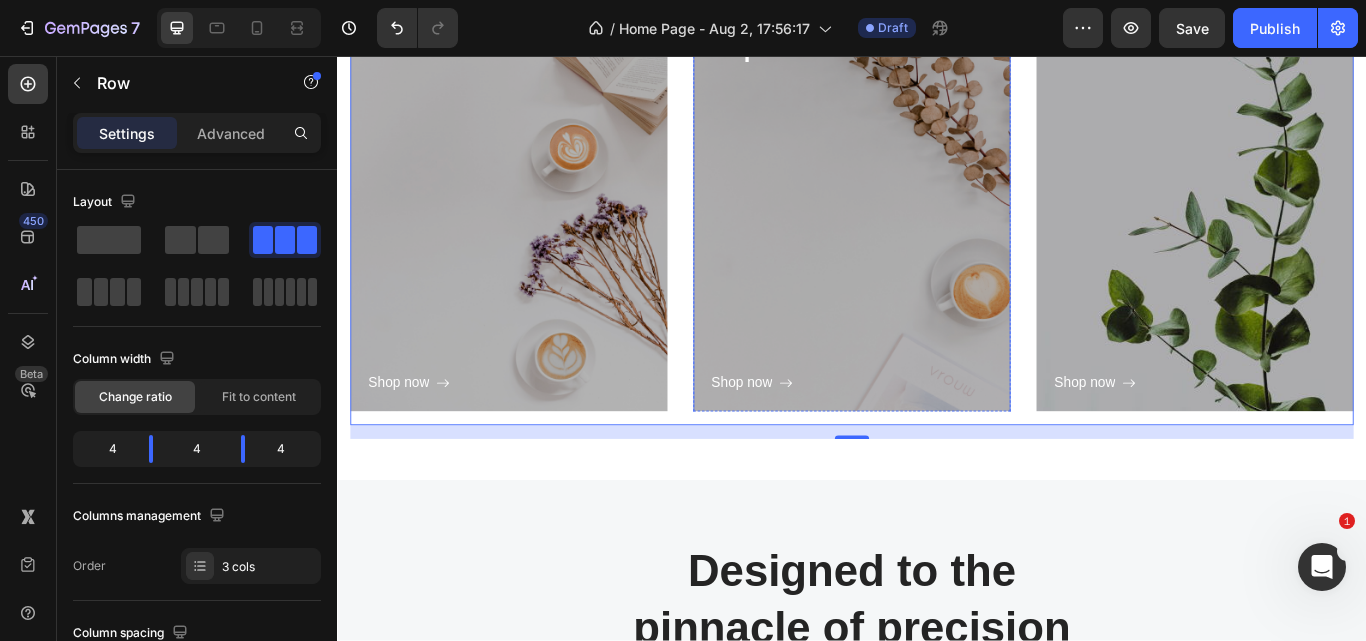 scroll, scrollTop: 1348, scrollLeft: 0, axis: vertical 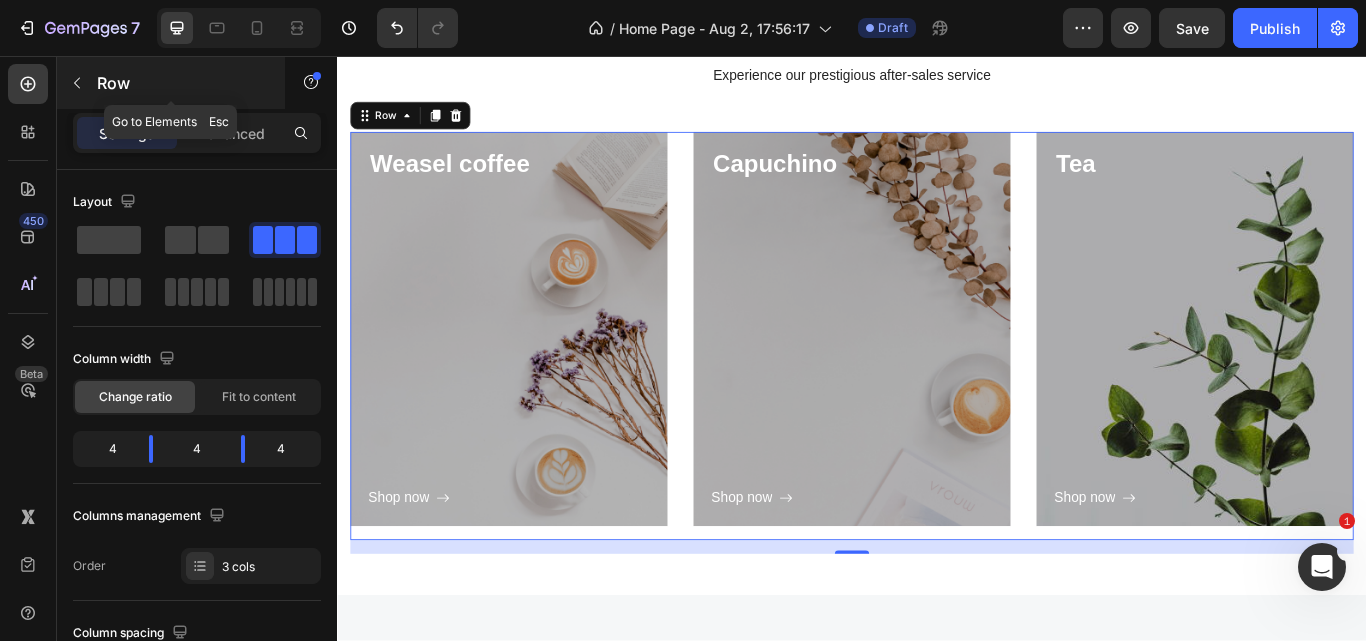 click 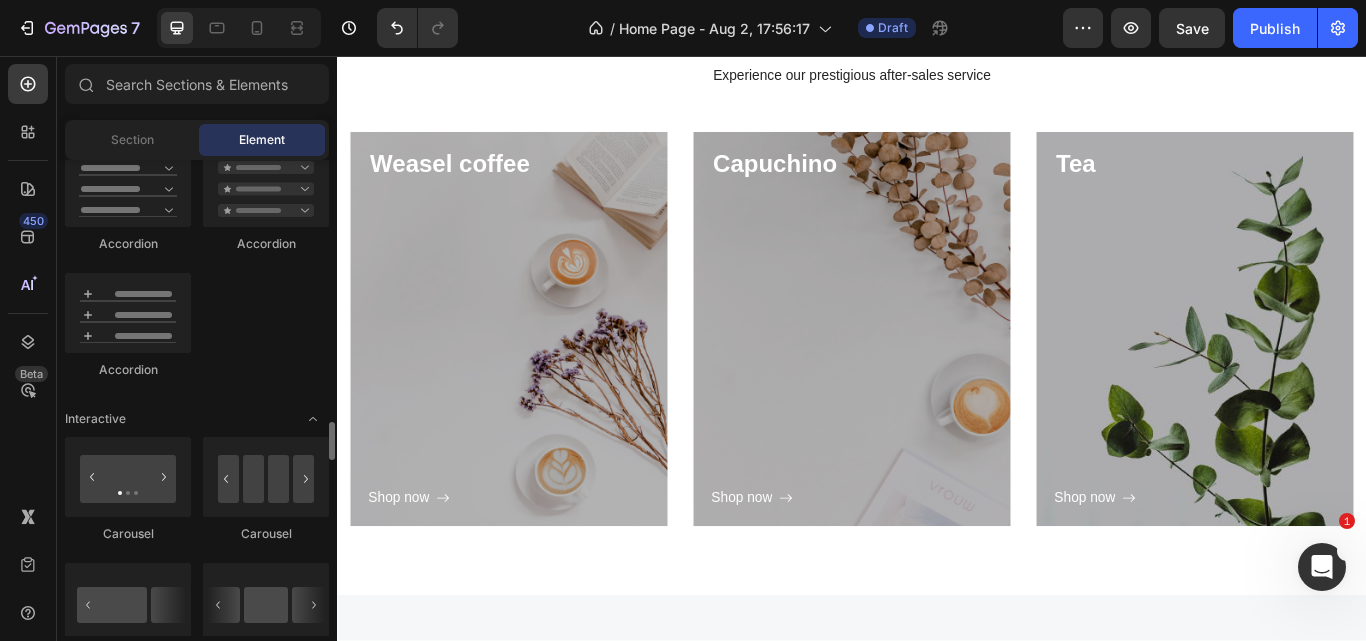scroll, scrollTop: 1975, scrollLeft: 0, axis: vertical 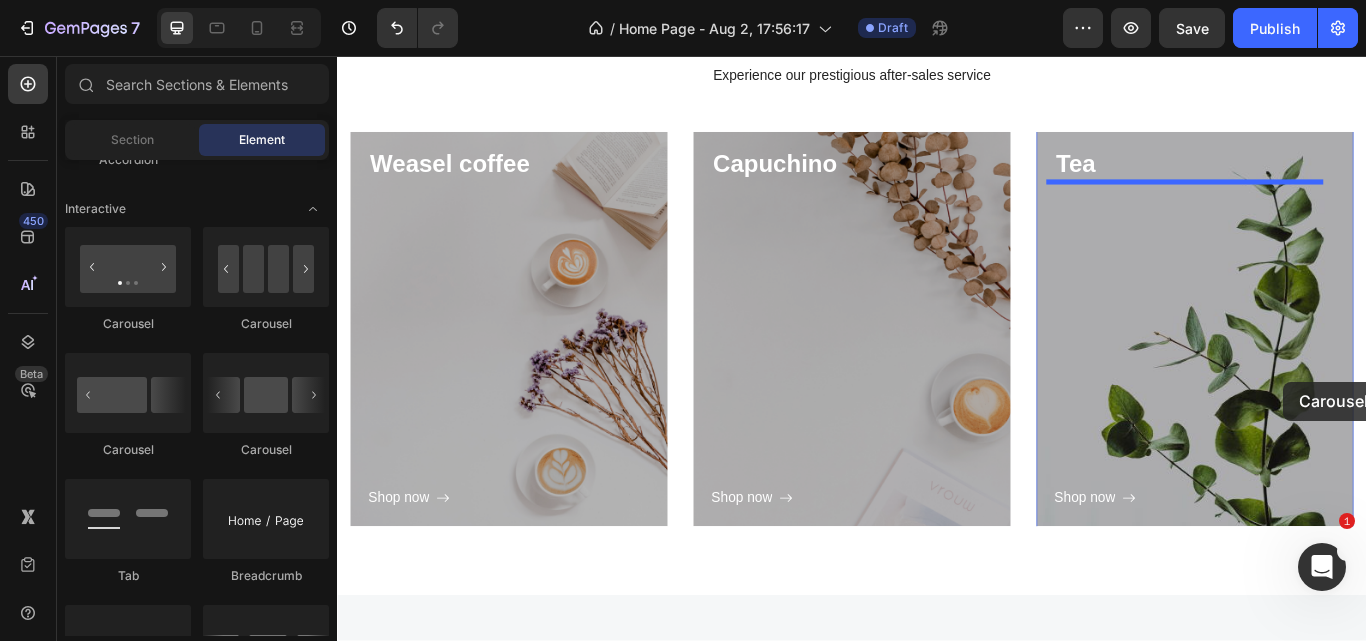 drag, startPoint x: 594, startPoint y: 373, endPoint x: 1440, endPoint y: 436, distance: 848.3425 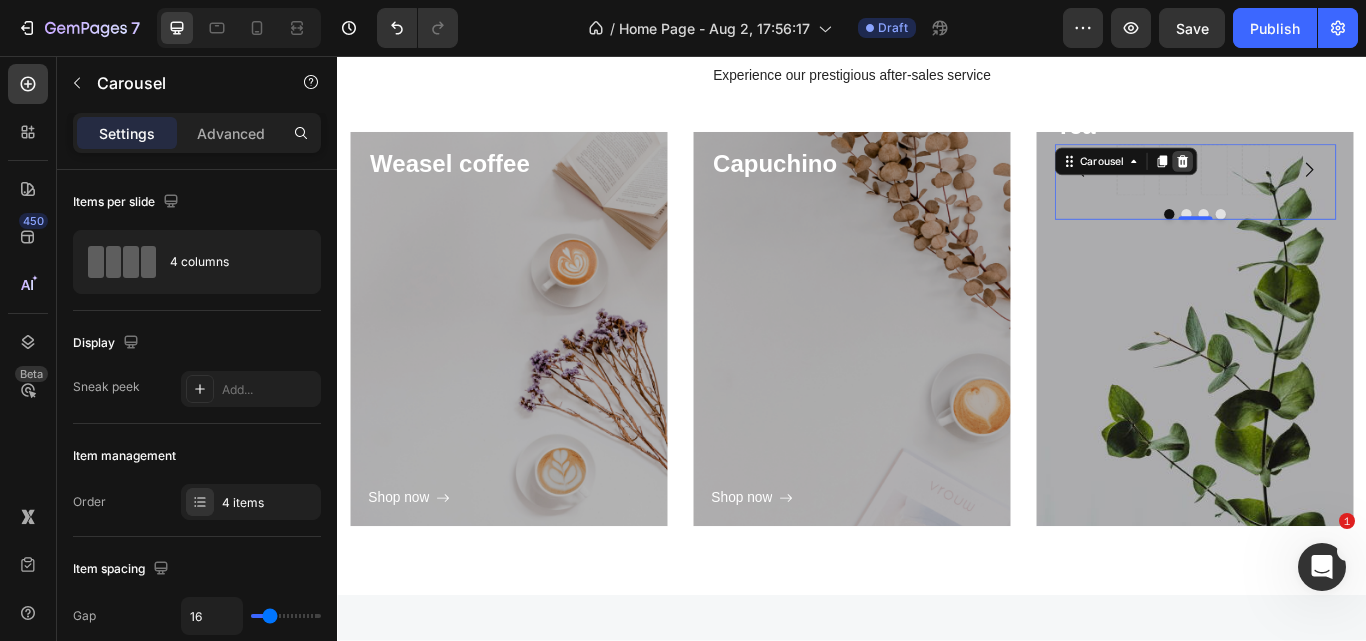 click at bounding box center [1322, 179] 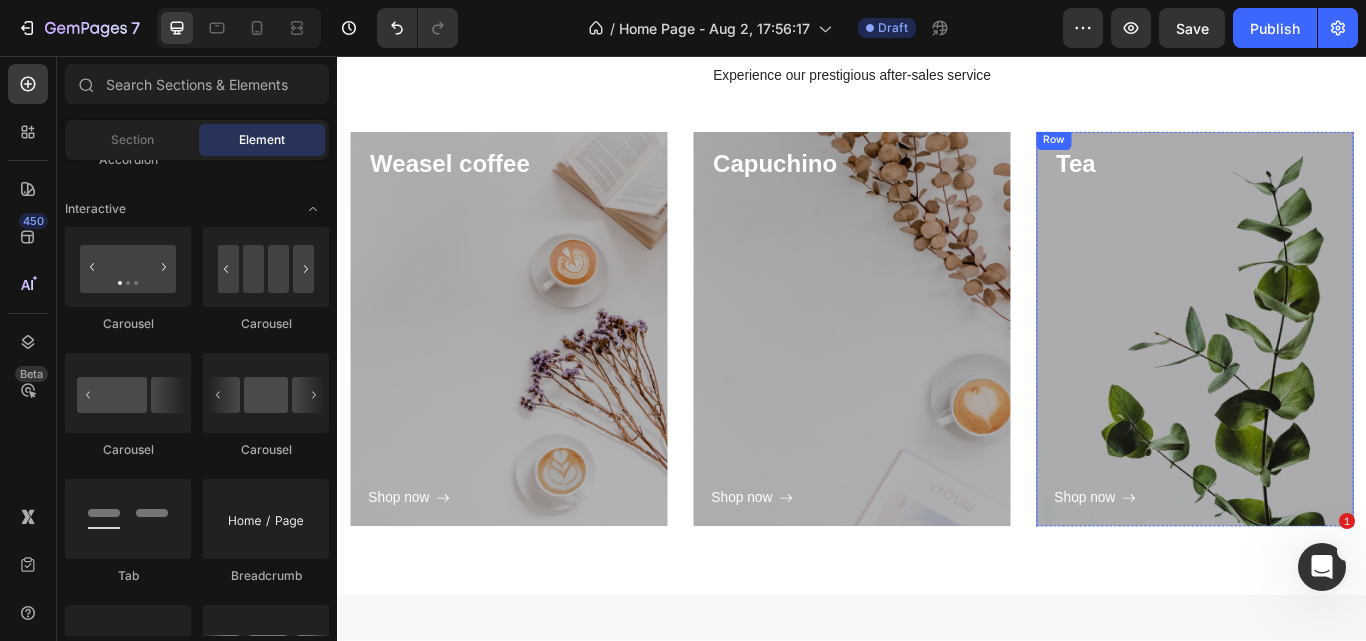 click on "Shop now Button" at bounding box center [1337, 395] 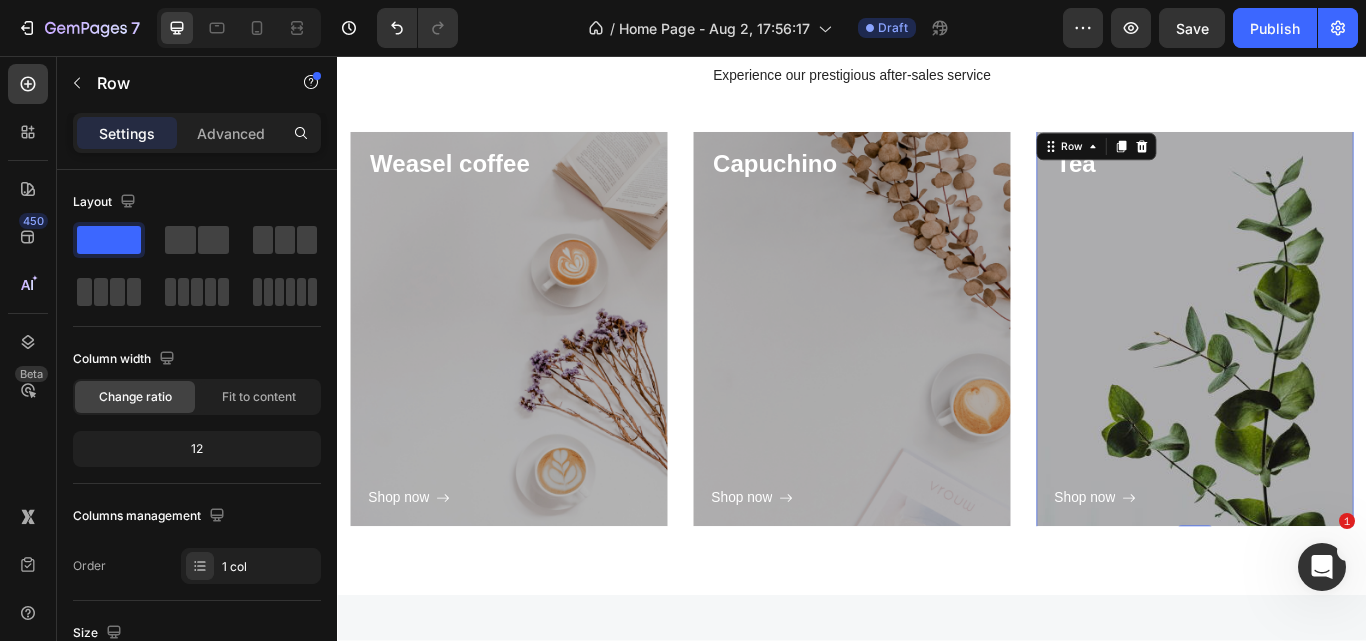 click on "Row" at bounding box center (1222, 162) 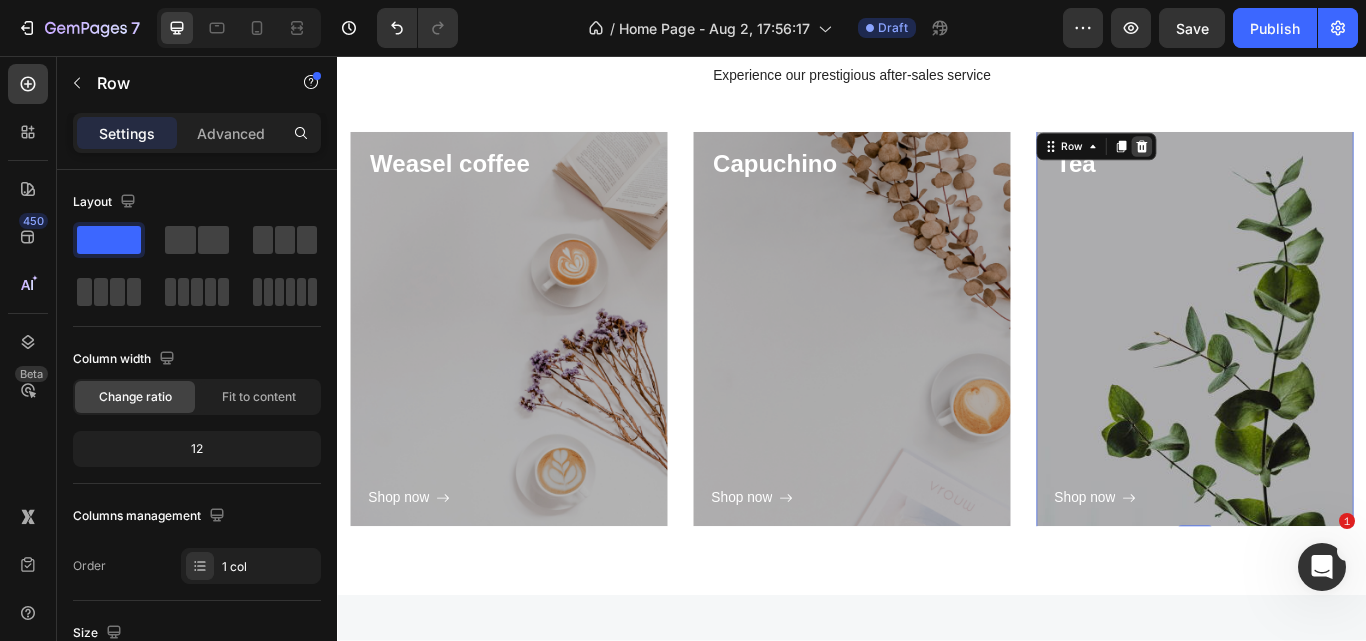 click 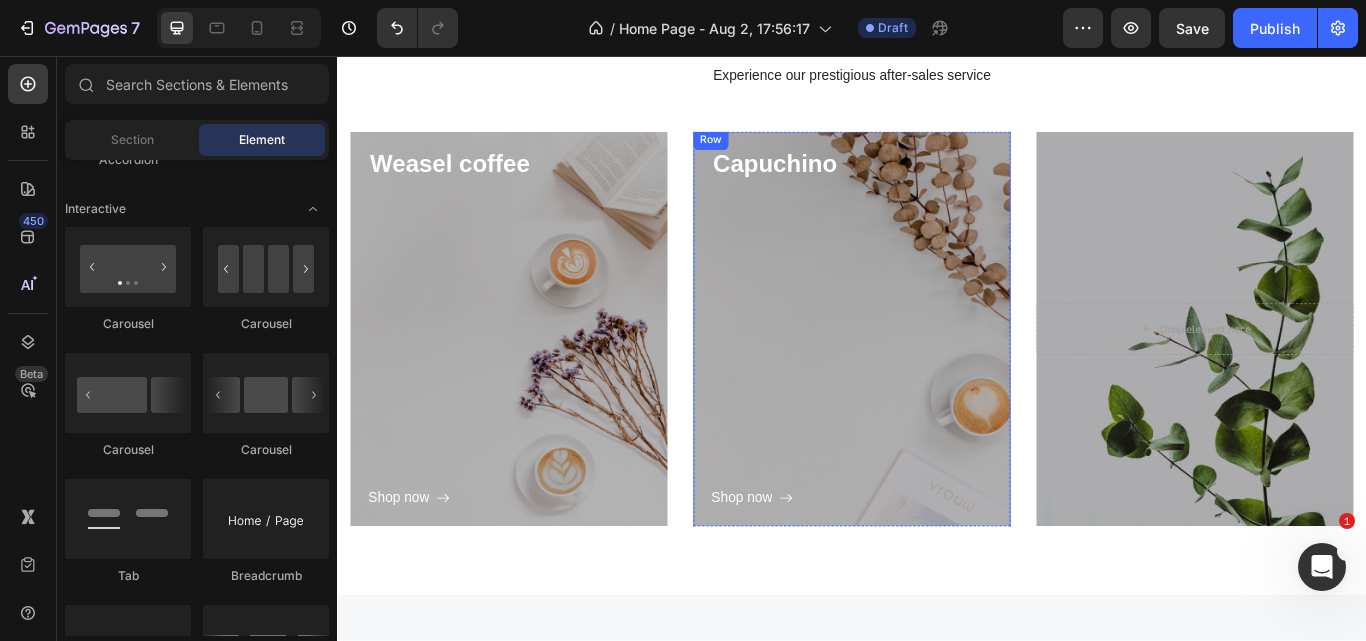 click on "Shop now Button" at bounding box center (937, 395) 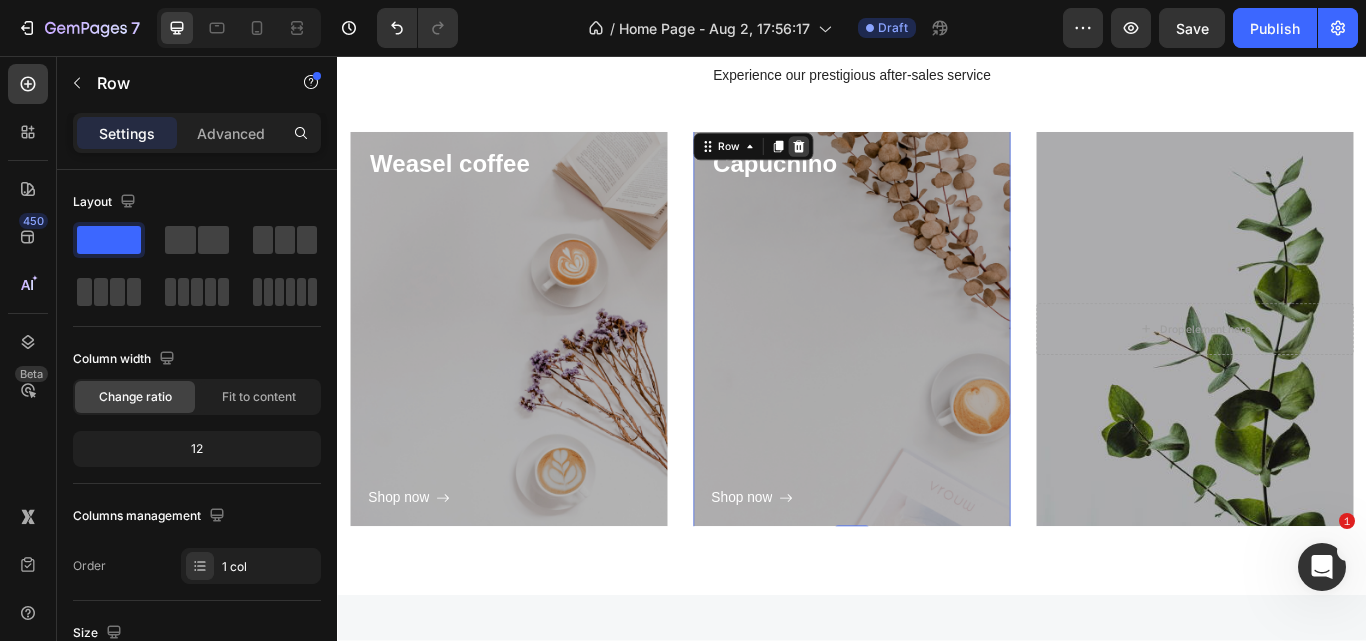 click 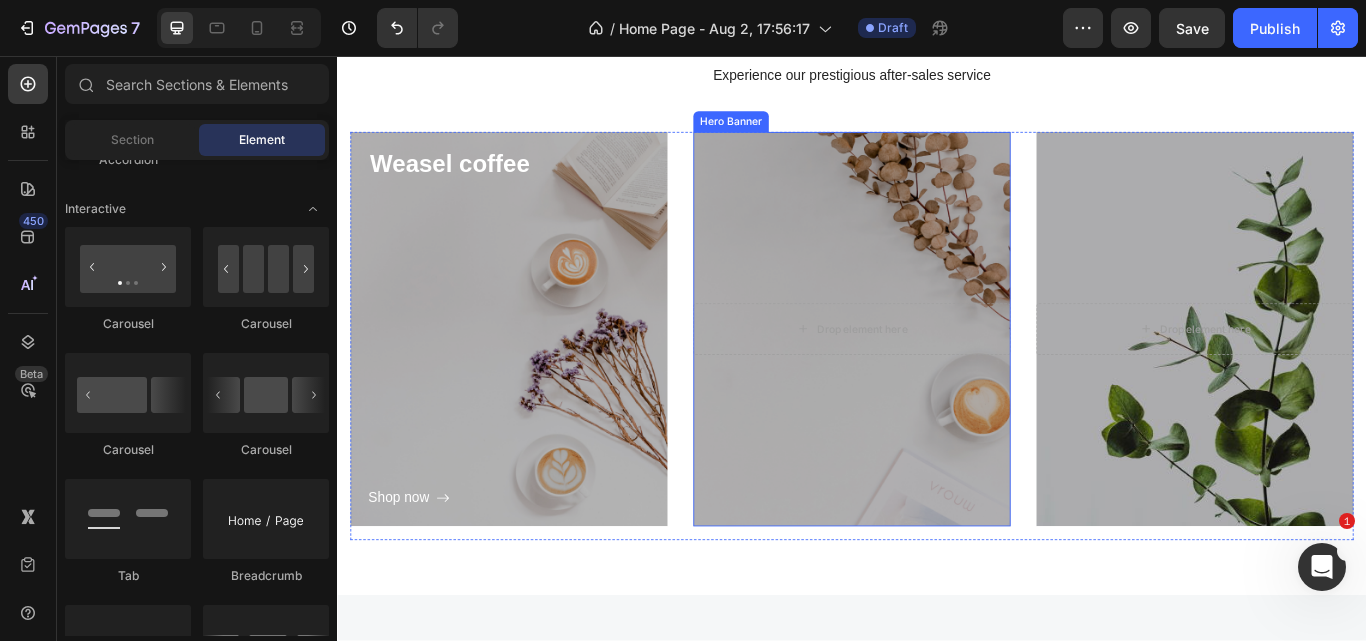 click at bounding box center [937, 375] 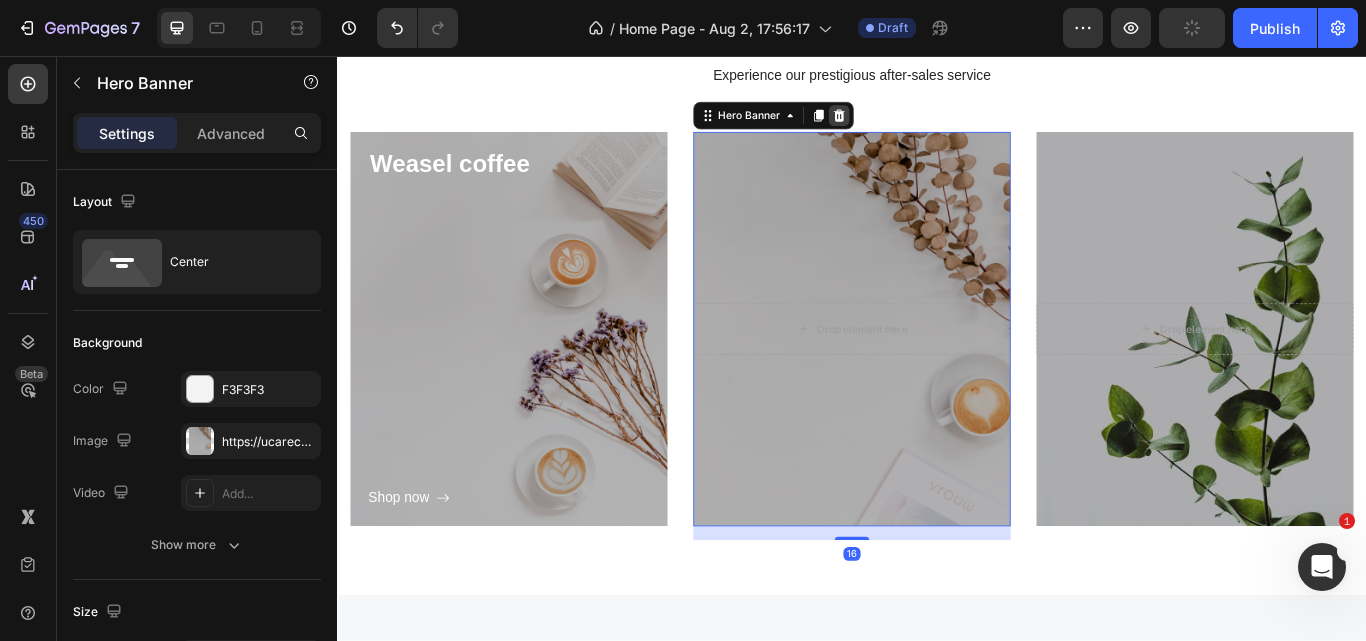 click 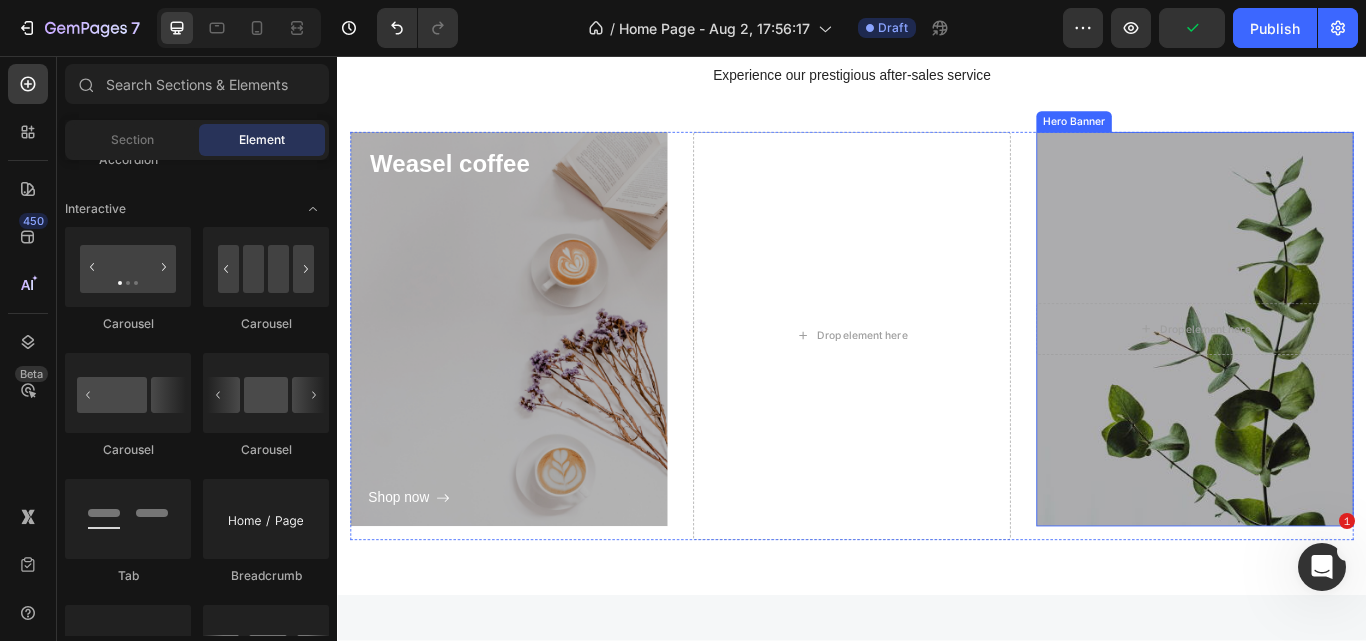 click at bounding box center [1337, 375] 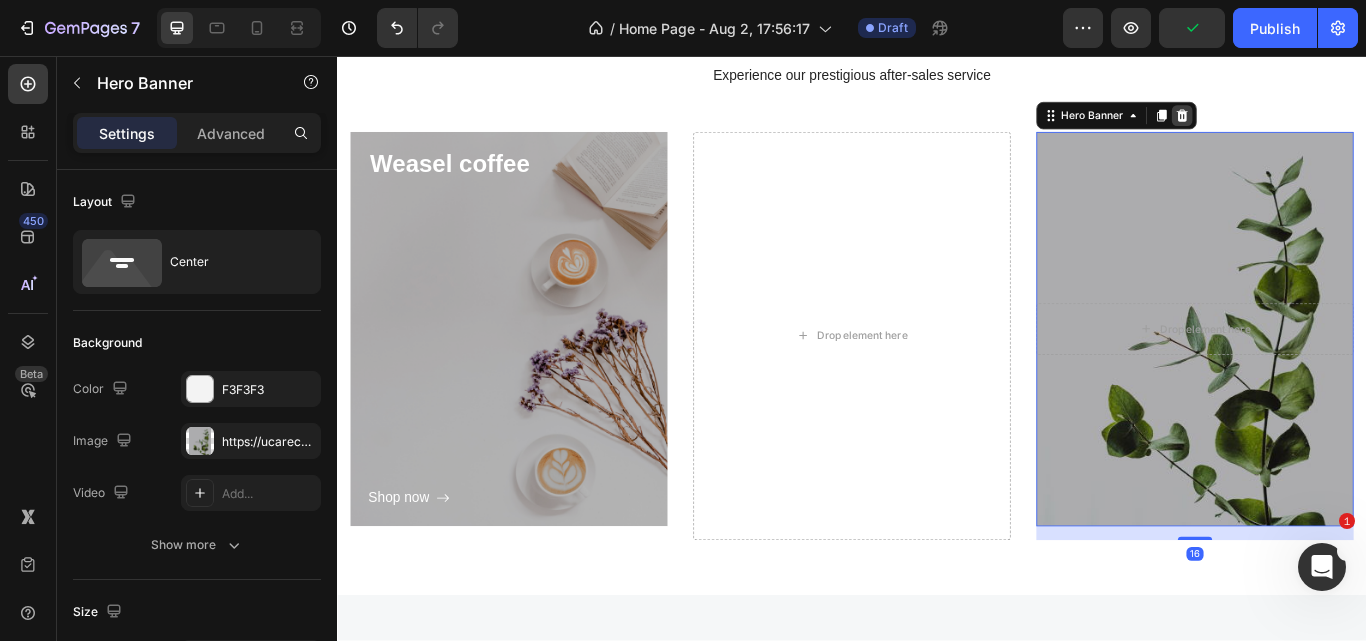 click 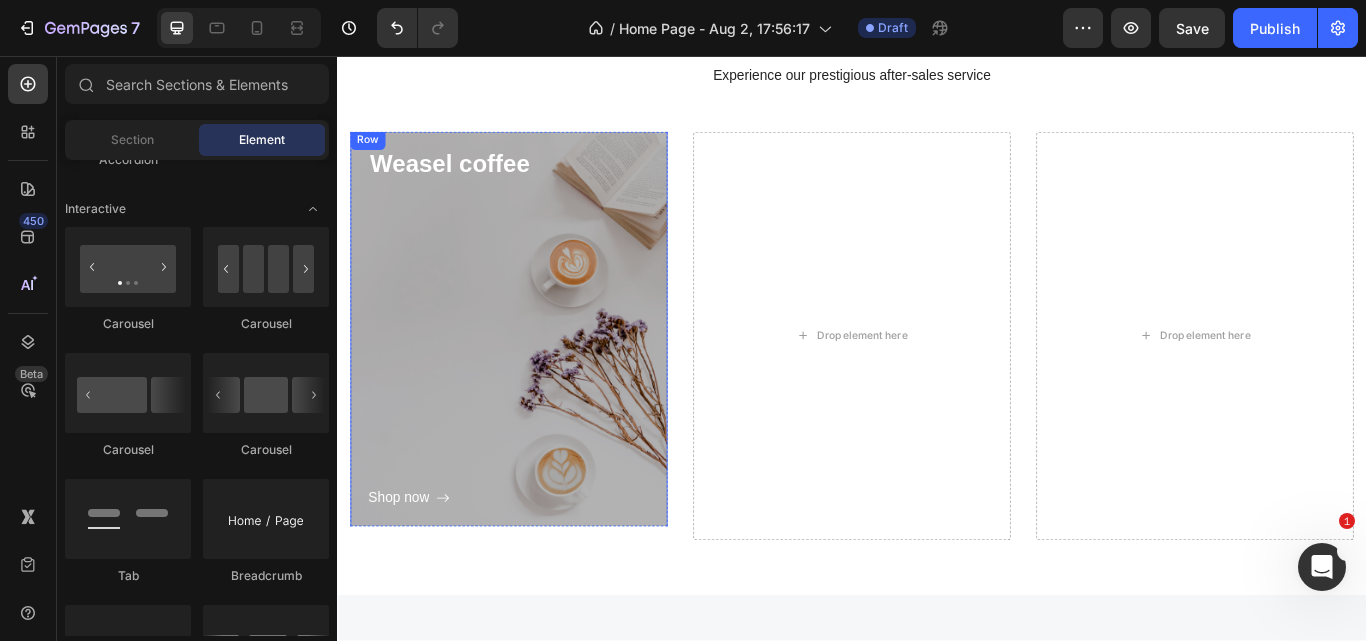 click on "Shop now Button" at bounding box center (537, 395) 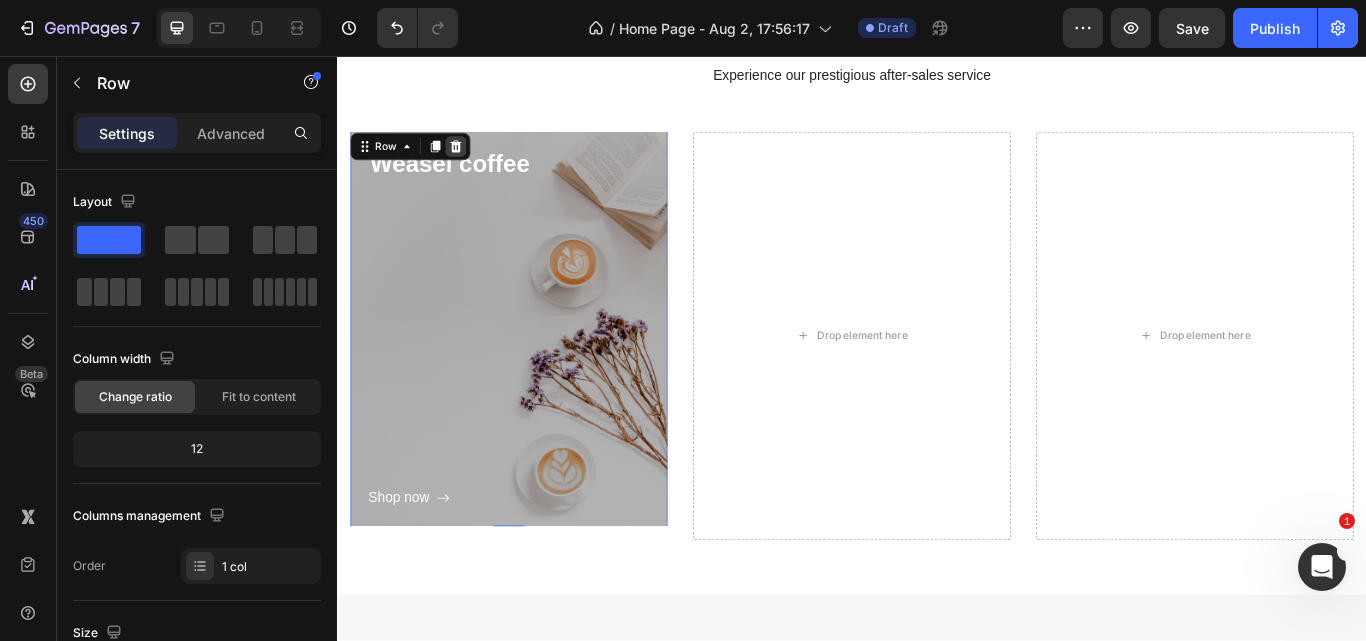 click 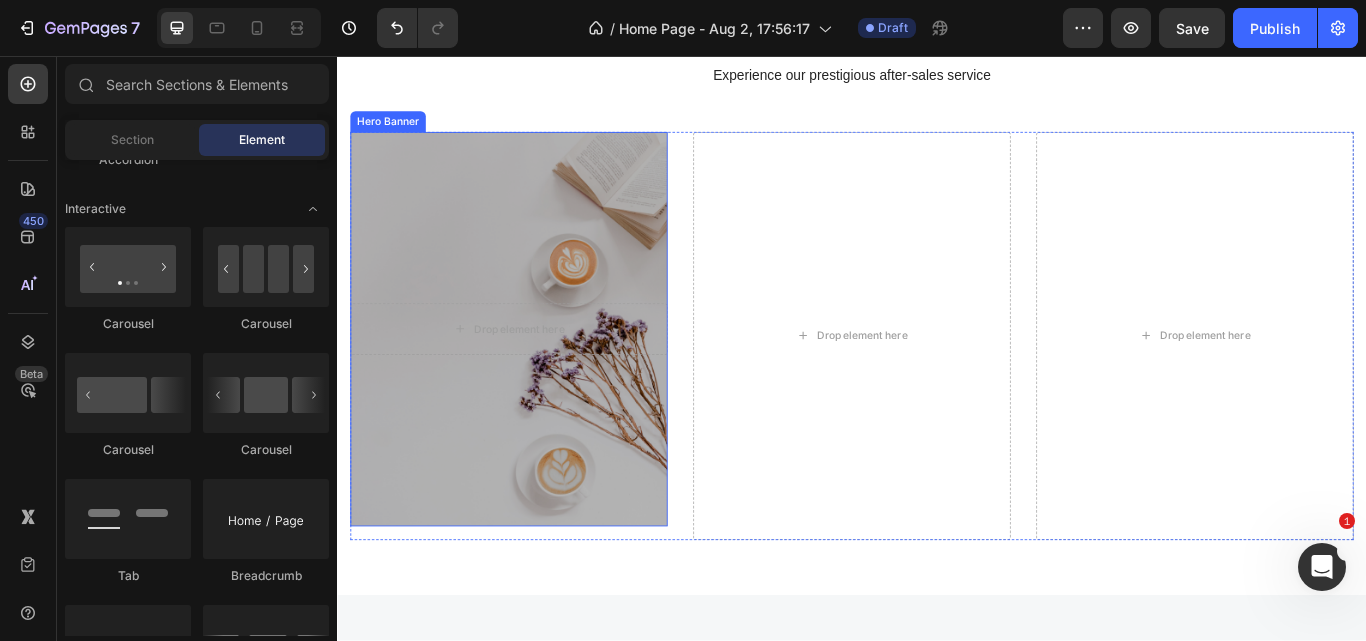 click at bounding box center [537, 375] 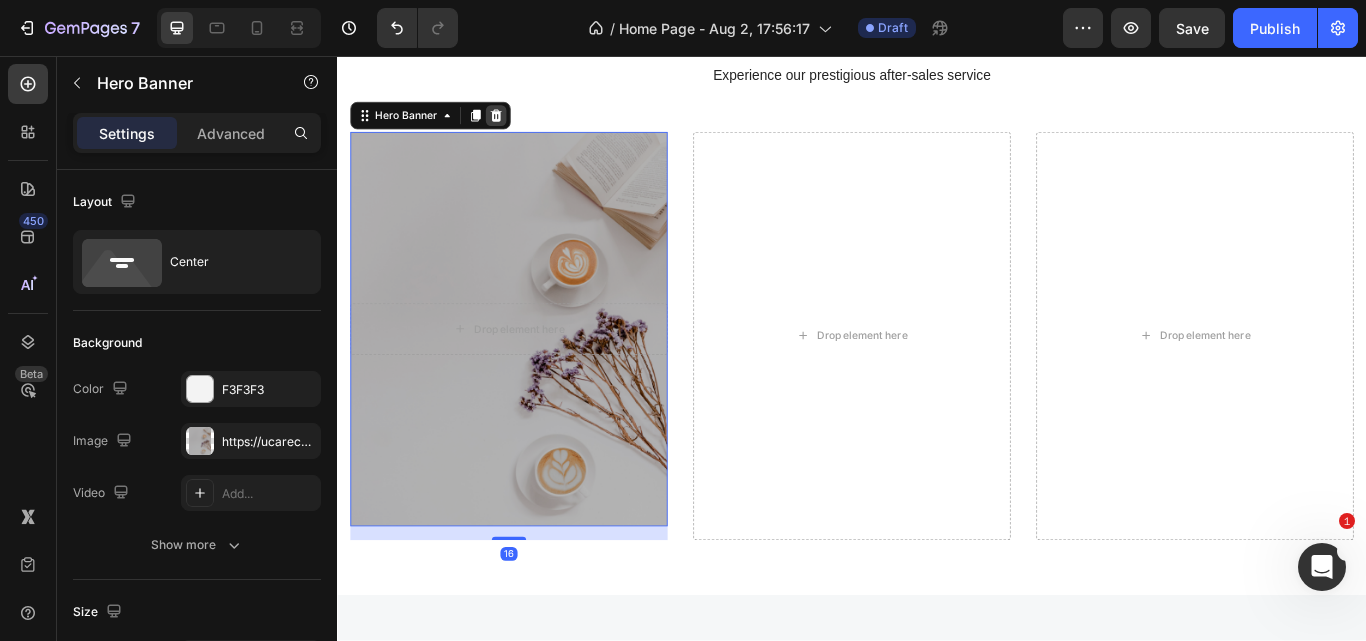 click 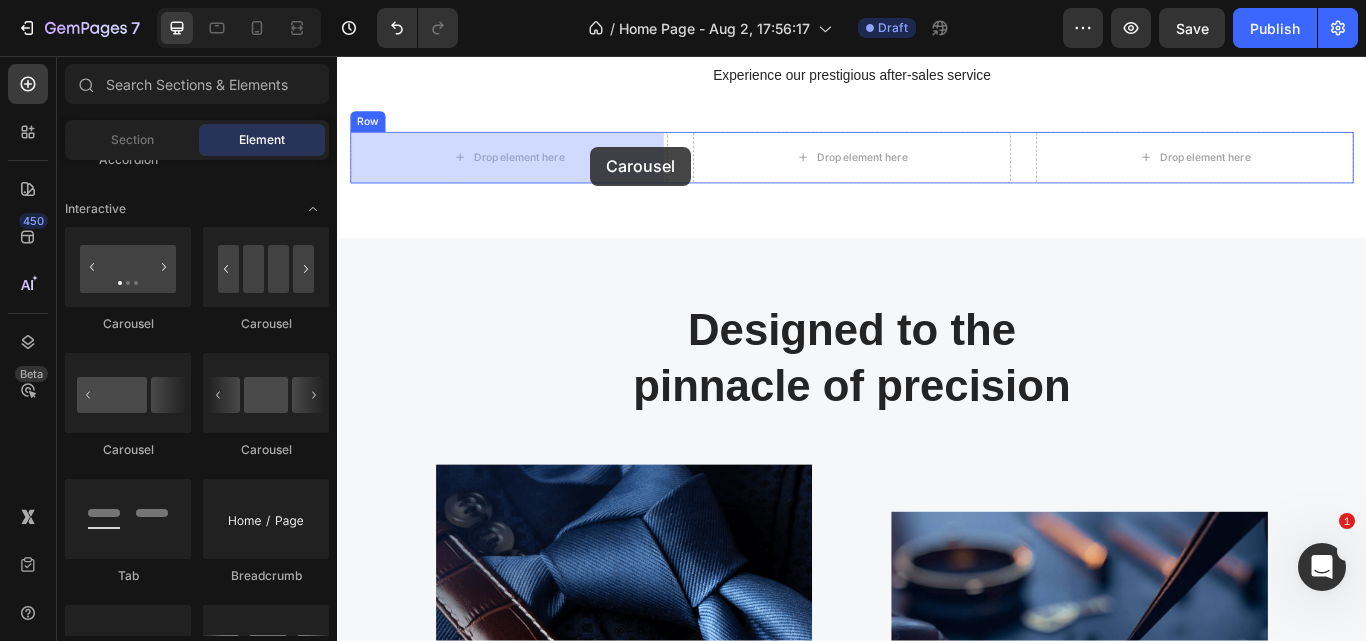 drag, startPoint x: 444, startPoint y: 357, endPoint x: 618, endPoint y: 163, distance: 260.5993 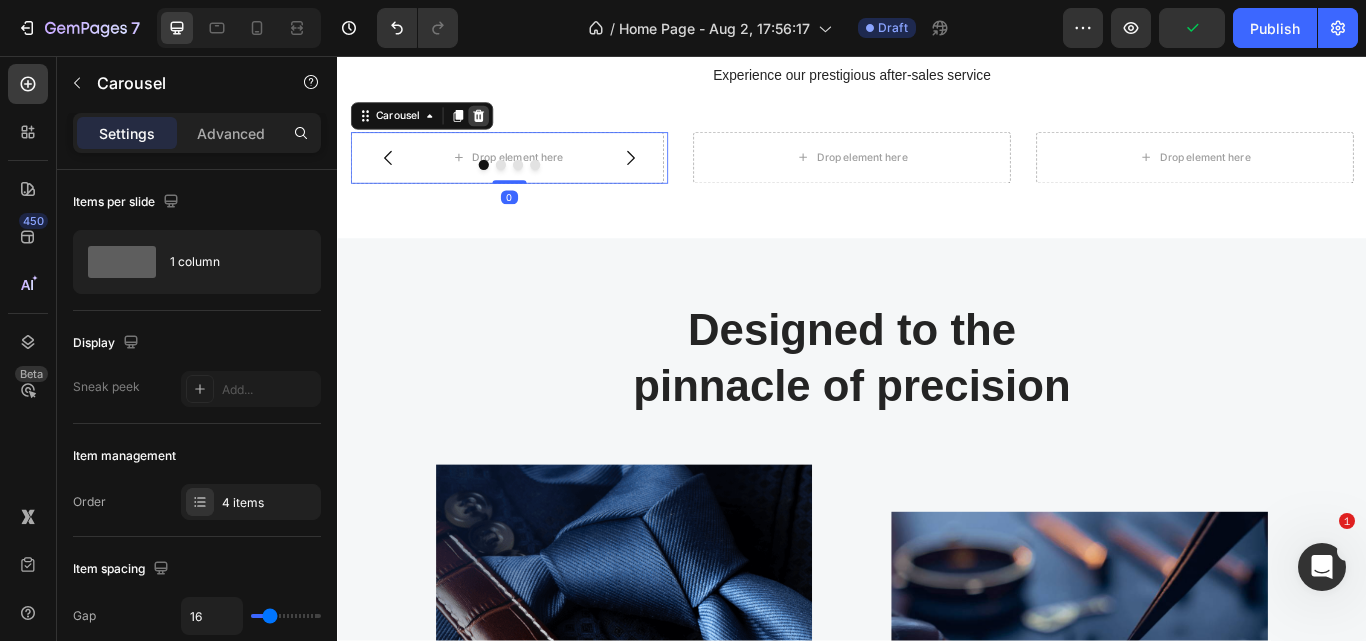 click at bounding box center [501, 126] 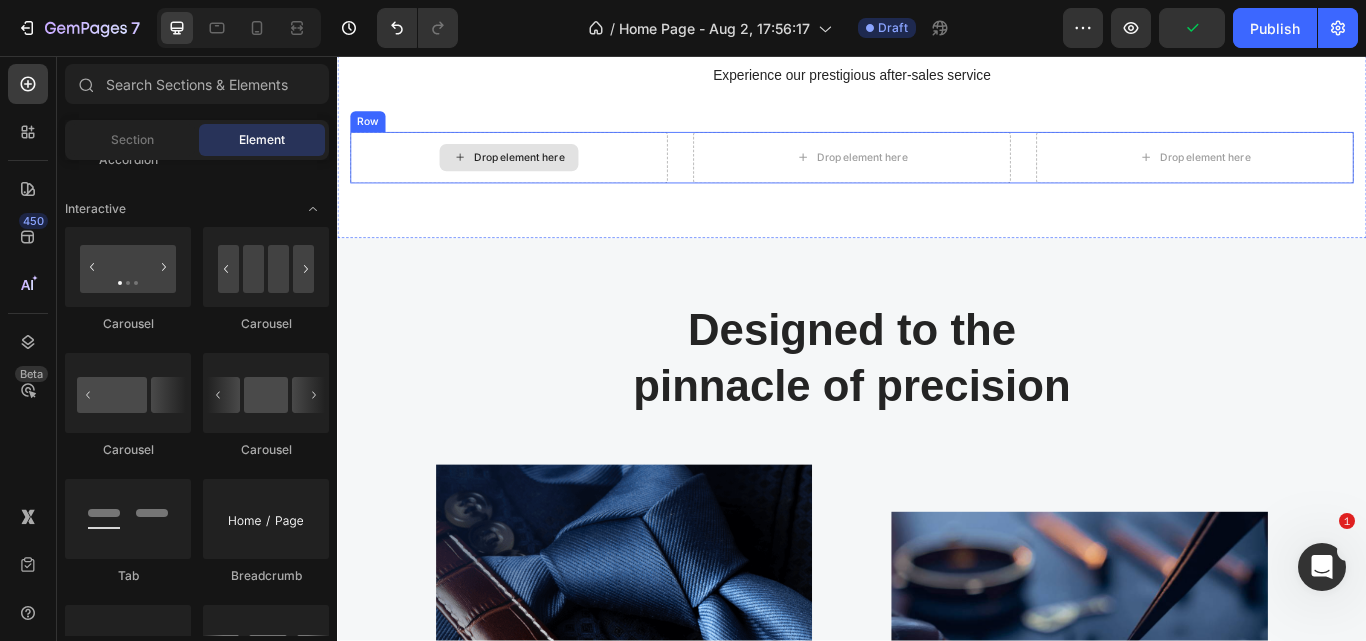 click on "Drop element here" at bounding box center [537, 175] 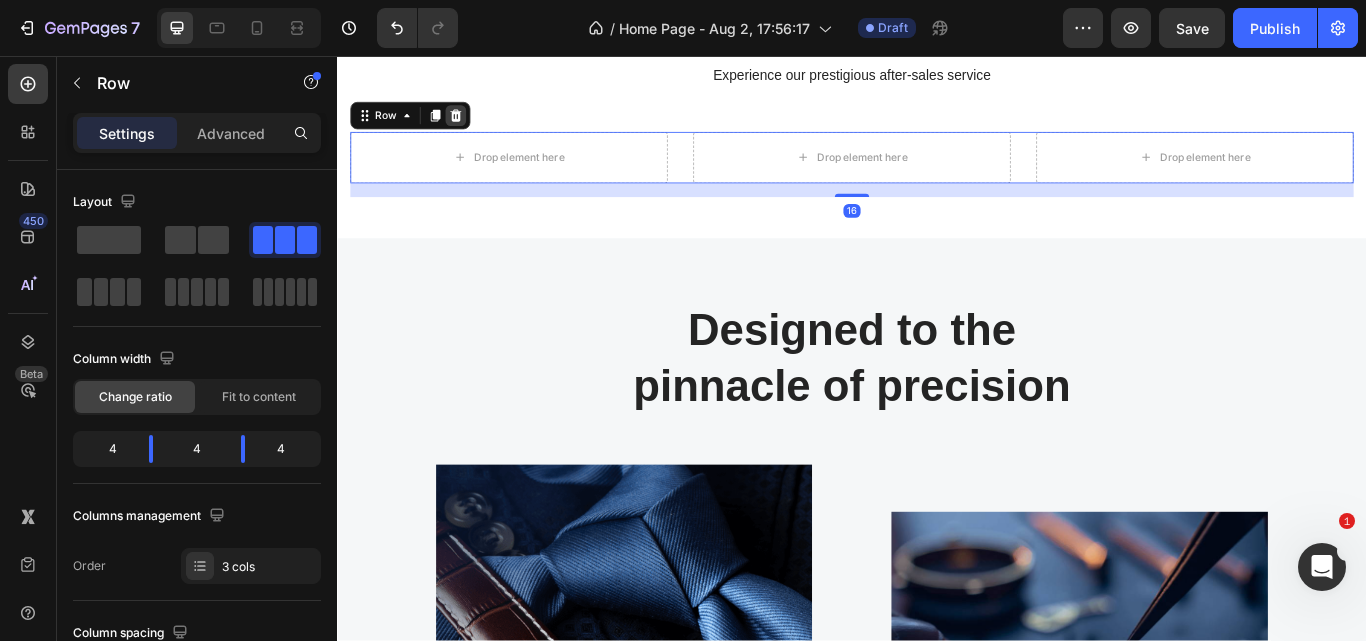 click at bounding box center [475, 126] 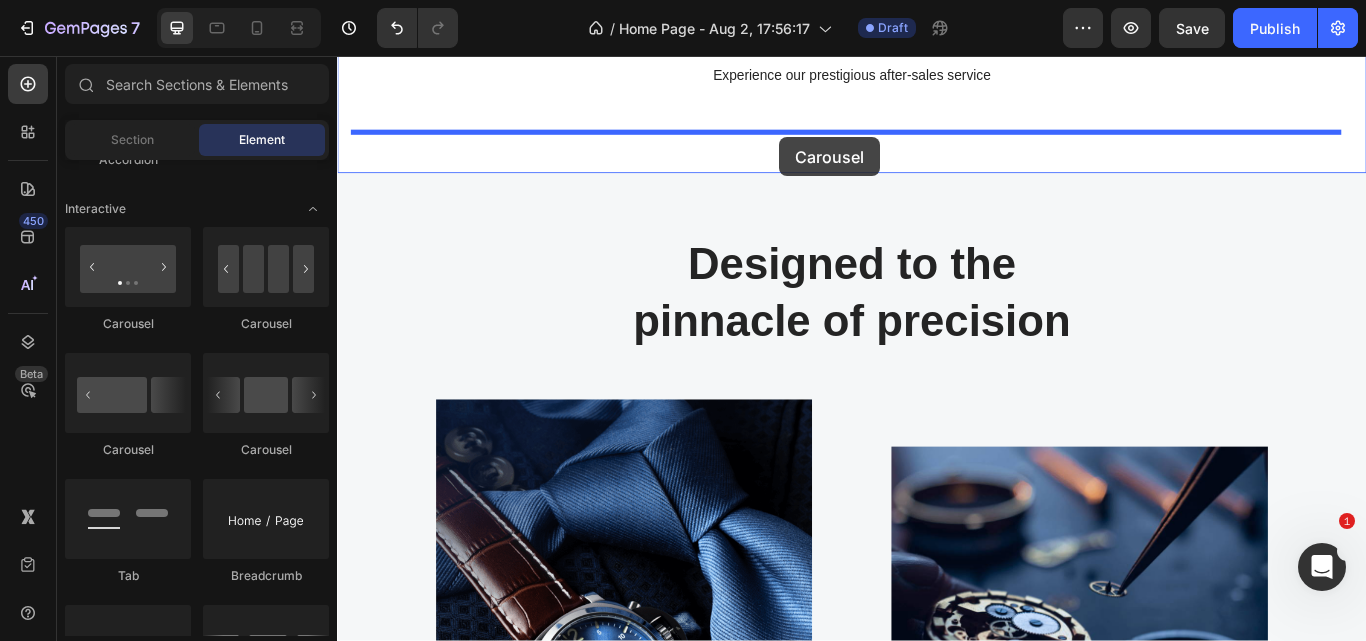 drag, startPoint x: 471, startPoint y: 350, endPoint x: 851, endPoint y: 150, distance: 429.4182 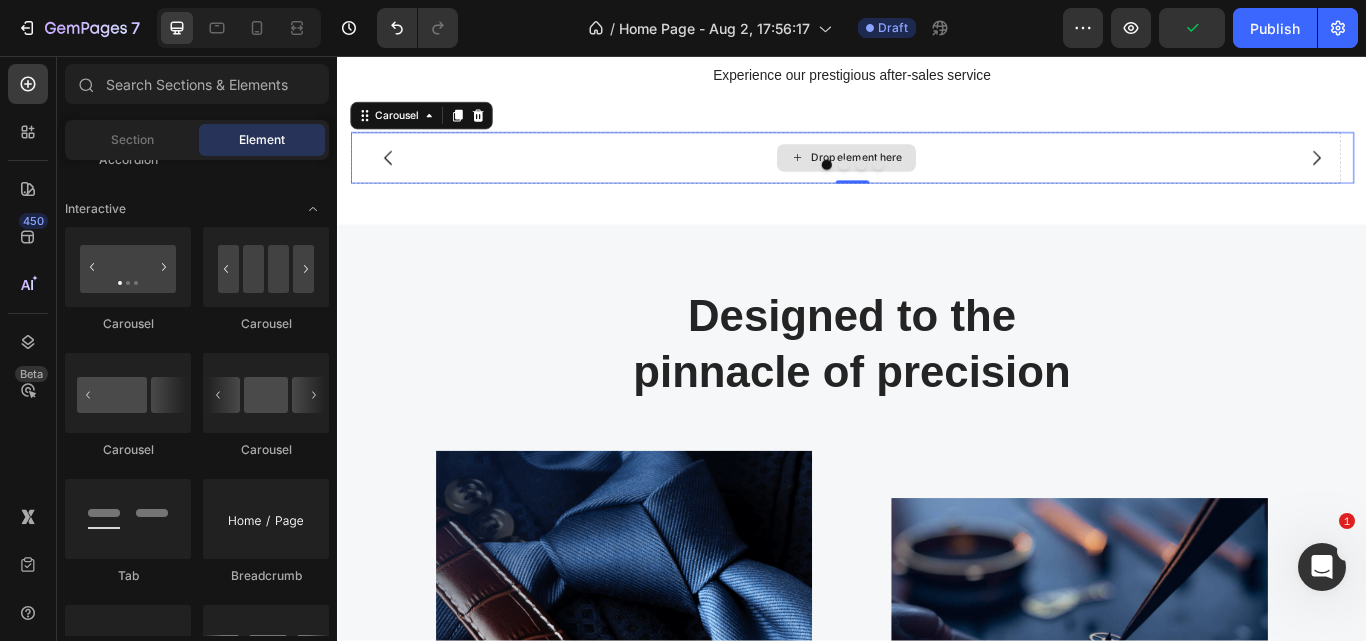 click on "Drop element here" at bounding box center (942, 175) 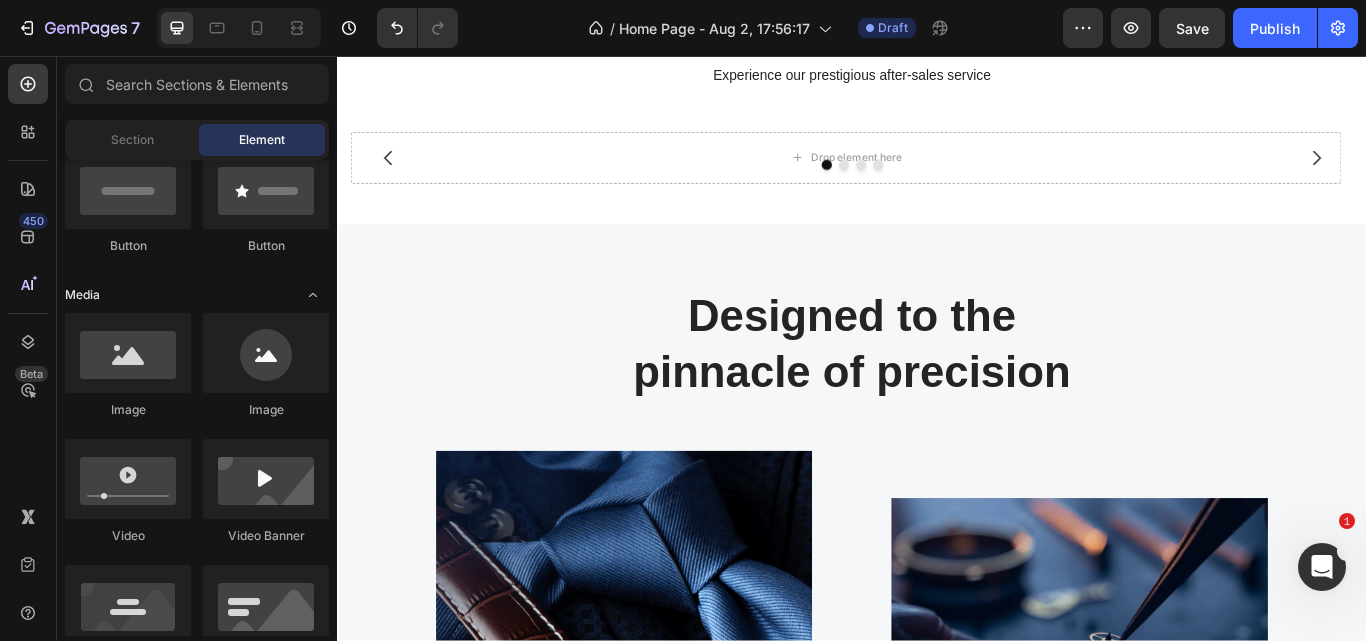 scroll, scrollTop: 0, scrollLeft: 0, axis: both 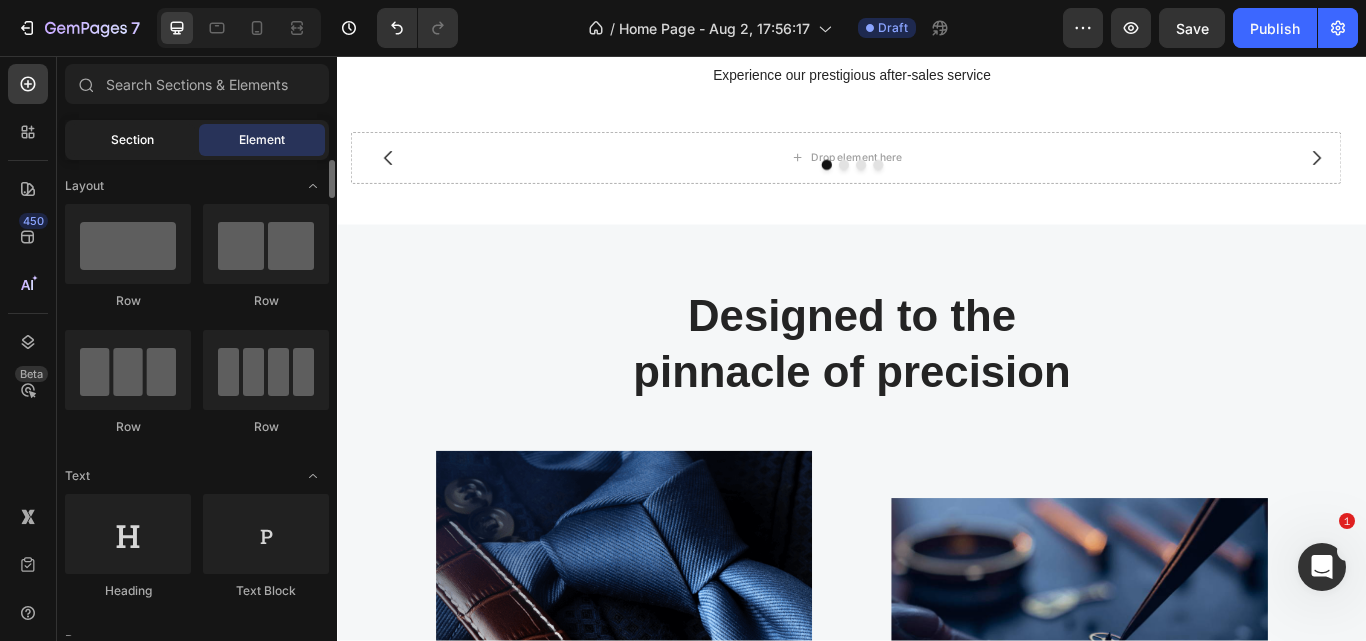 click on "Section" at bounding box center [132, 140] 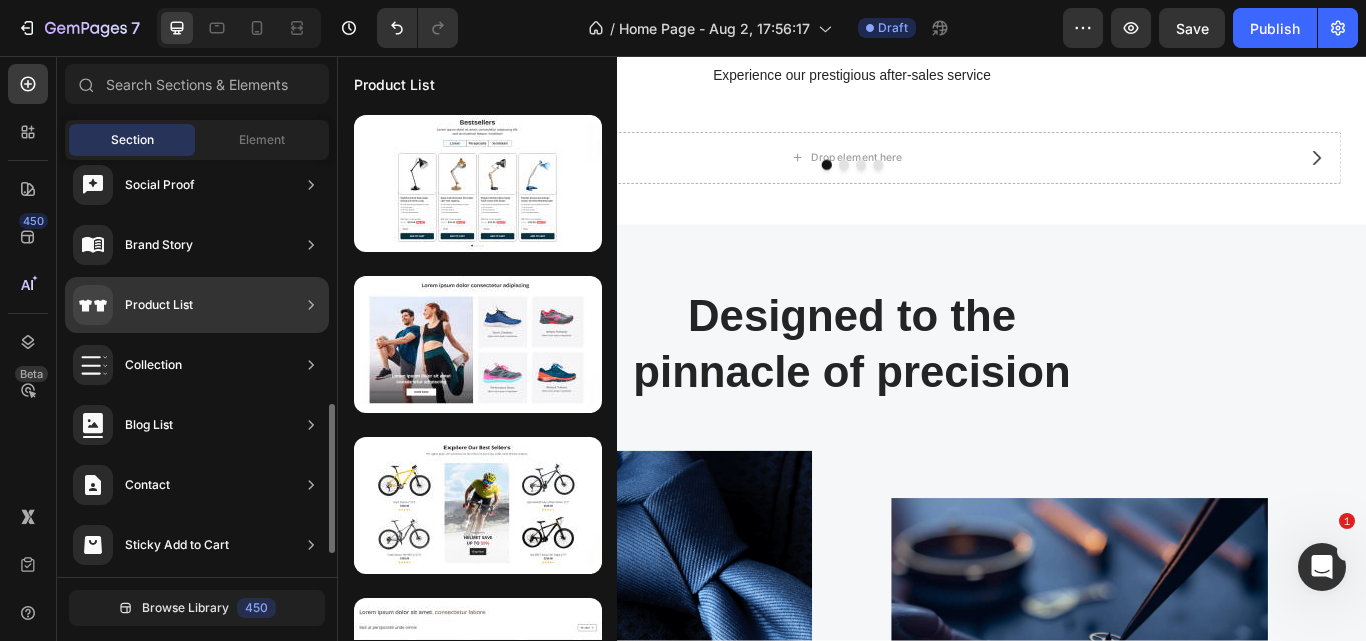 scroll, scrollTop: 711, scrollLeft: 0, axis: vertical 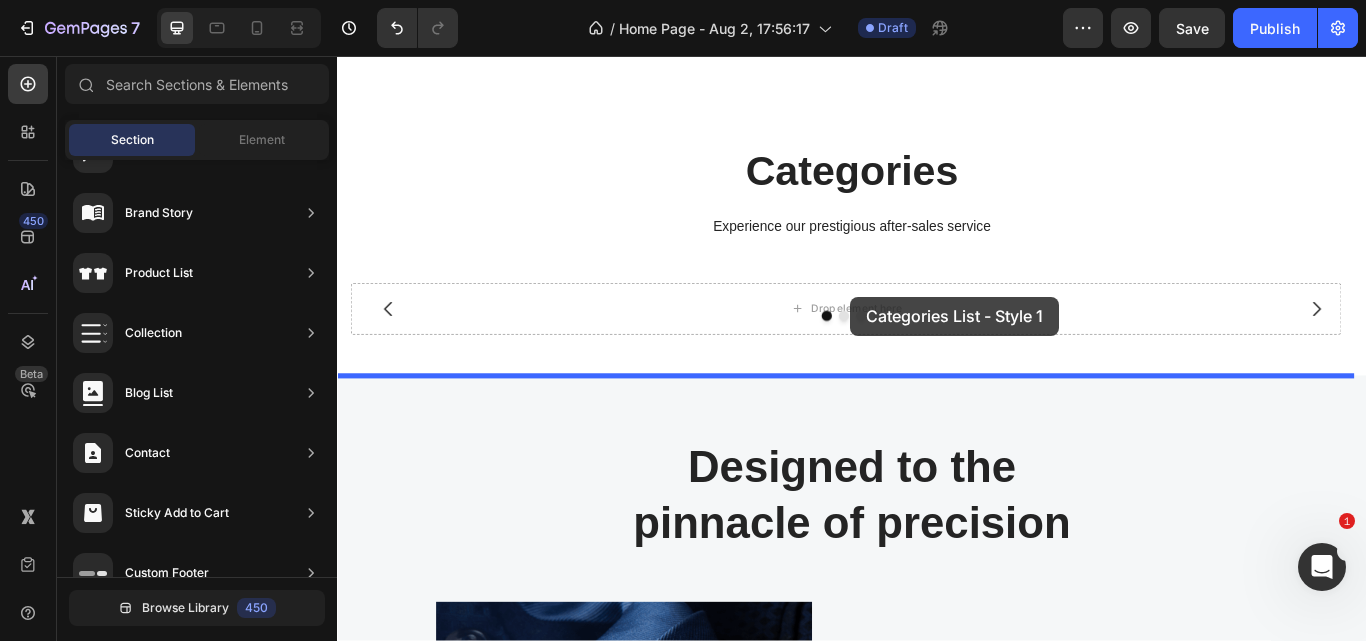 drag, startPoint x: 807, startPoint y: 341, endPoint x: 935, endPoint y: 337, distance: 128.06248 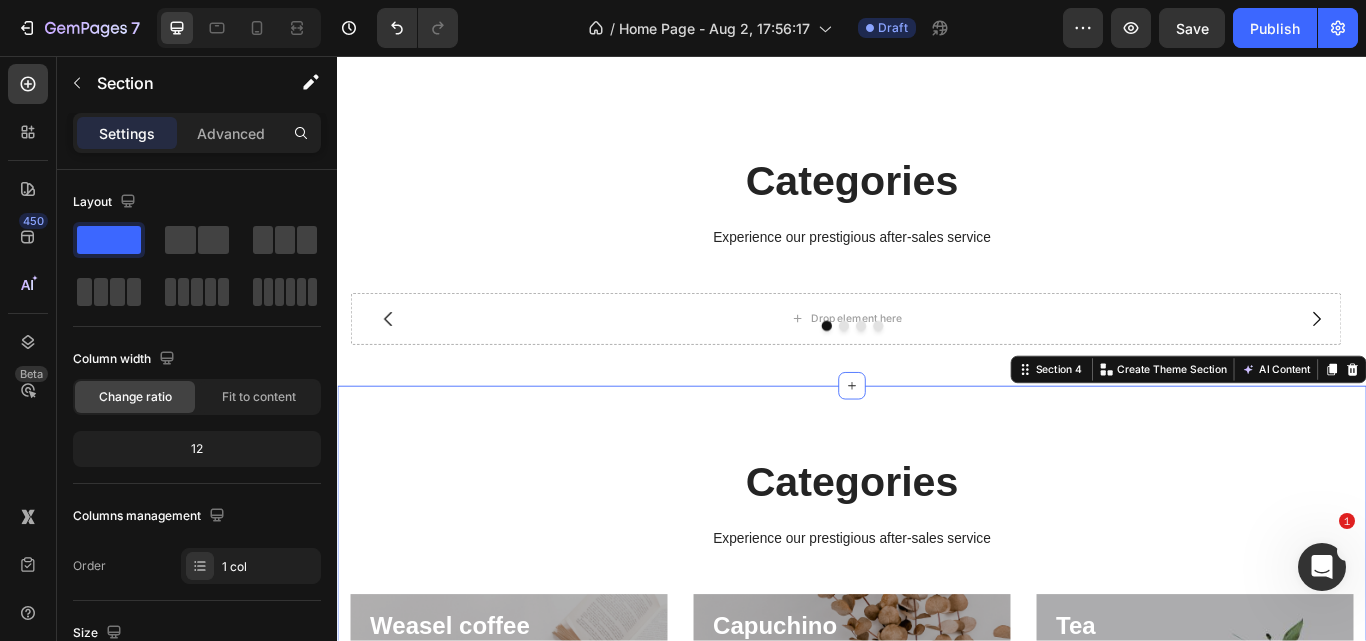 scroll, scrollTop: 1145, scrollLeft: 0, axis: vertical 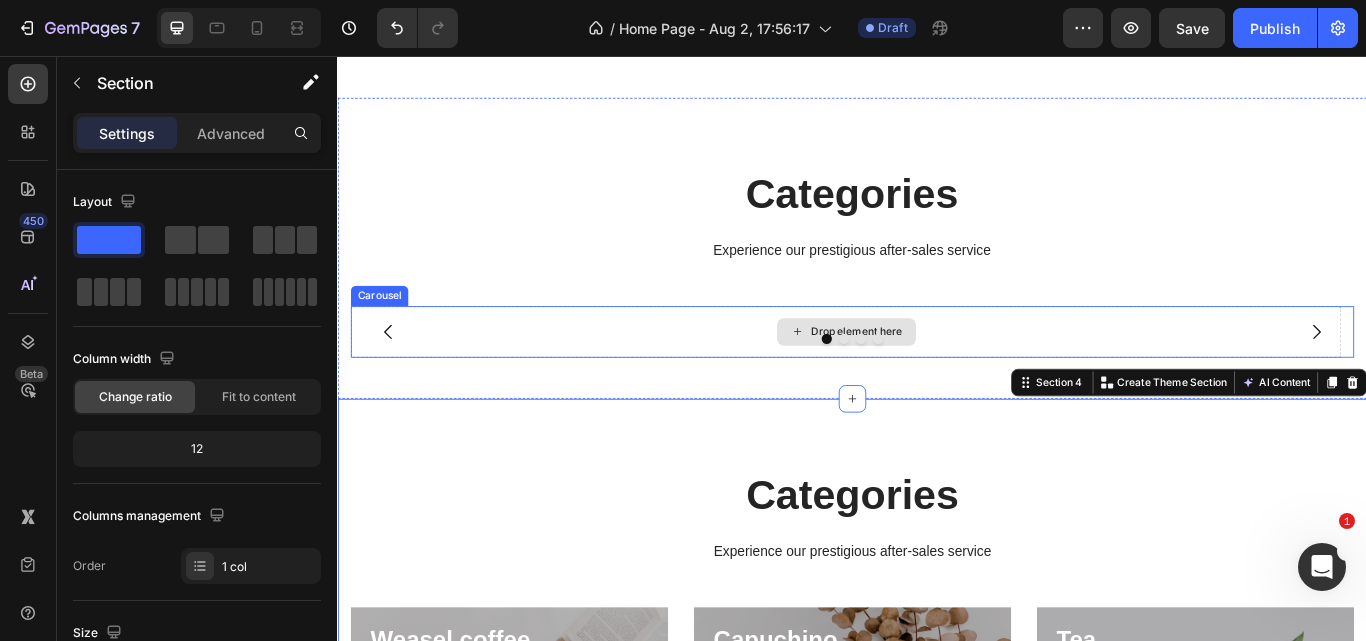click on "Drop element here" at bounding box center [929, 378] 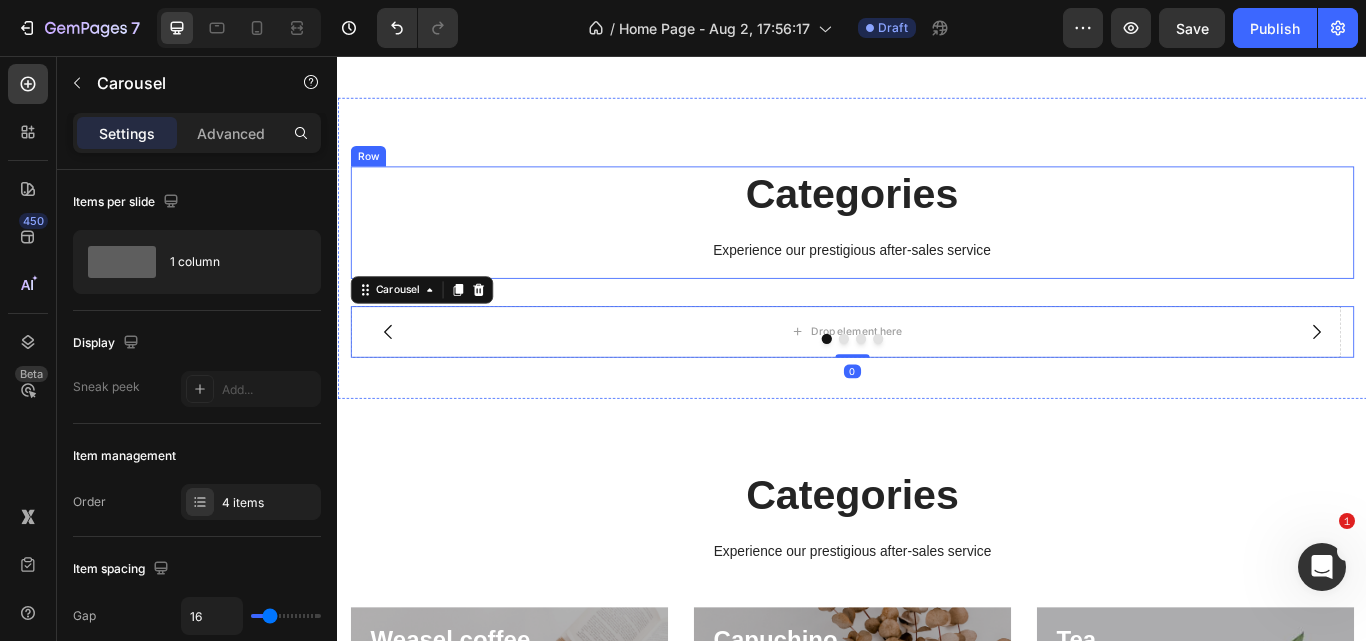 click on "Categories Heading Experience our prestigious after-sales service Text block" at bounding box center [937, 250] 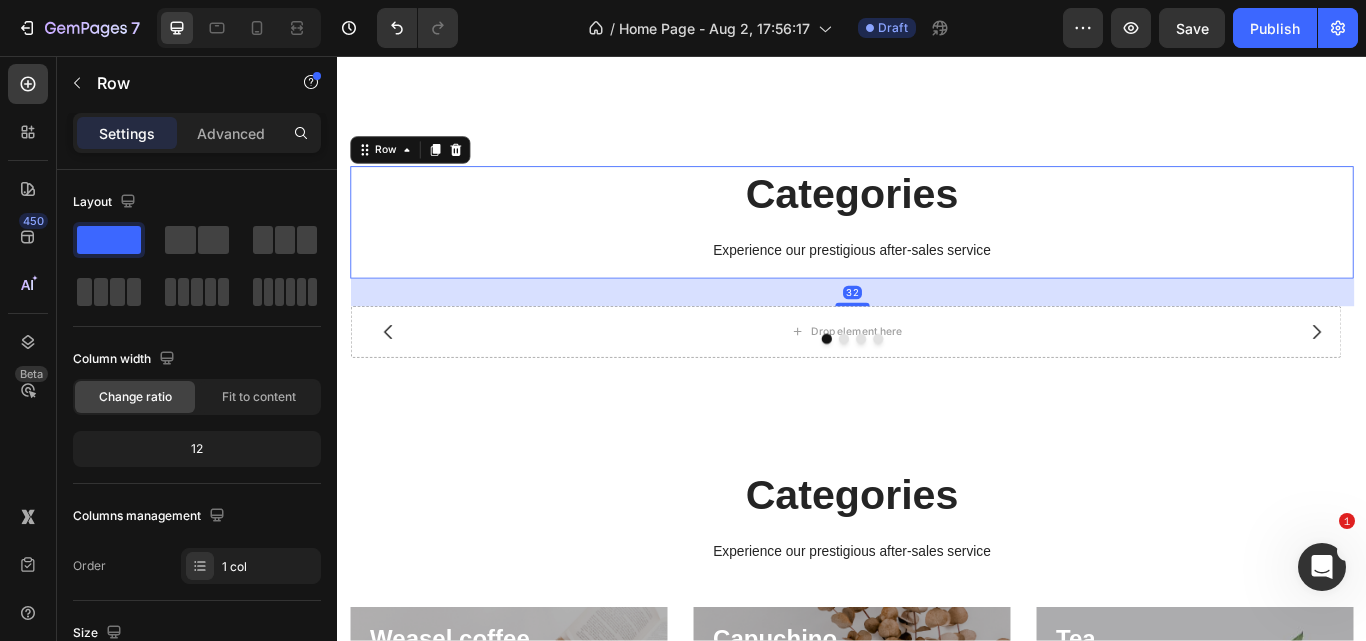 click on "Drop element here" at bounding box center [929, 378] 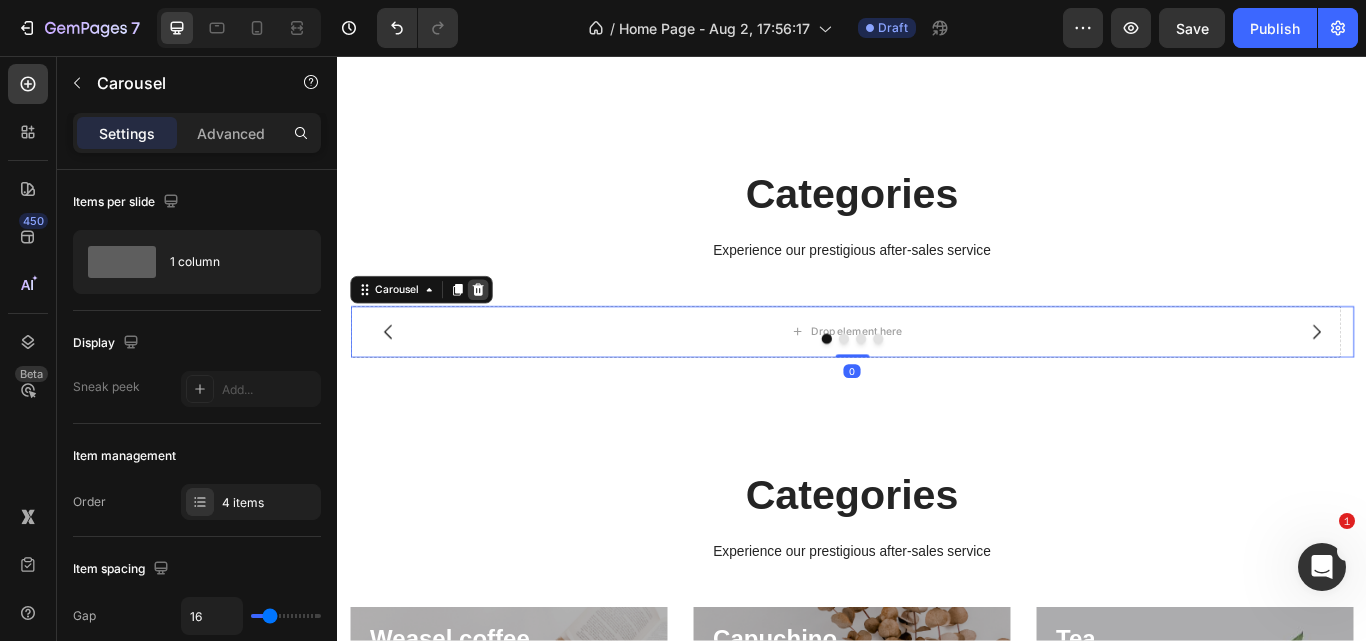 click at bounding box center (501, 329) 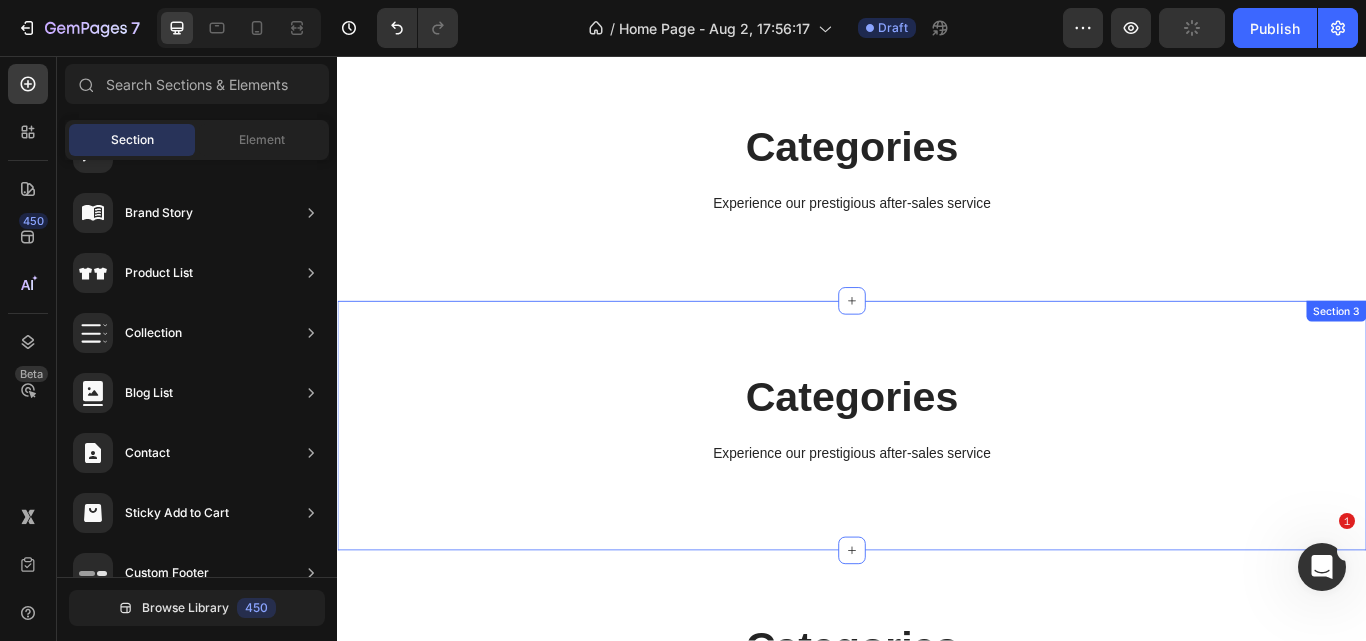 scroll, scrollTop: 887, scrollLeft: 0, axis: vertical 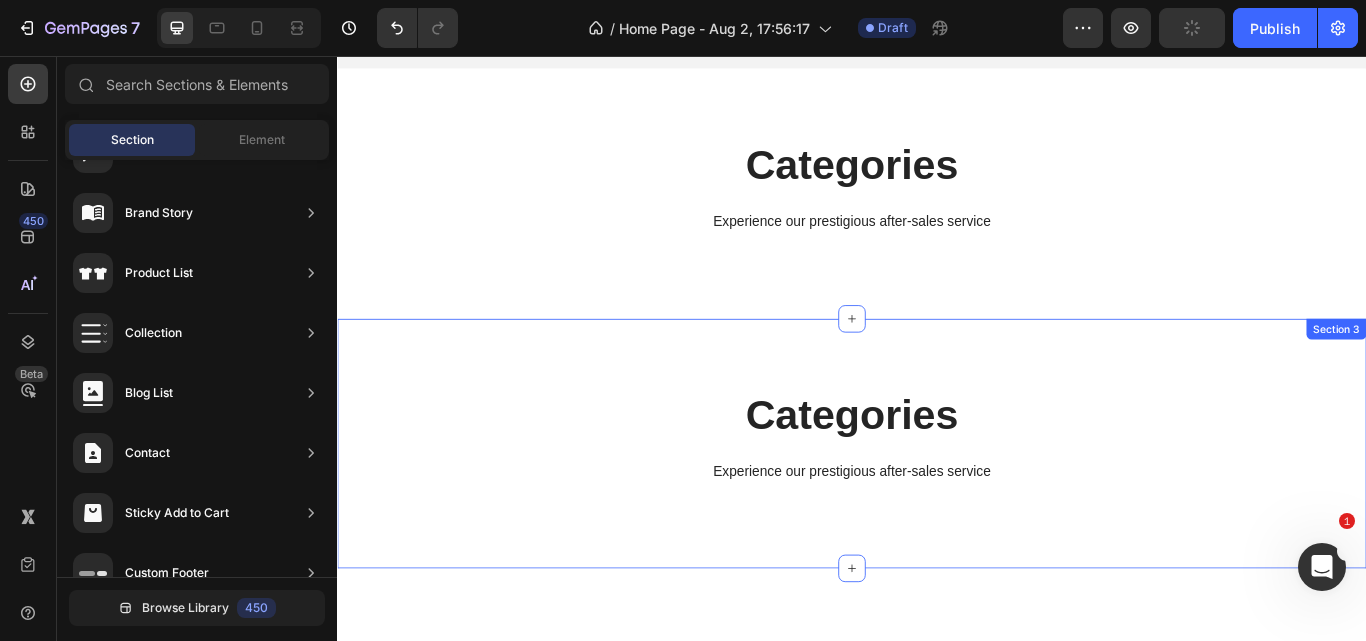 click on "Categories Heading Experience our prestigious after-sales service Text block Row Section 3" at bounding box center (937, 508) 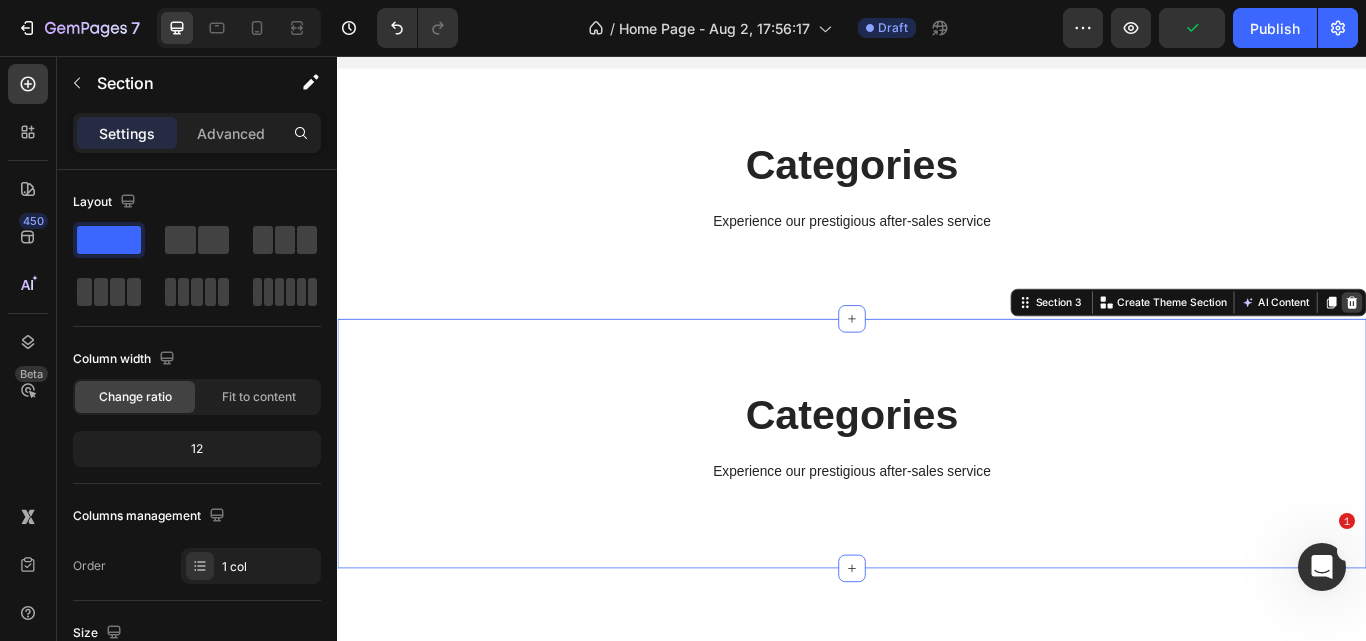click at bounding box center [1520, 344] 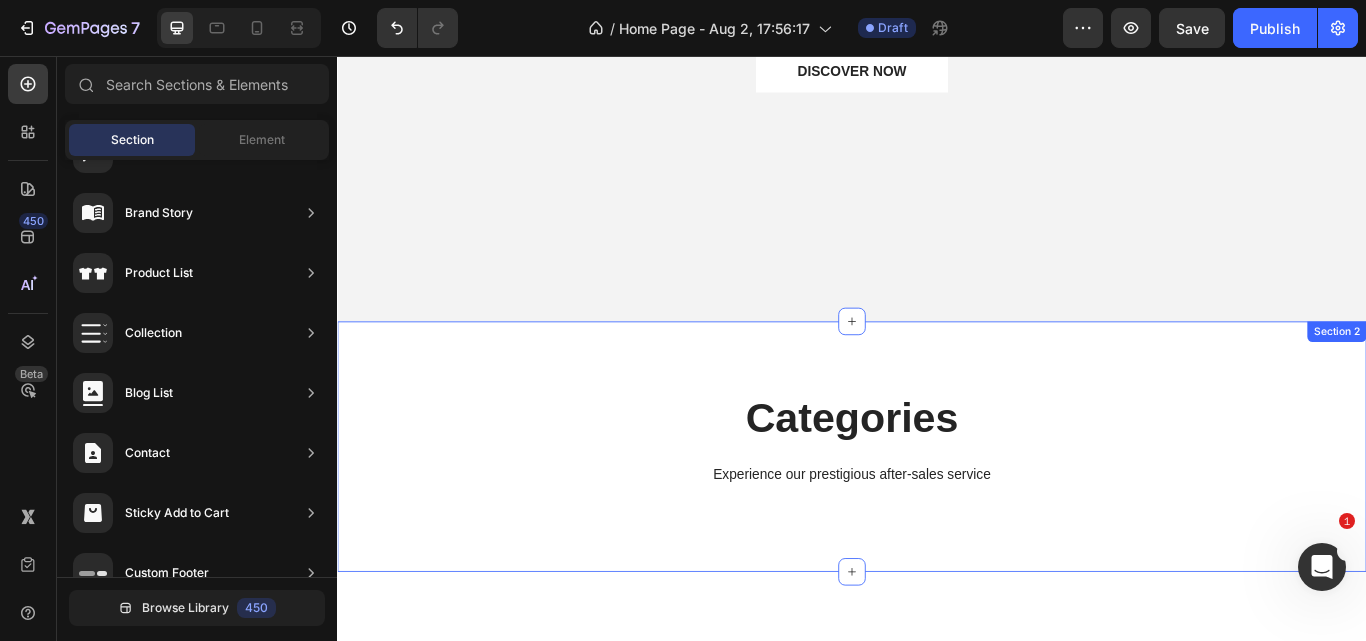 scroll, scrollTop: 575, scrollLeft: 0, axis: vertical 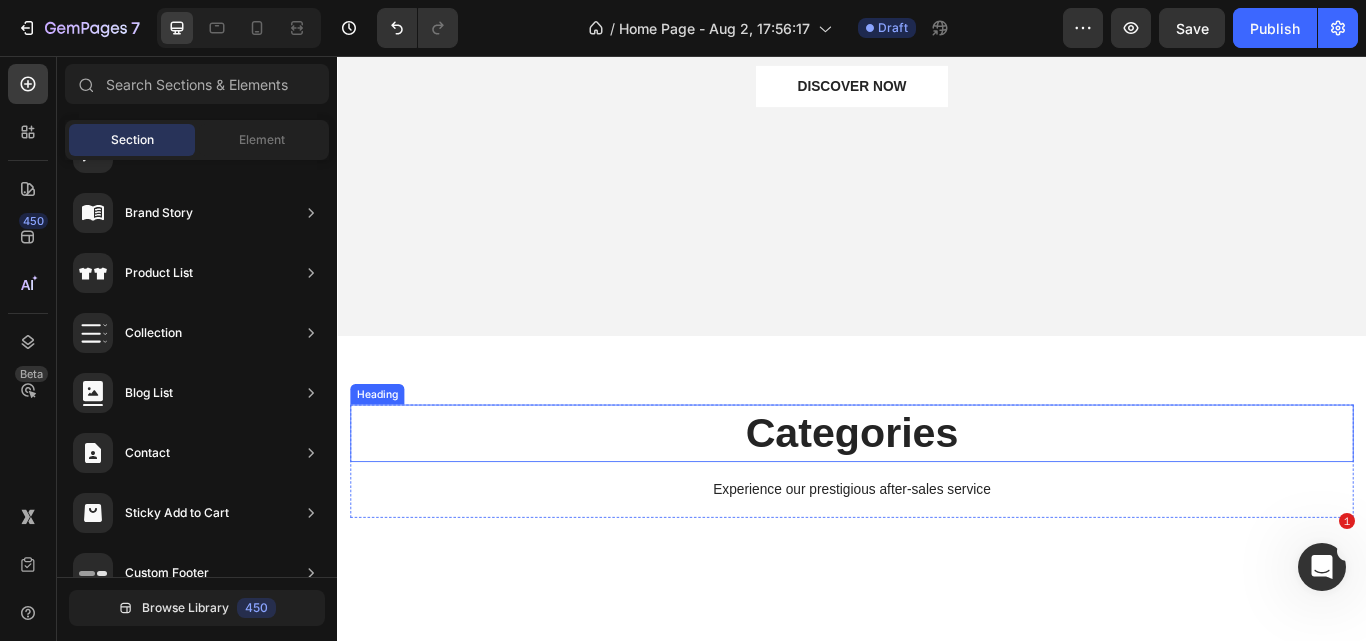 click on "Categories" at bounding box center [937, 496] 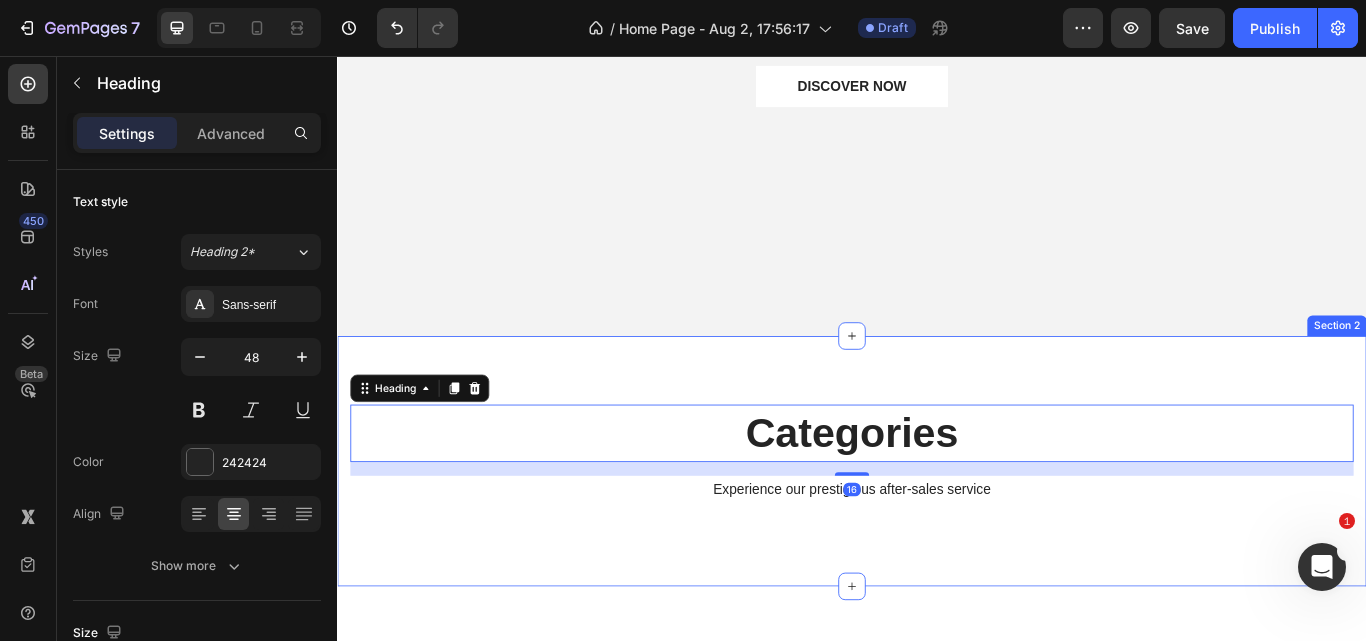 click on "Categories Heading   16 Experience our prestigious after-sales service Text block Row Section 2" at bounding box center [937, 528] 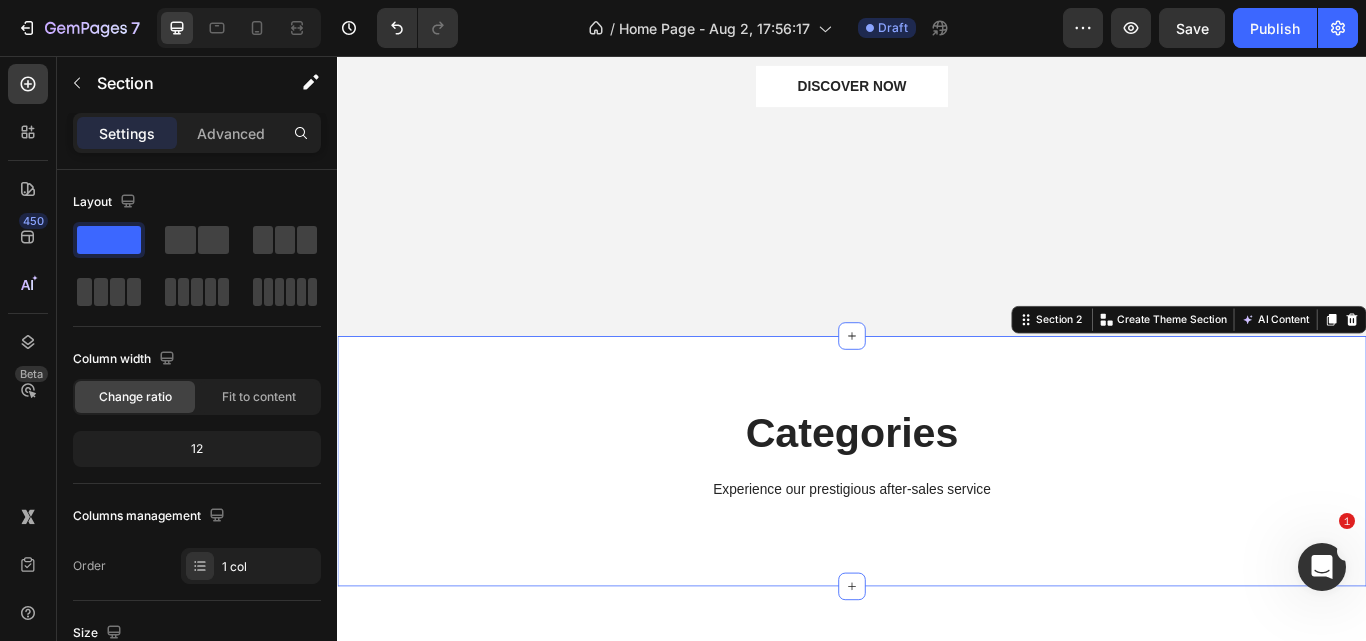 click at bounding box center (1520, 364) 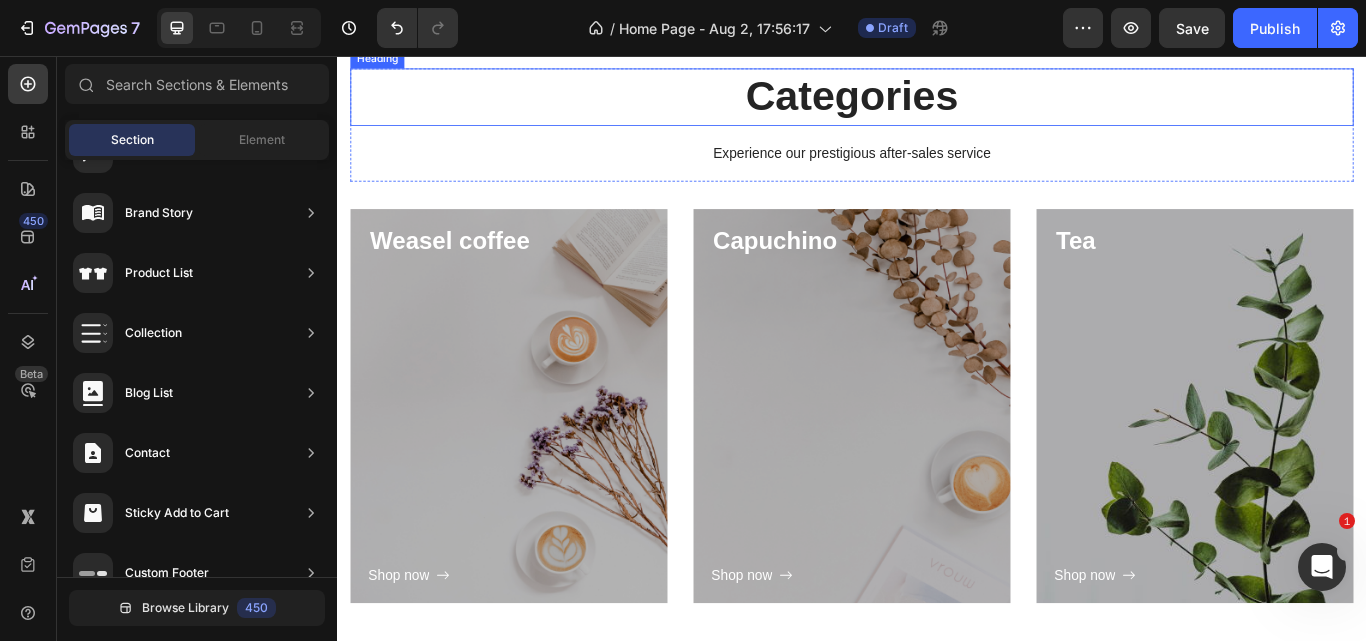 scroll, scrollTop: 968, scrollLeft: 0, axis: vertical 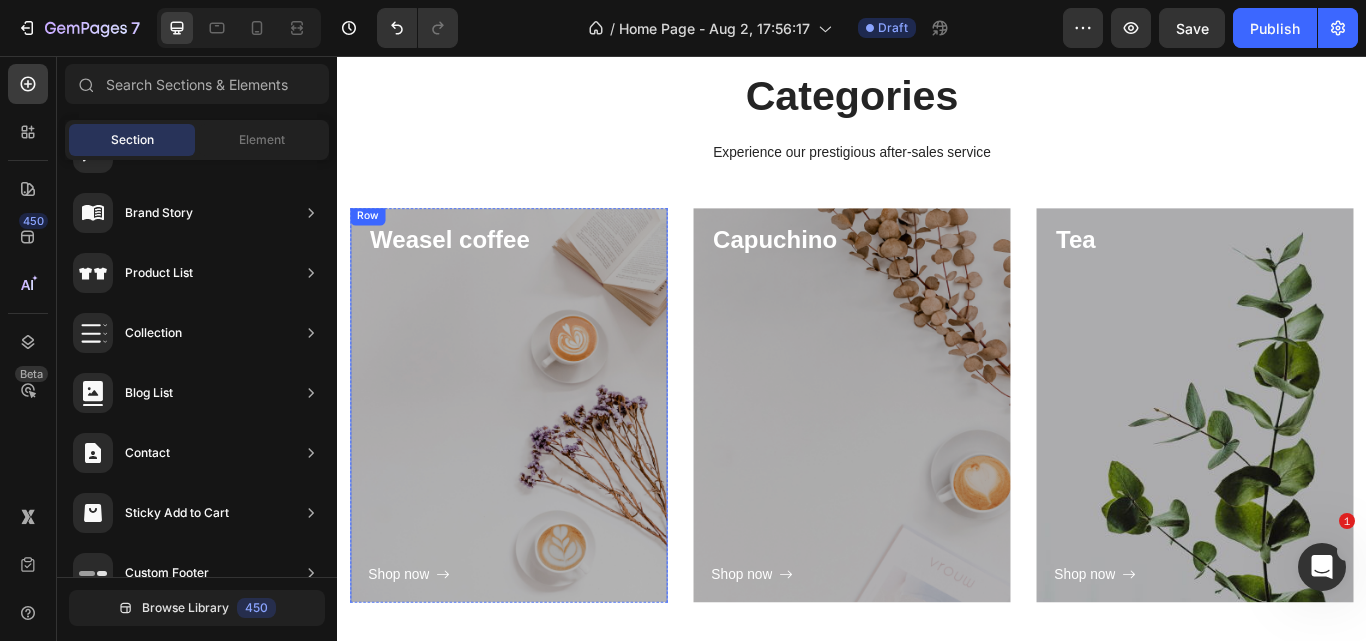 click on "Shop now Button" at bounding box center (537, 484) 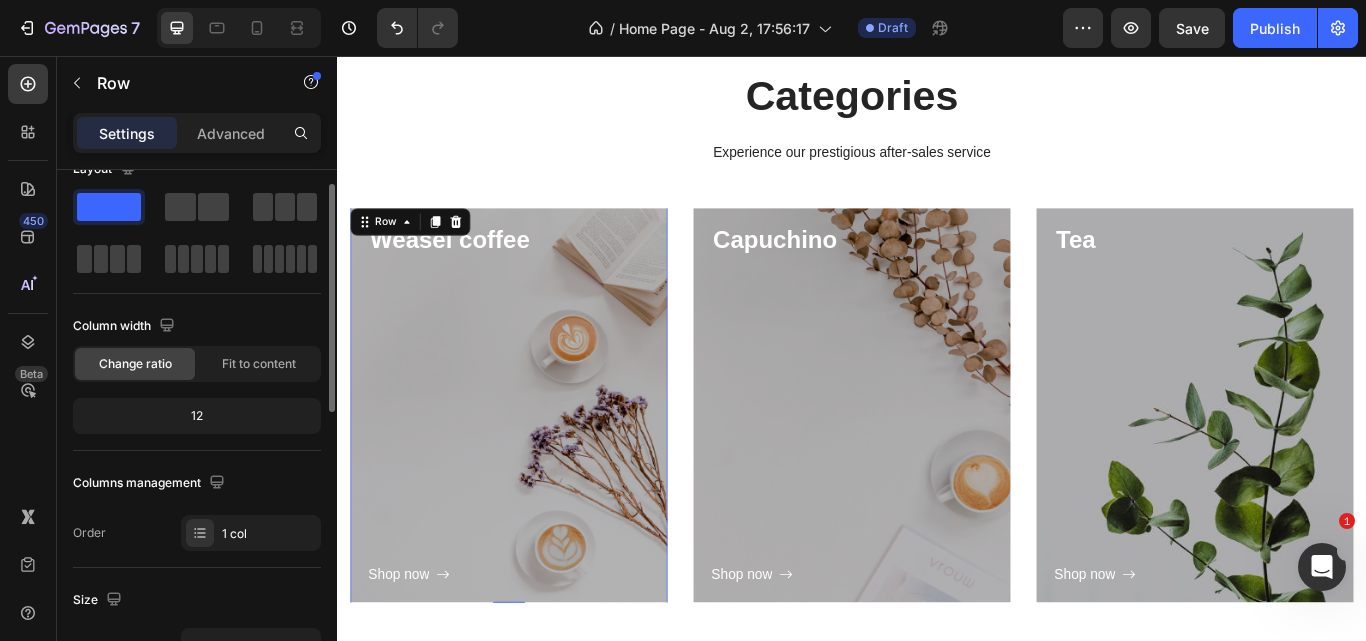 scroll, scrollTop: 0, scrollLeft: 0, axis: both 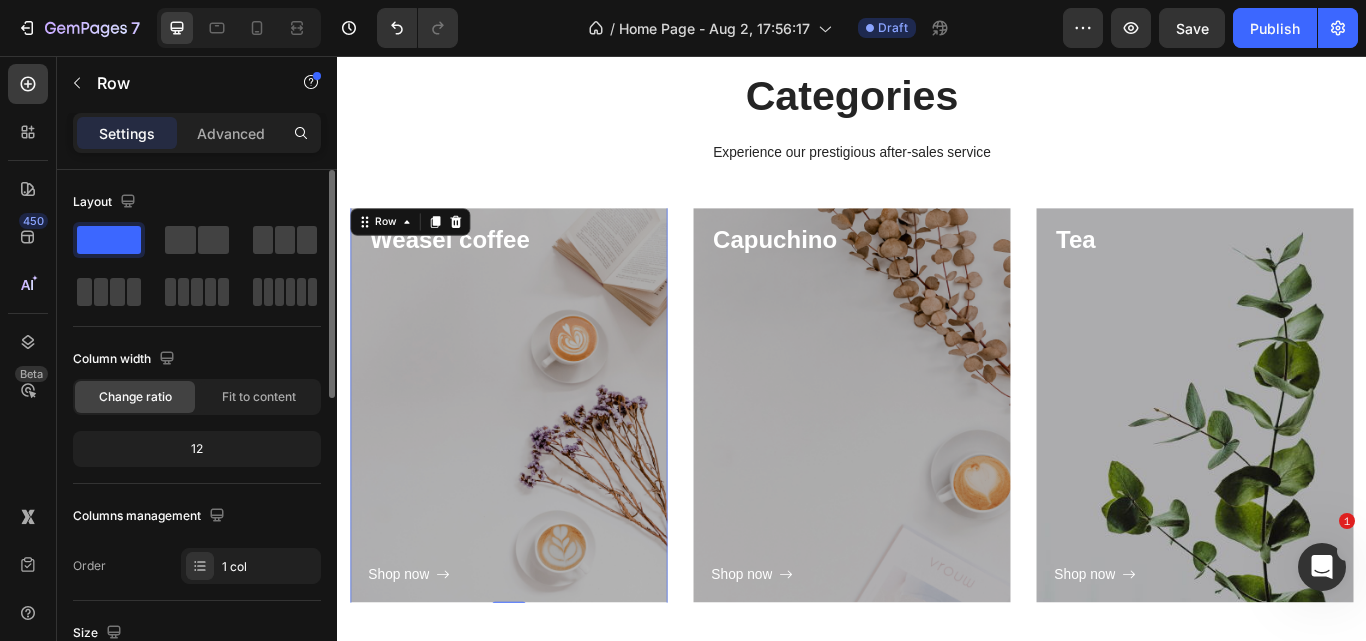 click on "Column width Change ratio Fit to content 12" at bounding box center (197, 413) 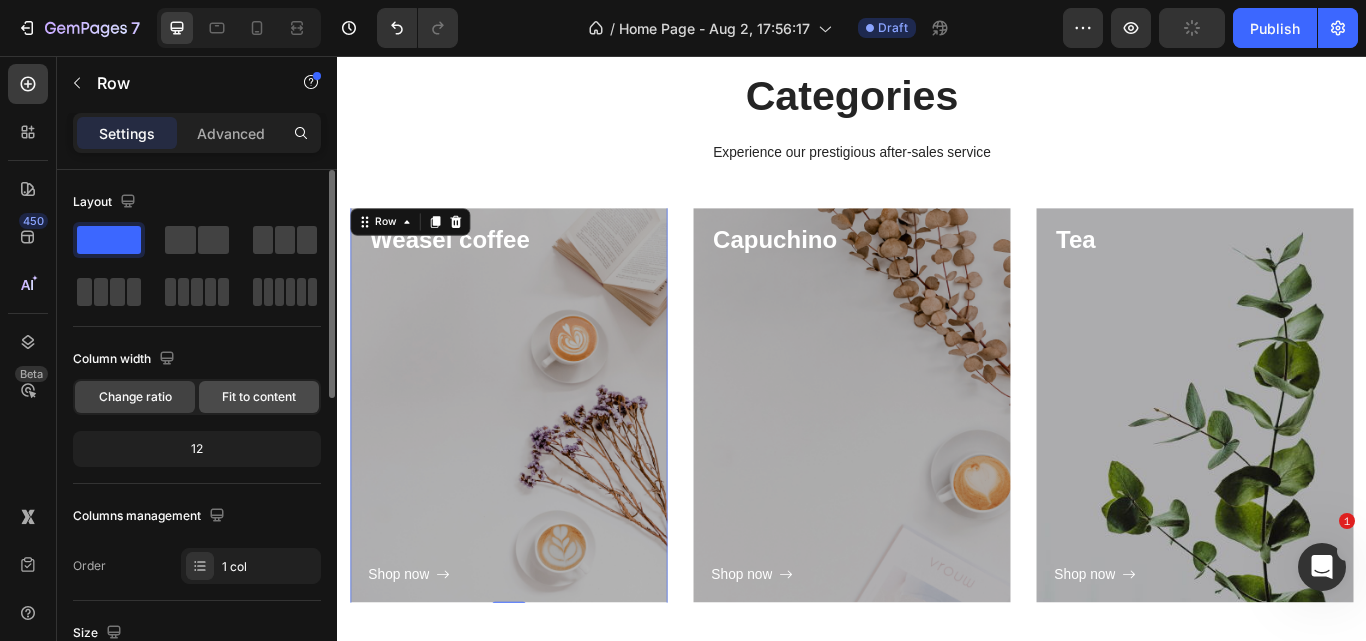 click on "Fit to content" 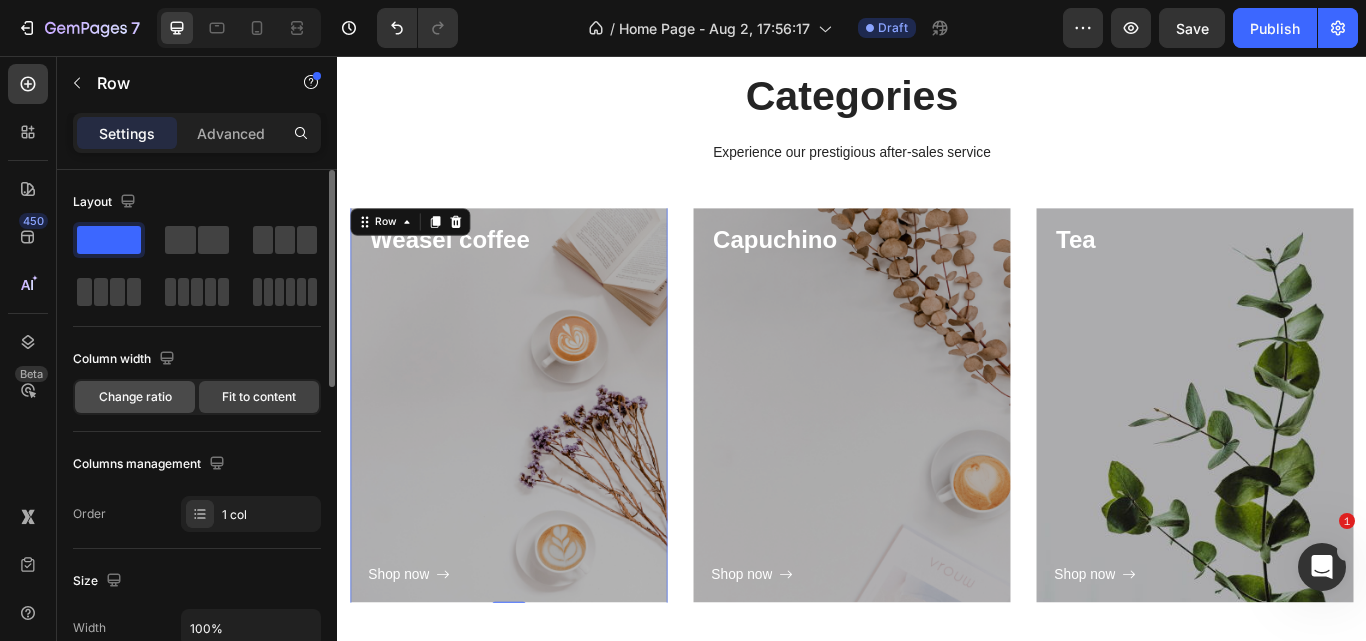 click on "Change ratio" 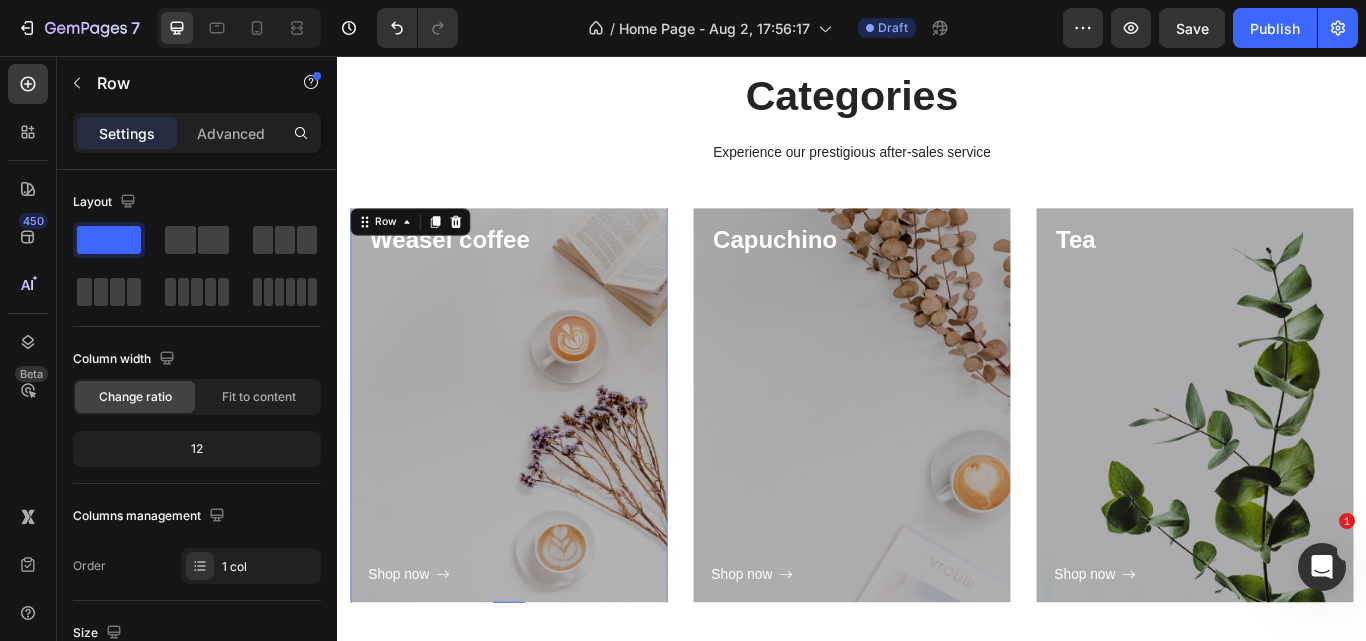 click on "Settings Advanced" at bounding box center [197, 133] 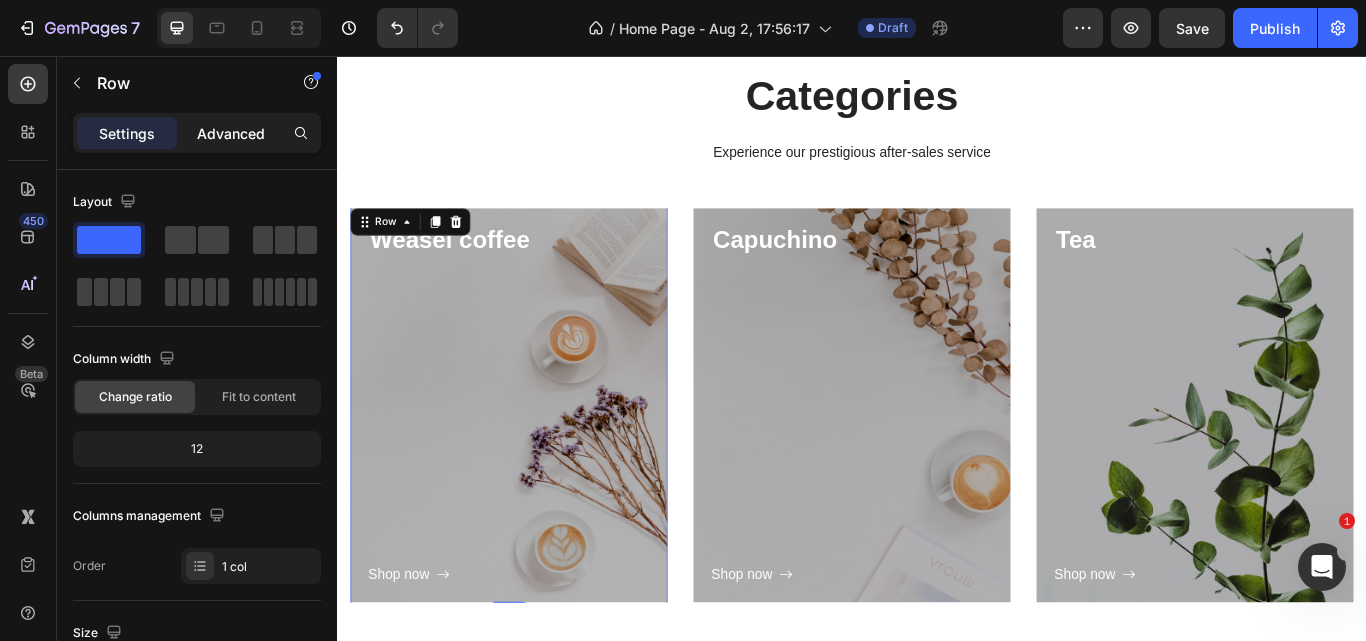 click on "Advanced" at bounding box center (231, 133) 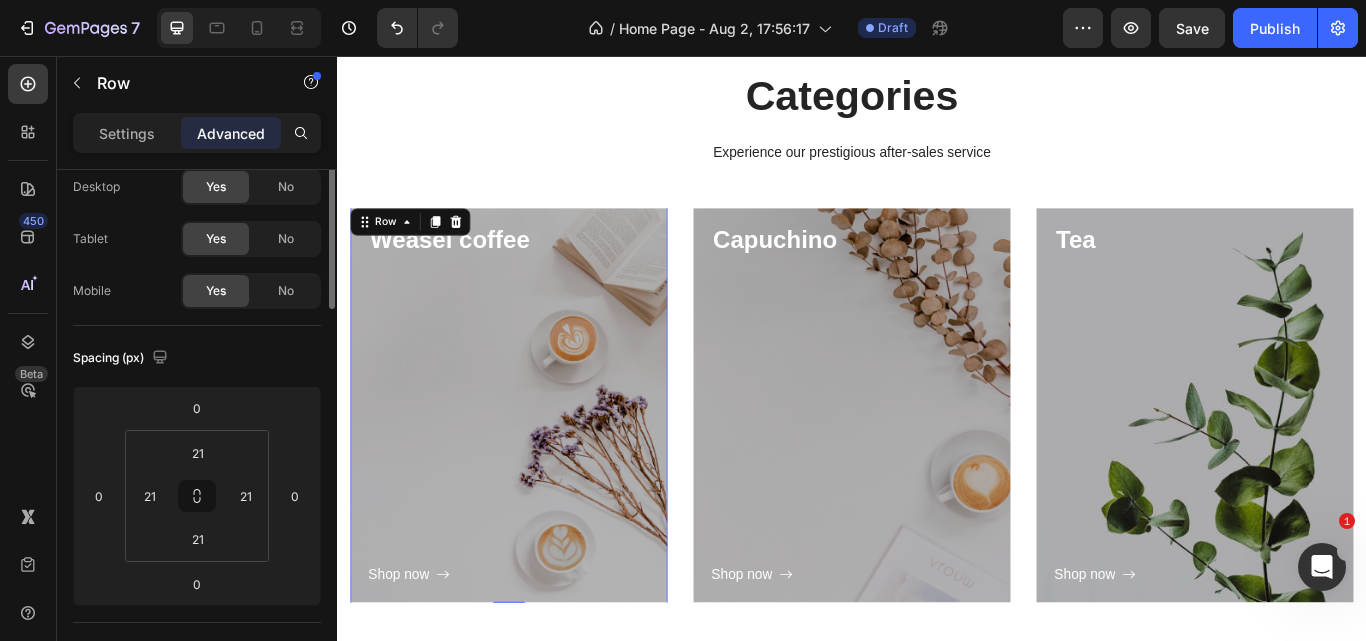 scroll, scrollTop: 0, scrollLeft: 0, axis: both 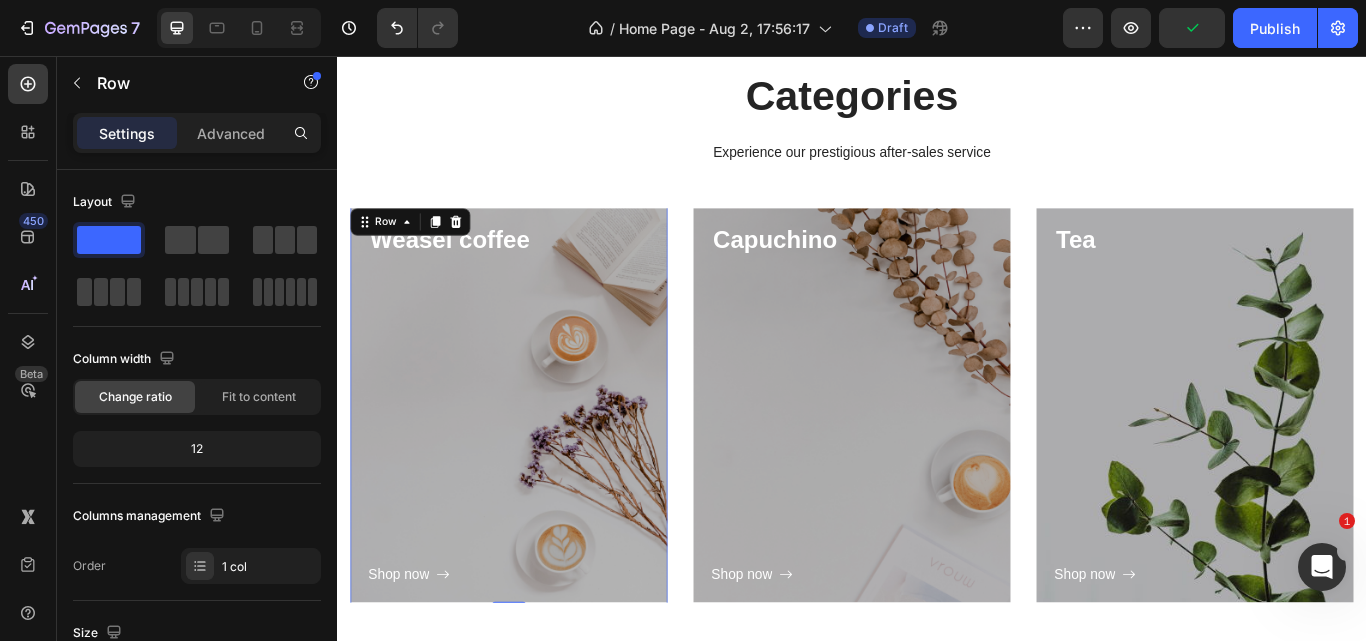 click on "Shop now Button" at bounding box center [537, 484] 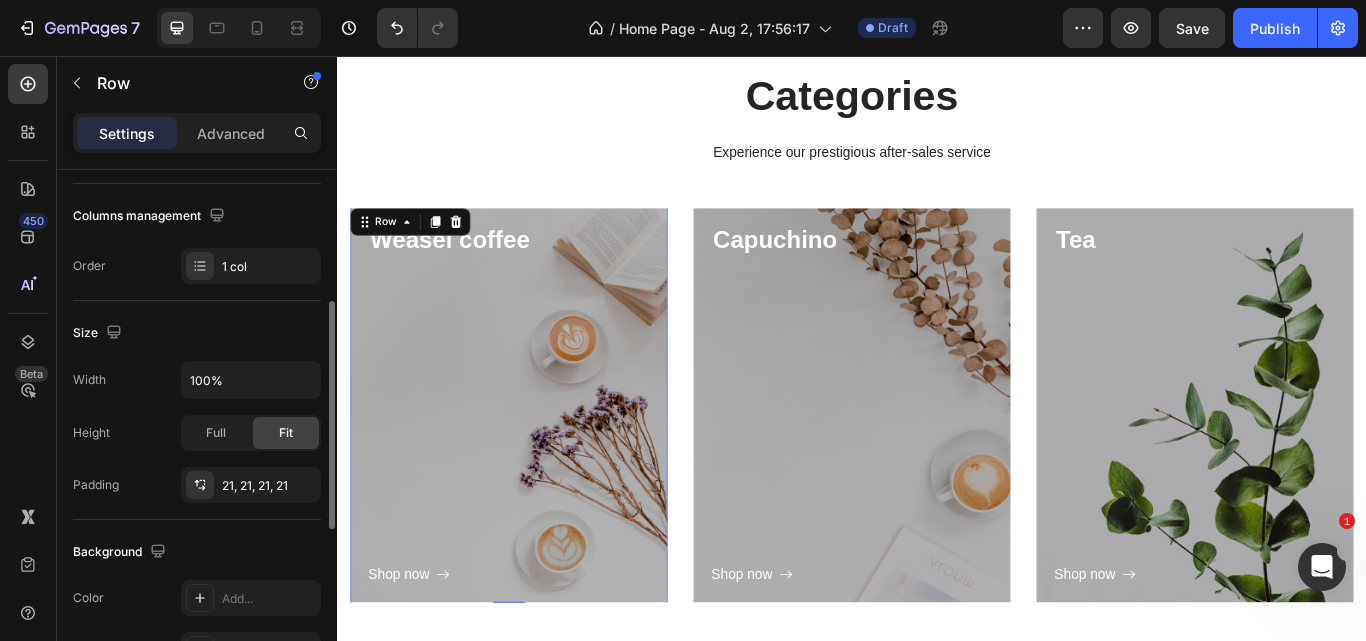 scroll, scrollTop: 301, scrollLeft: 0, axis: vertical 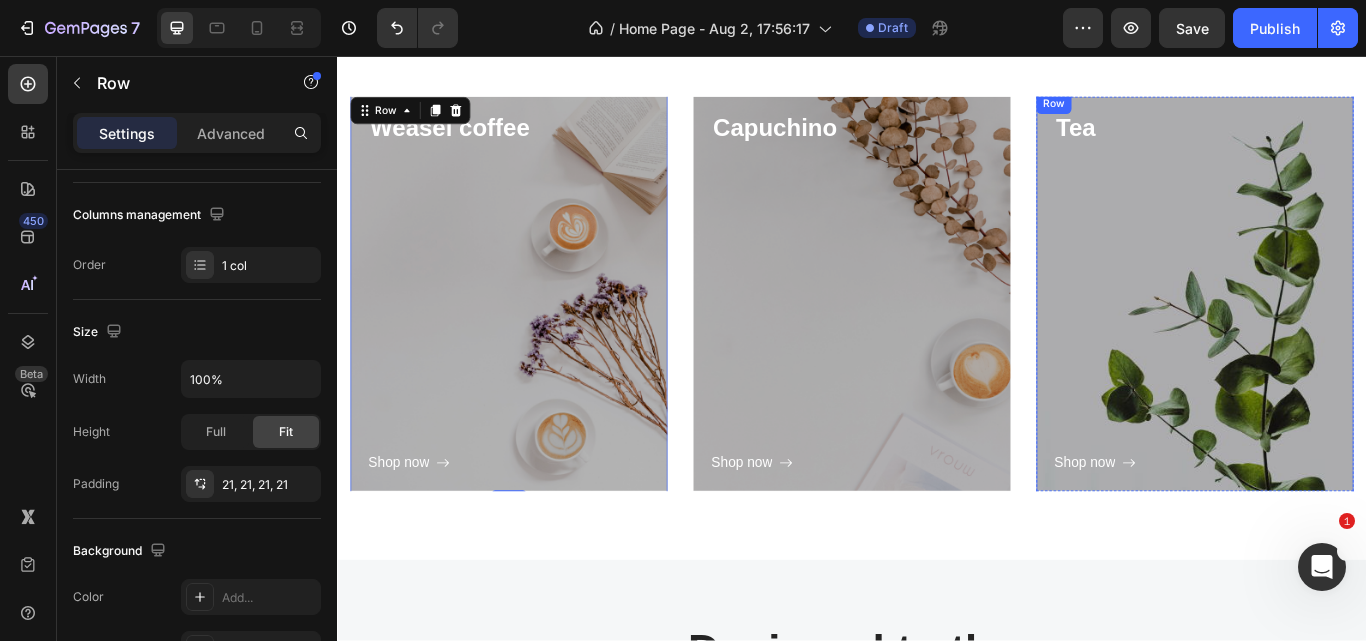 click on "Shop now Button" at bounding box center (1337, 354) 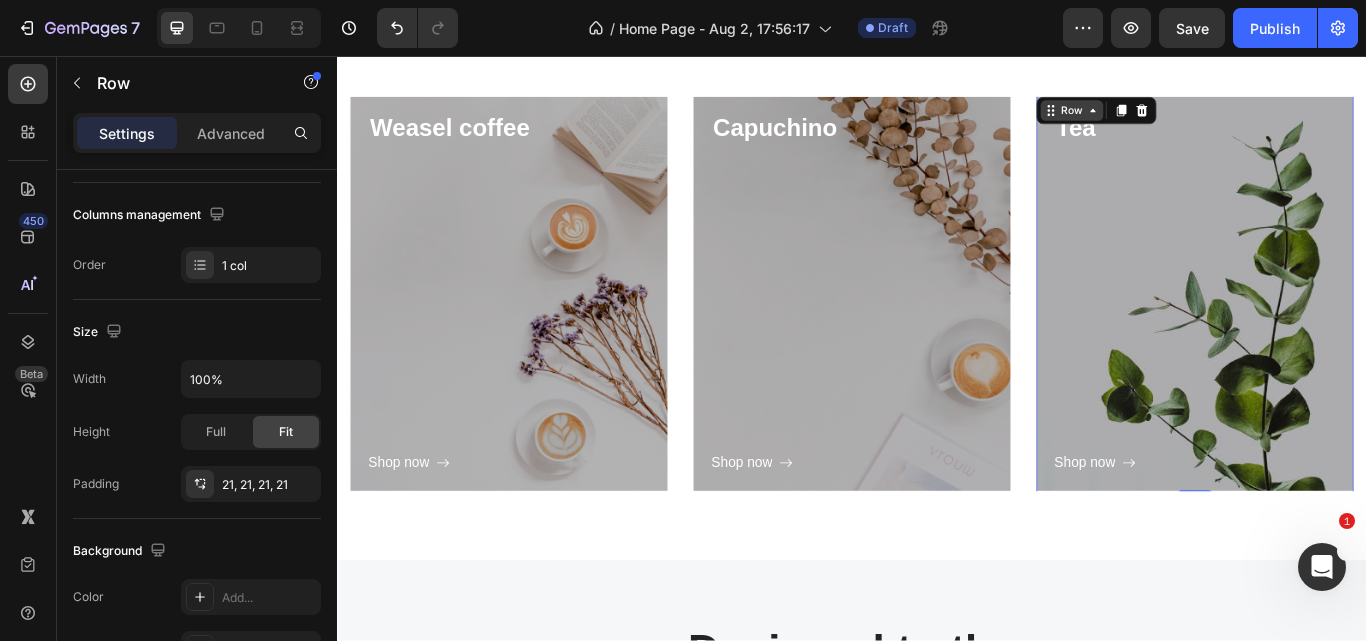 click 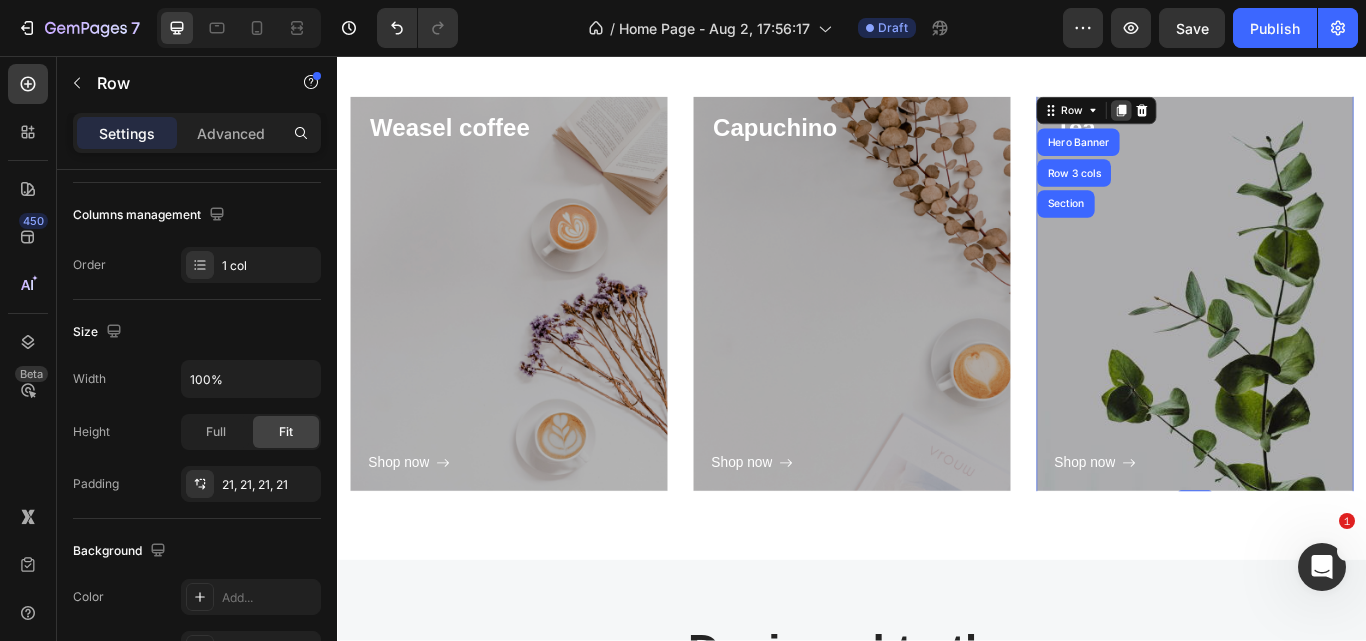 click 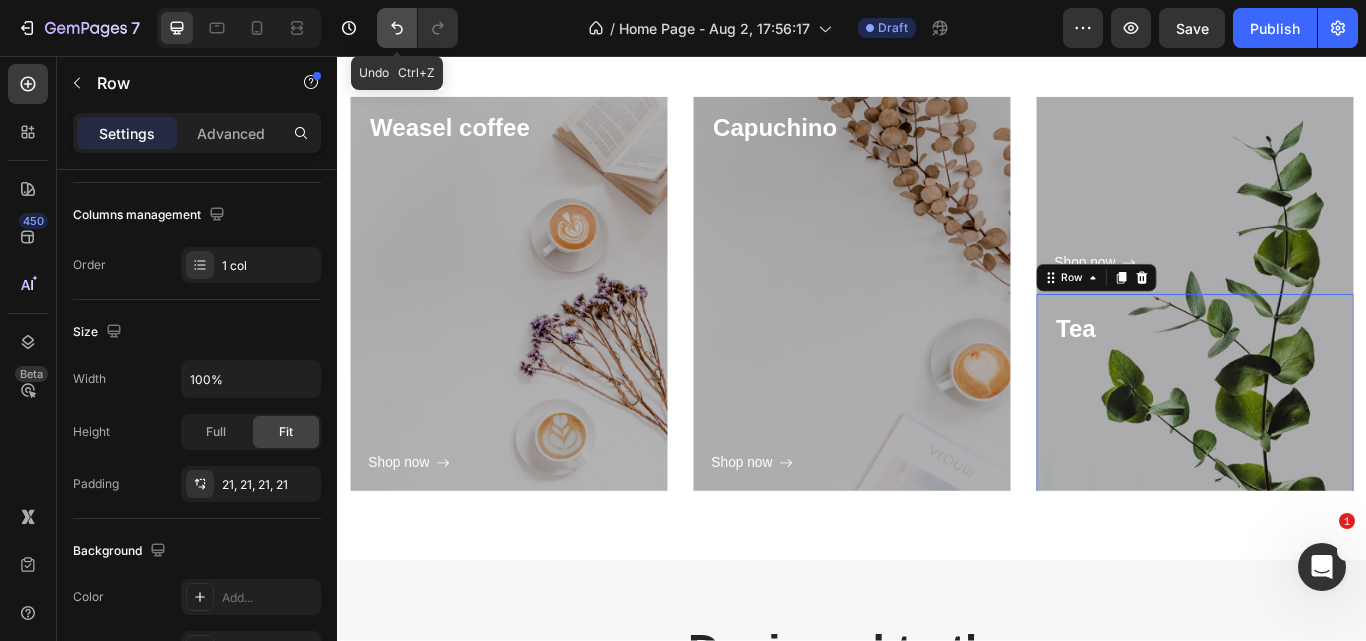 click 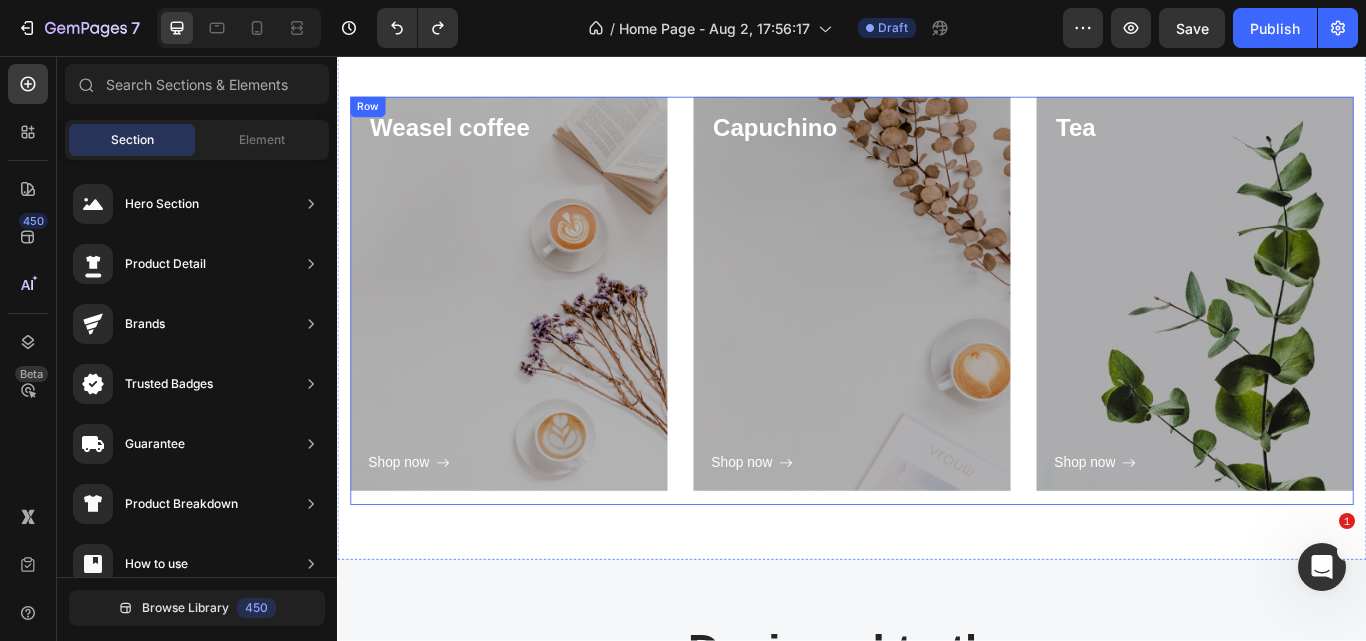 click on "Weasel coffee Heading
Shop now Button Row Hero Banner Capuchino Heading
Shop now Button Row Hero Banner Tea Heading
Shop now Button Row Hero Banner Row" at bounding box center (937, 342) 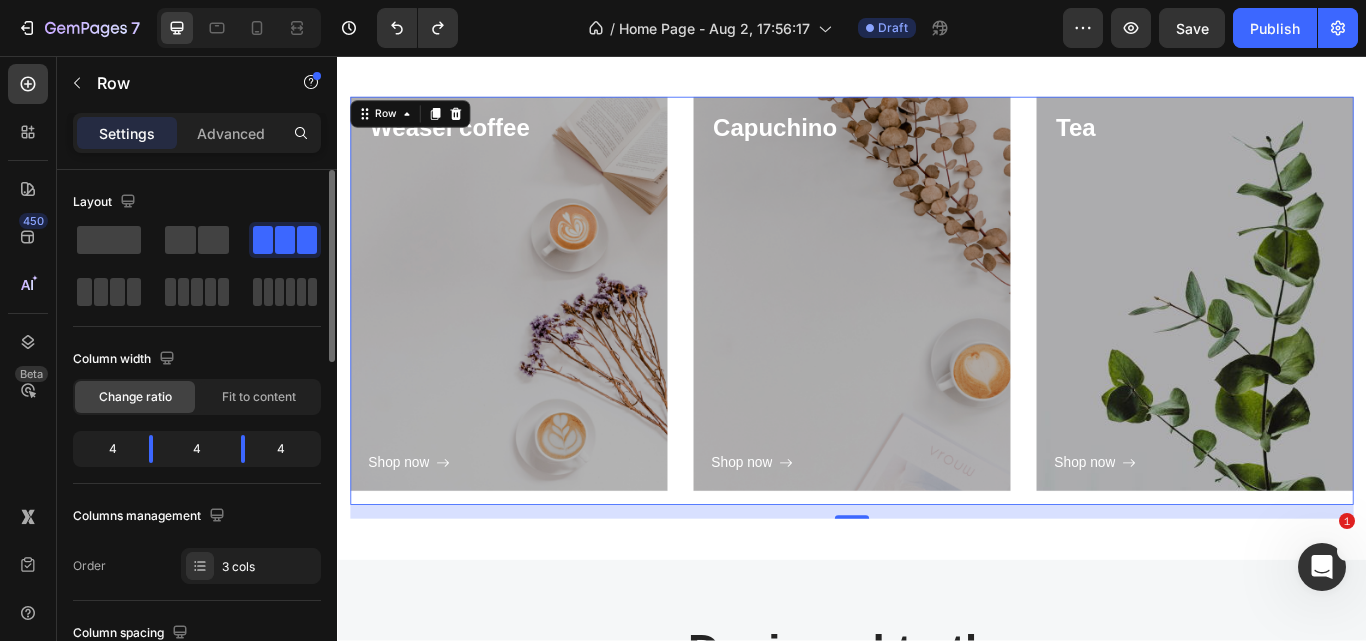 click on "4" 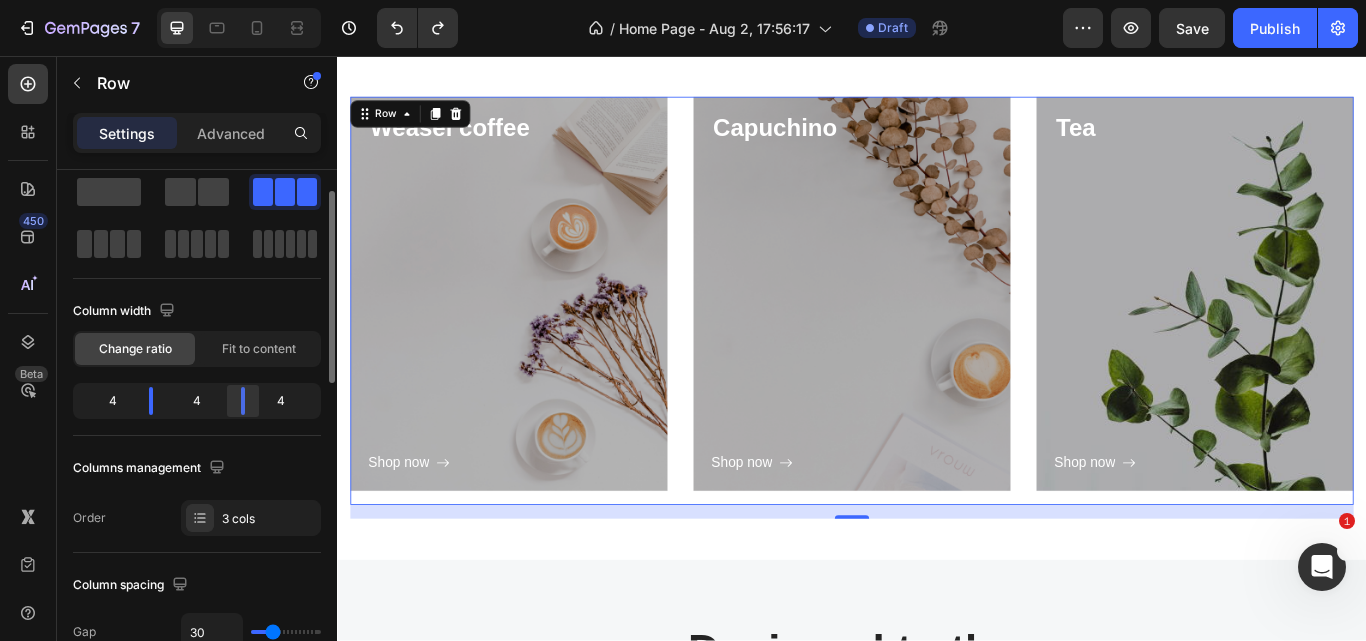 scroll, scrollTop: 52, scrollLeft: 0, axis: vertical 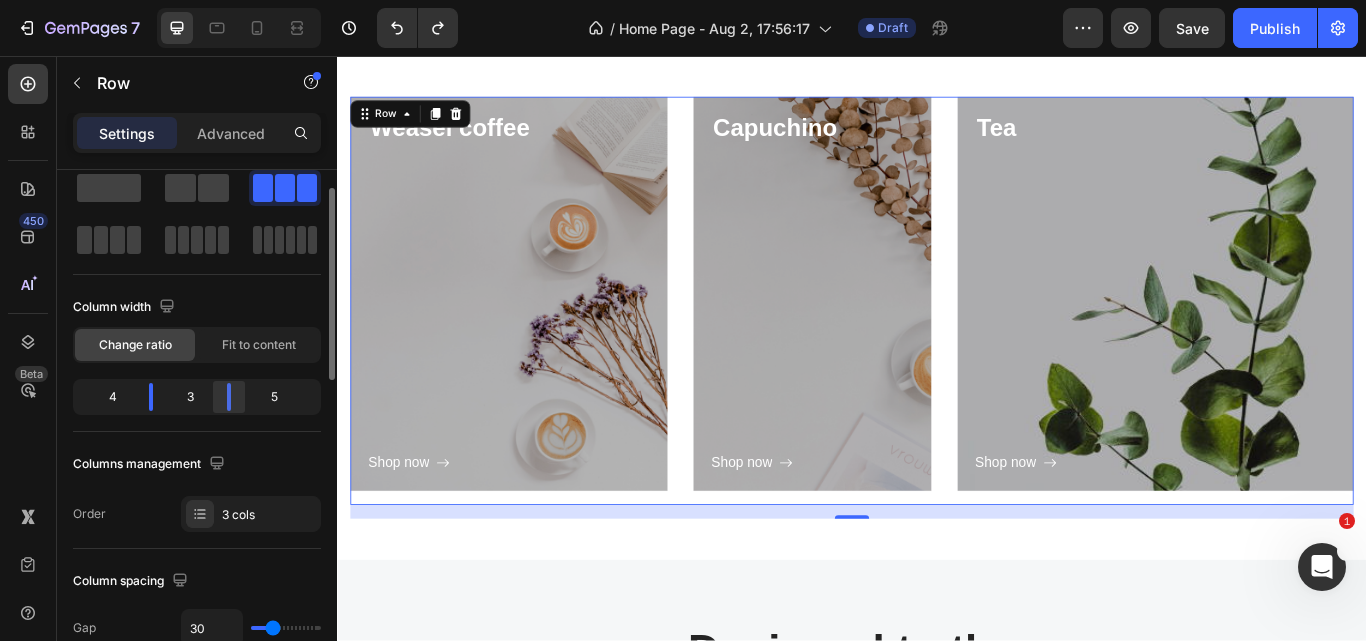 drag, startPoint x: 248, startPoint y: 402, endPoint x: 225, endPoint y: 402, distance: 23 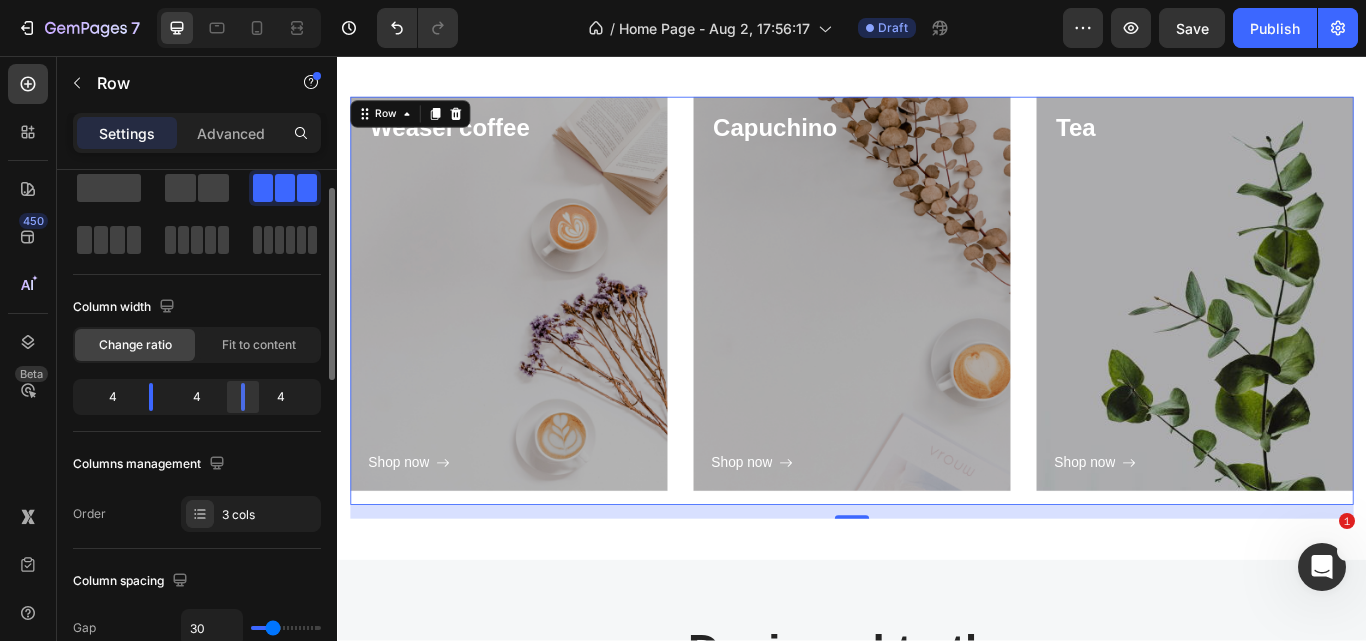 drag, startPoint x: 225, startPoint y: 402, endPoint x: 243, endPoint y: 402, distance: 18 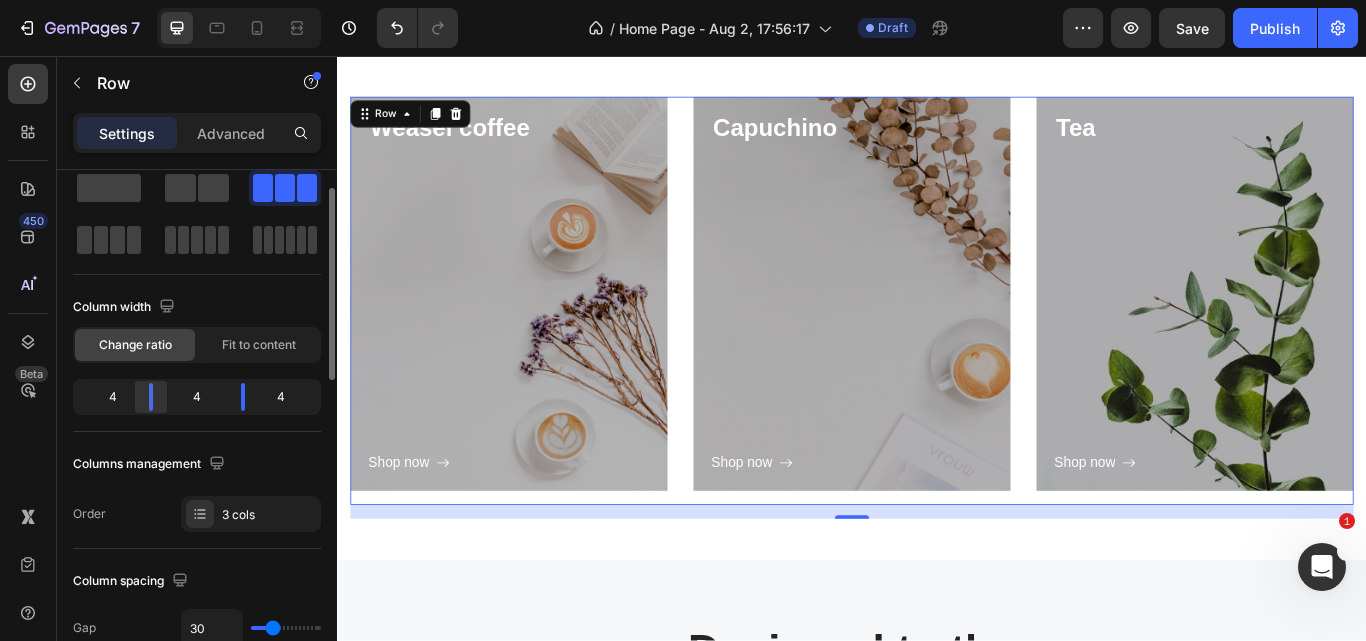 drag, startPoint x: 152, startPoint y: 402, endPoint x: 165, endPoint y: 390, distance: 17.691807 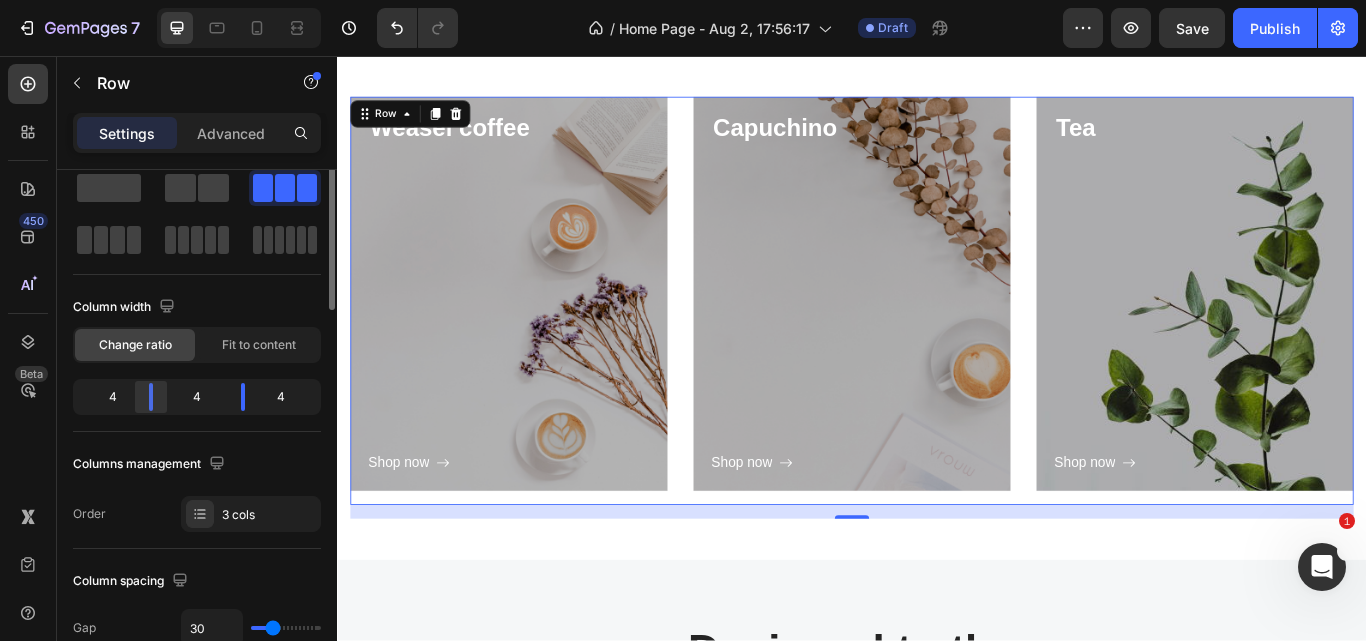 scroll, scrollTop: 0, scrollLeft: 0, axis: both 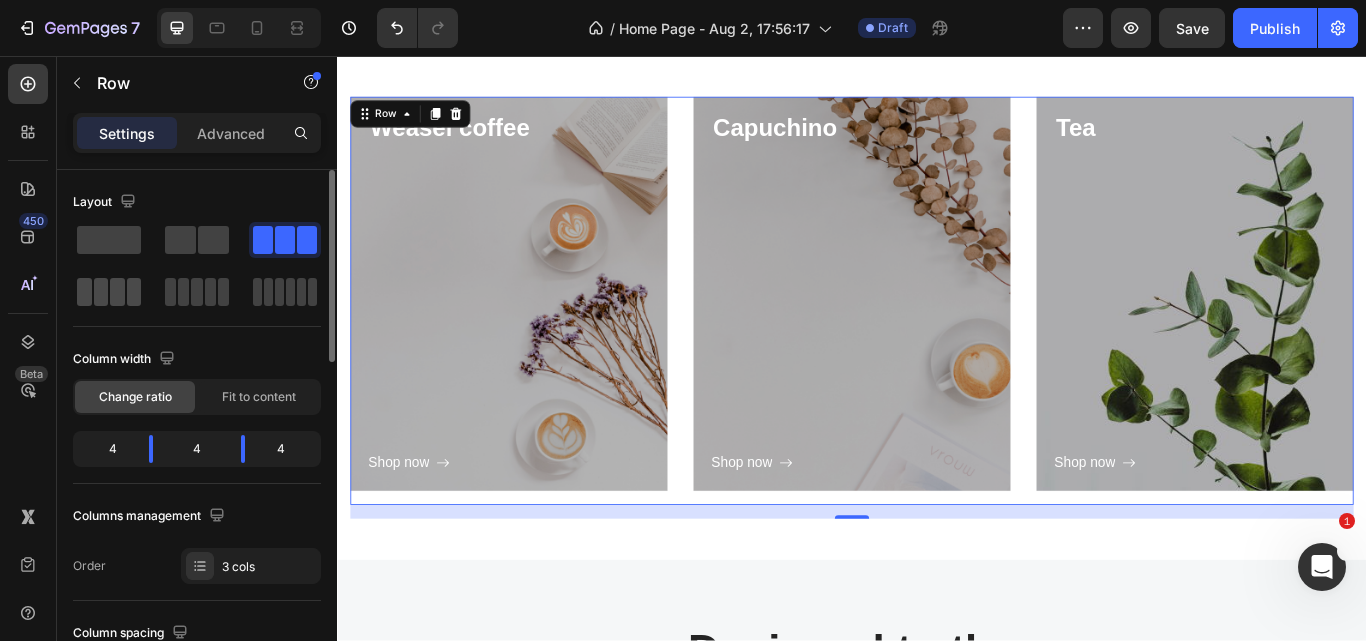 click 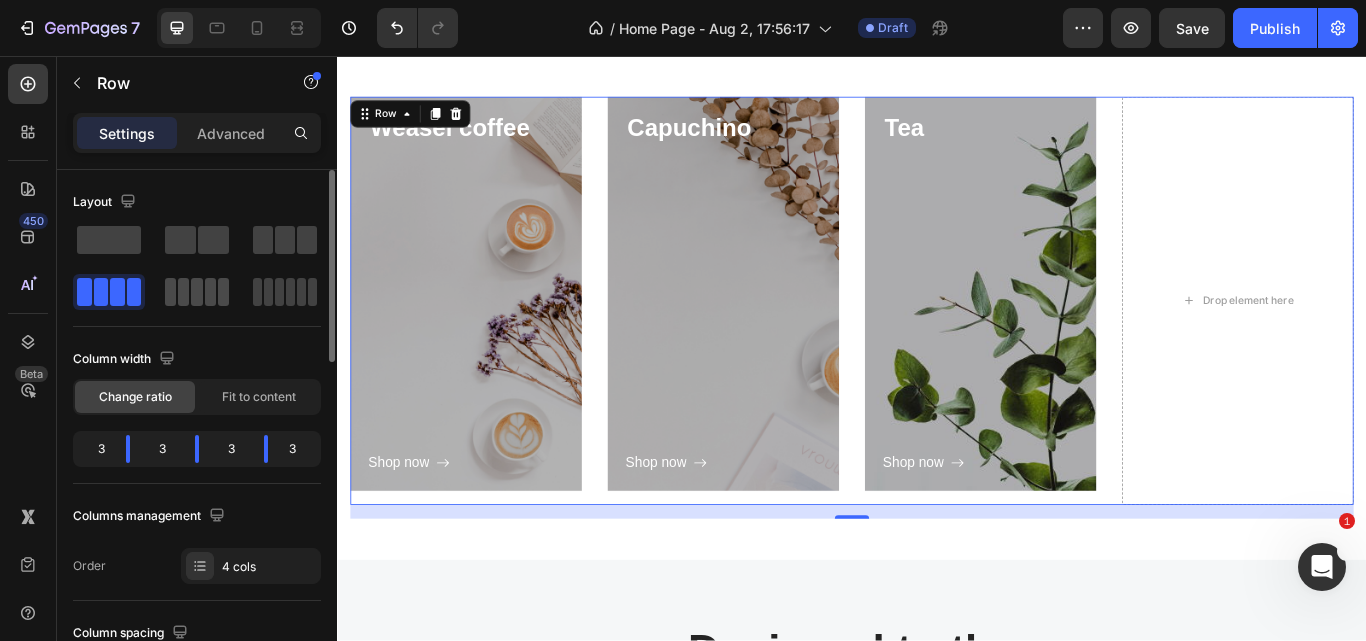 click 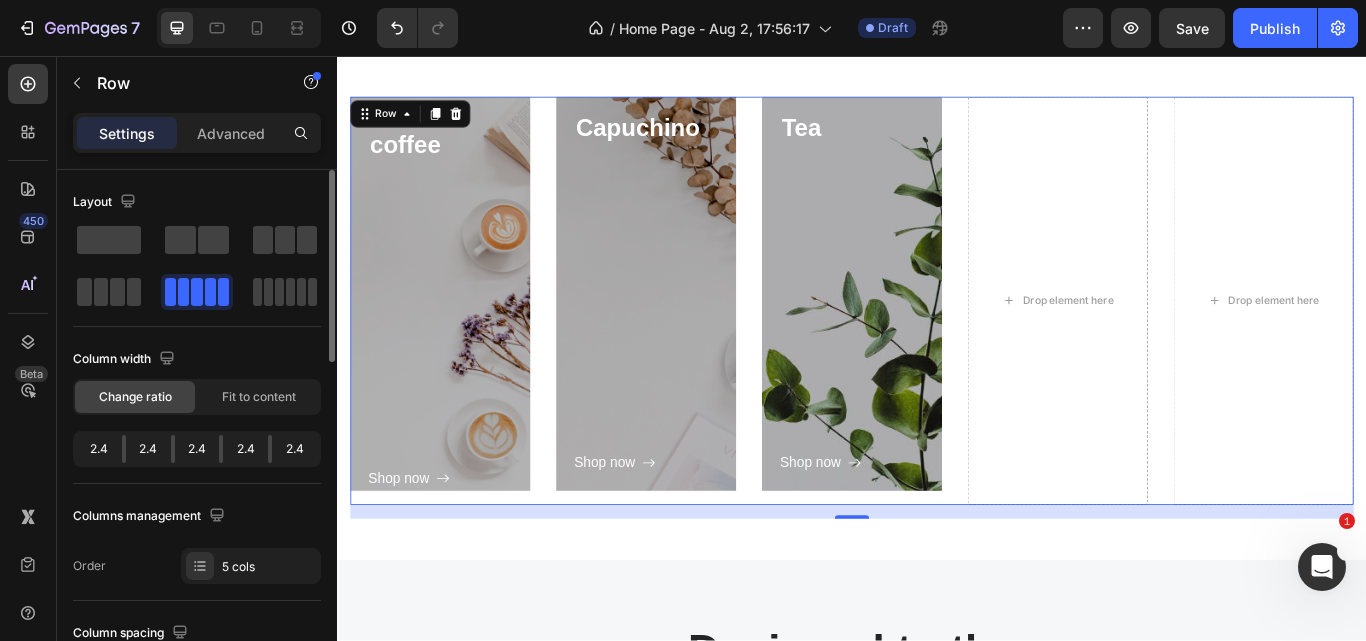 click on "2.4" 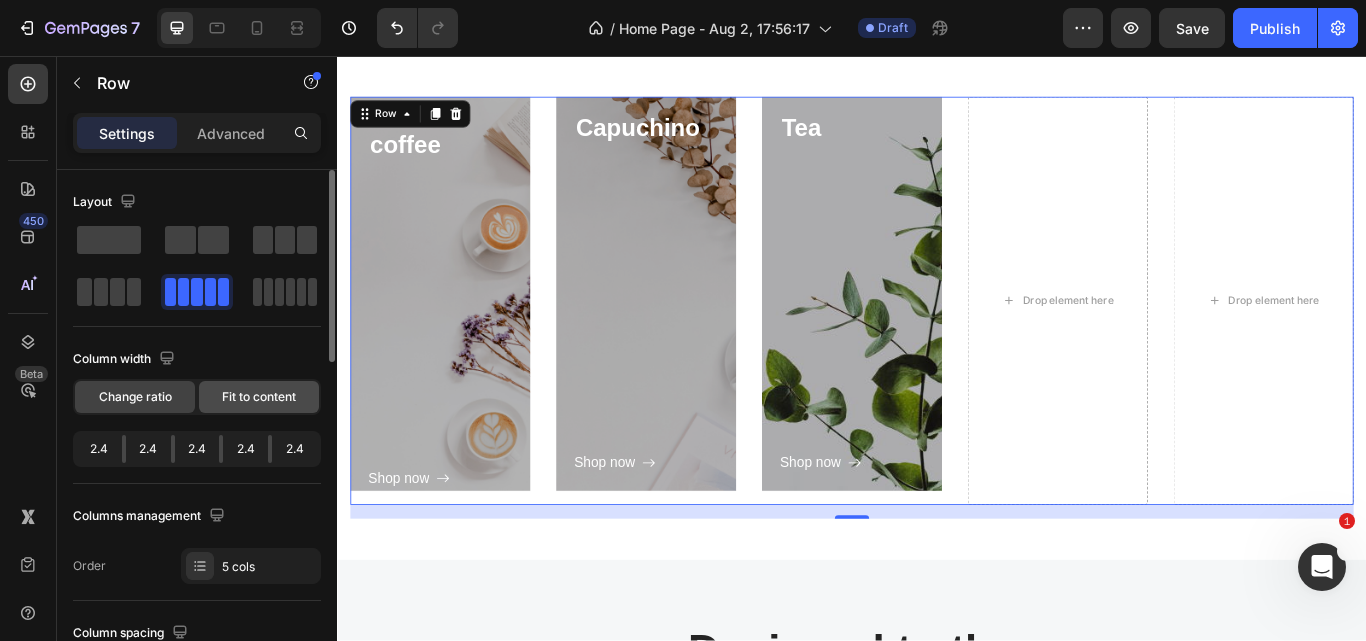 click on "Fit to content" 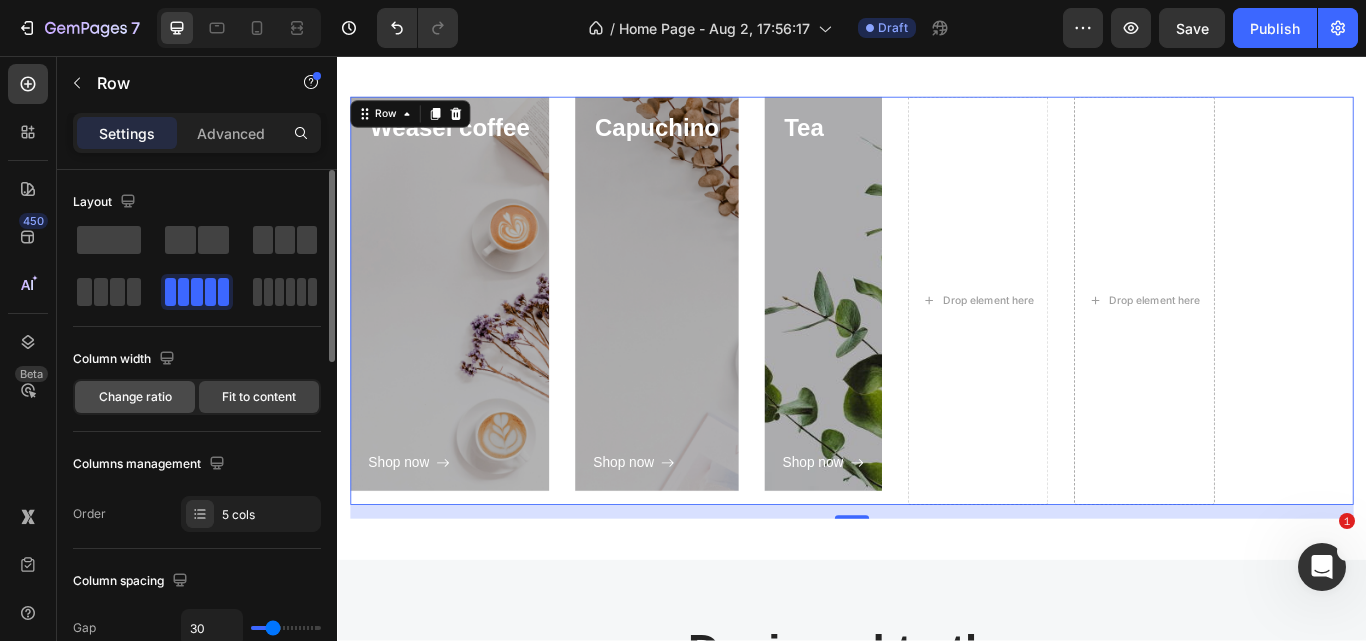 click on "Change ratio" 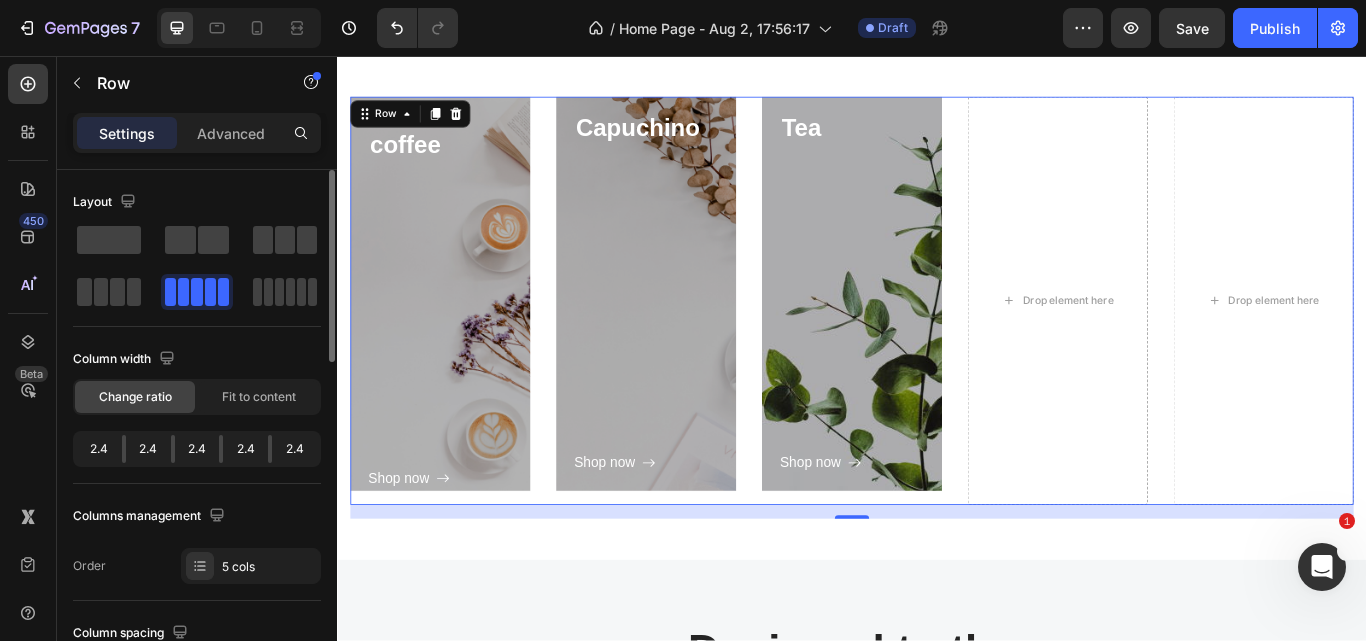 click on "2.4" 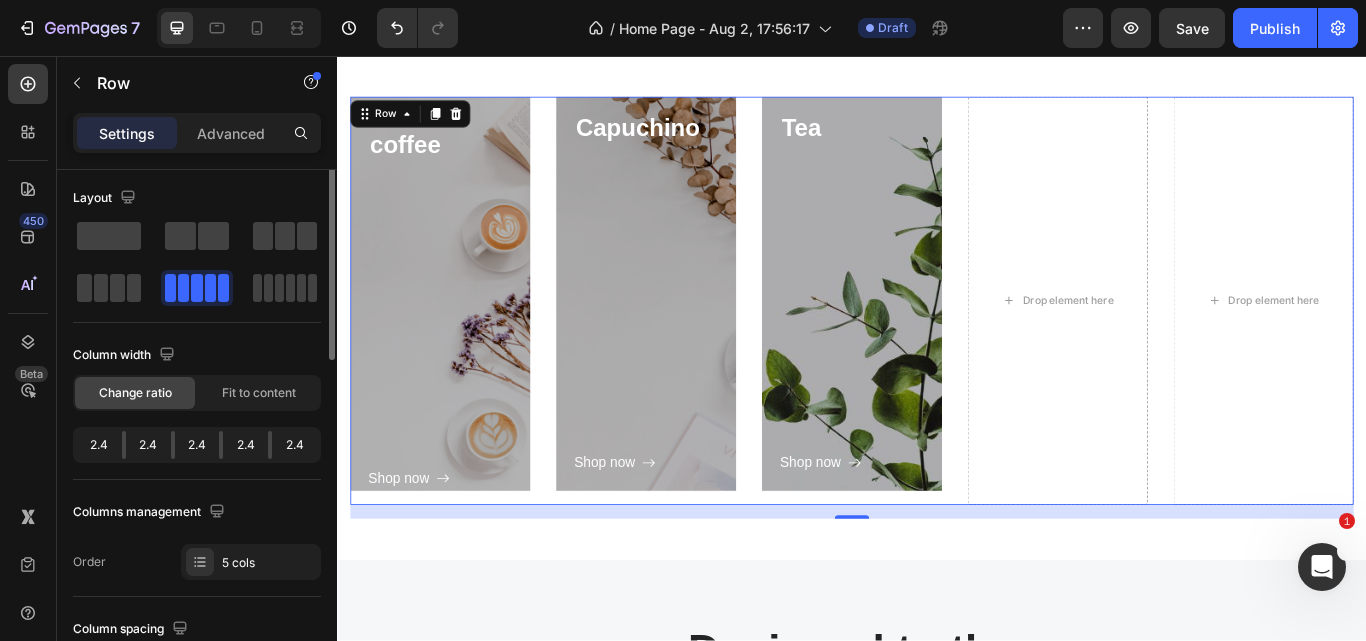 scroll, scrollTop: 0, scrollLeft: 0, axis: both 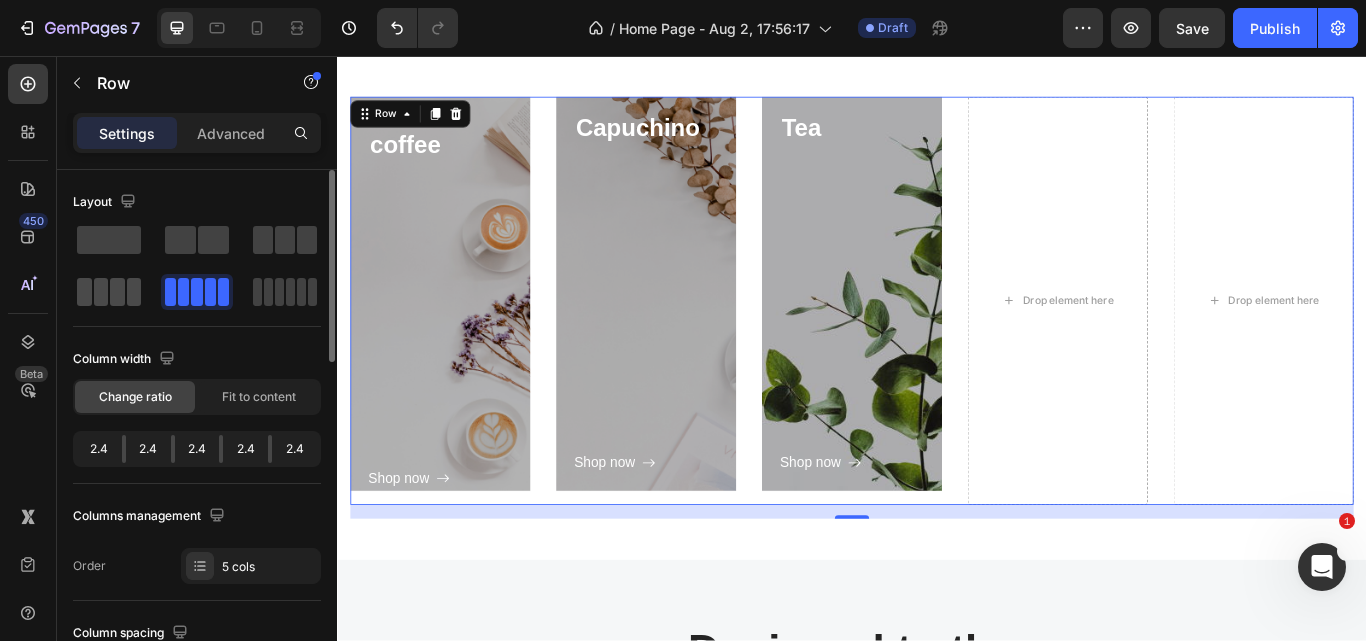 click 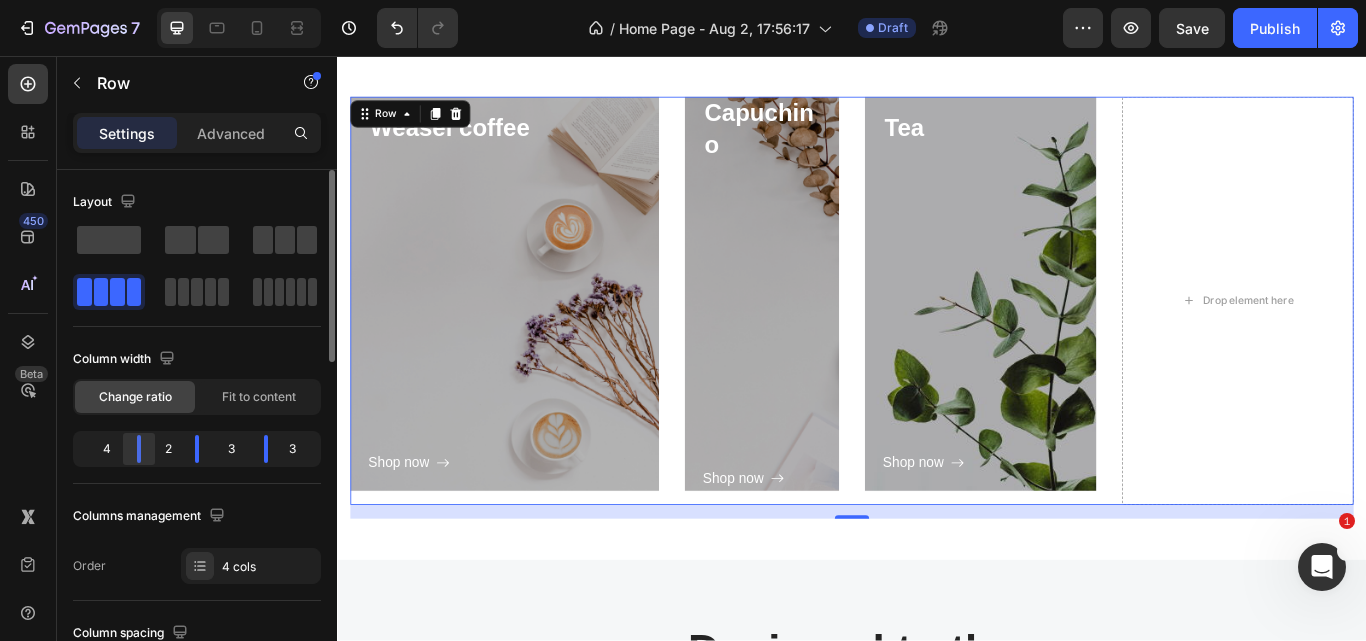 drag, startPoint x: 132, startPoint y: 444, endPoint x: 149, endPoint y: 443, distance: 17.029387 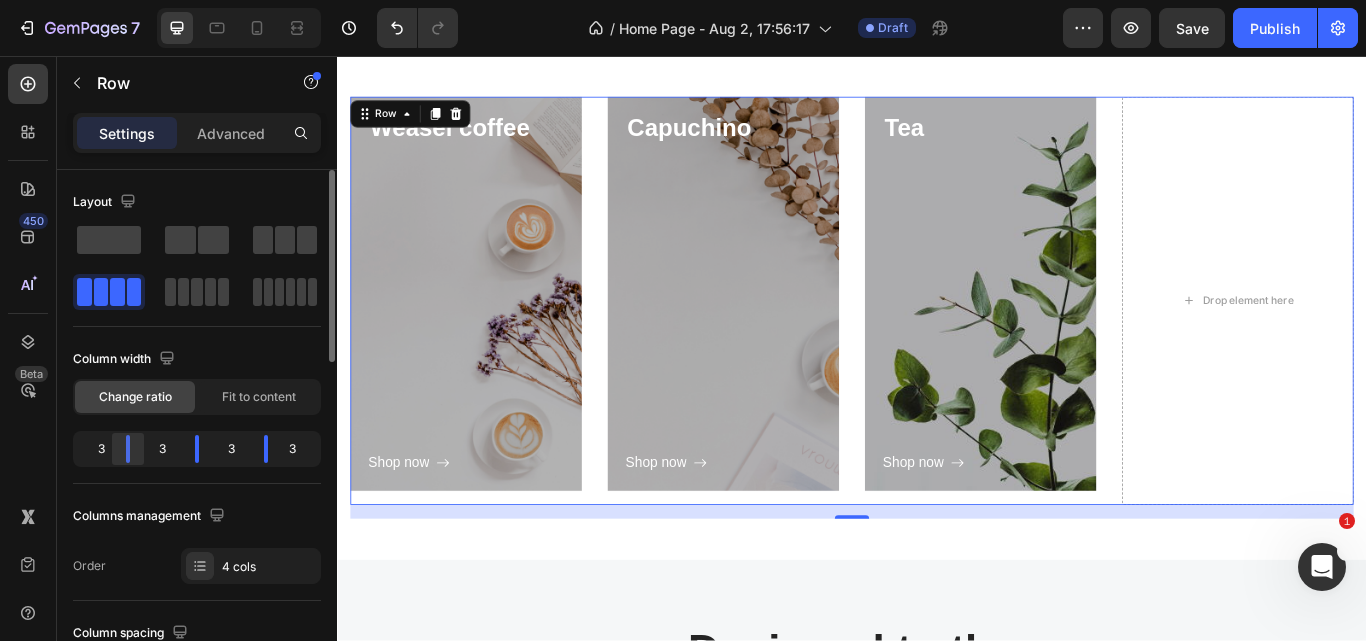 click 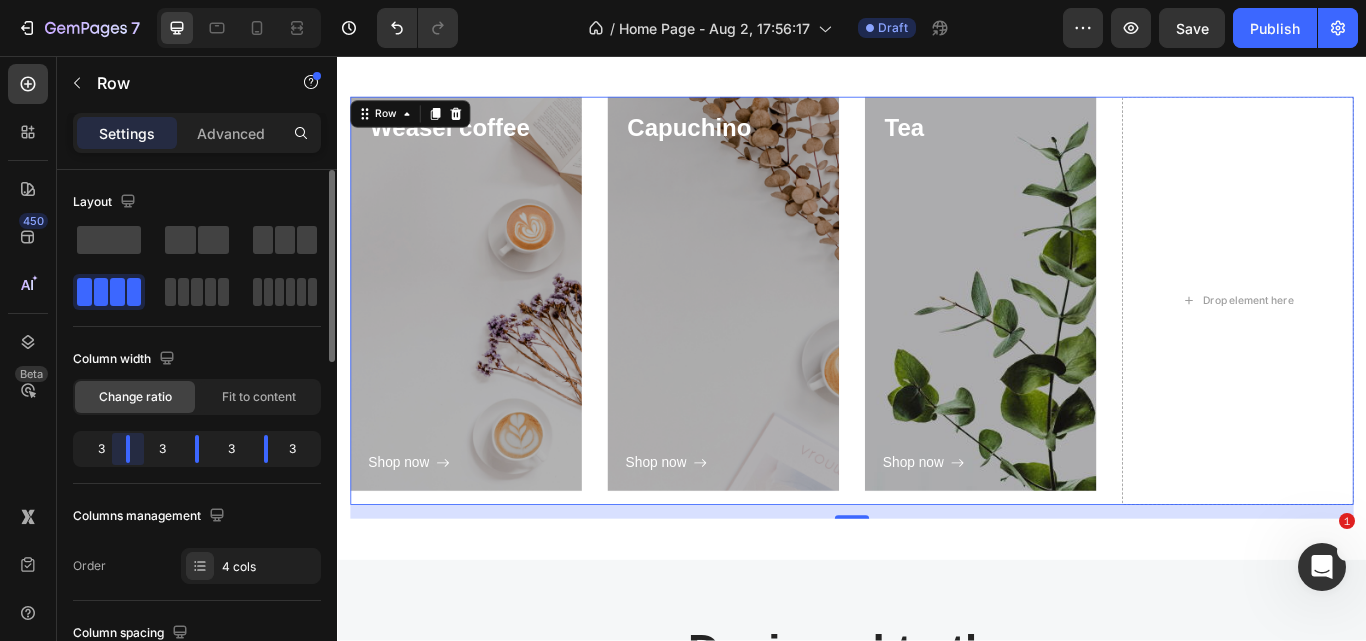 click on "3" 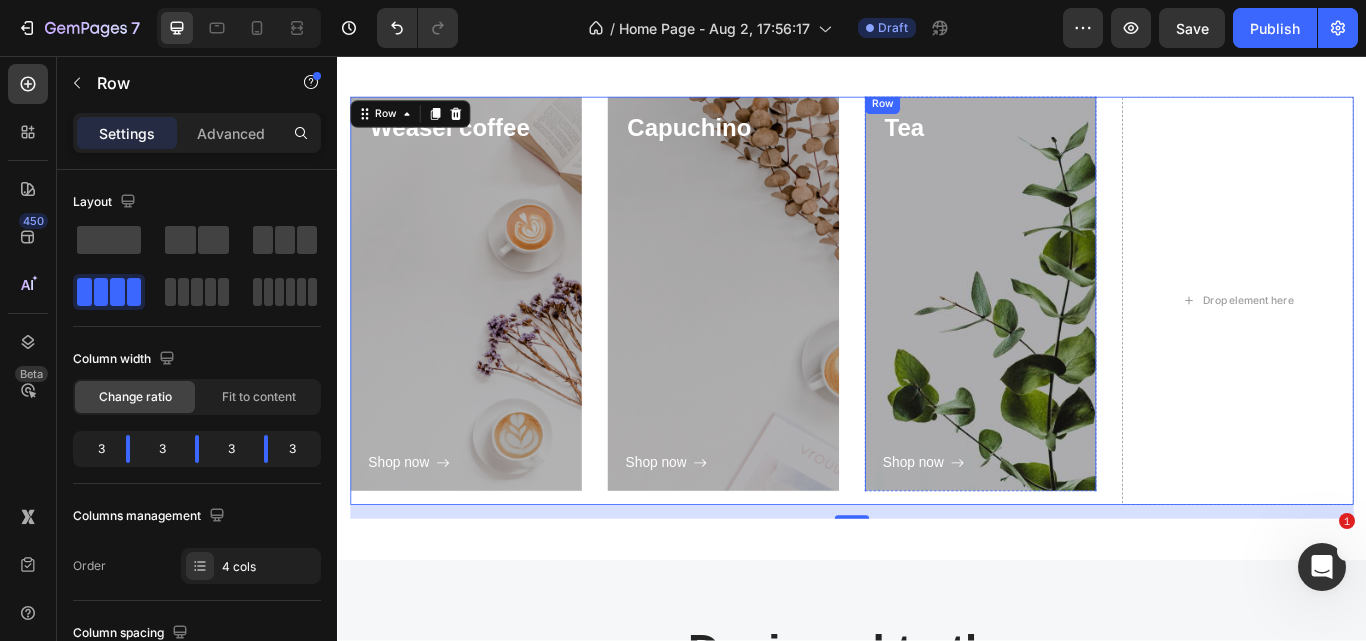 click on "Shop now Button" at bounding box center (1087, 354) 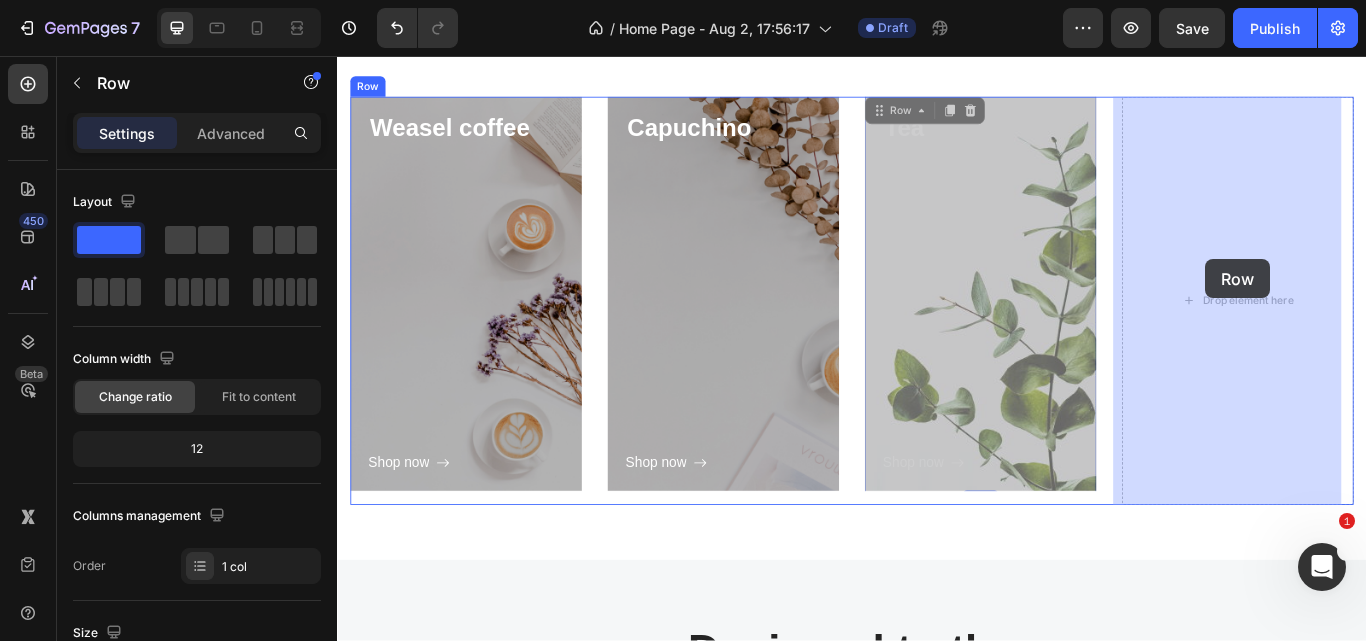 drag, startPoint x: 966, startPoint y: 111, endPoint x: 1349, endPoint y: 293, distance: 424.04364 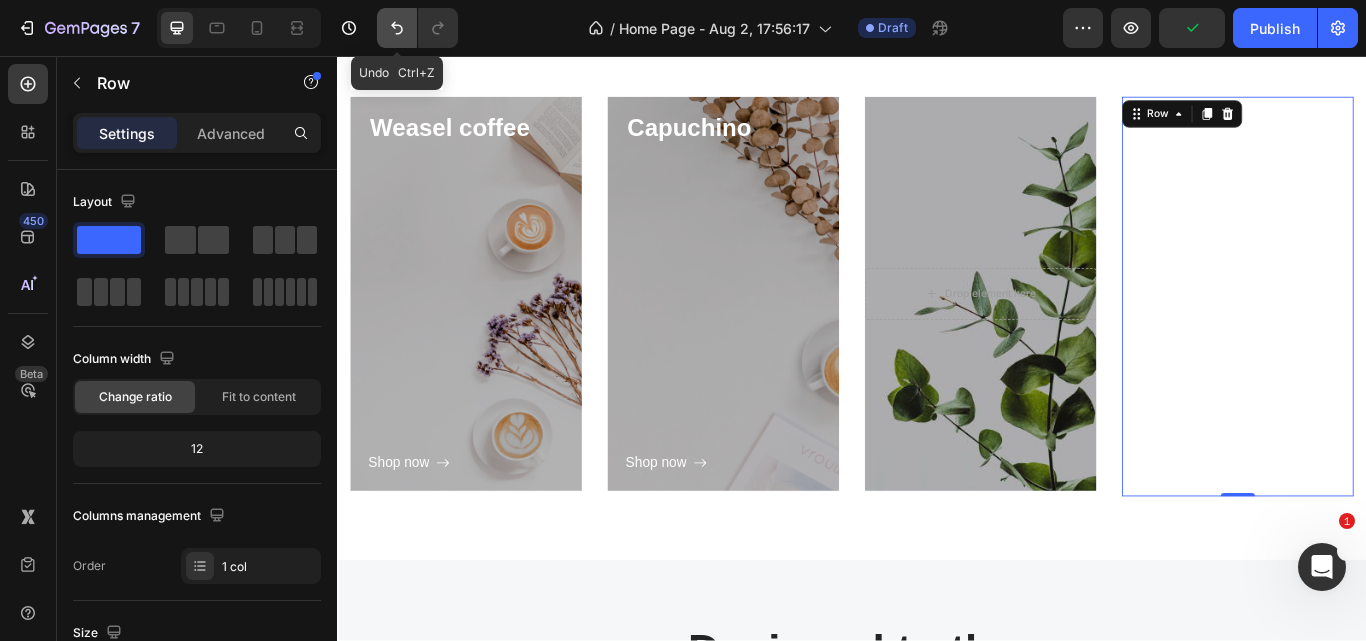 click 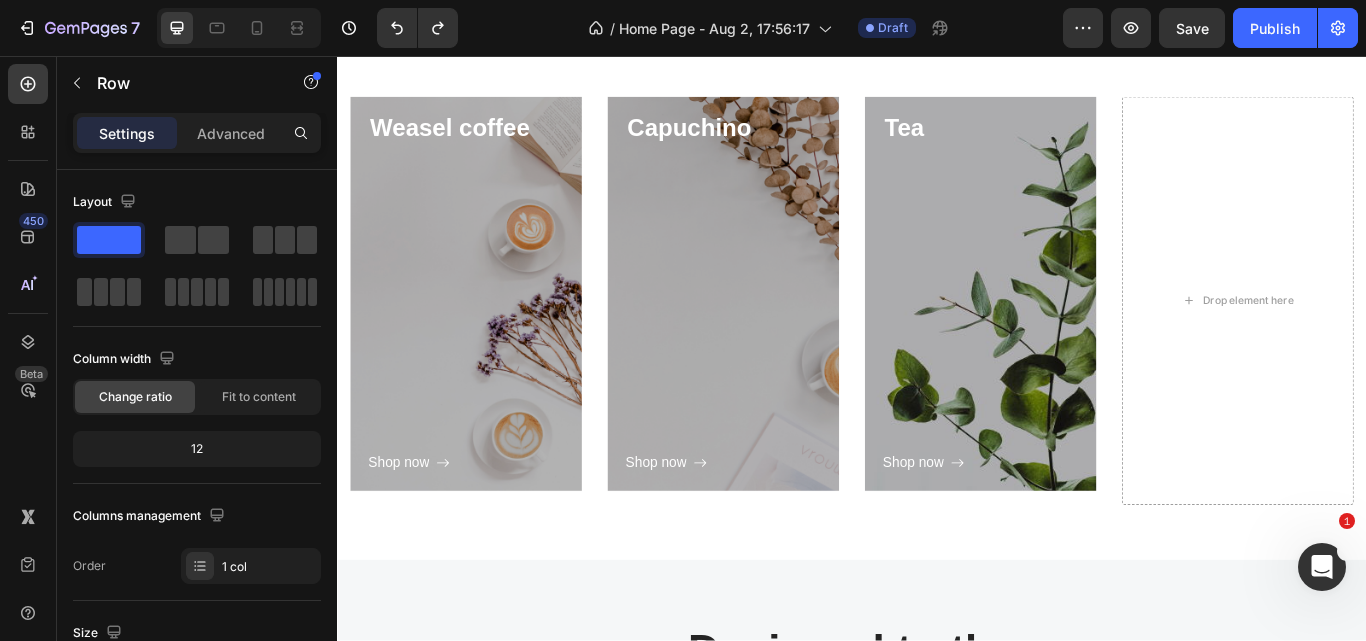 click on "Shop now Button" at bounding box center (1087, 354) 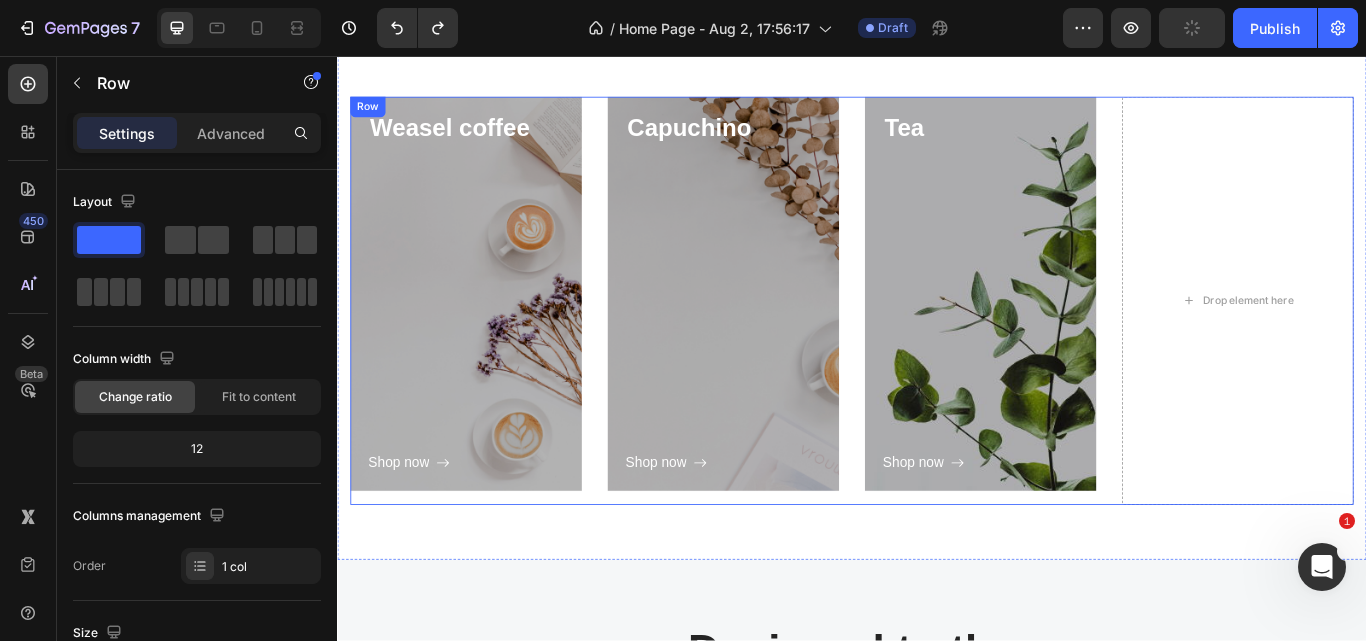 click on "Weasel coffee Heading
Shop now Button Row Hero Banner Capuchino Heading
Shop now Button Row Hero Banner Tea Heading
Shop now Button Row Hero Banner
Drop element here Row" at bounding box center [937, 342] 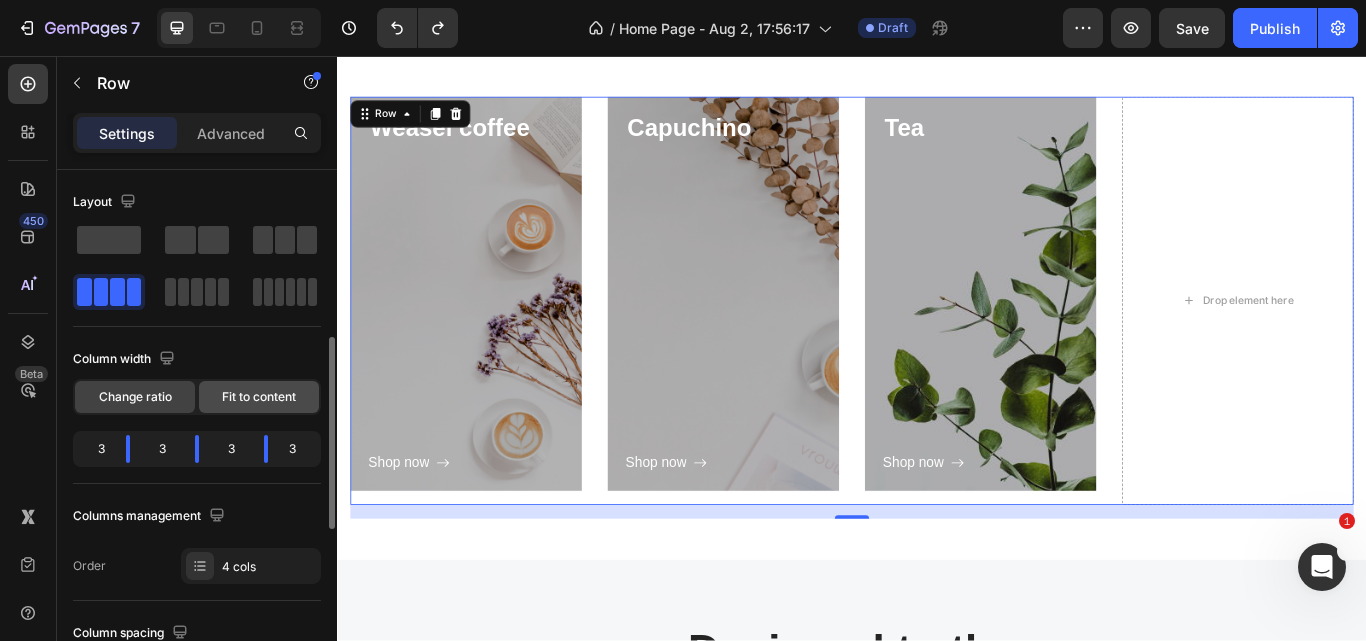 scroll, scrollTop: 123, scrollLeft: 0, axis: vertical 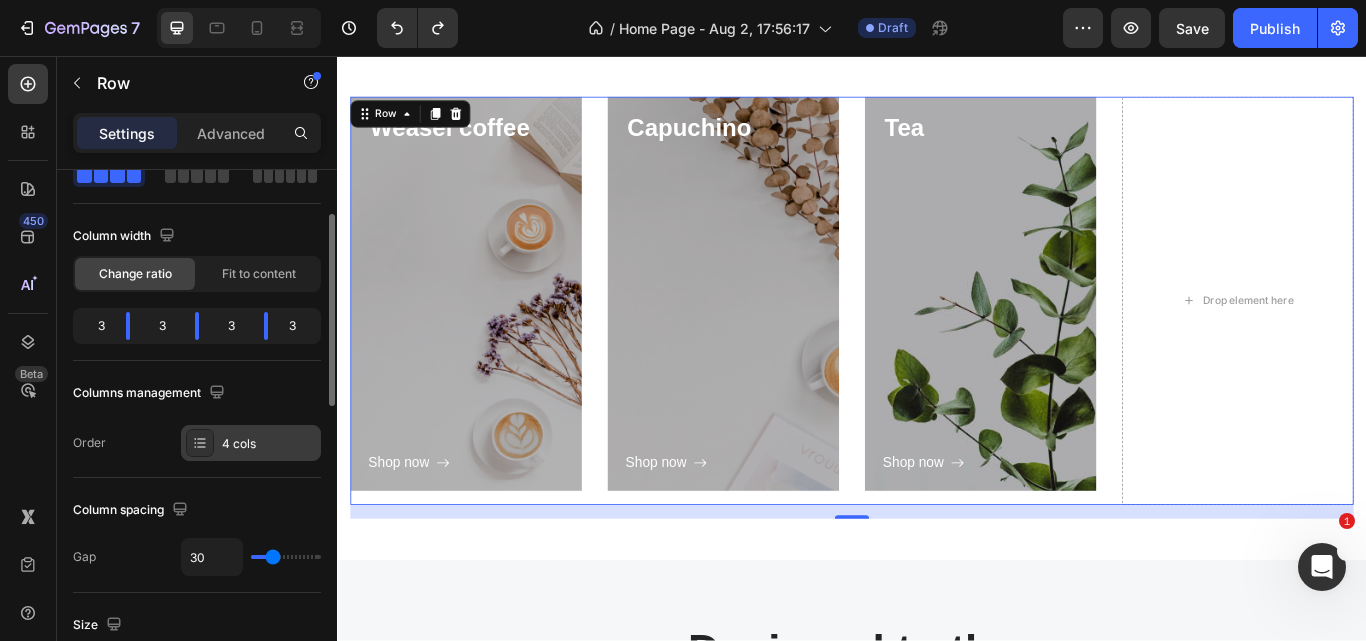 click on "4 cols" at bounding box center [269, 444] 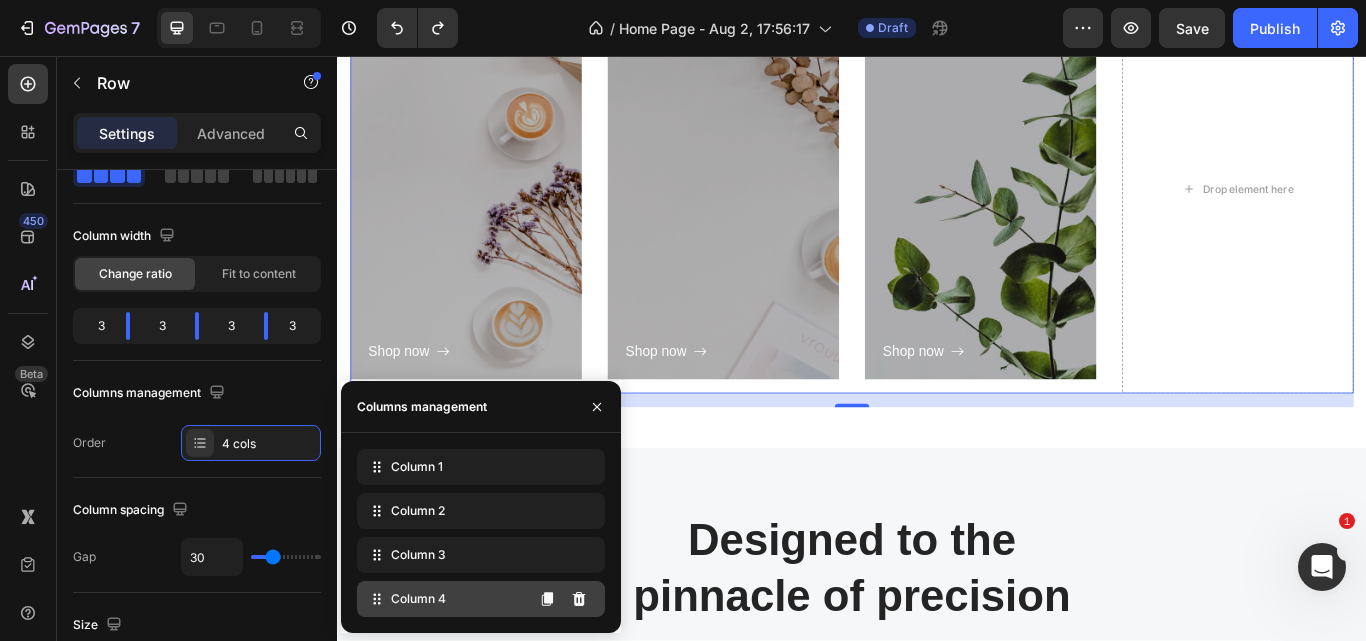 scroll, scrollTop: 1232, scrollLeft: 0, axis: vertical 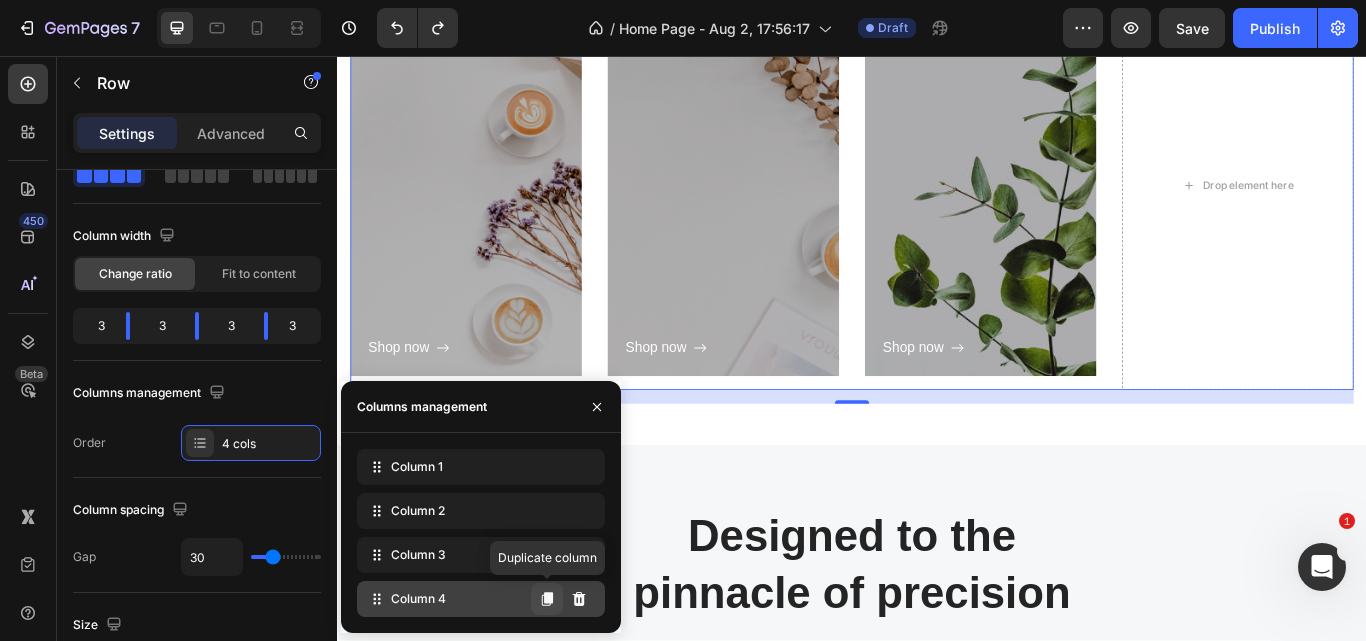 click 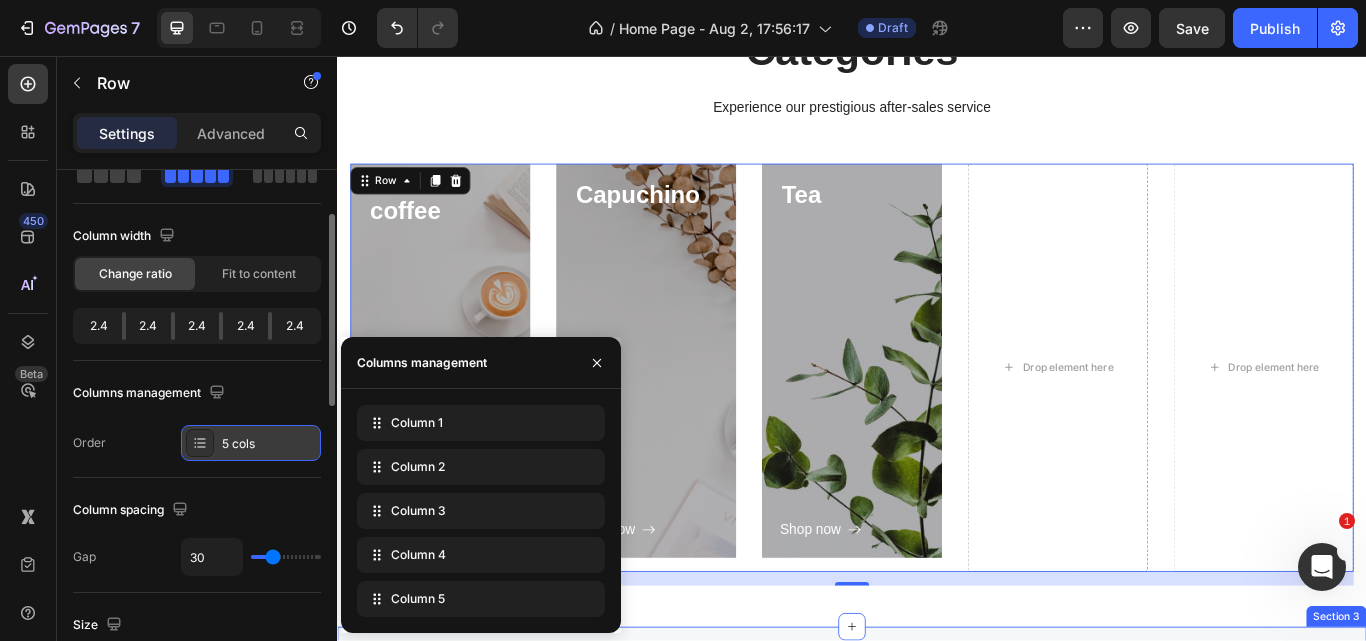 scroll, scrollTop: 1015, scrollLeft: 0, axis: vertical 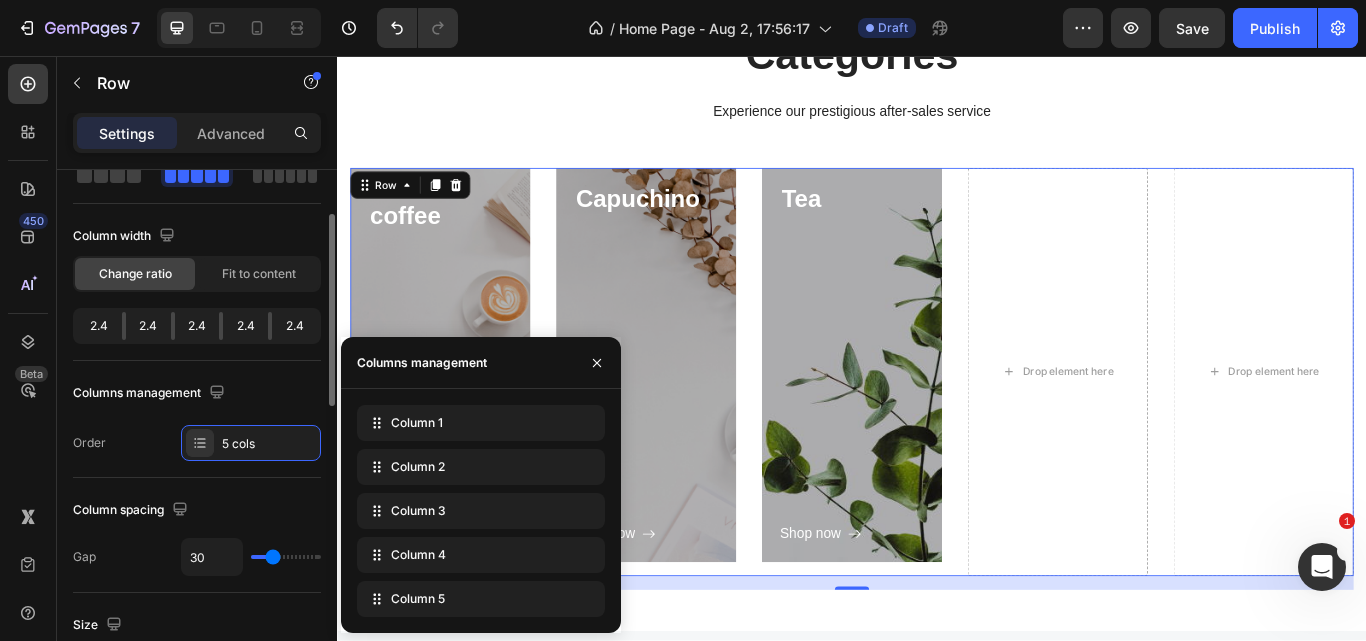 click on "Layout Column width Change ratio Fit to content 2.4 2.4 2.4 2.4 2.4 Columns management Order 5 cols" at bounding box center [197, 262] 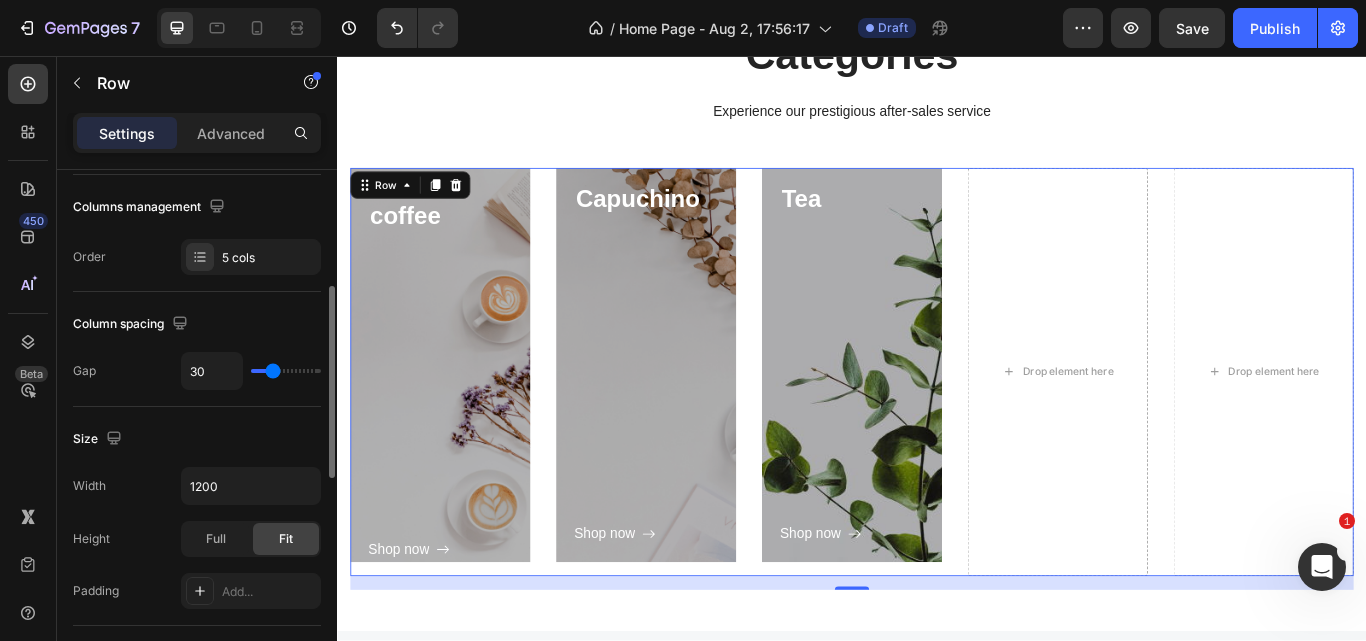 scroll, scrollTop: 308, scrollLeft: 0, axis: vertical 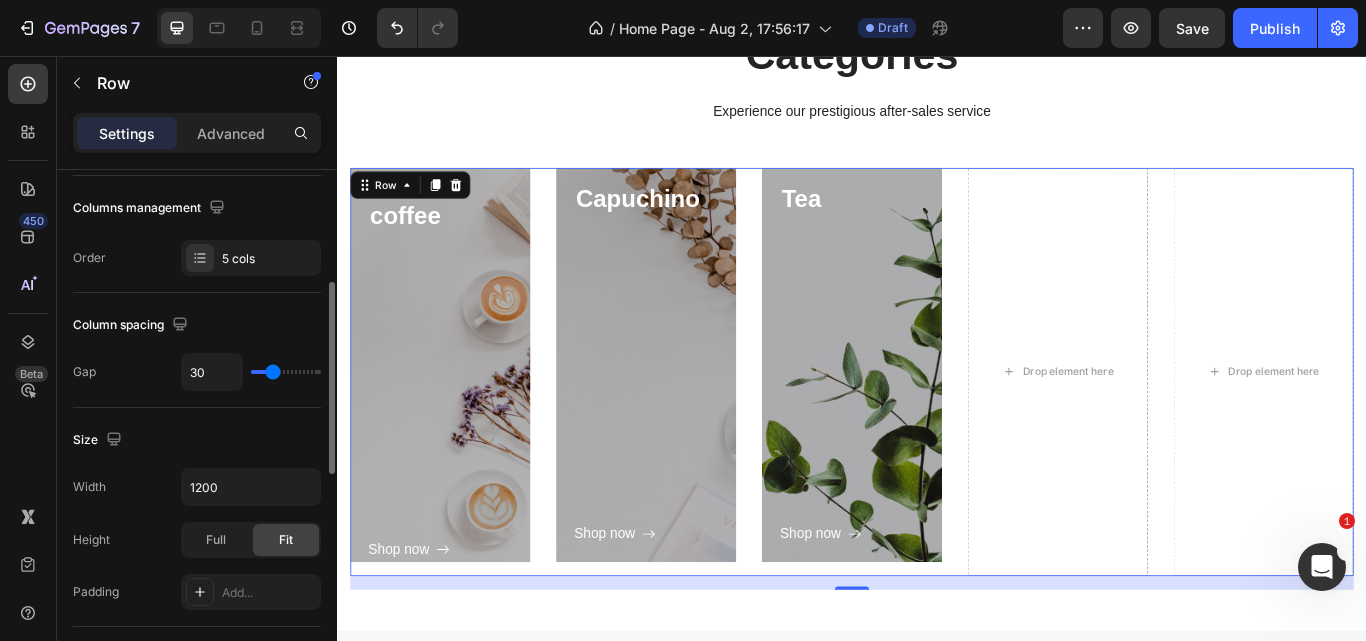 type on "44" 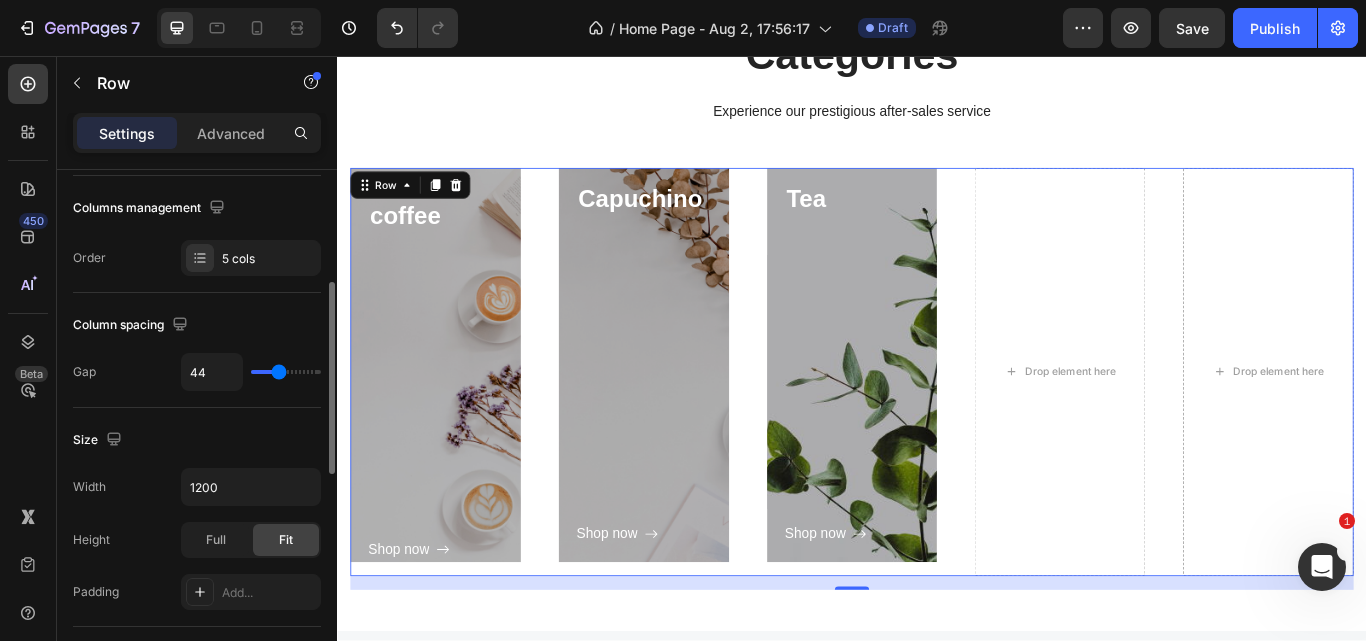 type on "47" 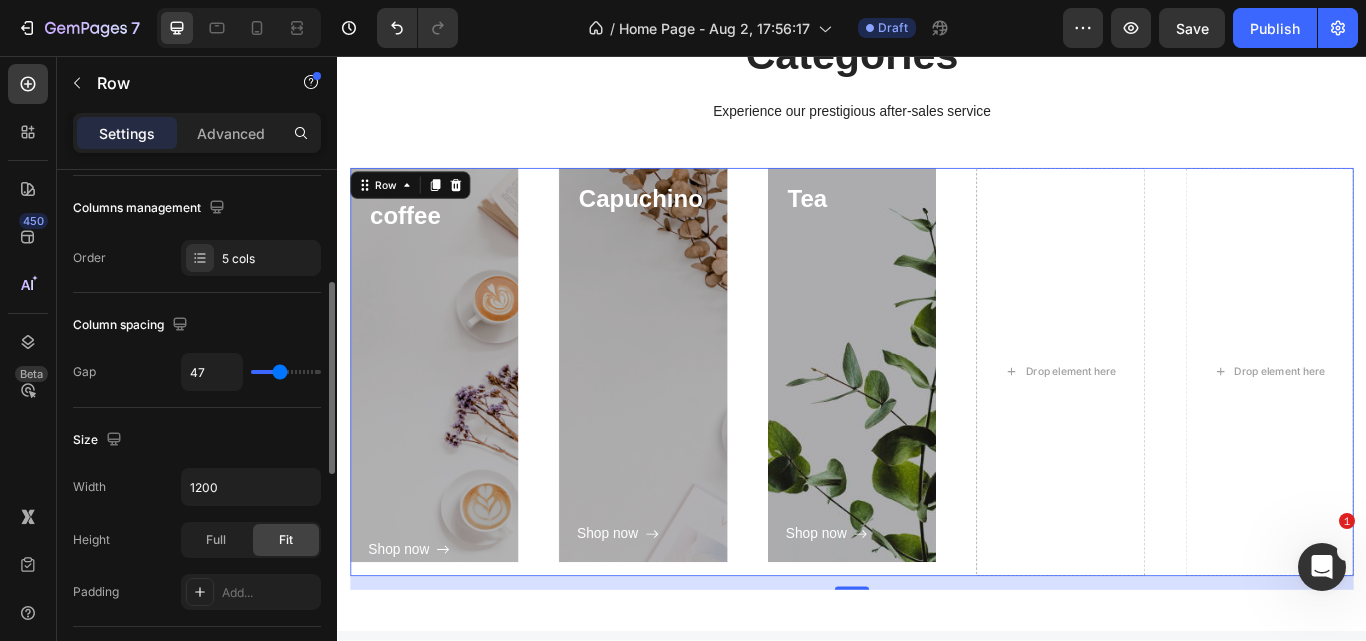 type on "69" 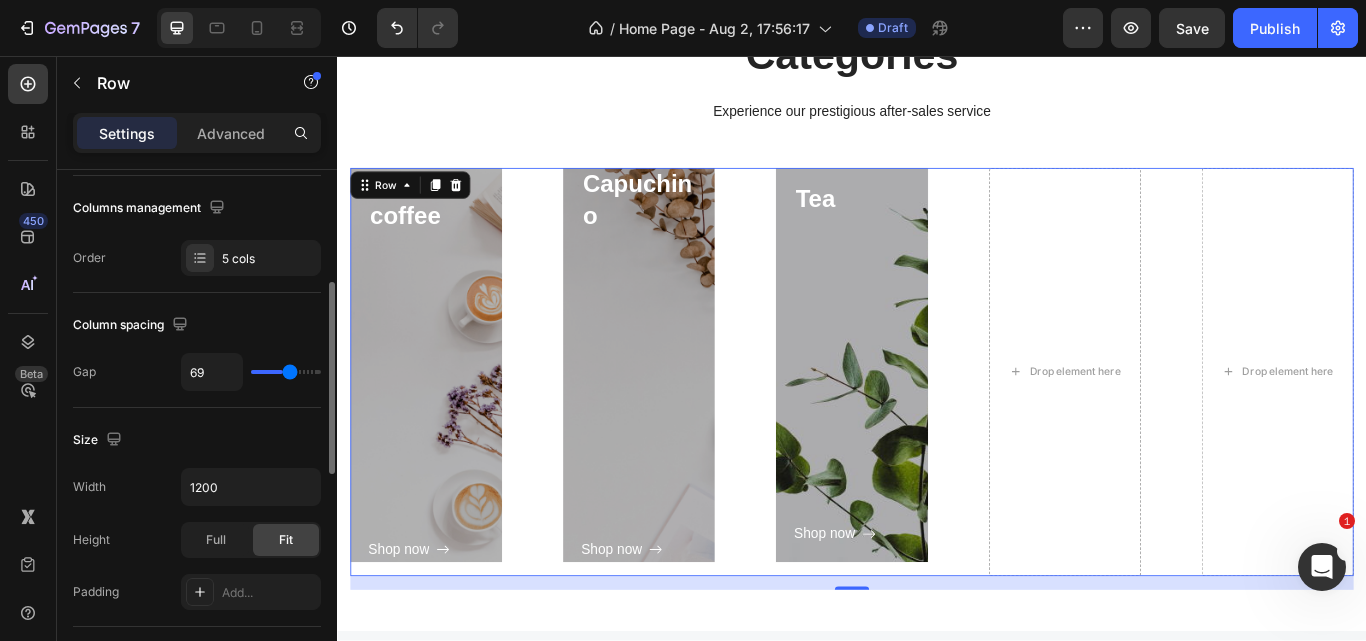 type on "71" 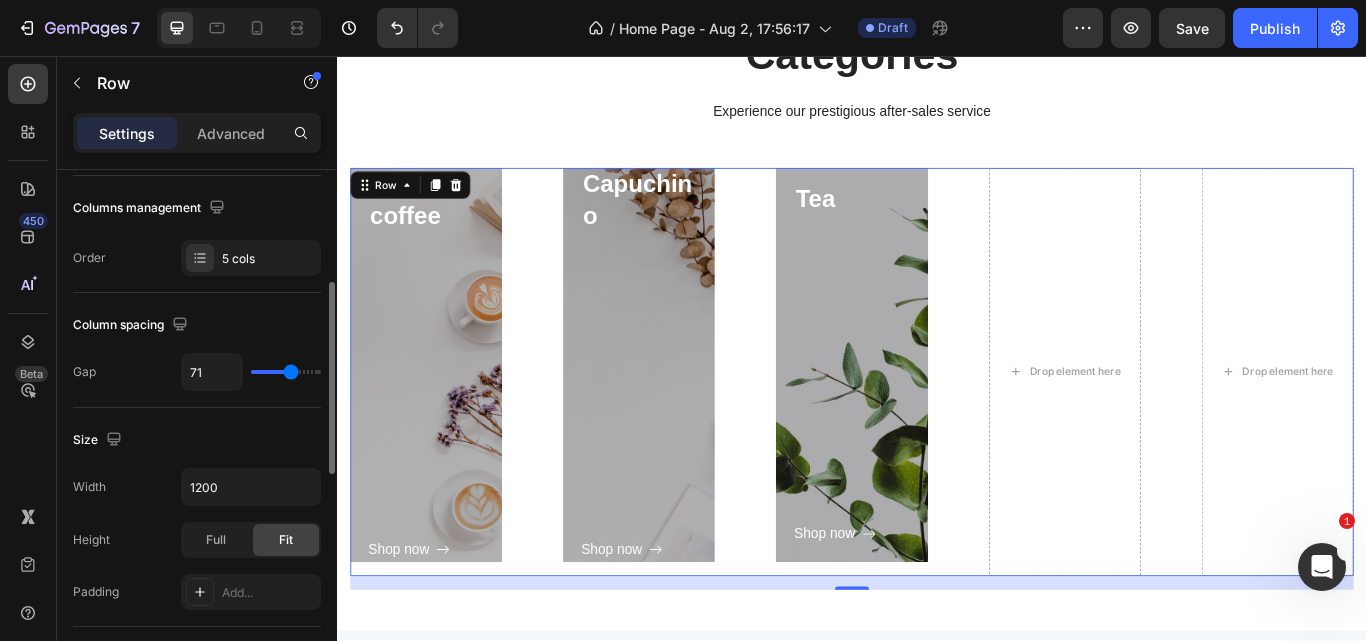 type on "33" 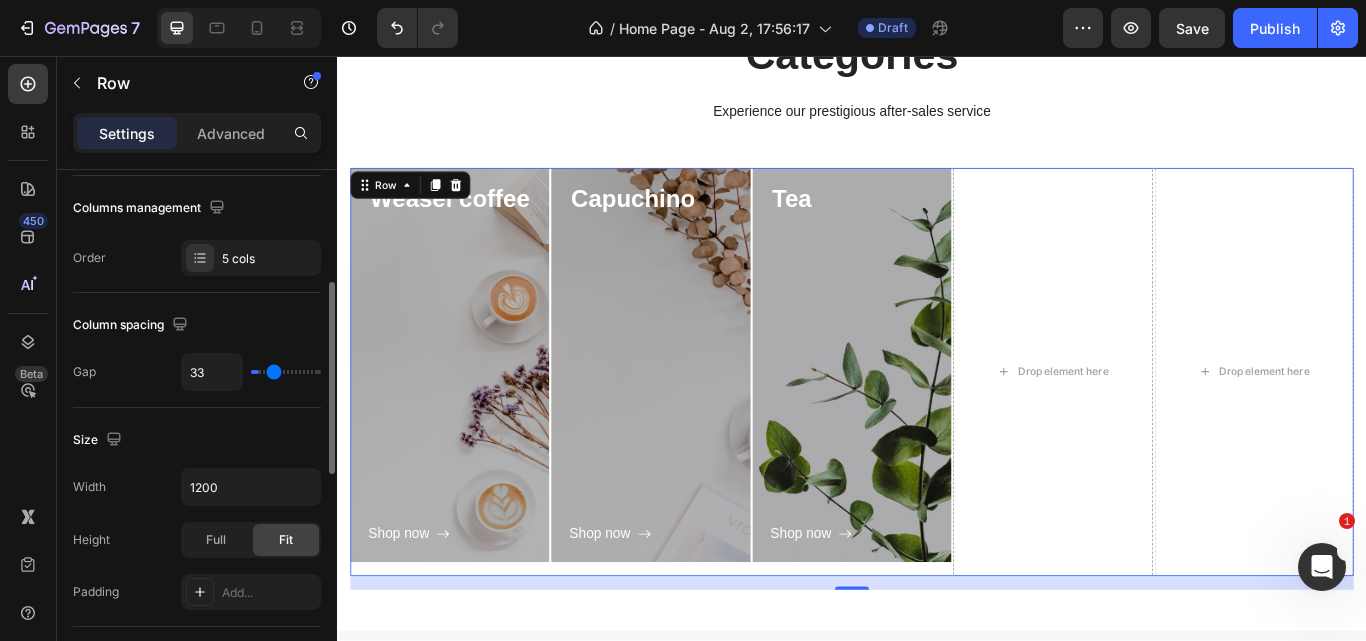 type on "2" 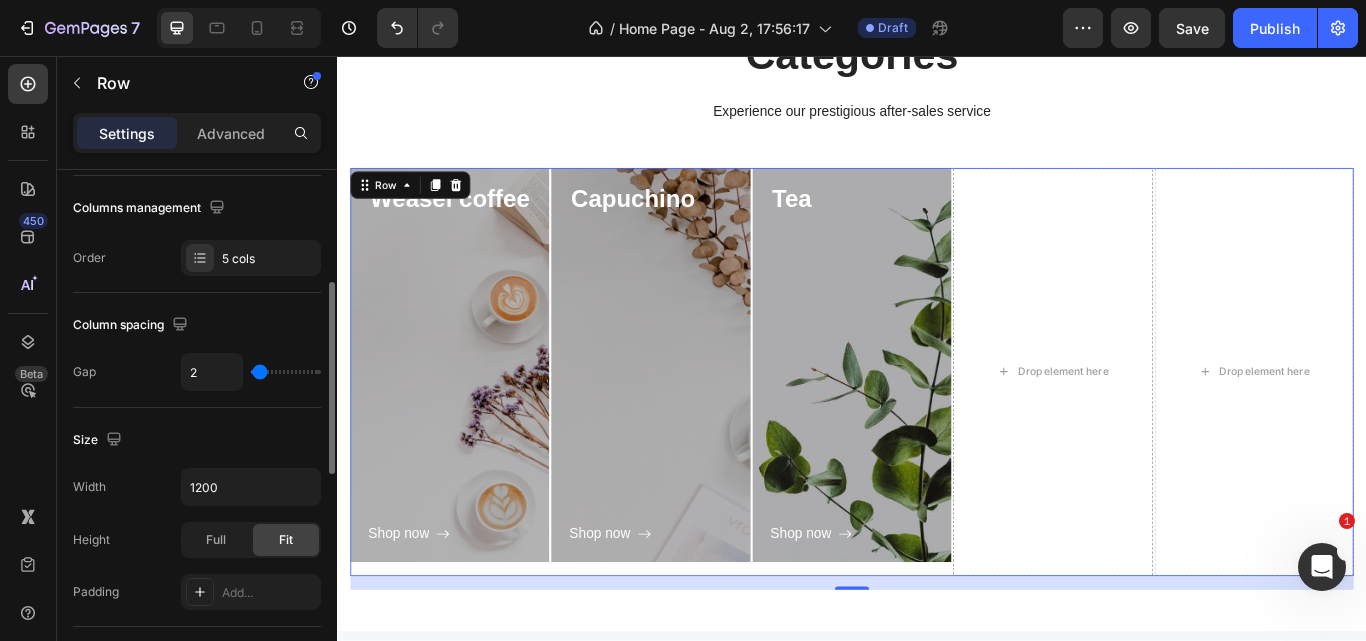 type on "0" 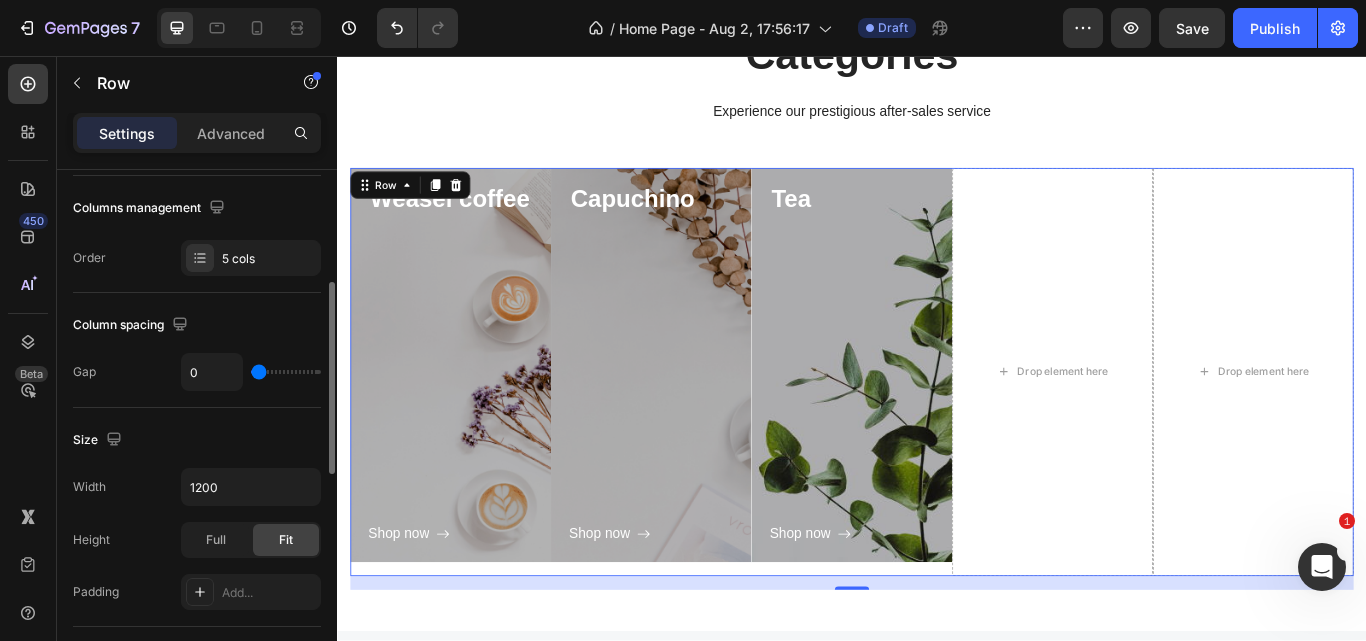 type on "11" 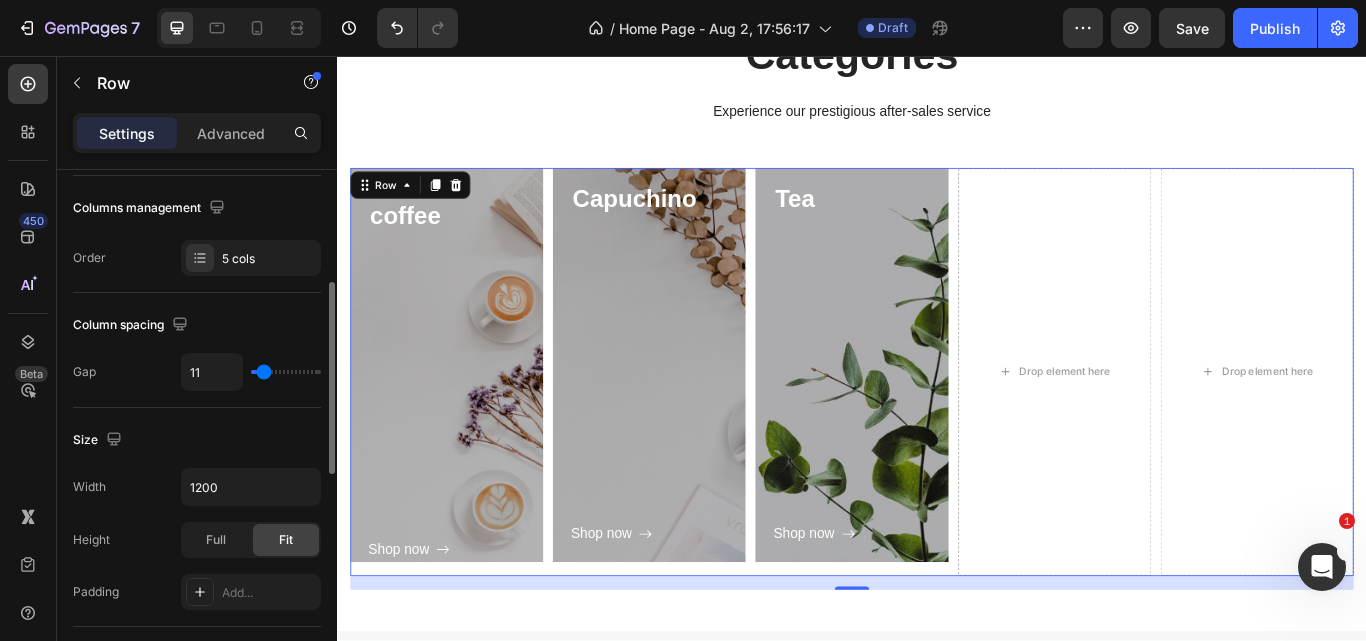 type on "13" 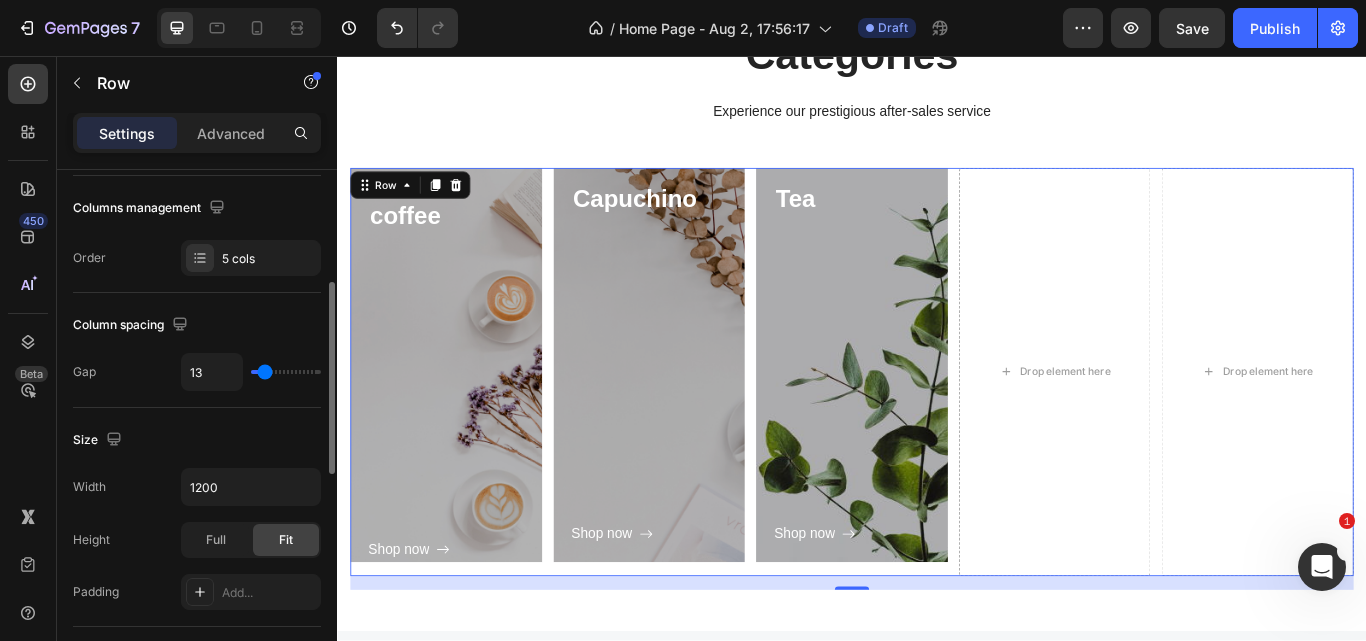 drag, startPoint x: 279, startPoint y: 374, endPoint x: 265, endPoint y: 379, distance: 14.866069 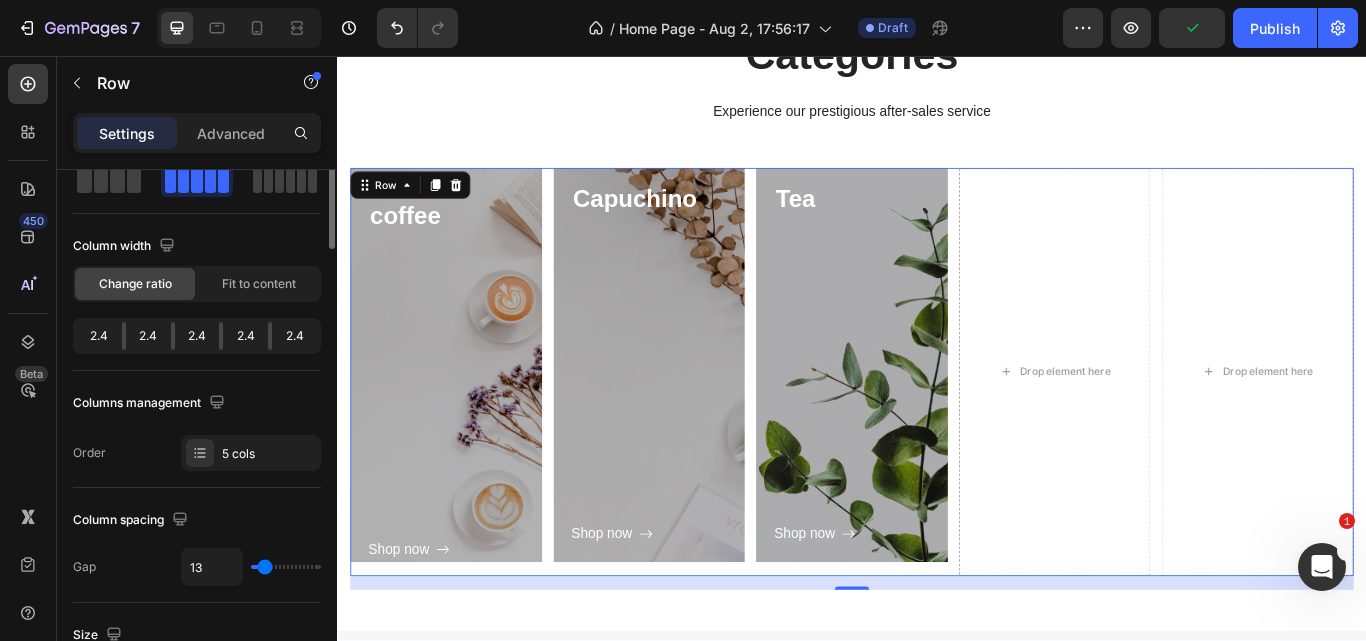scroll, scrollTop: 0, scrollLeft: 0, axis: both 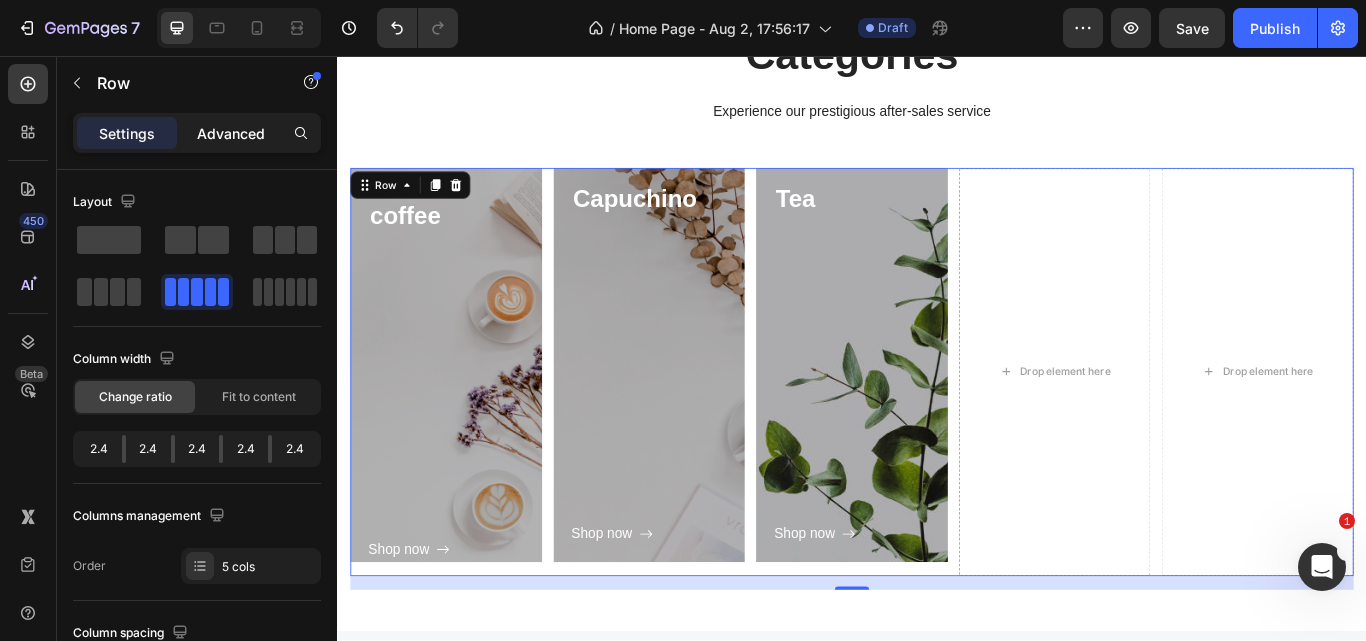 click on "Advanced" at bounding box center (231, 133) 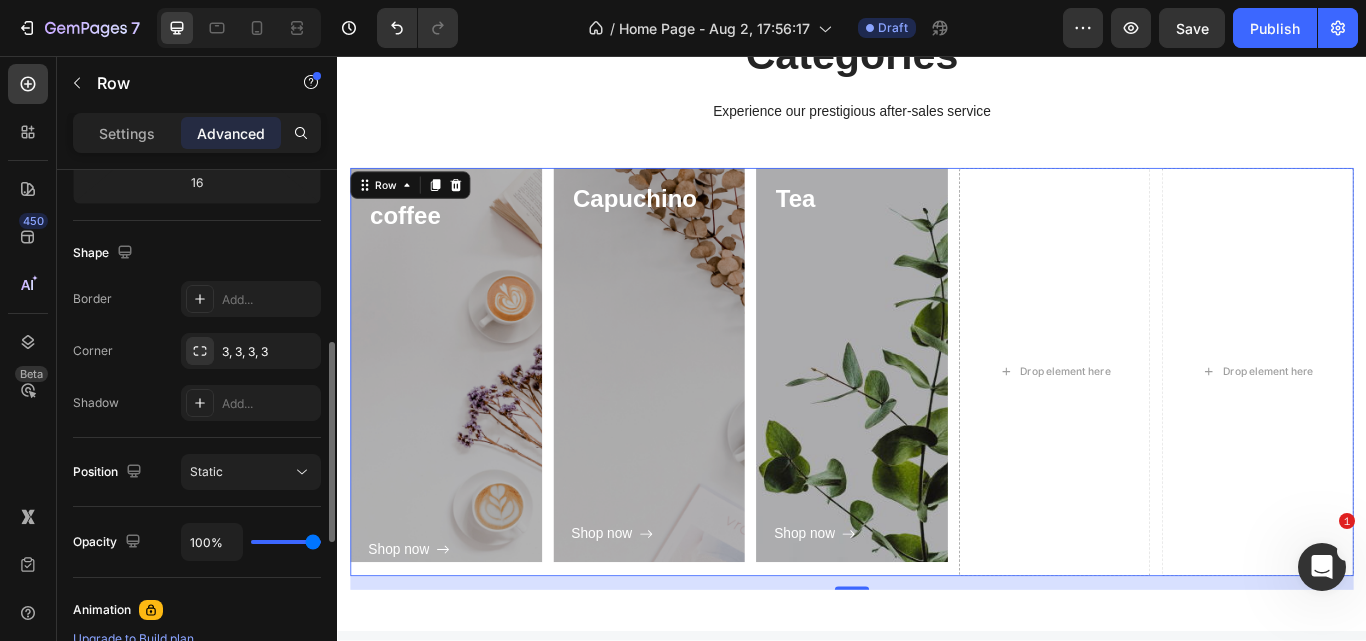 scroll, scrollTop: 460, scrollLeft: 0, axis: vertical 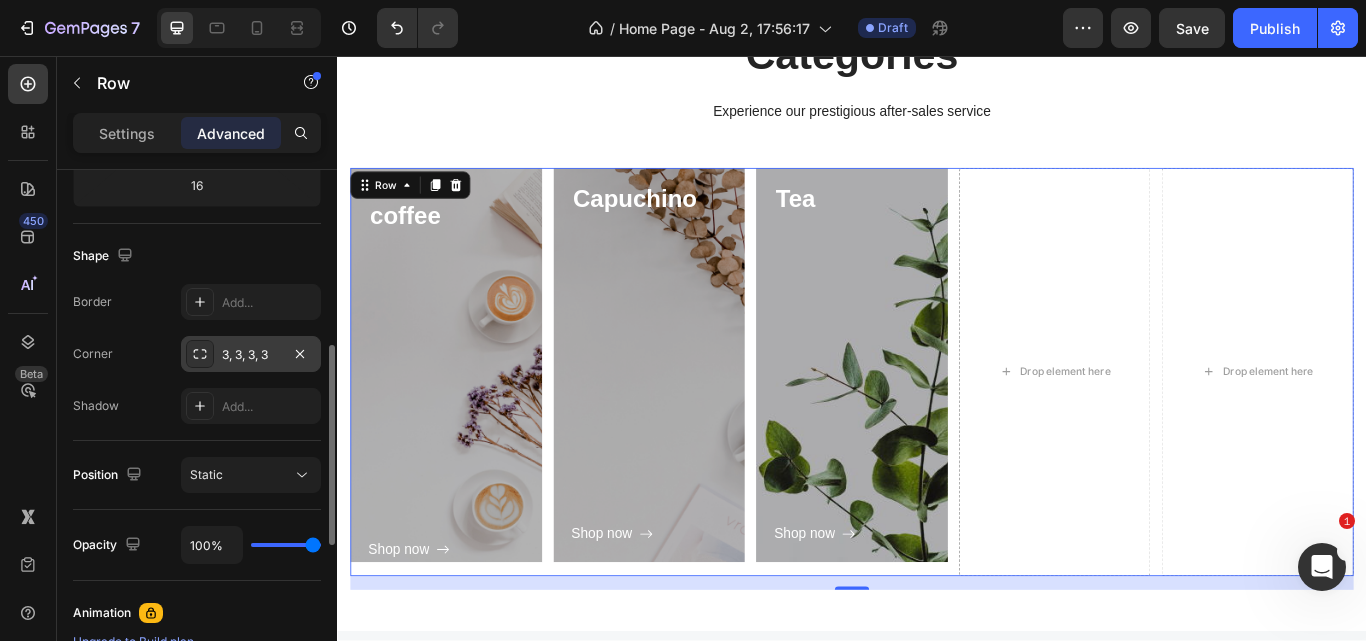 click on "3, 3, 3, 3" at bounding box center (251, 355) 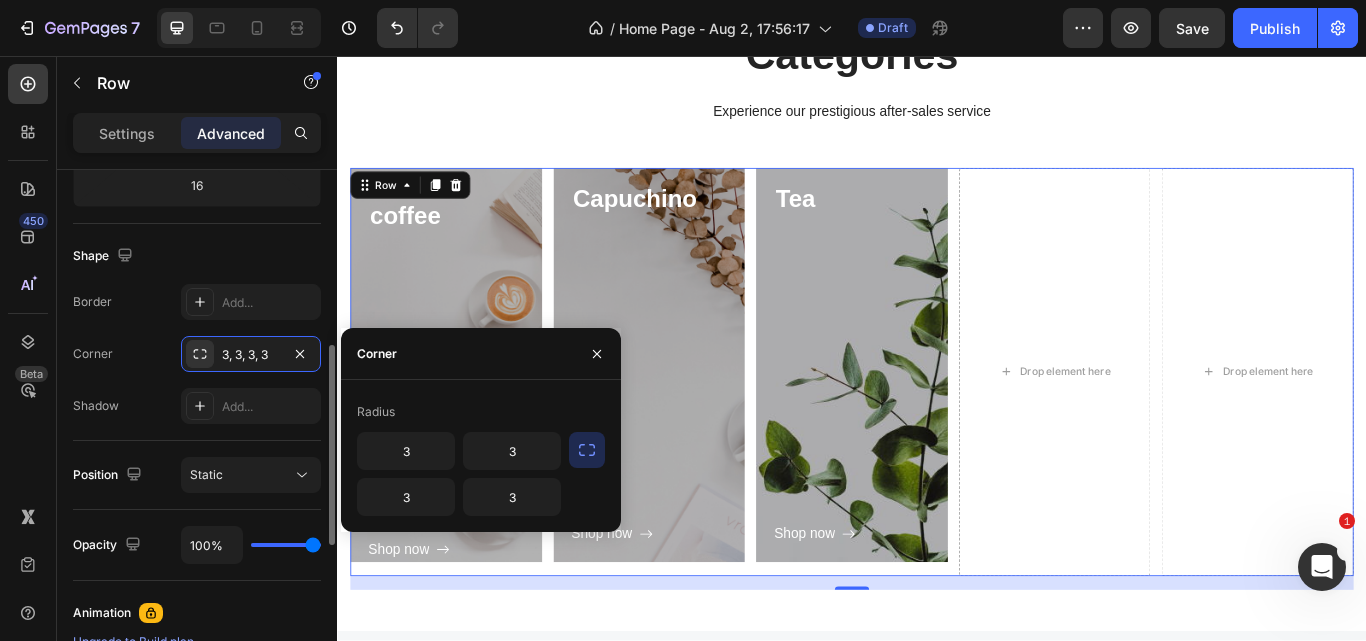 click on "Corner 3, 3, 3, 3" at bounding box center (197, 354) 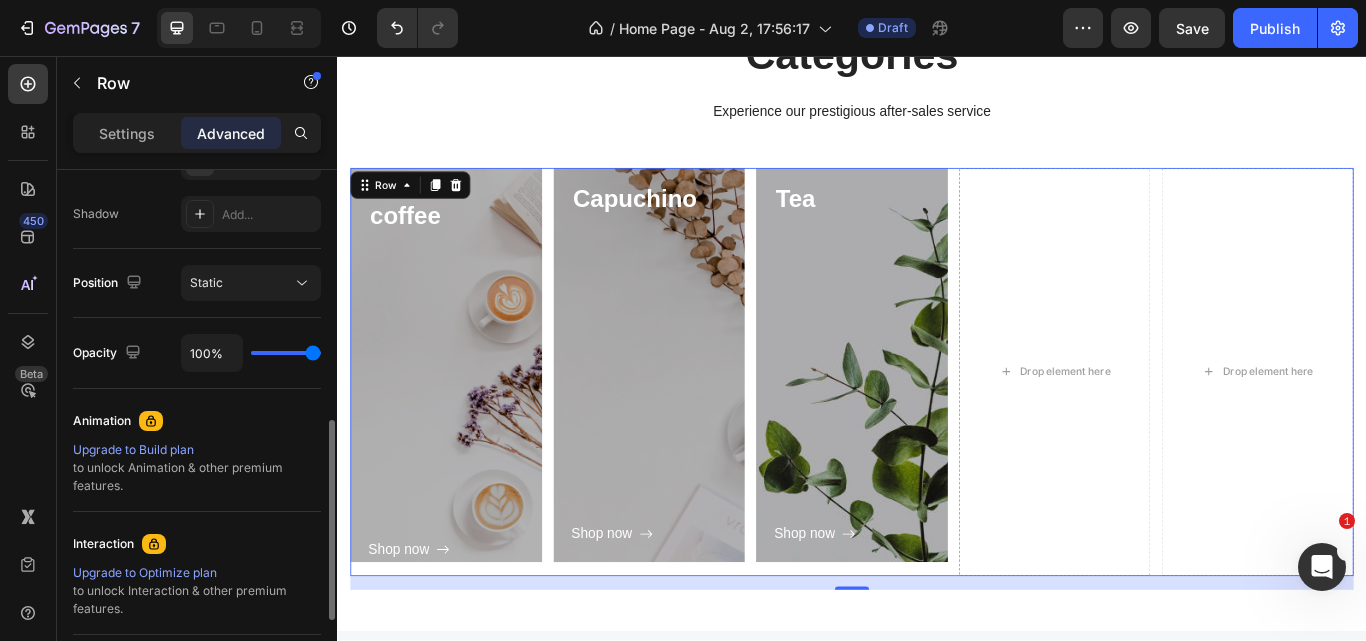 scroll, scrollTop: 653, scrollLeft: 0, axis: vertical 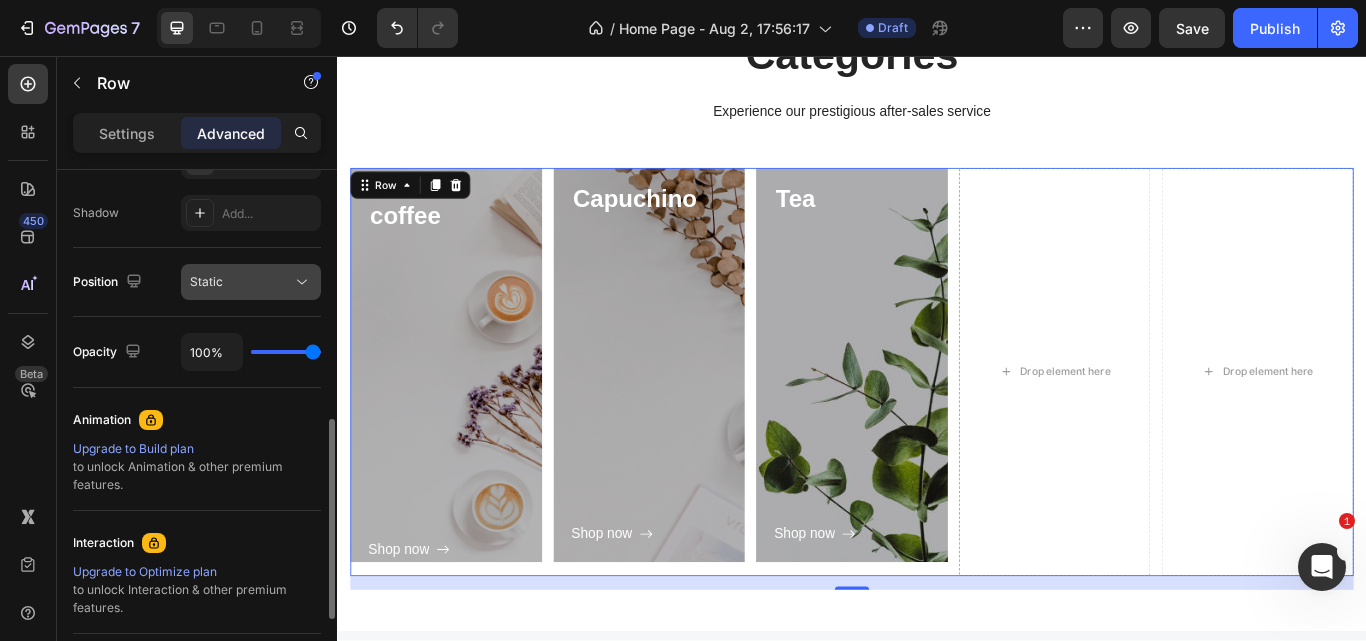 click on "Static" at bounding box center [241, 282] 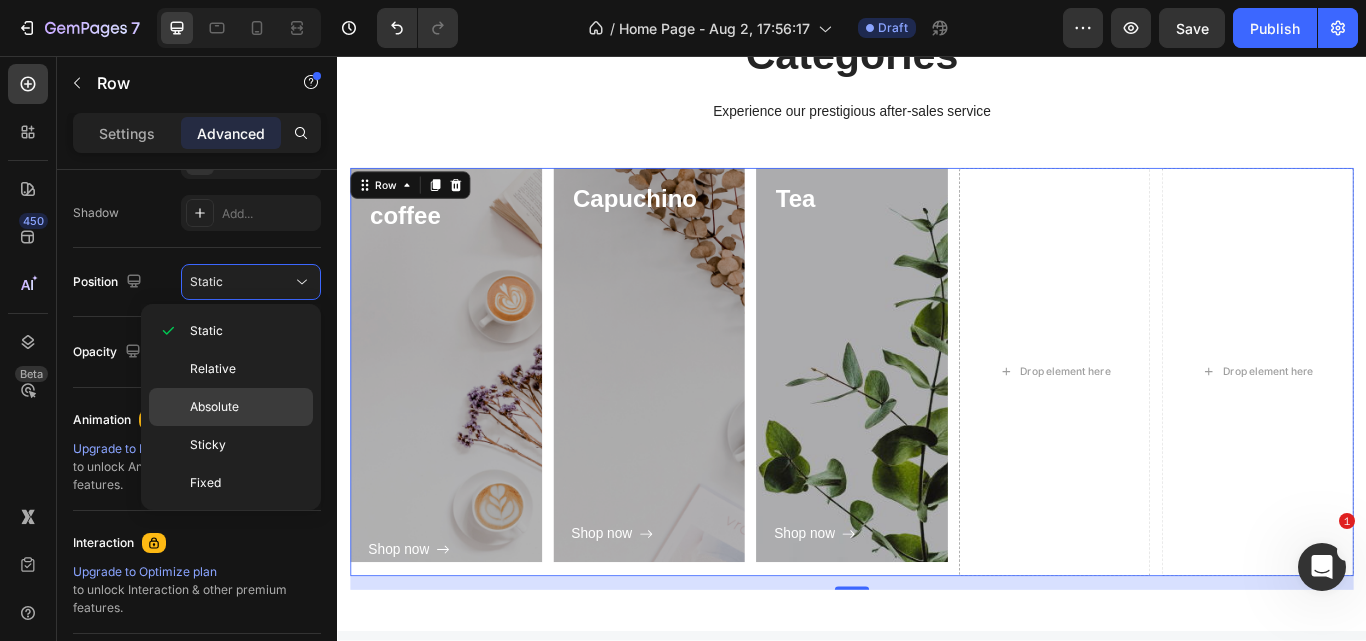 click on "Absolute" at bounding box center [214, 407] 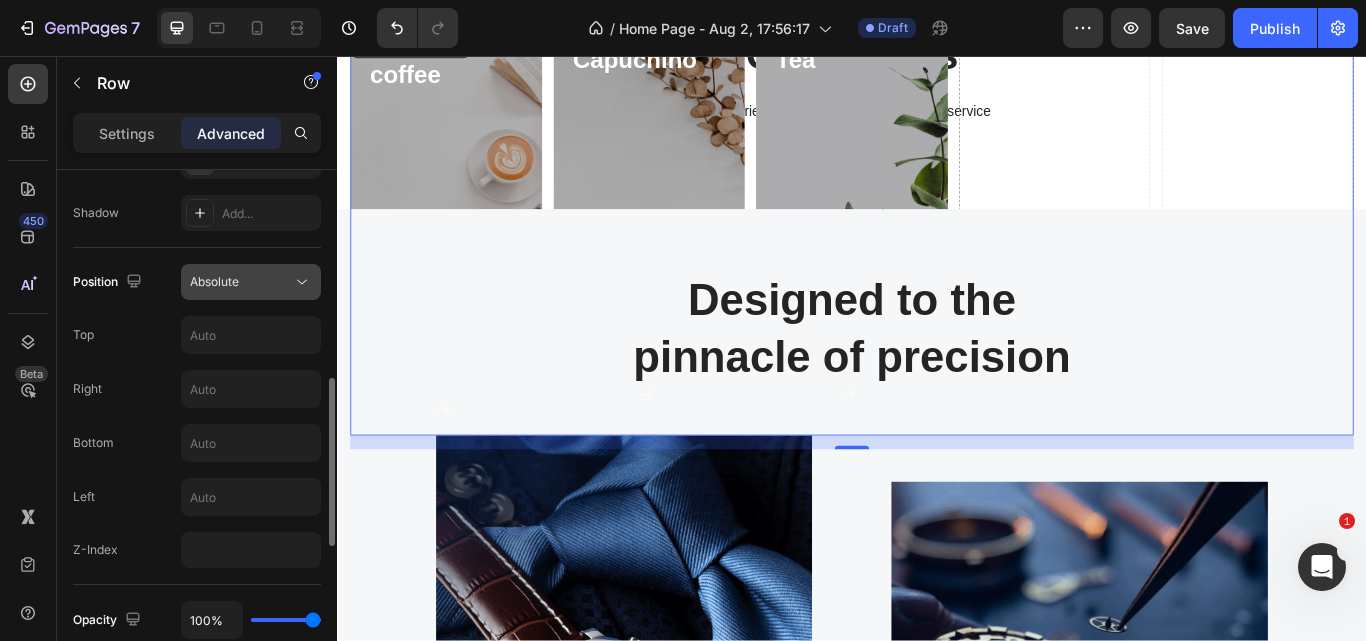 click on "Absolute" at bounding box center (214, 281) 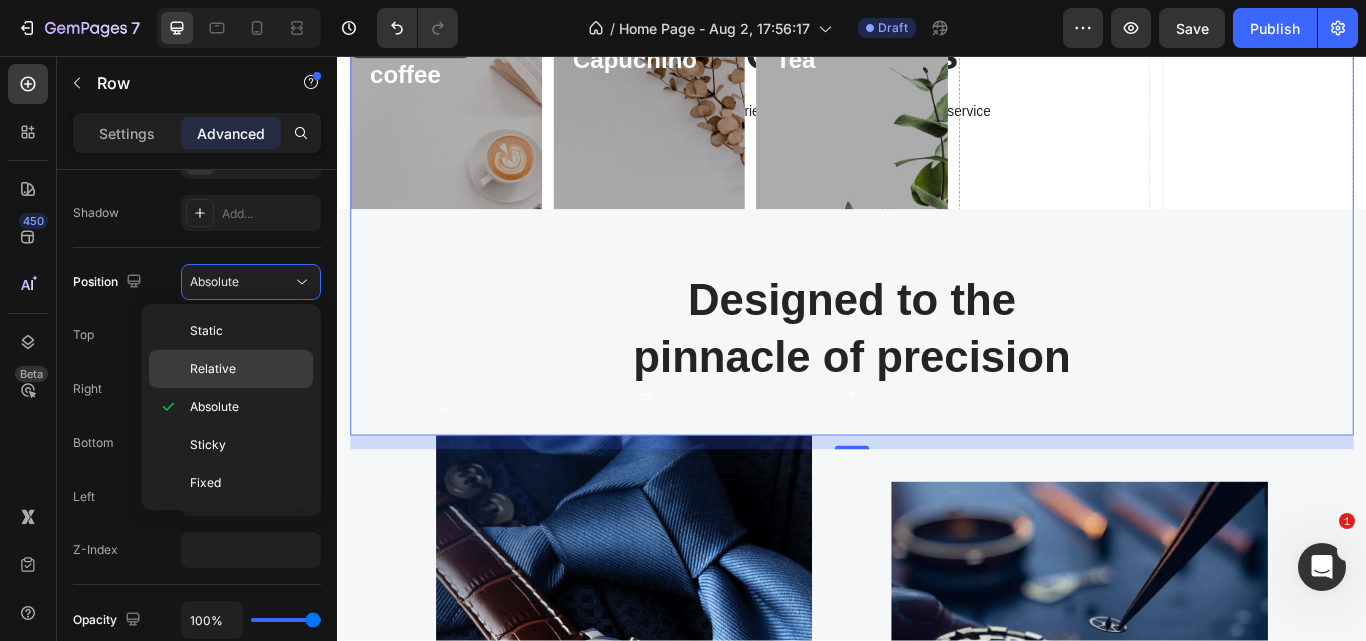 click on "Relative" 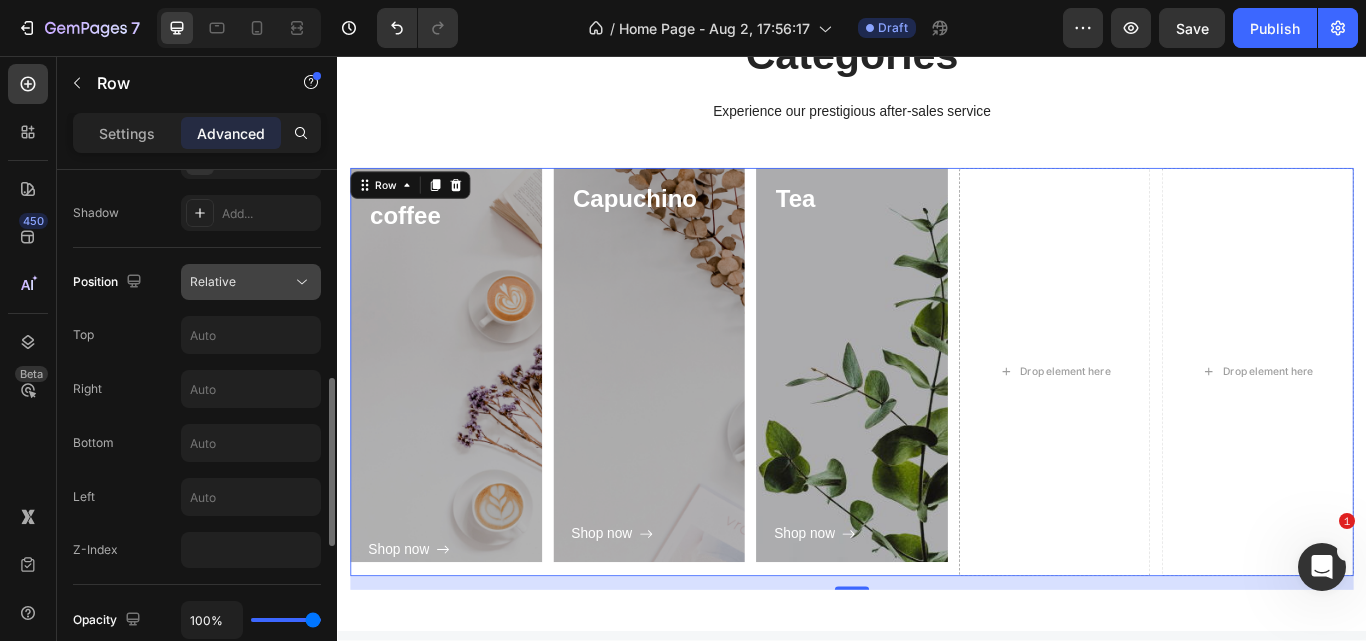 click on "Relative" at bounding box center (241, 282) 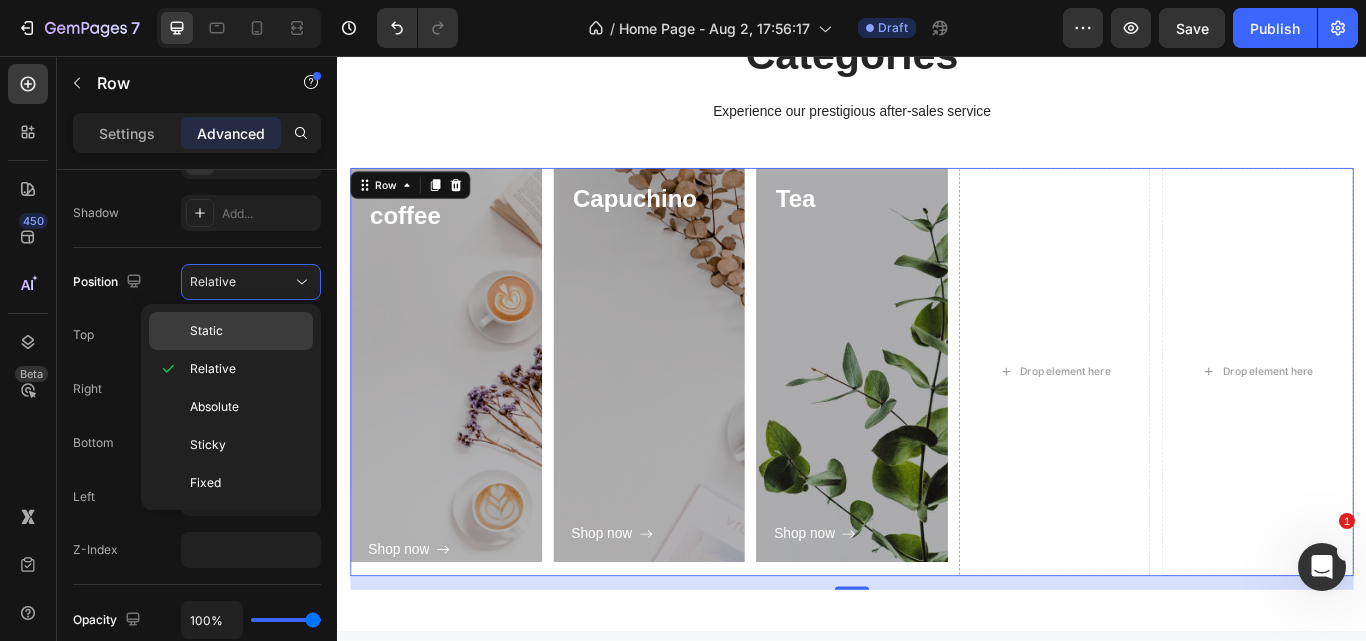 click on "Static" at bounding box center (247, 331) 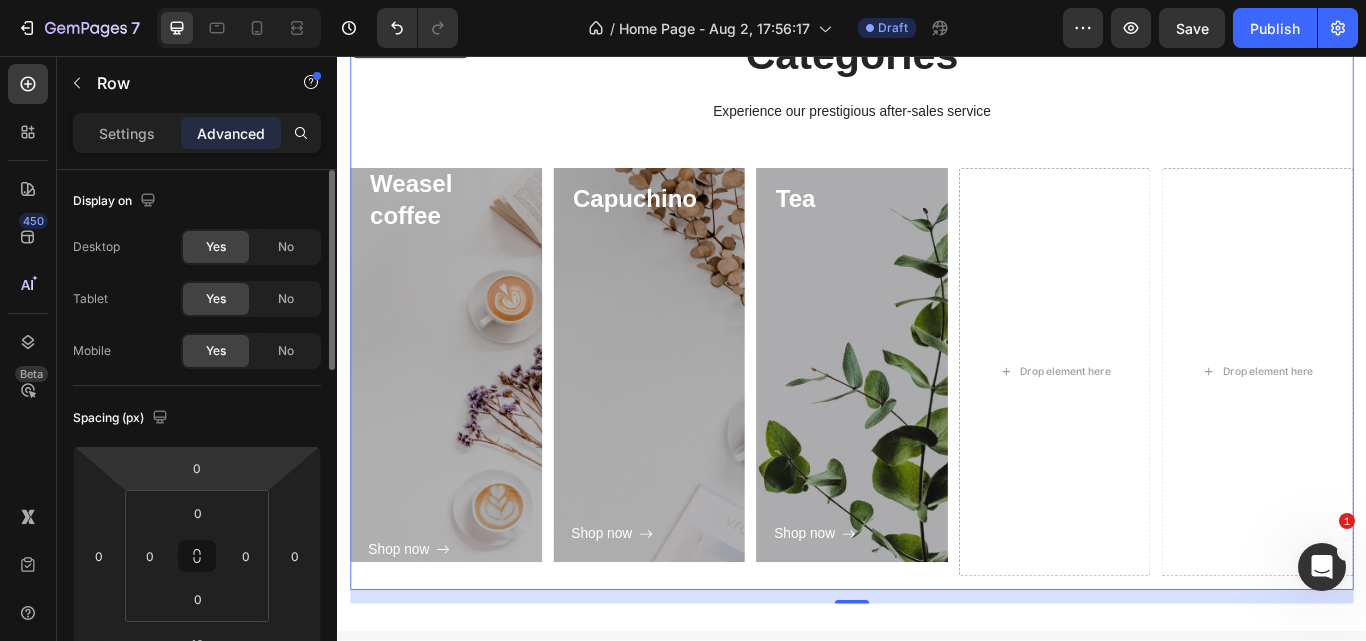 scroll, scrollTop: 0, scrollLeft: 0, axis: both 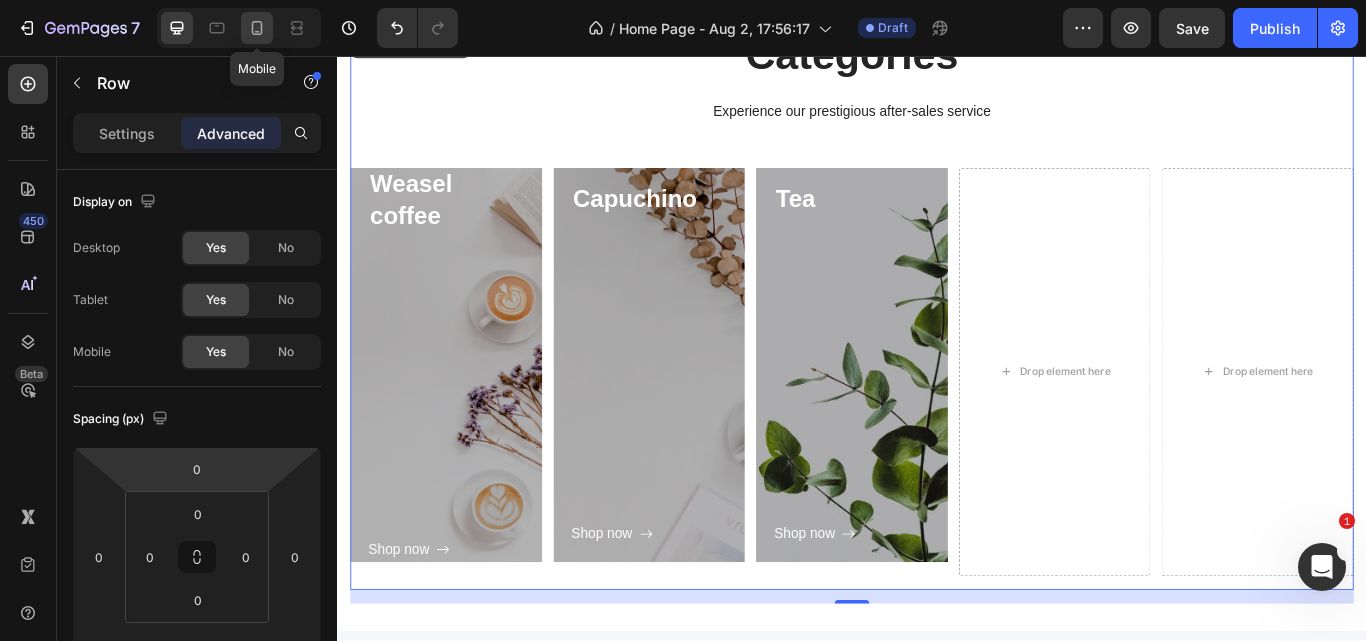 click 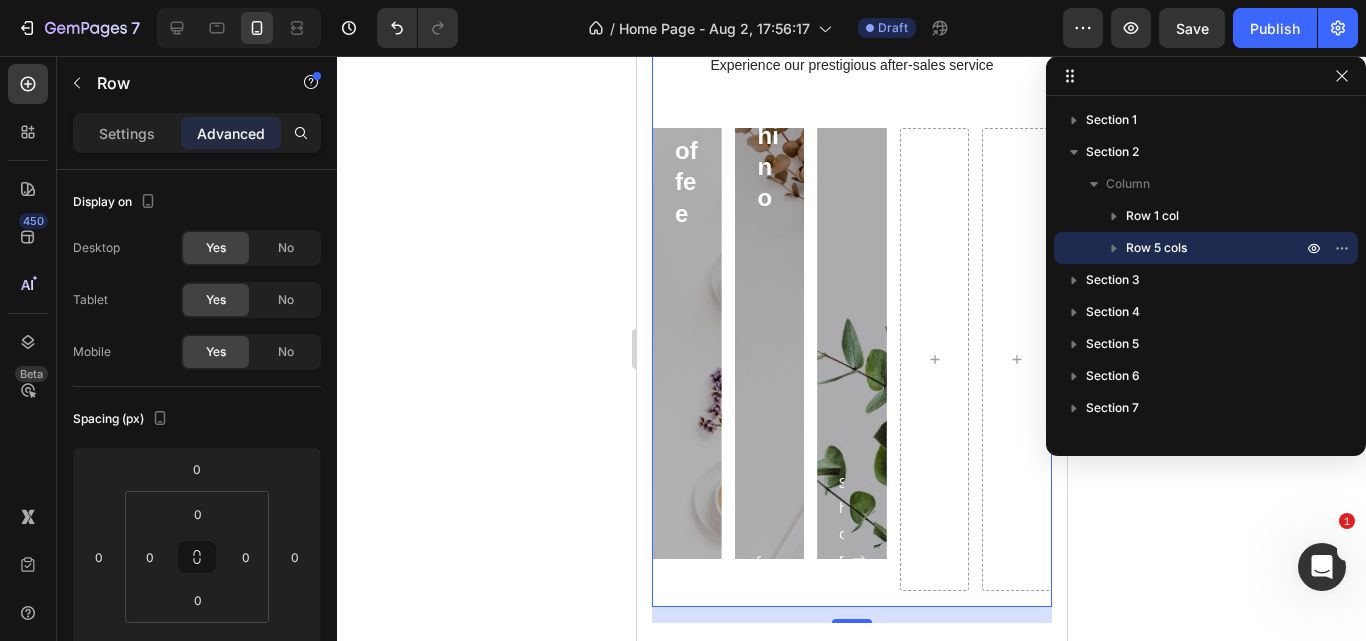 scroll, scrollTop: 1064, scrollLeft: 0, axis: vertical 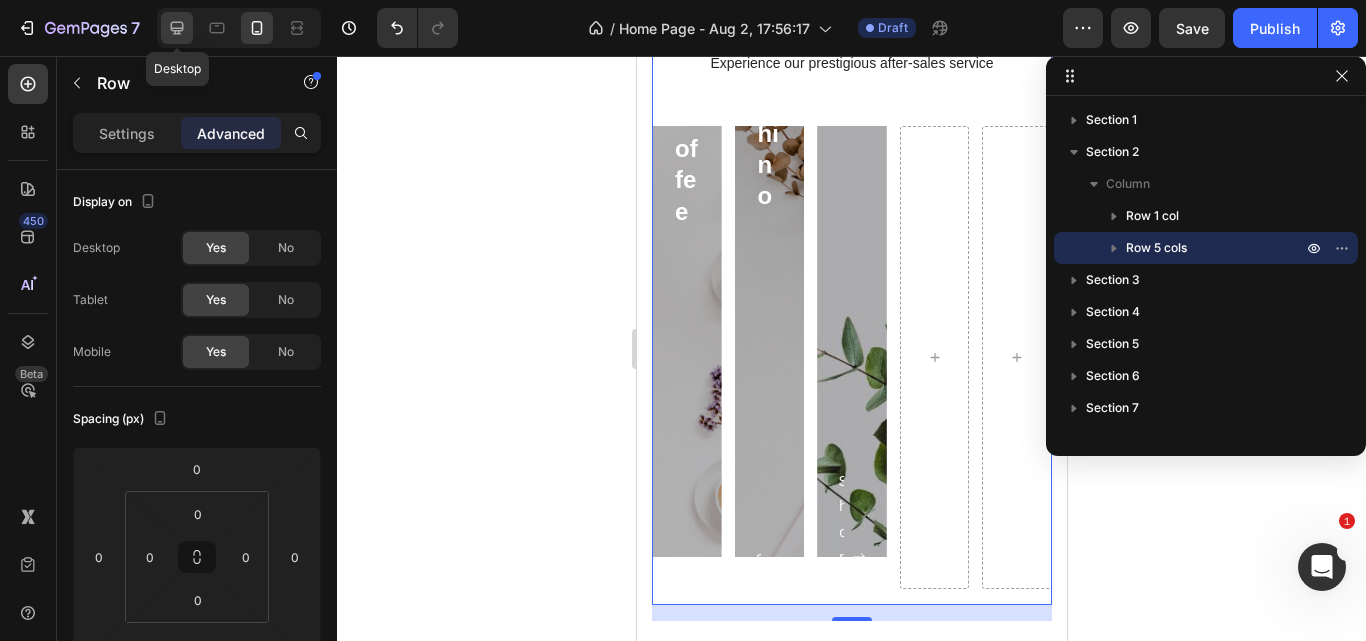 click 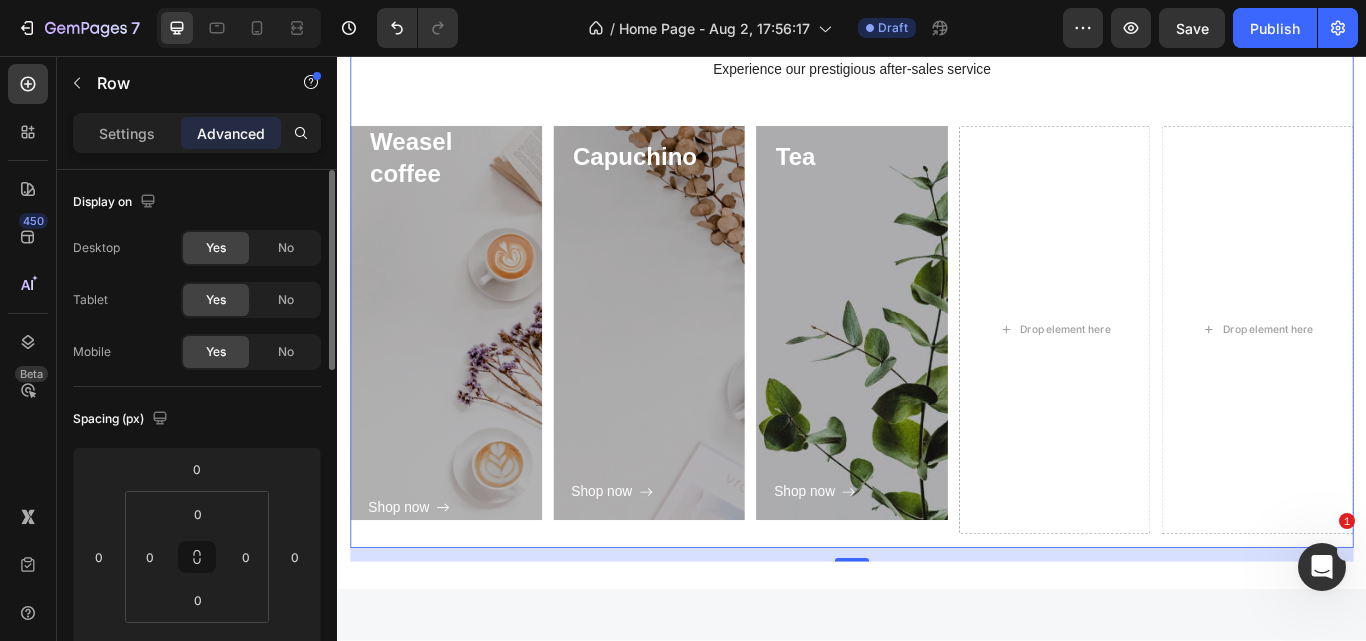 scroll, scrollTop: 1076, scrollLeft: 0, axis: vertical 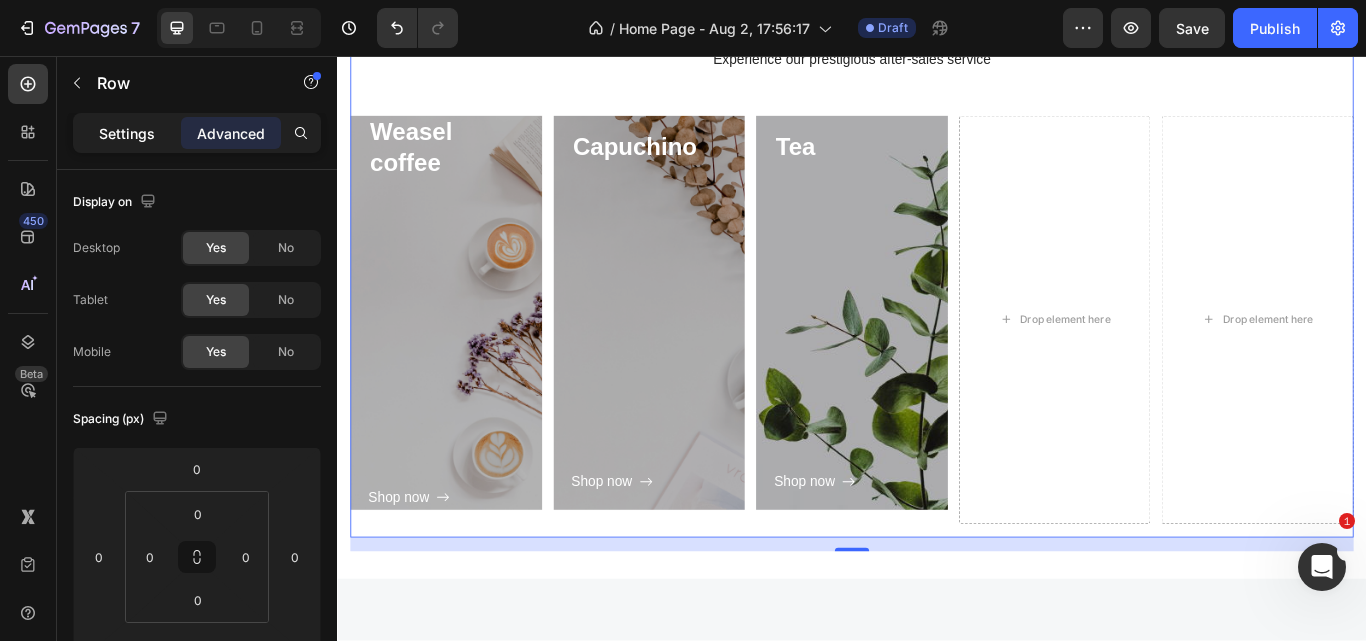 click on "Settings" 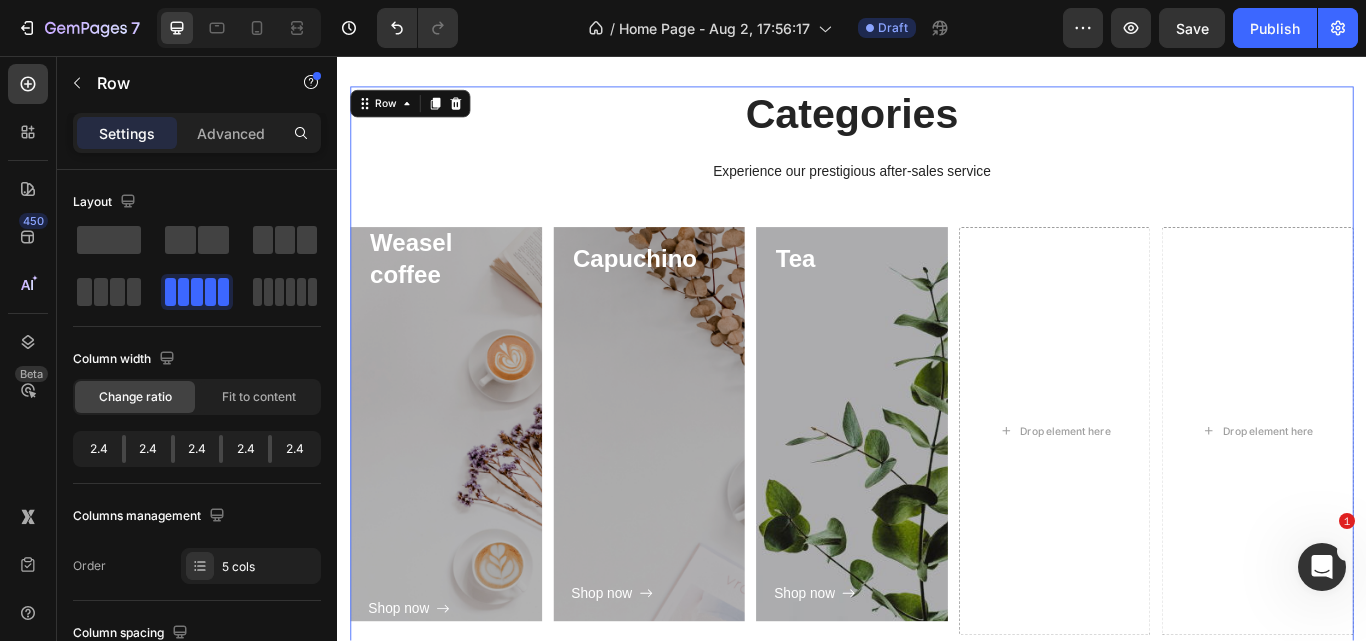 scroll, scrollTop: 942, scrollLeft: 0, axis: vertical 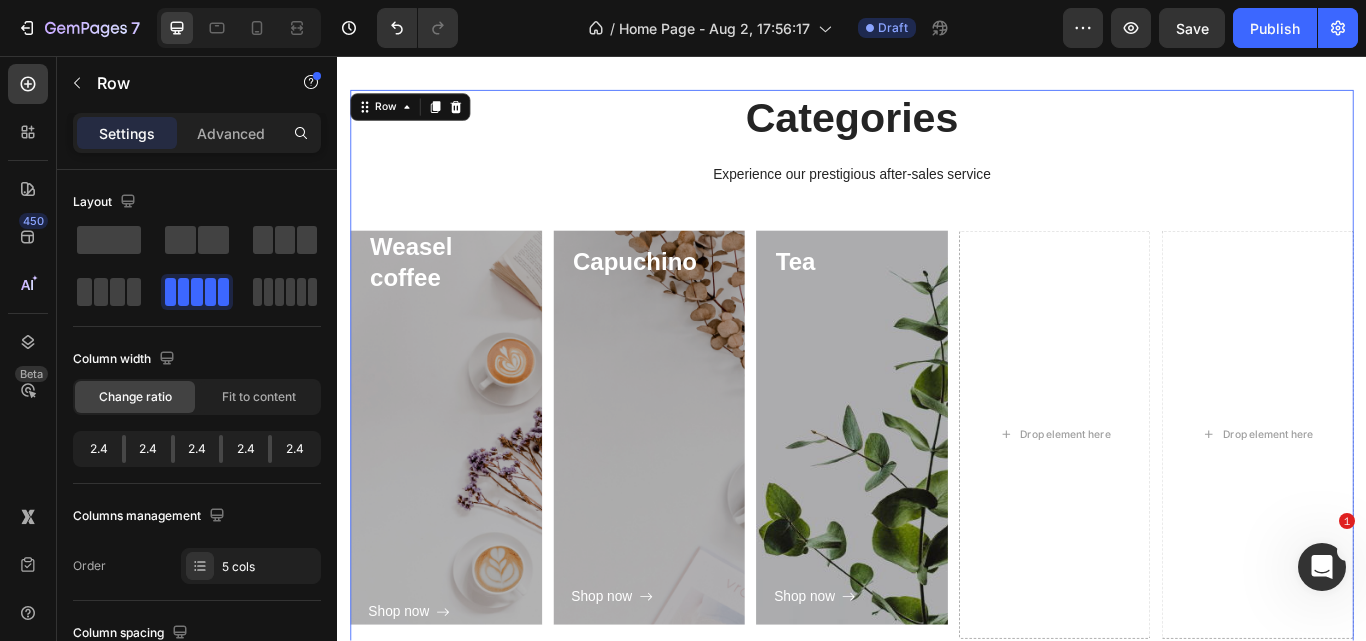 click on "Weasel coffee Heading
Shop now Button Row Hero Banner Capuchino Heading
Shop now Button Row Hero Banner Tea Heading
Shop now Button Row Hero Banner
Drop element here
Drop element here Row   16" at bounding box center (937, 498) 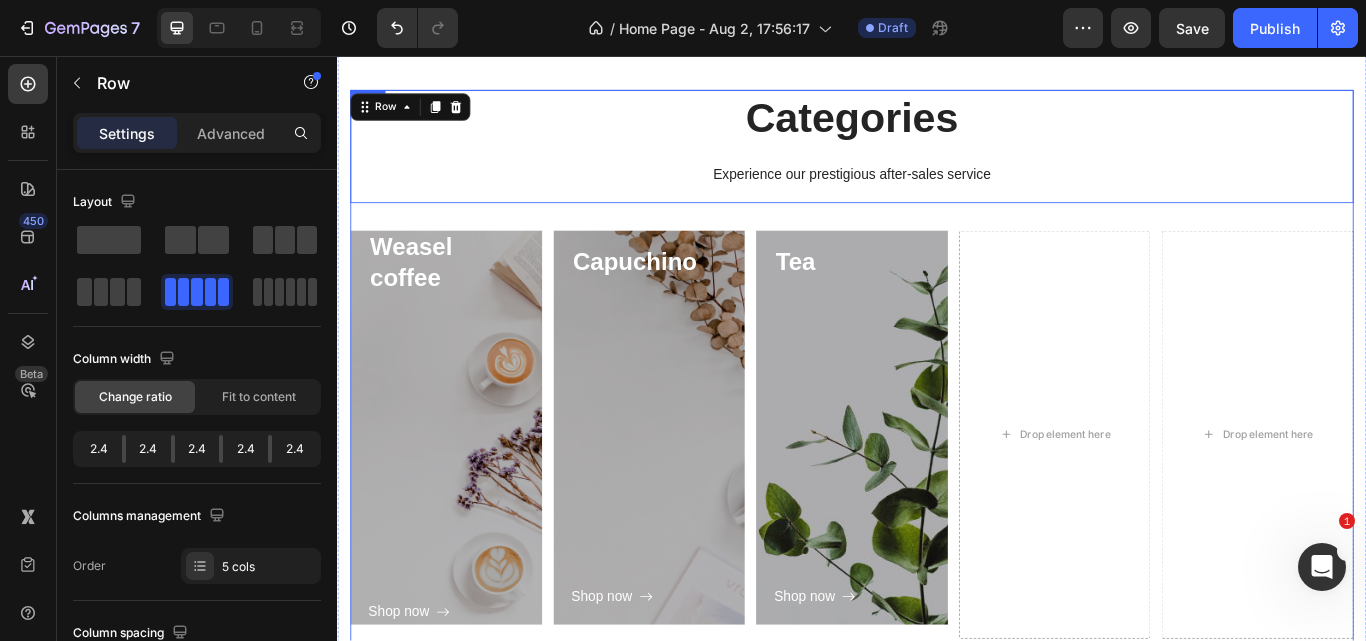 click on "Categories Heading Experience our prestigious after-sales service Text block" at bounding box center (937, 161) 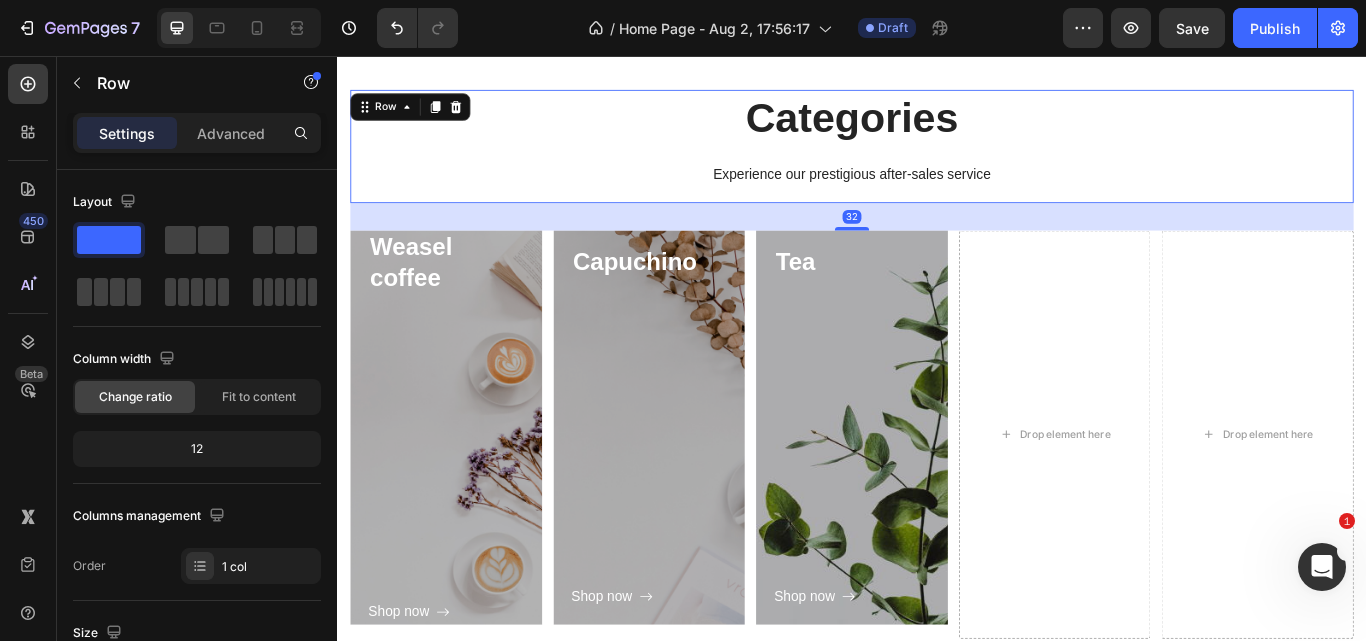 click on "32" at bounding box center (937, 244) 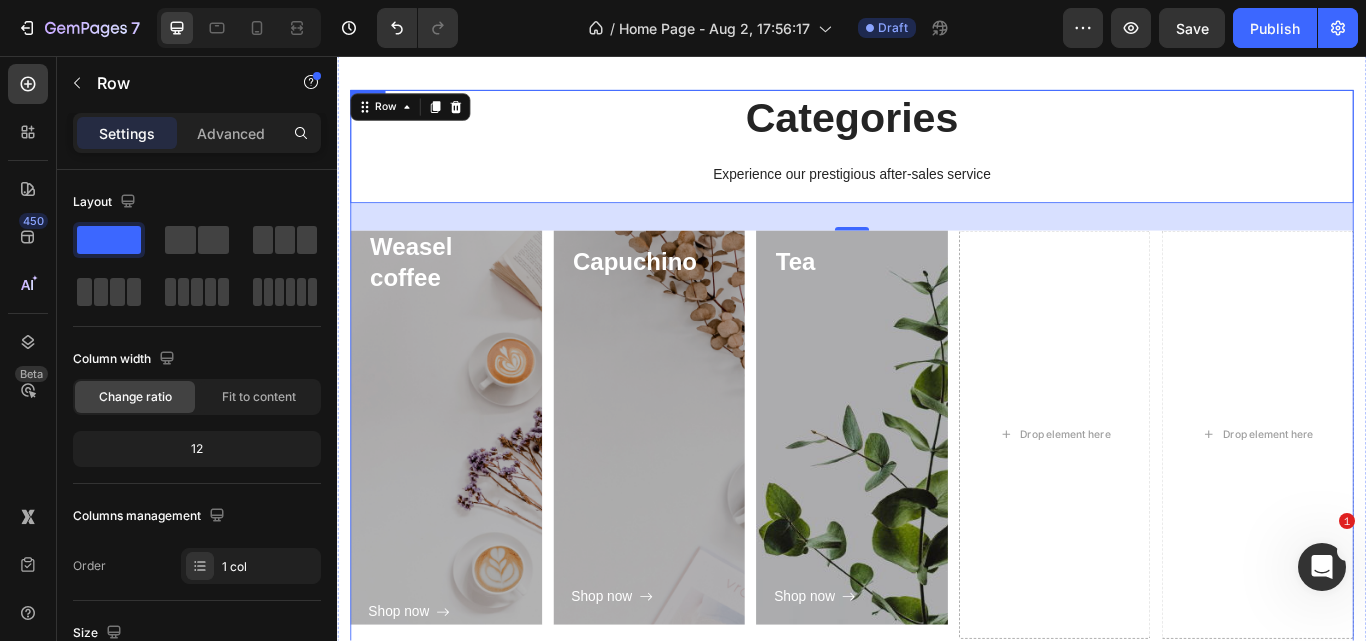 click on "Weasel coffee Heading
Shop now Button Row Hero Banner Capuchino Heading
Shop now Button Row Hero Banner Tea Heading
Shop now Button Row Hero Banner
Drop element here
Drop element here Row" at bounding box center [937, 498] 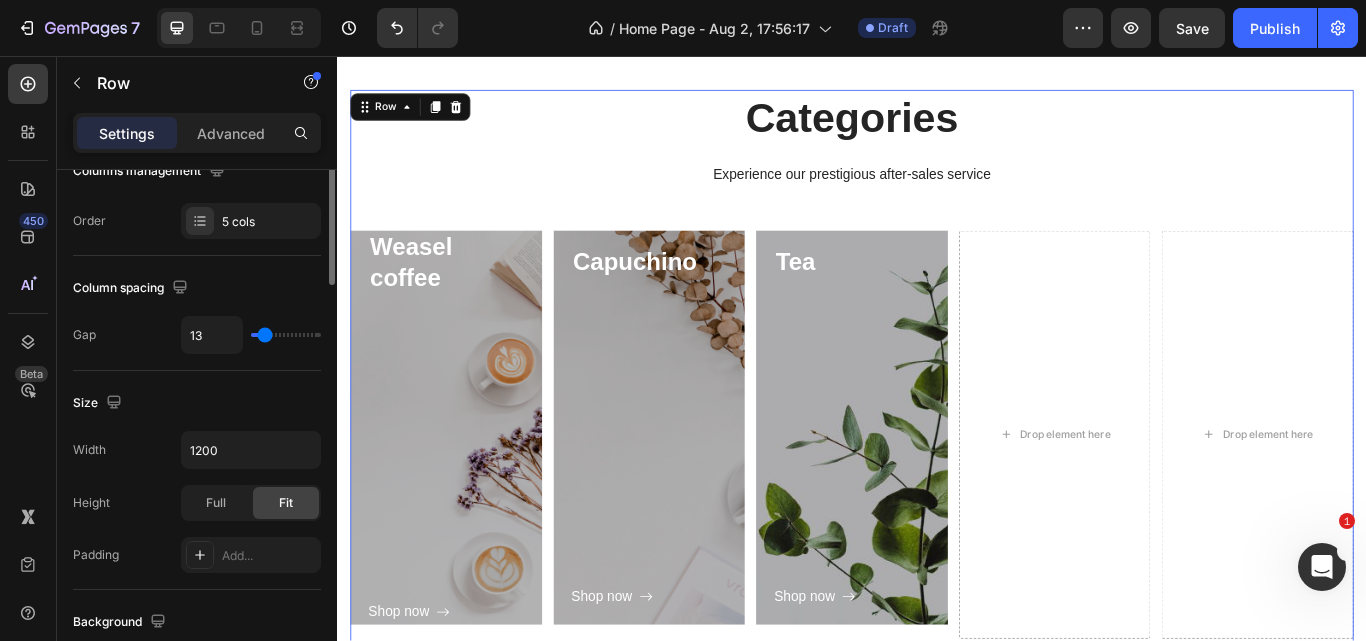 scroll, scrollTop: 147, scrollLeft: 0, axis: vertical 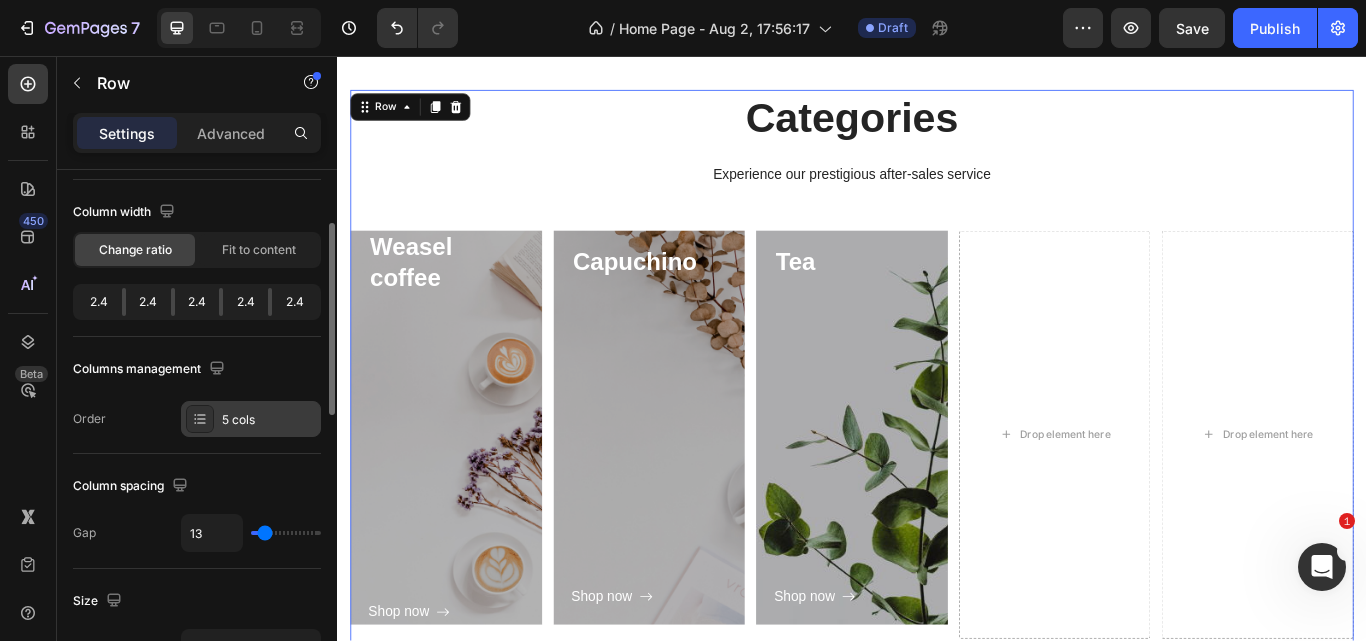 click at bounding box center (200, 419) 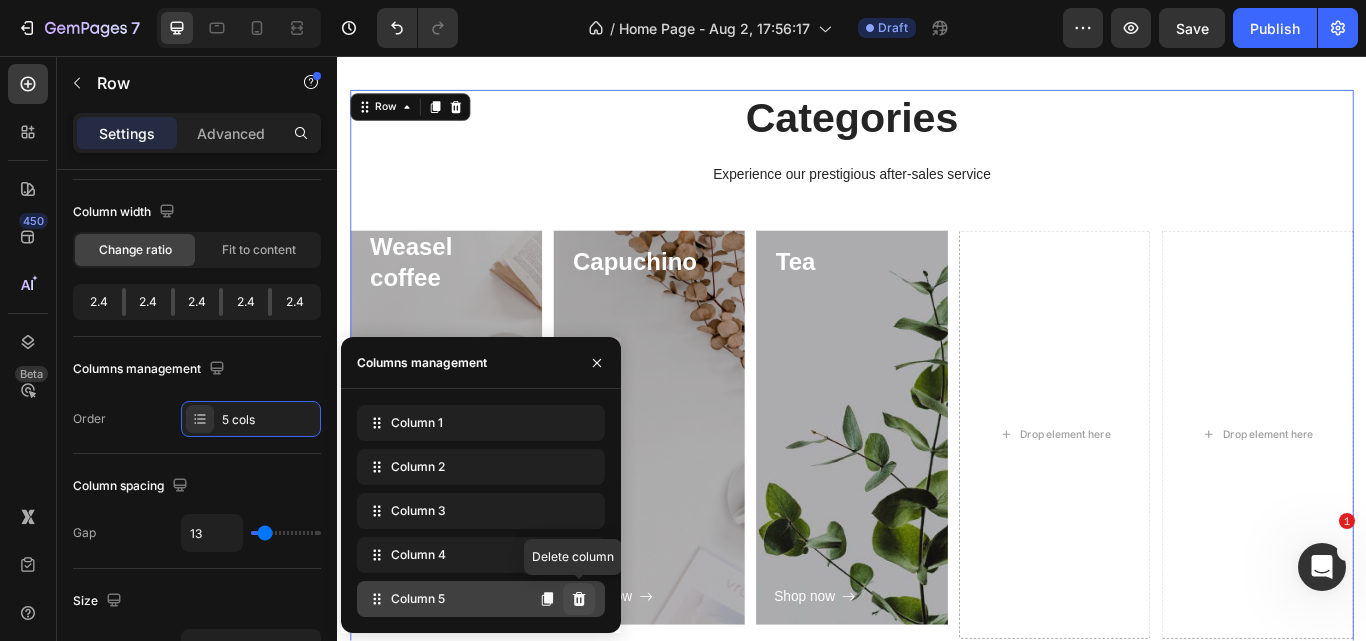 drag, startPoint x: 586, startPoint y: 590, endPoint x: 290, endPoint y: 621, distance: 297.6189 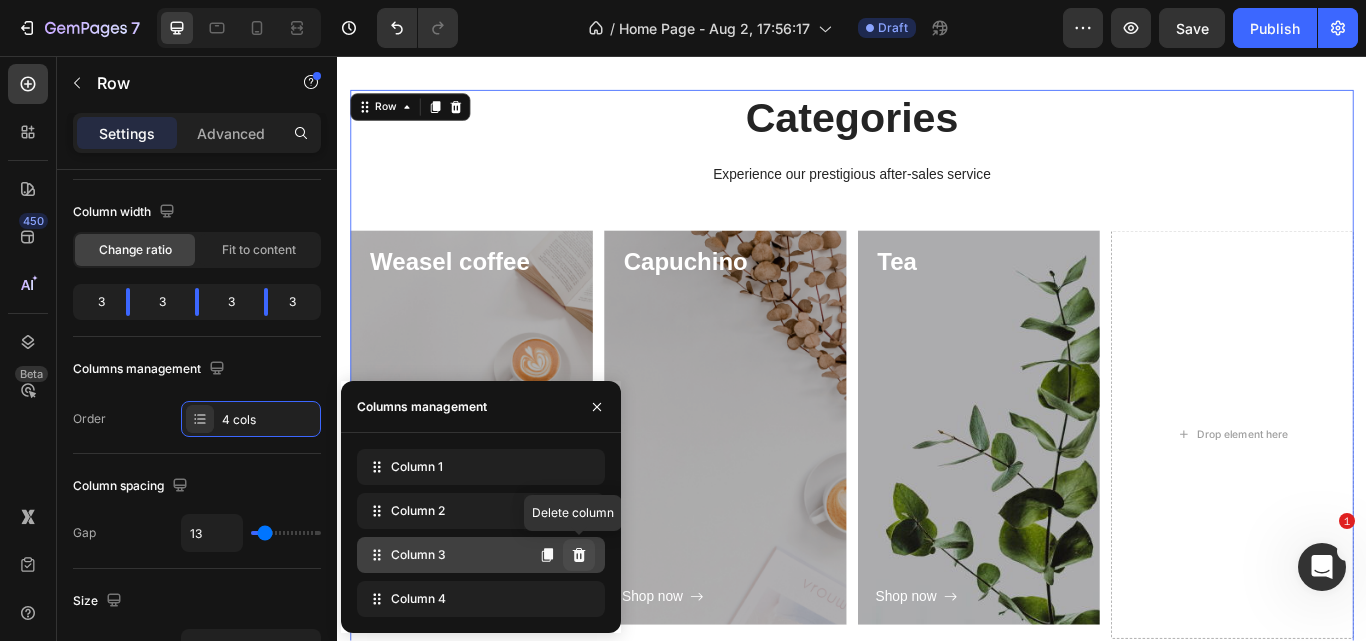click 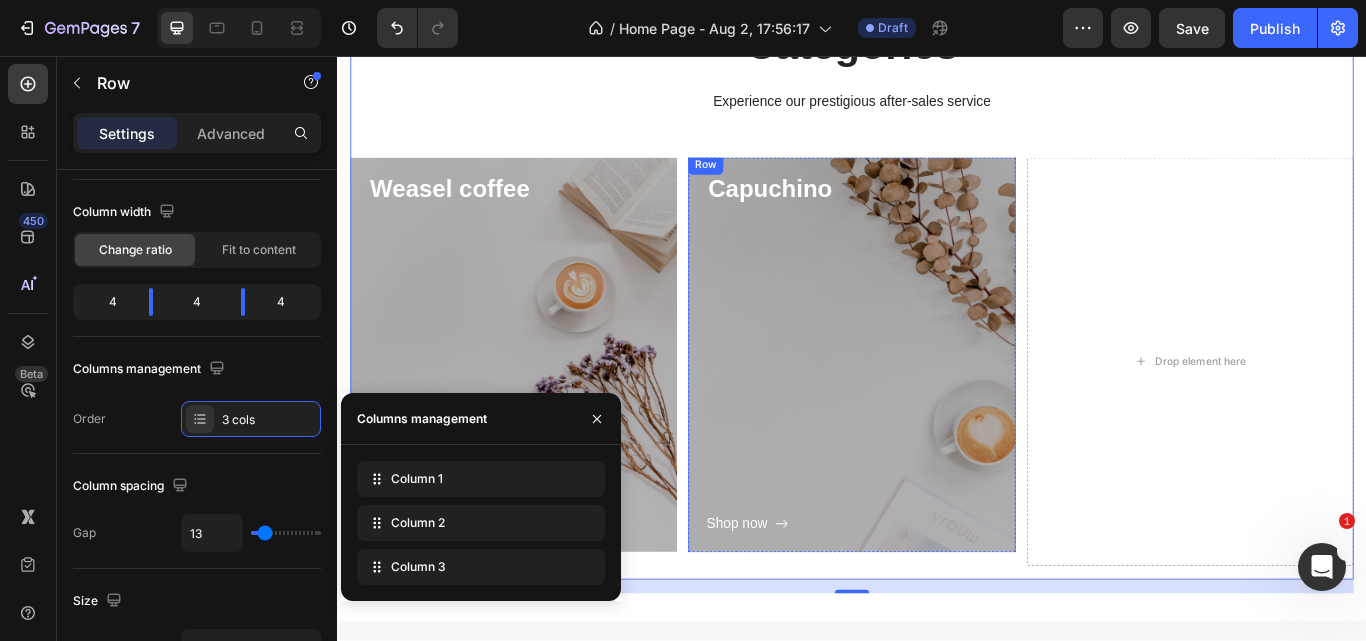 scroll, scrollTop: 998, scrollLeft: 0, axis: vertical 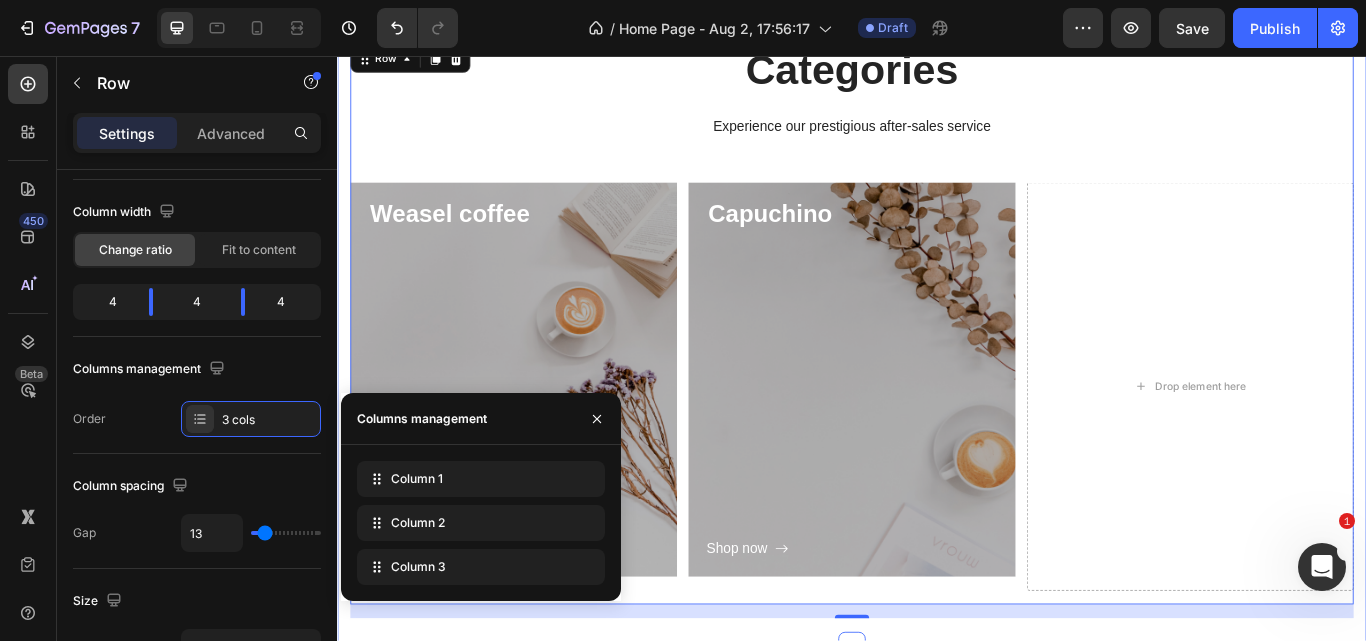click on "Categories Heading Experience our prestigious after-sales service Text block Row Weasel coffee Heading
Shop now Button Row Hero Banner Capuchino Heading
Shop now Button Row Hero Banner
Drop element here Row   16" at bounding box center (937, 367) 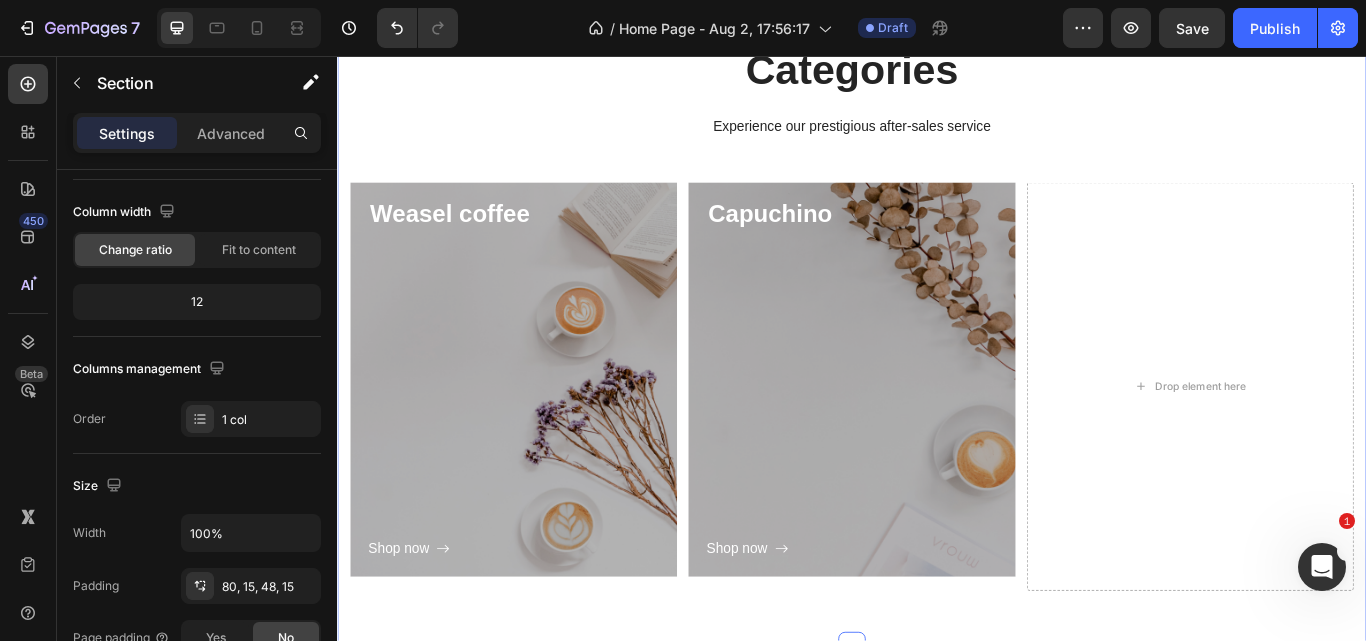 scroll, scrollTop: 0, scrollLeft: 0, axis: both 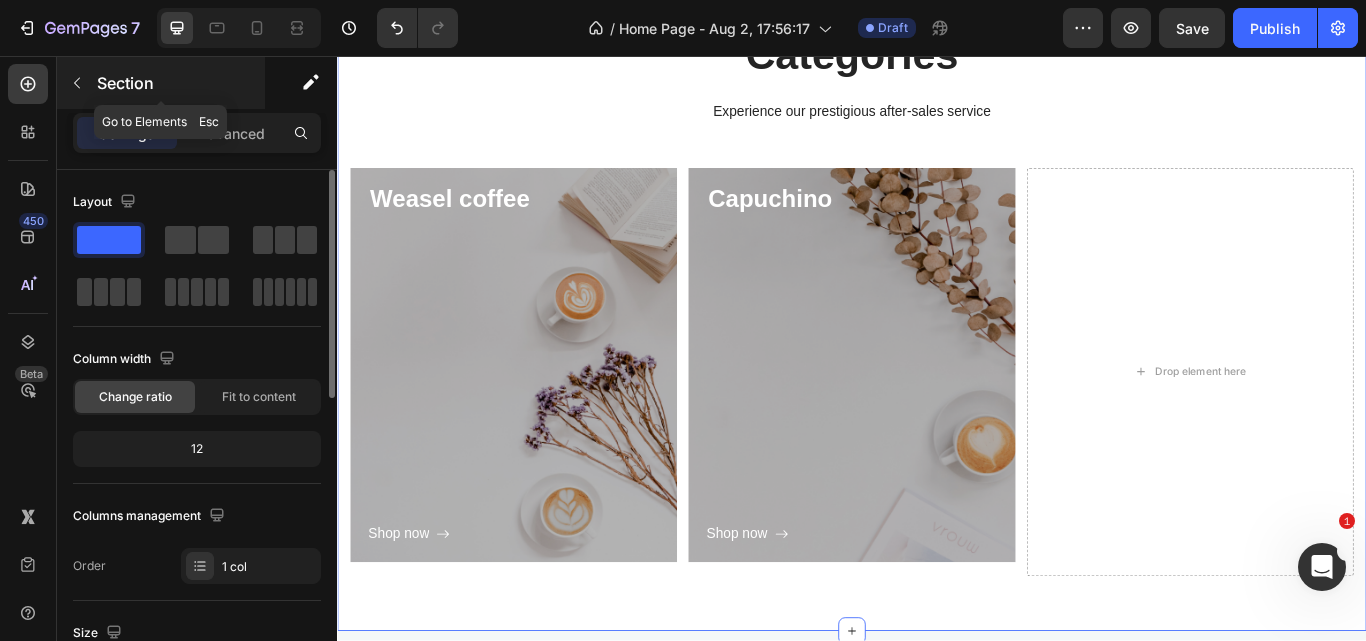 click at bounding box center (77, 83) 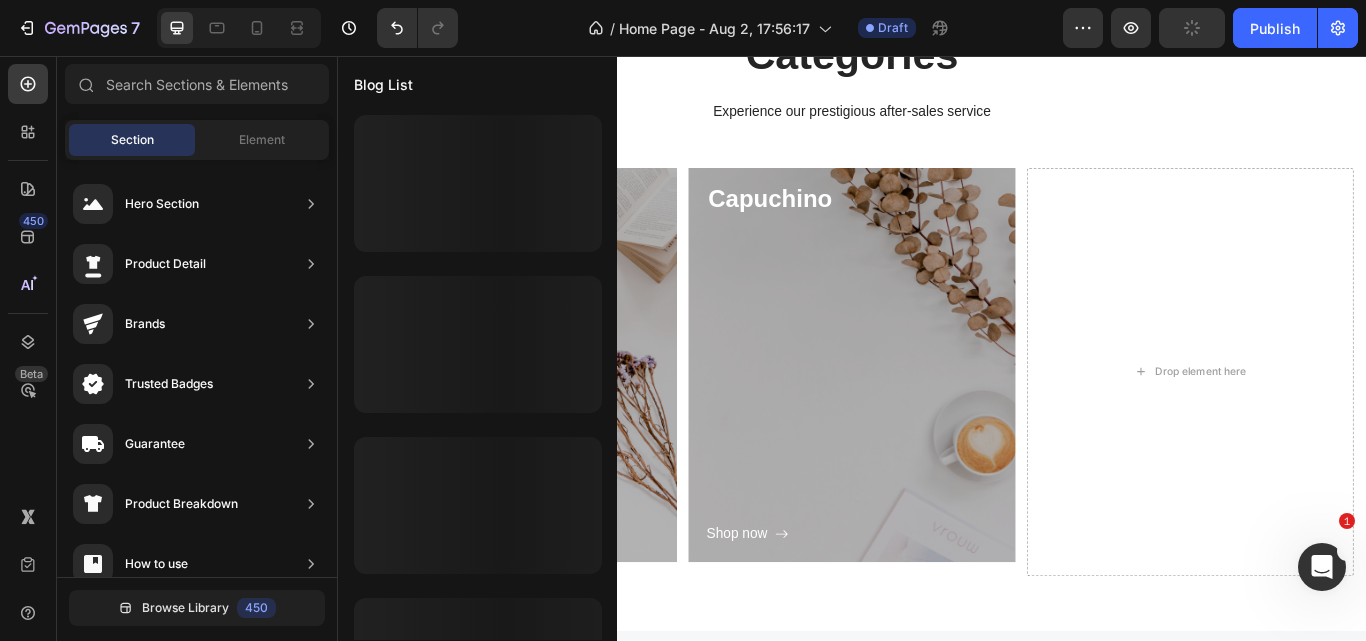 scroll, scrollTop: 0, scrollLeft: 0, axis: both 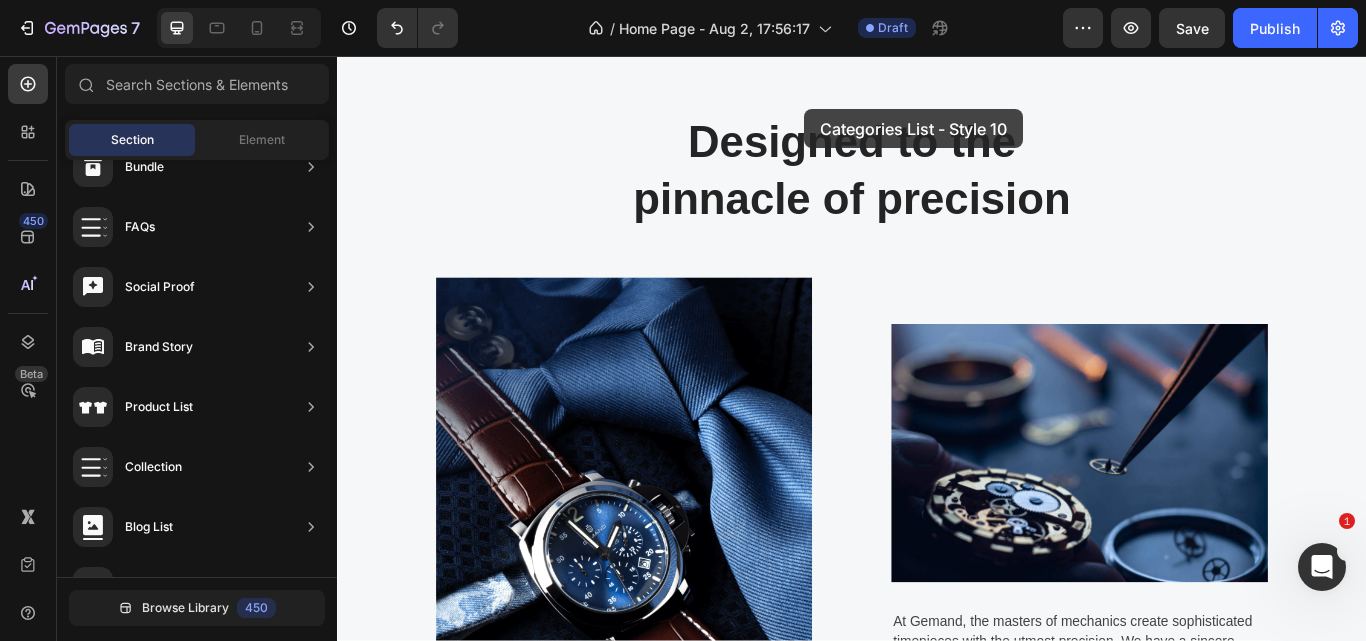 drag, startPoint x: 795, startPoint y: 341, endPoint x: 882, endPoint y: 117, distance: 240.3019 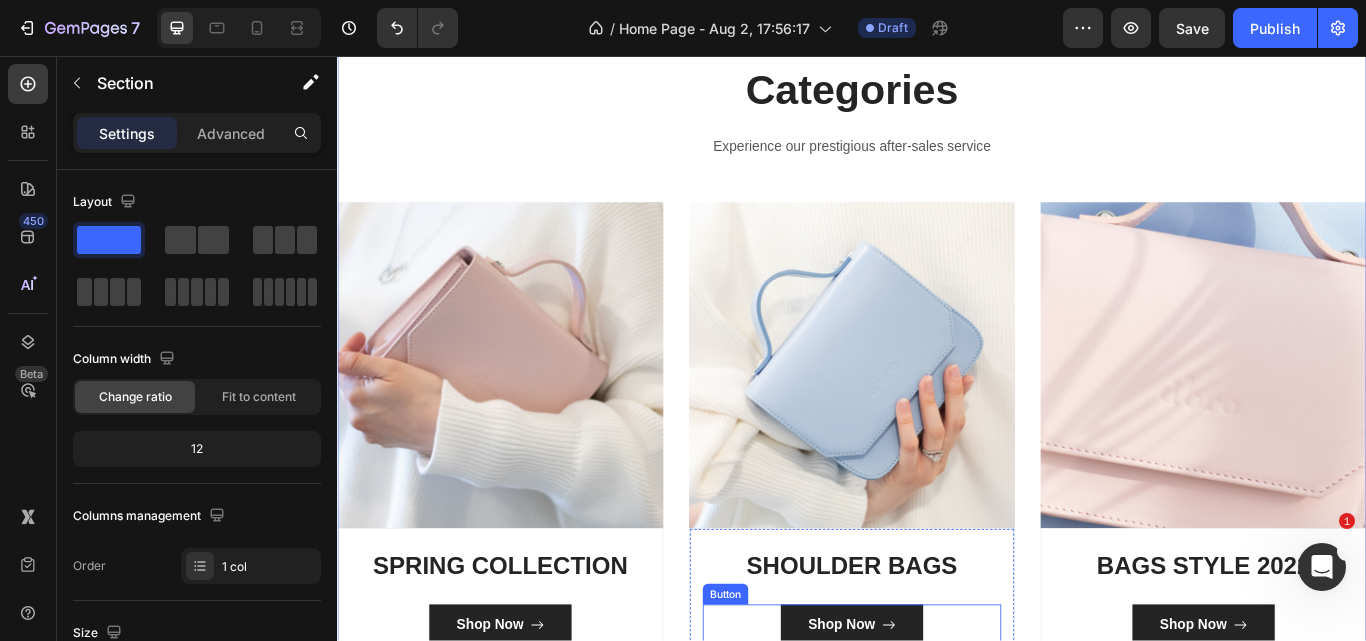 scroll, scrollTop: 1727, scrollLeft: 0, axis: vertical 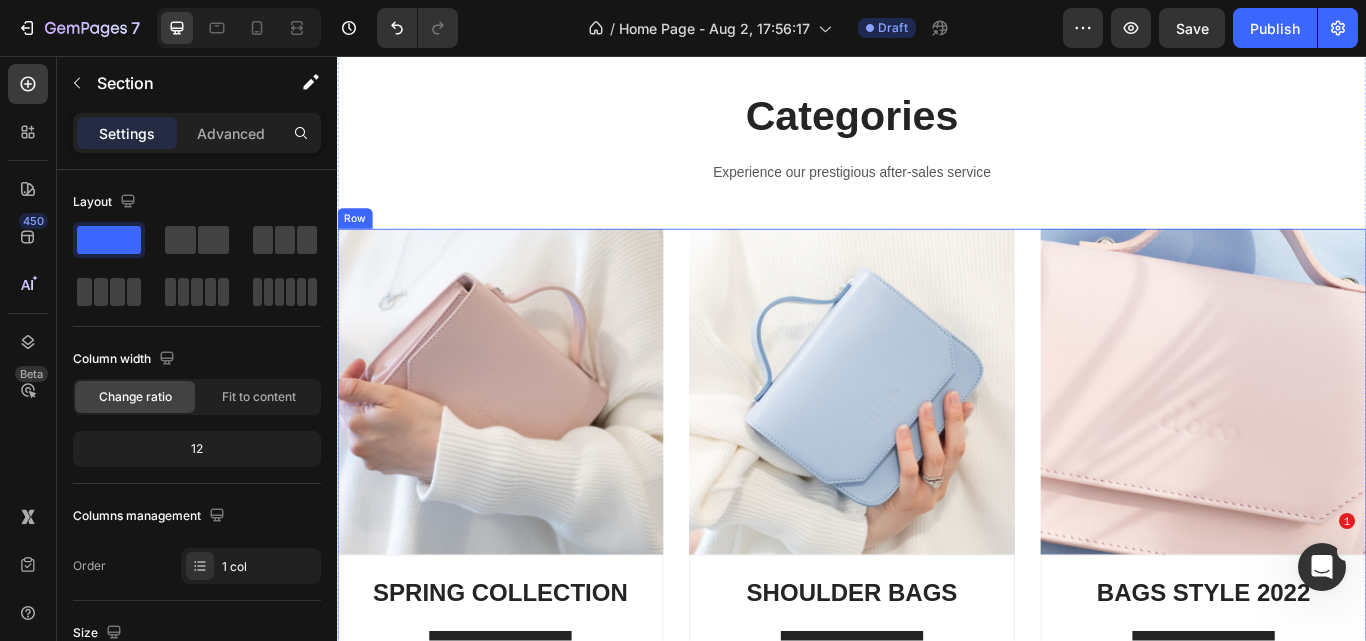 click on "Image BAGS STYLE 2022 Heading
Shop Now Button Row" at bounding box center (1347, 529) 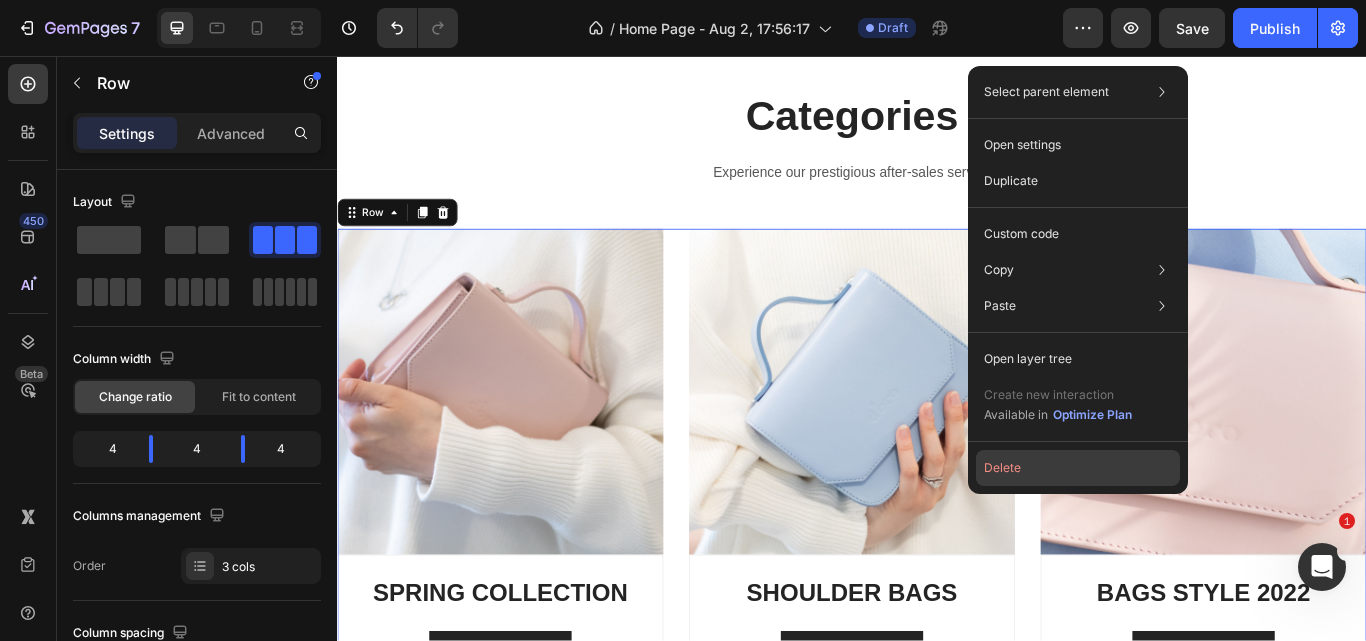 click on "Delete" 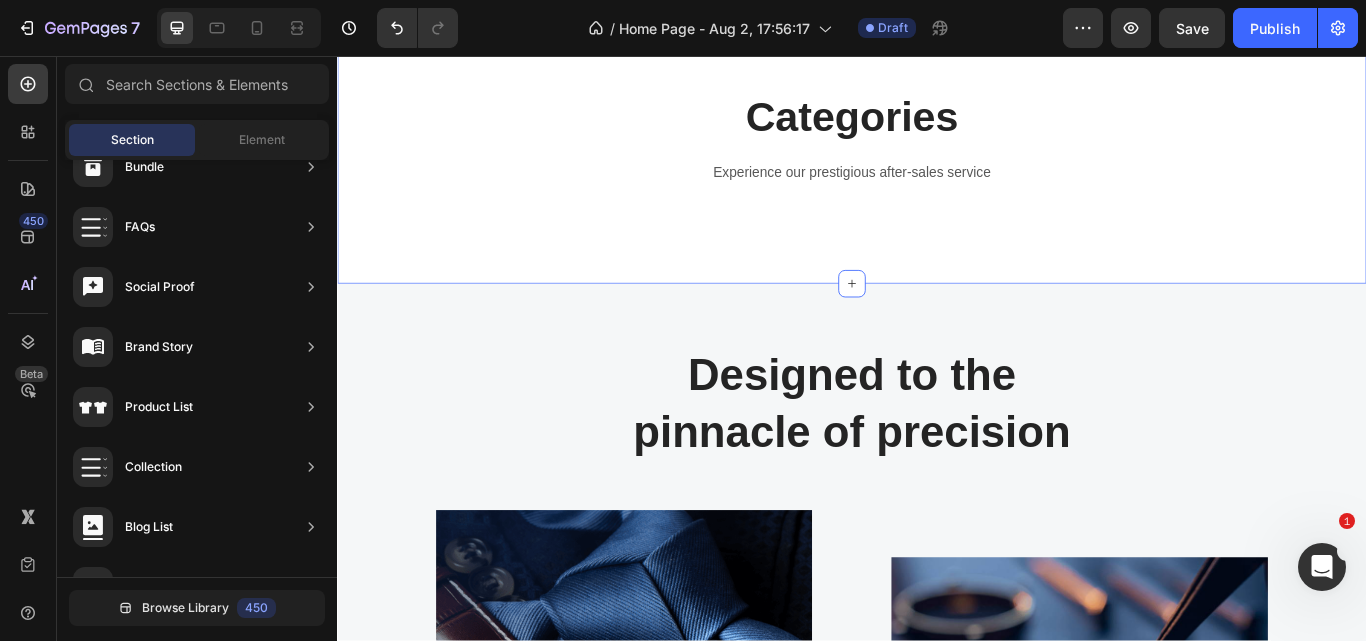 scroll, scrollTop: 1506, scrollLeft: 0, axis: vertical 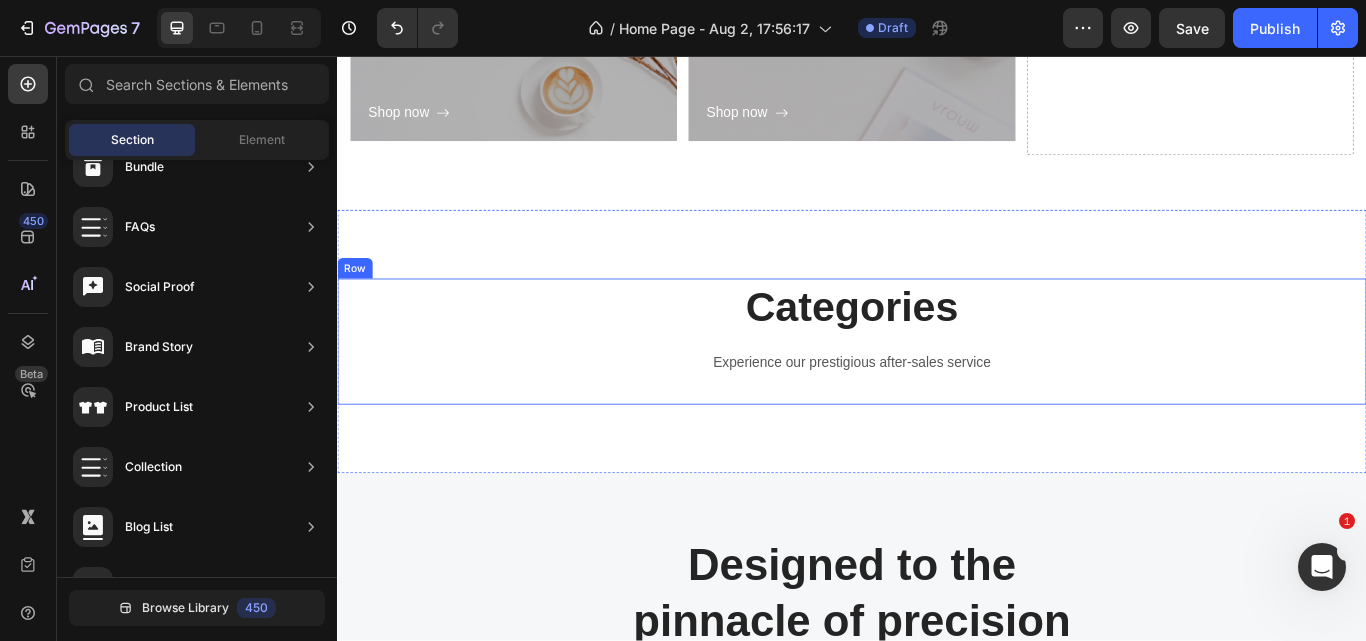 click on "Categories Heading Experience our prestigious after-sales service Text block" at bounding box center [937, 389] 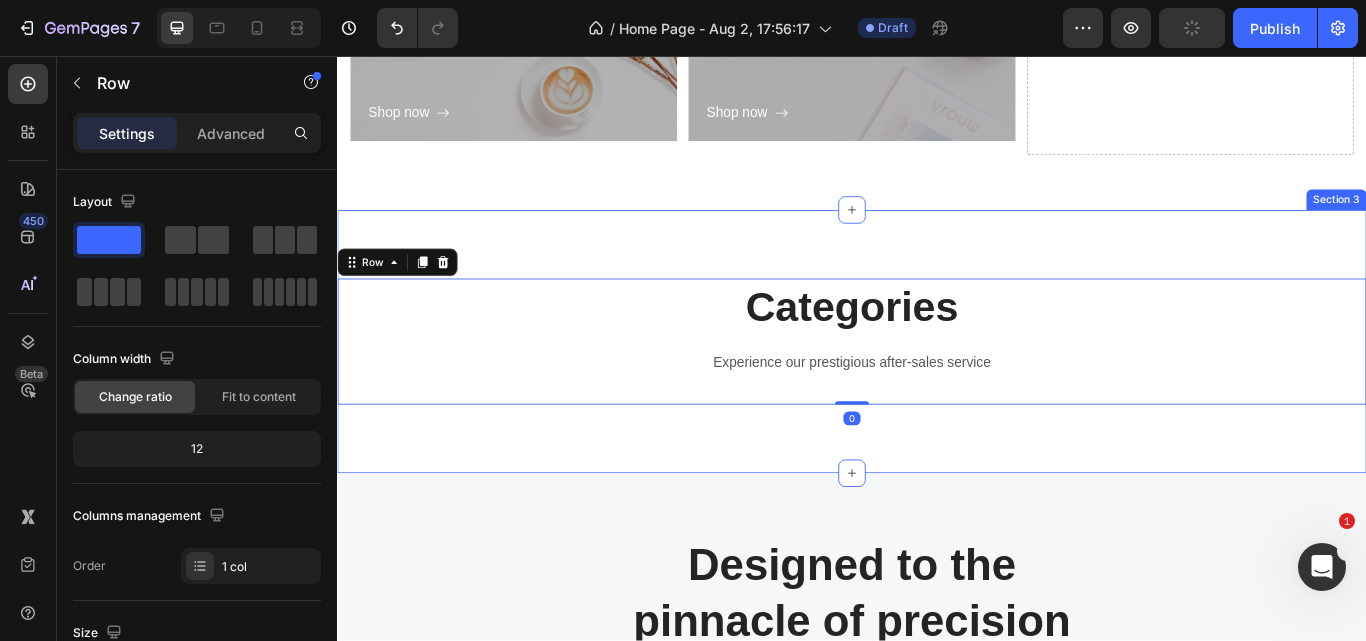 click on "Categories Heading Experience our prestigious after-sales service Text block Row   0 Section 3" at bounding box center (937, 389) 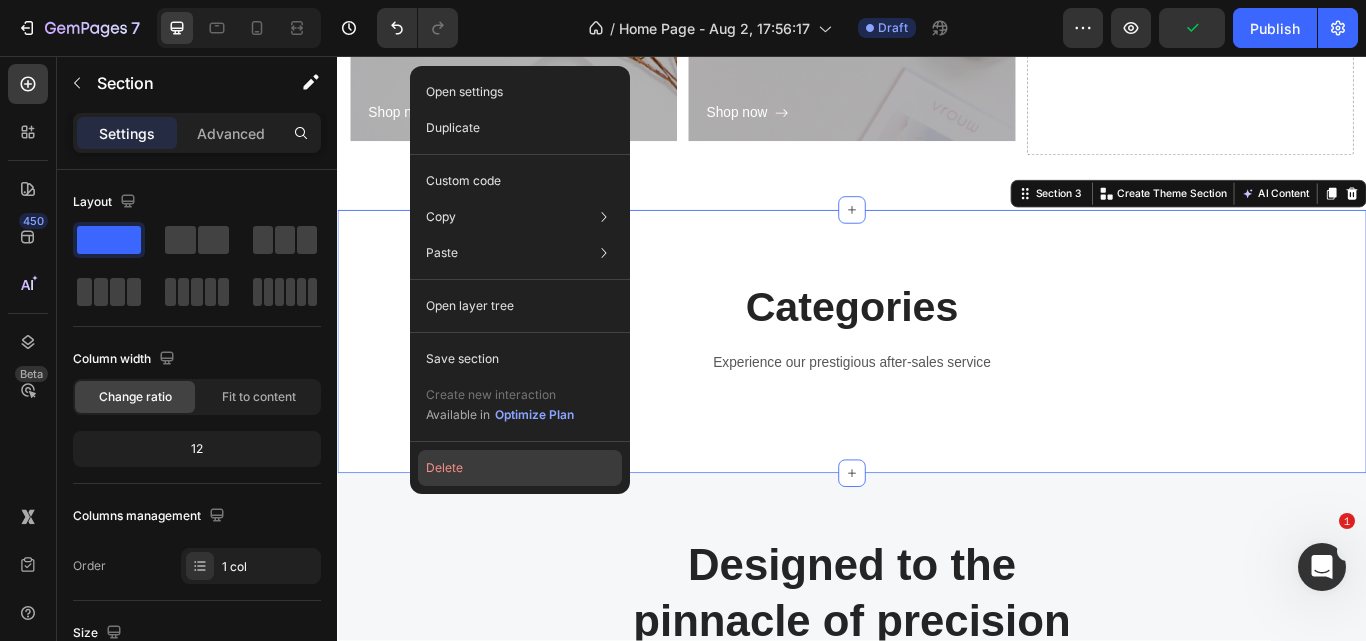click on "Delete" 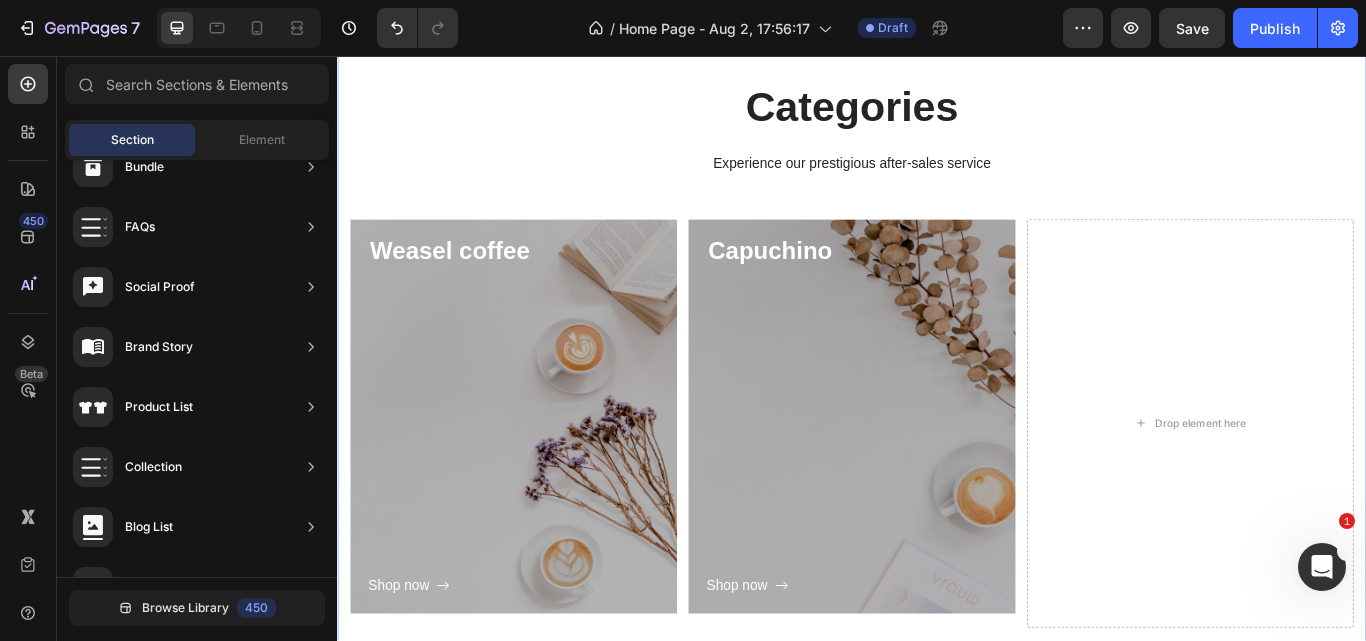 scroll, scrollTop: 925, scrollLeft: 0, axis: vertical 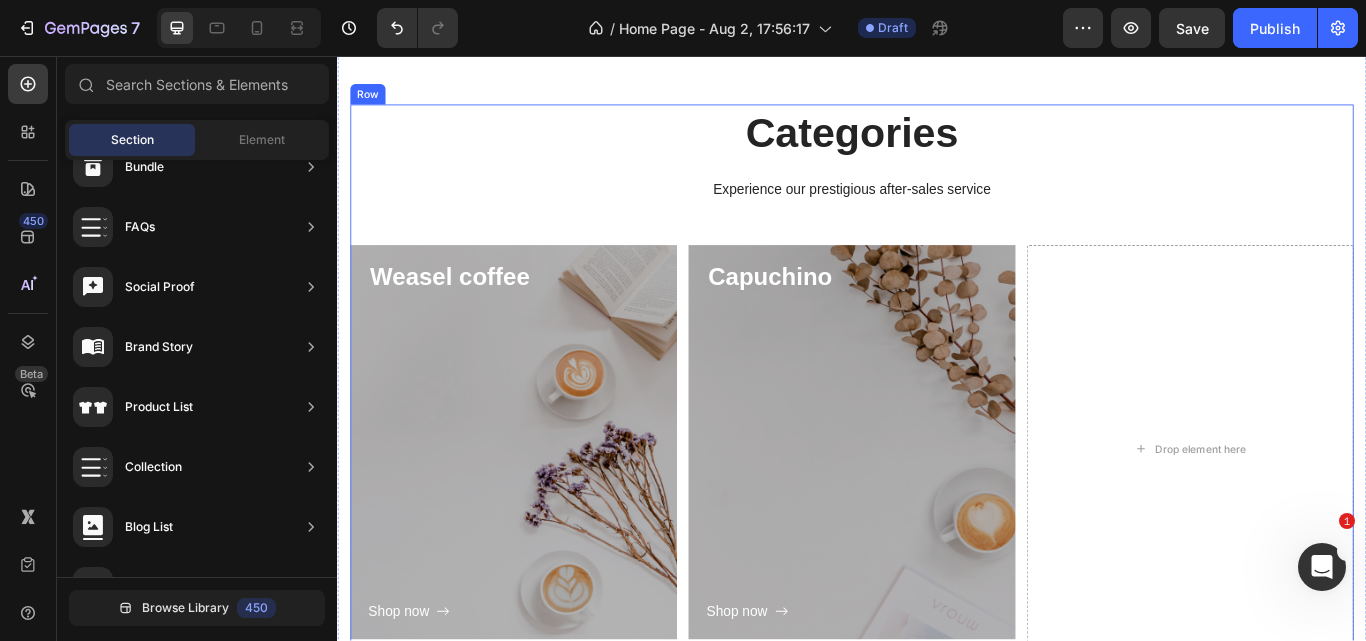 click on "Weasel coffee Heading
Shop now Button Row Hero Banner Capuchino Heading
Shop now Button Row Hero Banner
Drop element here Row" at bounding box center [937, 515] 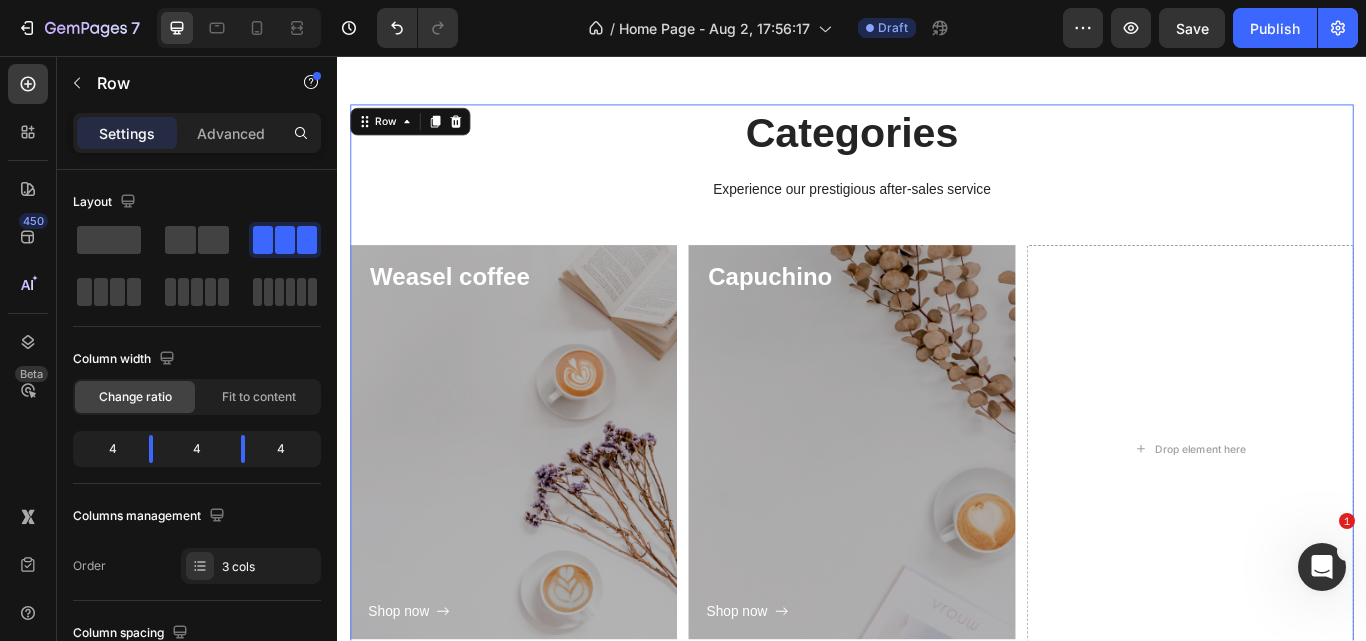 click on "Weasel coffee Heading
Shop now Button Row Hero Banner Capuchino Heading
Shop now Button Row Hero Banner
Drop element here Row   16" at bounding box center (937, 515) 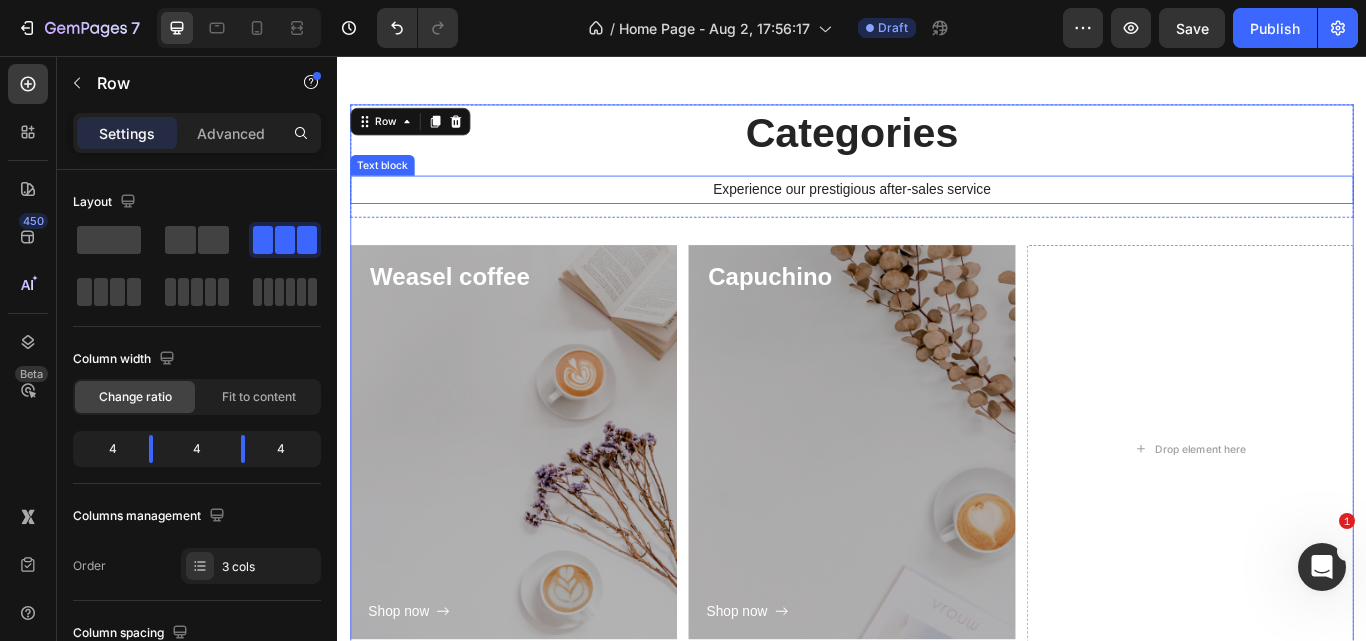 click on "Experience our prestigious after-sales service" at bounding box center [937, 212] 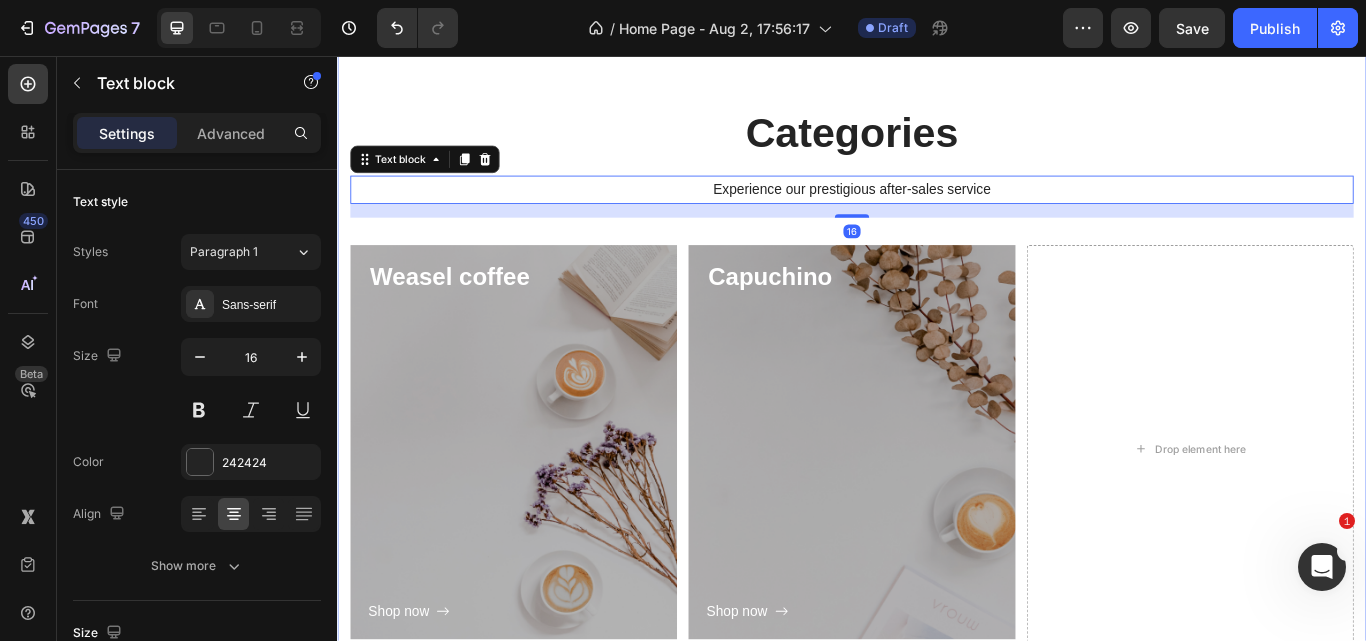 scroll, scrollTop: 1238, scrollLeft: 0, axis: vertical 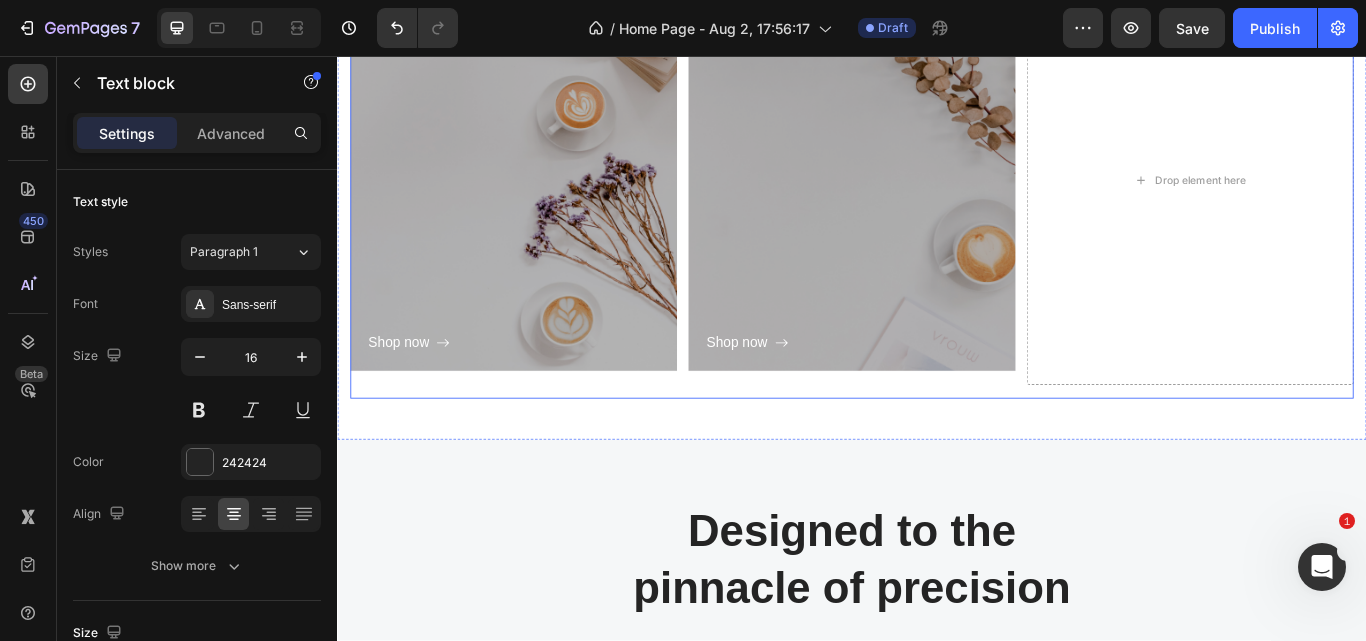 click on "Weasel coffee Heading
Shop now Button Row Hero Banner Capuchino Heading
Shop now Button Row Hero Banner
Drop element here Row" at bounding box center [937, 202] 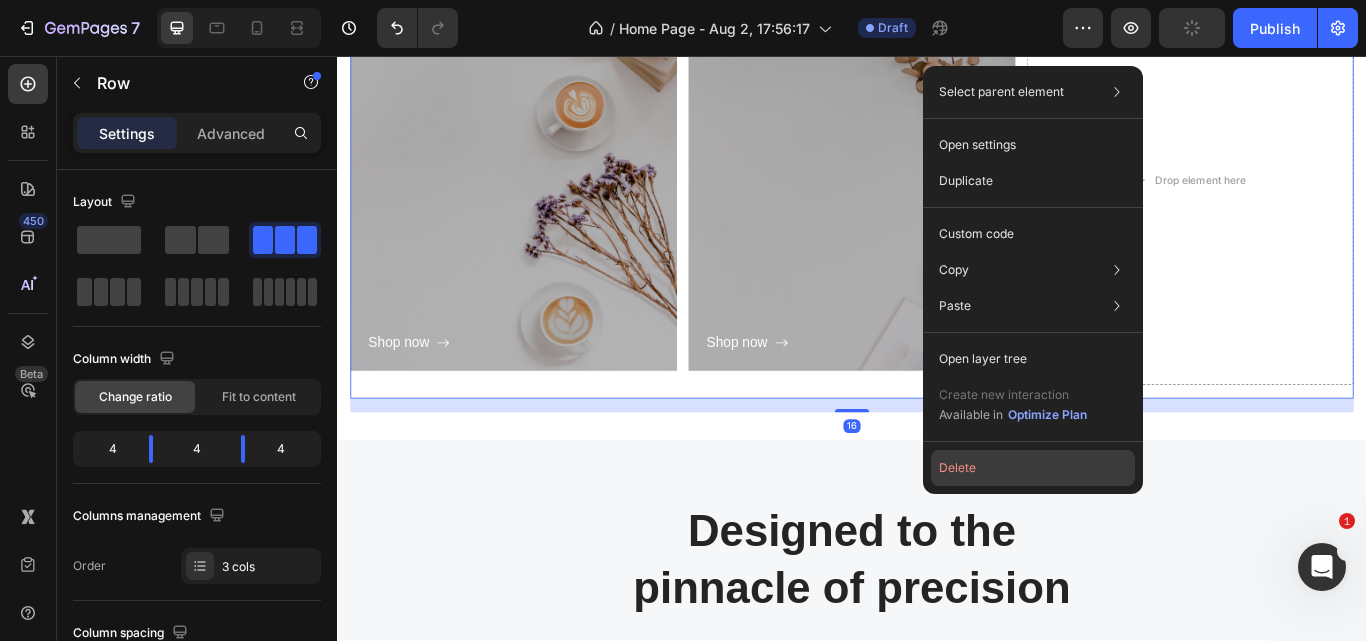 click on "Delete" 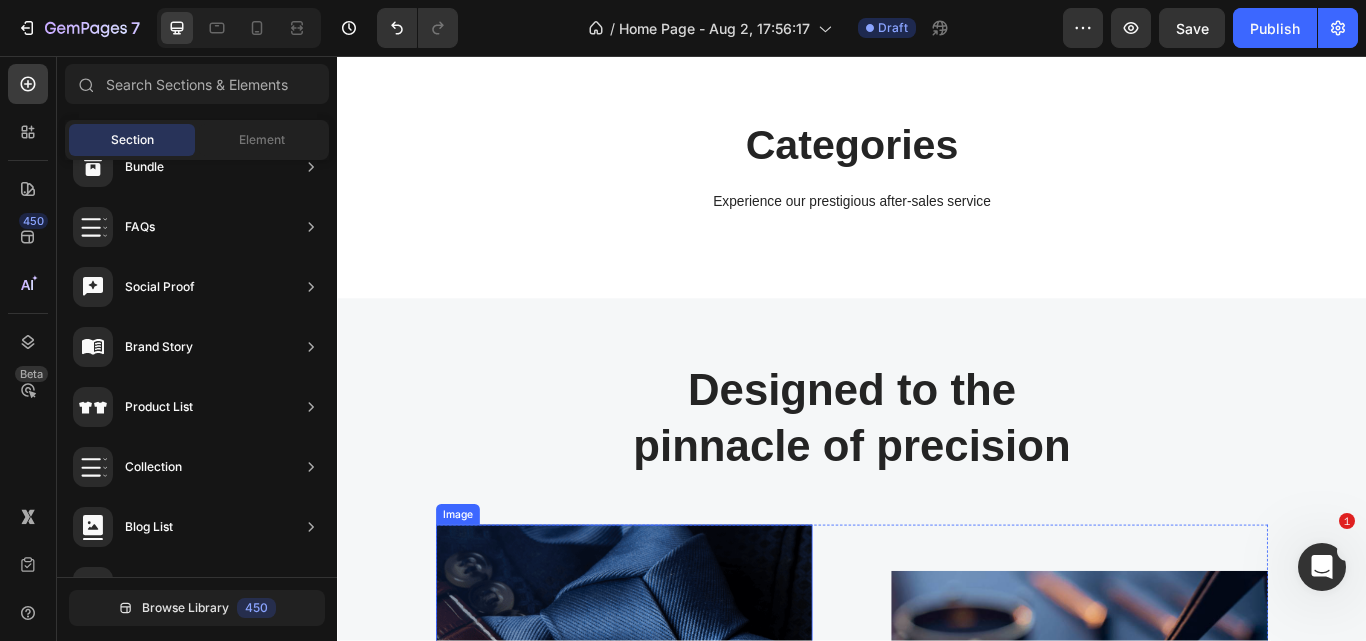 scroll, scrollTop: 562, scrollLeft: 0, axis: vertical 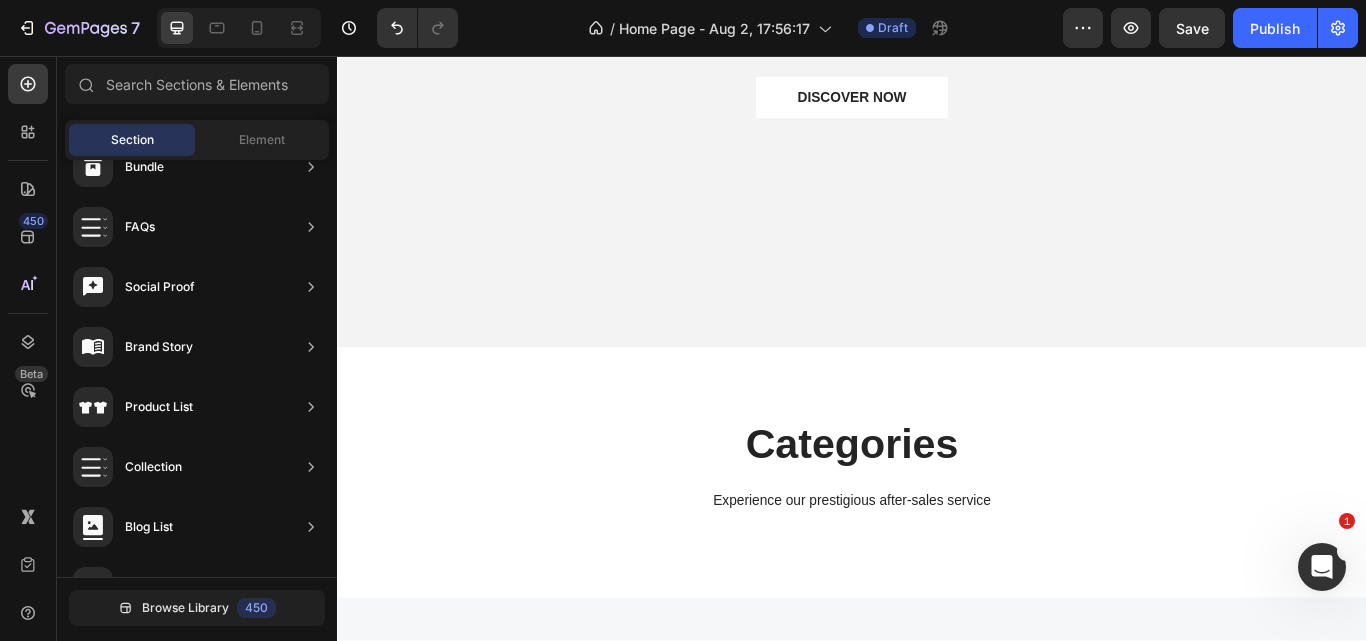 click on "Section Element" at bounding box center [197, 140] 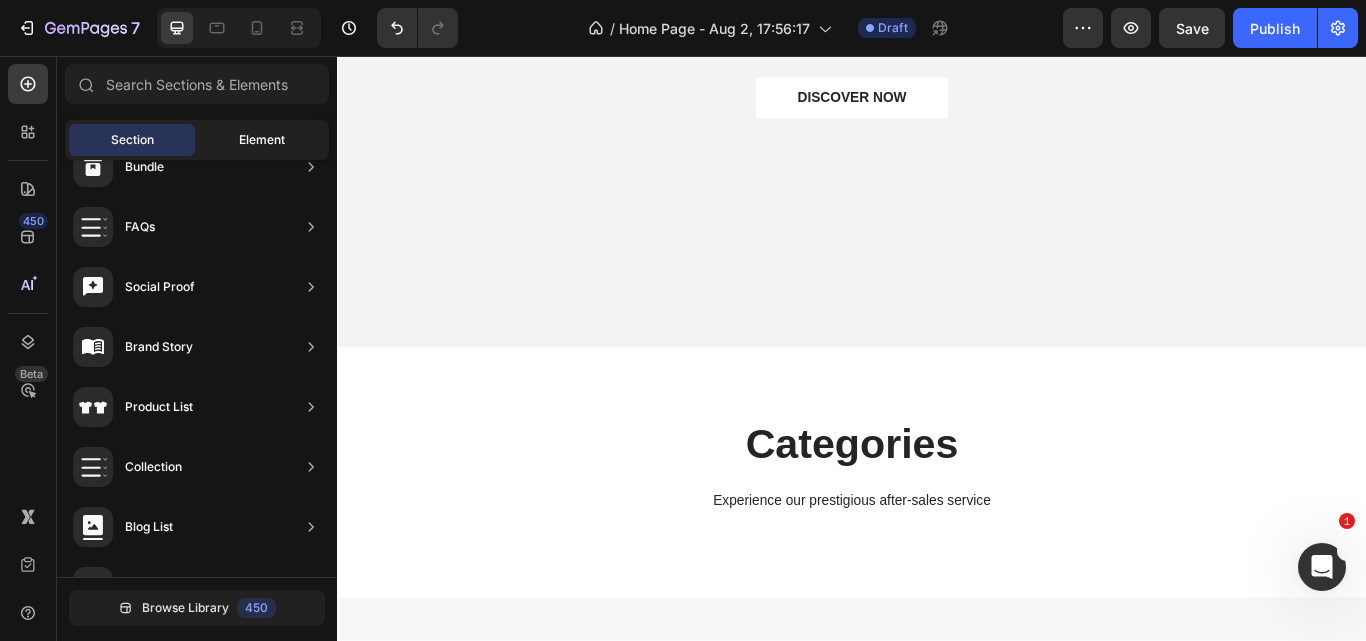 click on "Element" at bounding box center [262, 140] 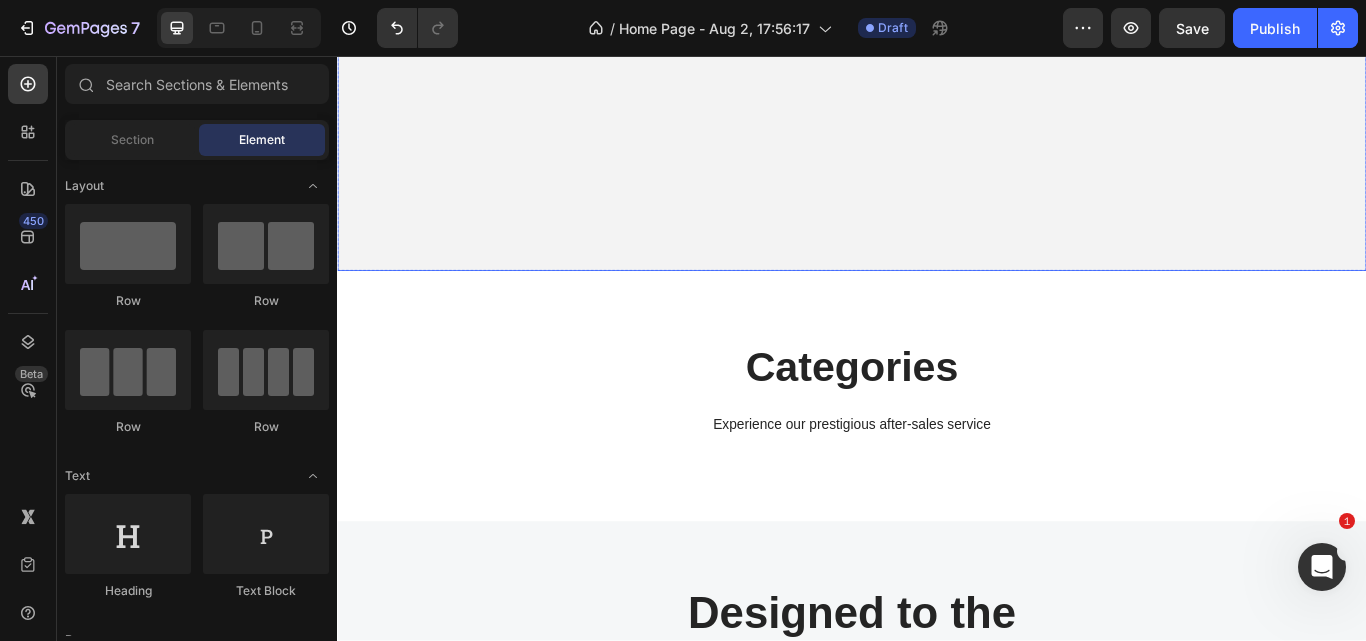 scroll, scrollTop: 650, scrollLeft: 0, axis: vertical 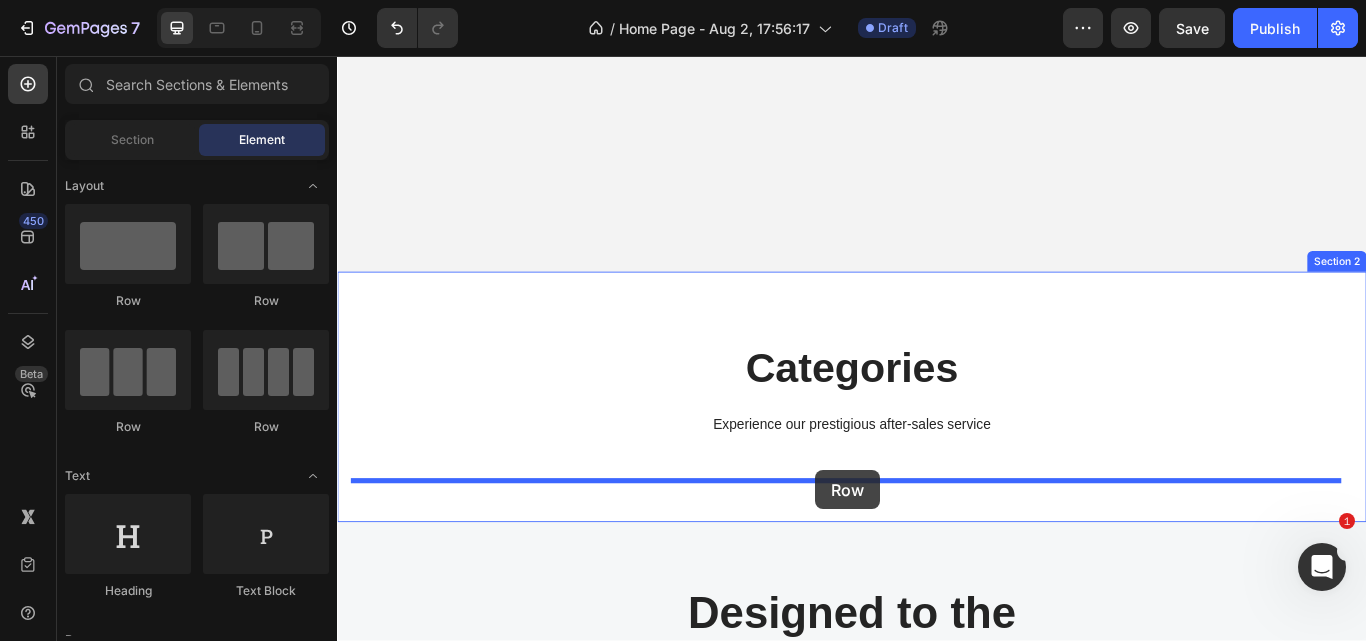 drag, startPoint x: 471, startPoint y: 332, endPoint x: 894, endPoint y: 538, distance: 470.49442 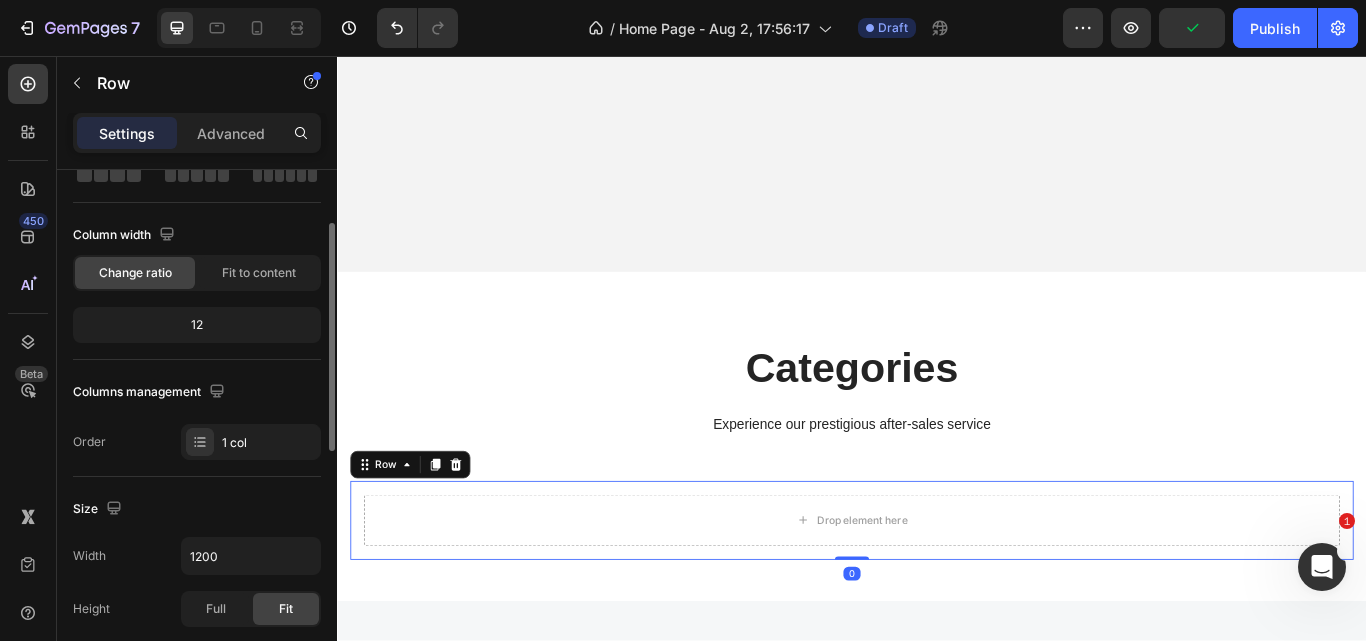 scroll, scrollTop: 0, scrollLeft: 0, axis: both 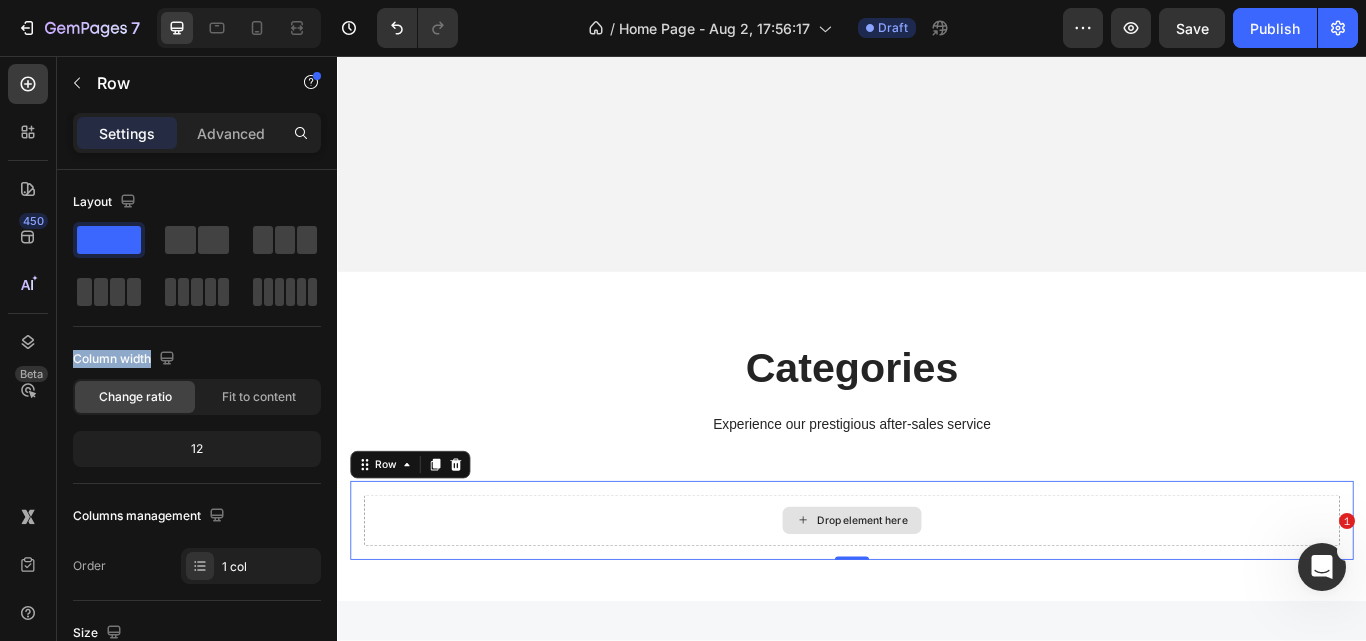 drag, startPoint x: 524, startPoint y: 358, endPoint x: 908, endPoint y: 594, distance: 450.72388 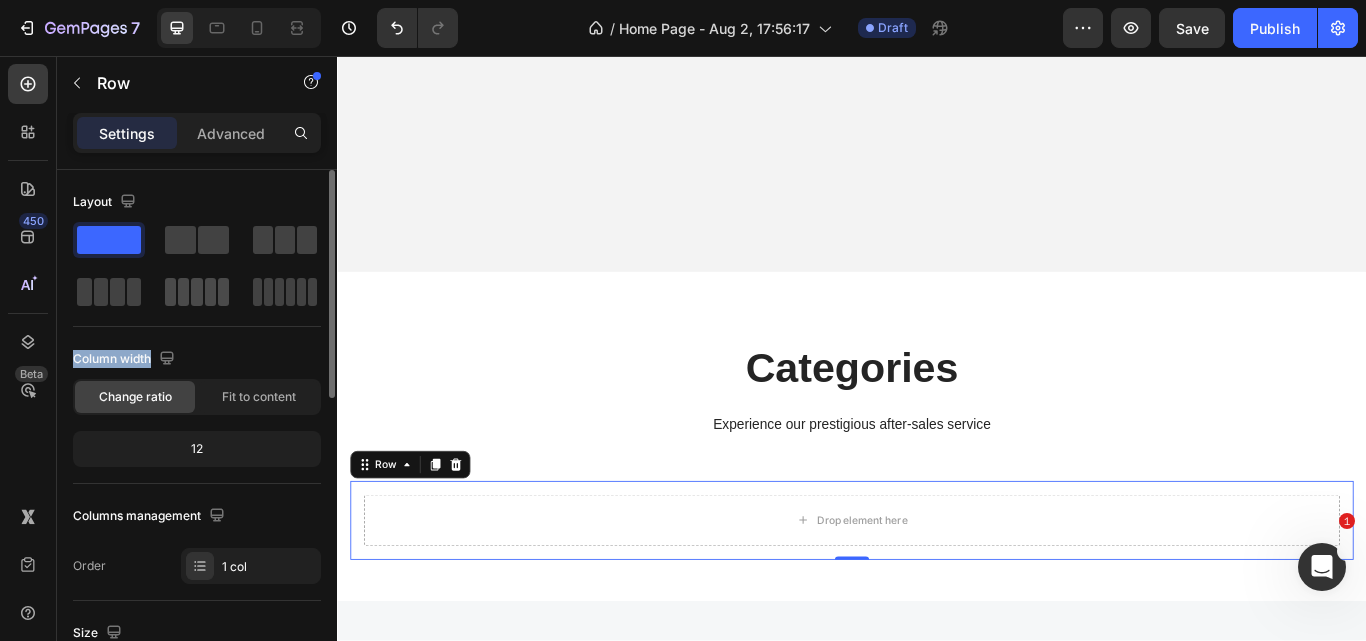 click 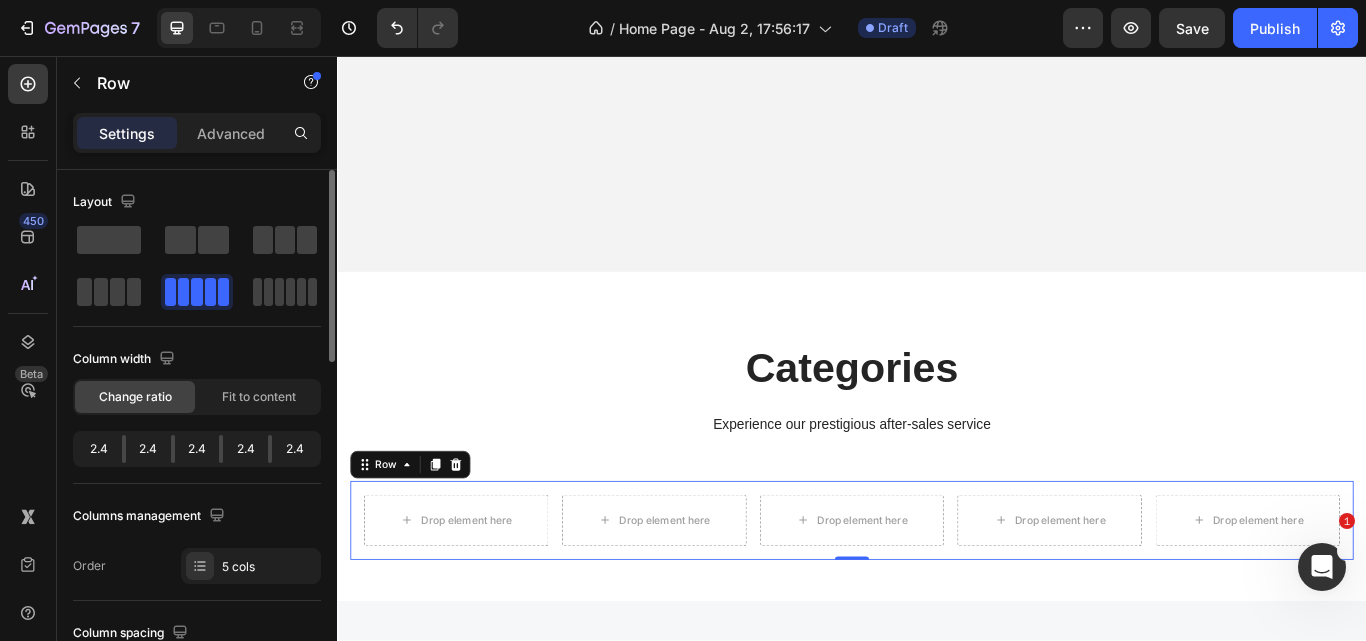 click on "Layout Column width Change ratio Fit to content 2.4 2.4 2.4 2.4 2.4 Columns management Order 5 cols" at bounding box center [197, 385] 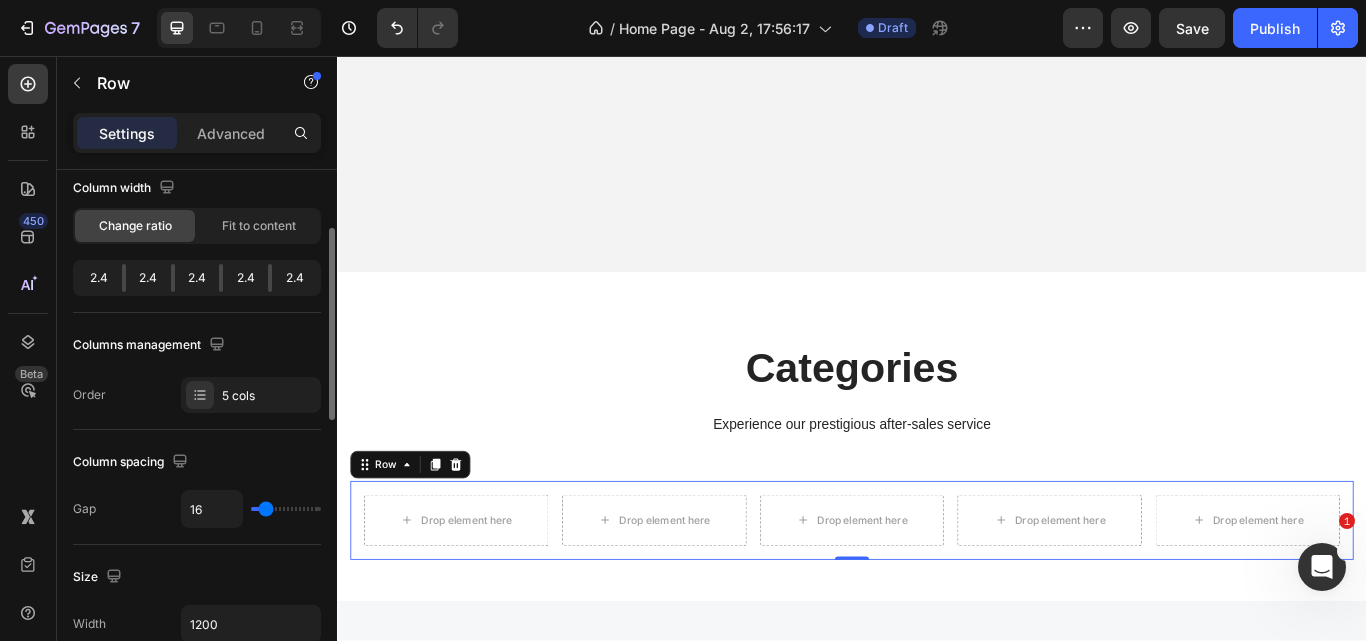 scroll, scrollTop: 168, scrollLeft: 0, axis: vertical 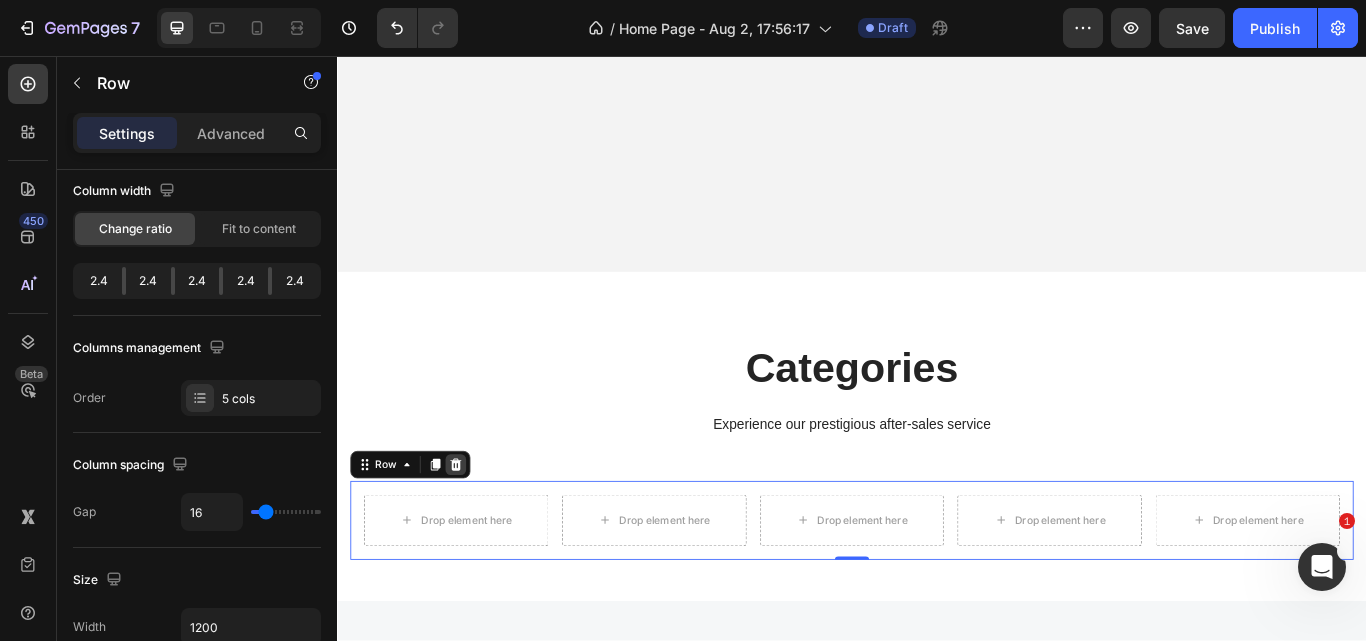 click 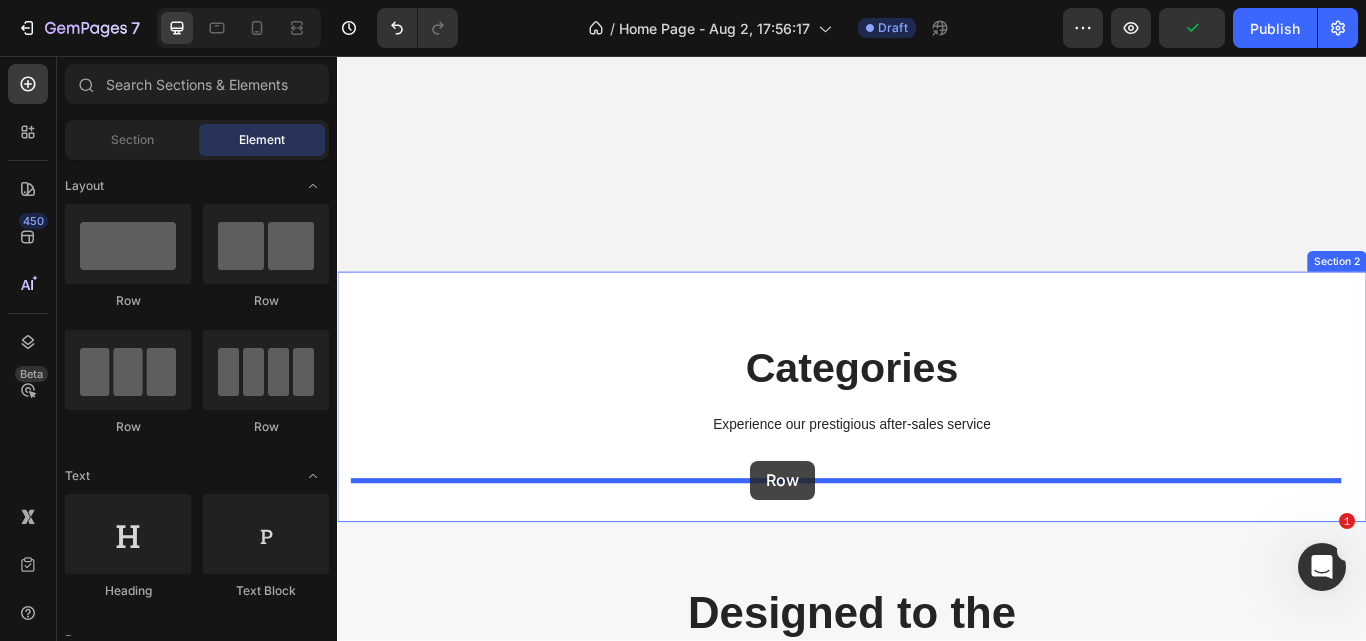 drag, startPoint x: 626, startPoint y: 483, endPoint x: 819, endPoint y: 528, distance: 198.17668 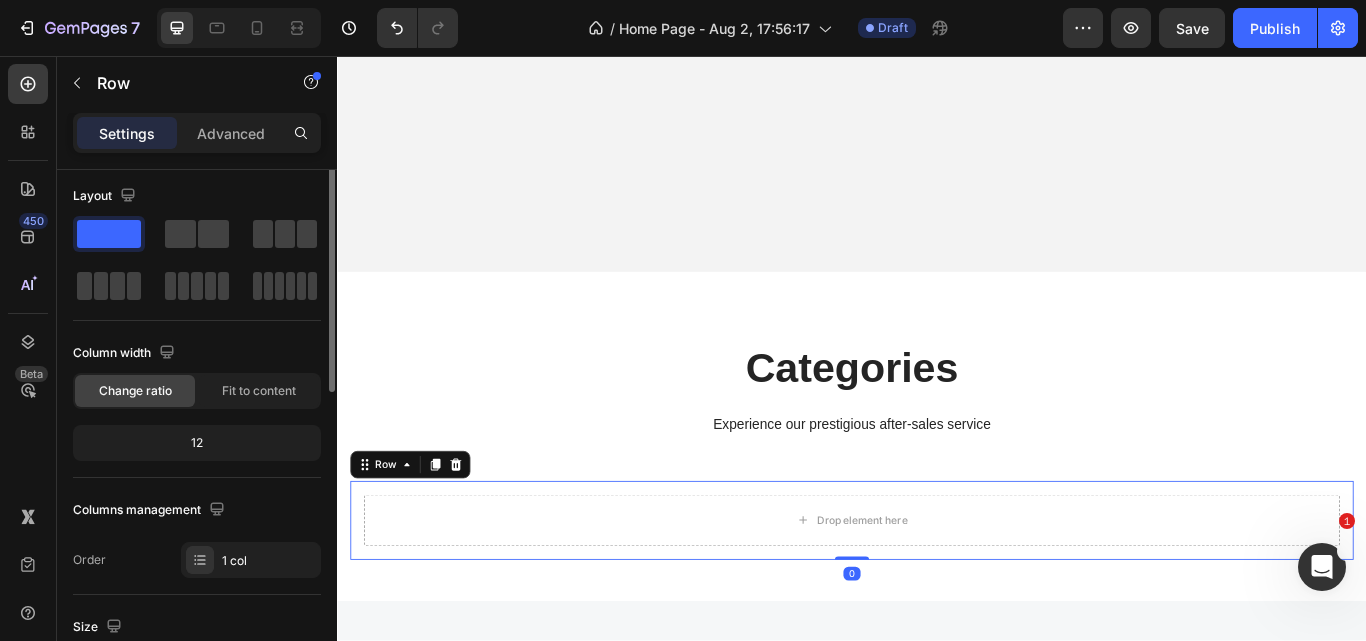 scroll, scrollTop: 0, scrollLeft: 0, axis: both 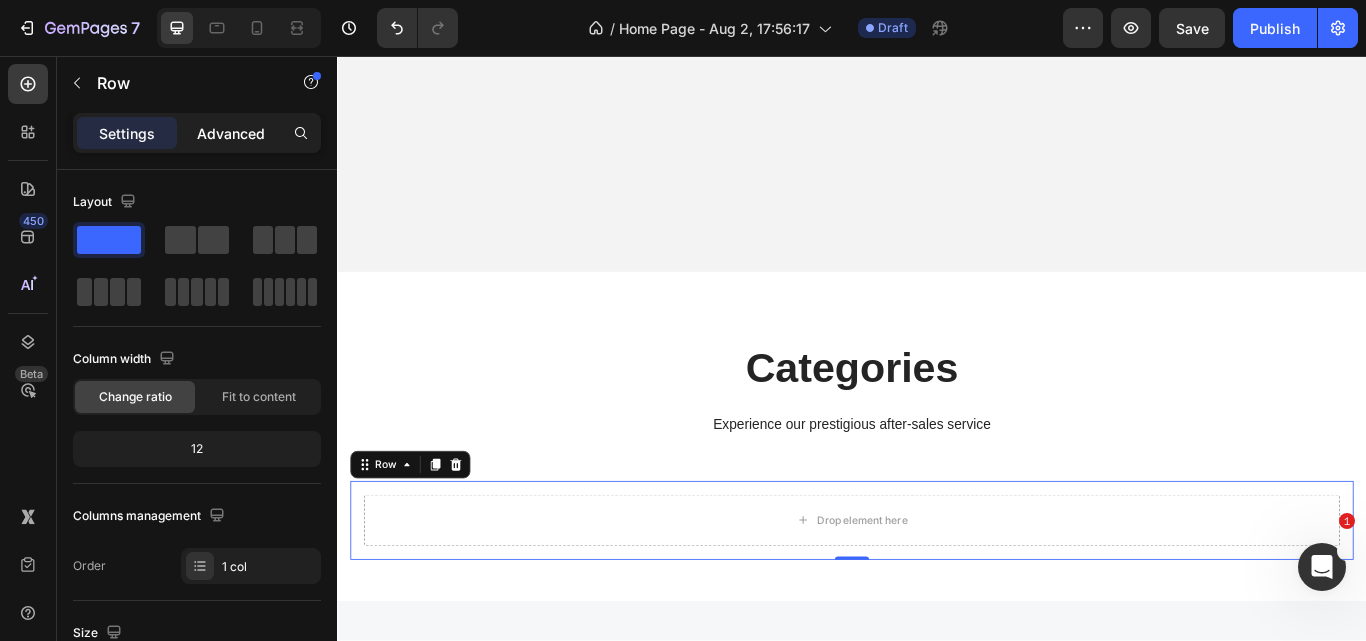 click on "Advanced" at bounding box center [231, 133] 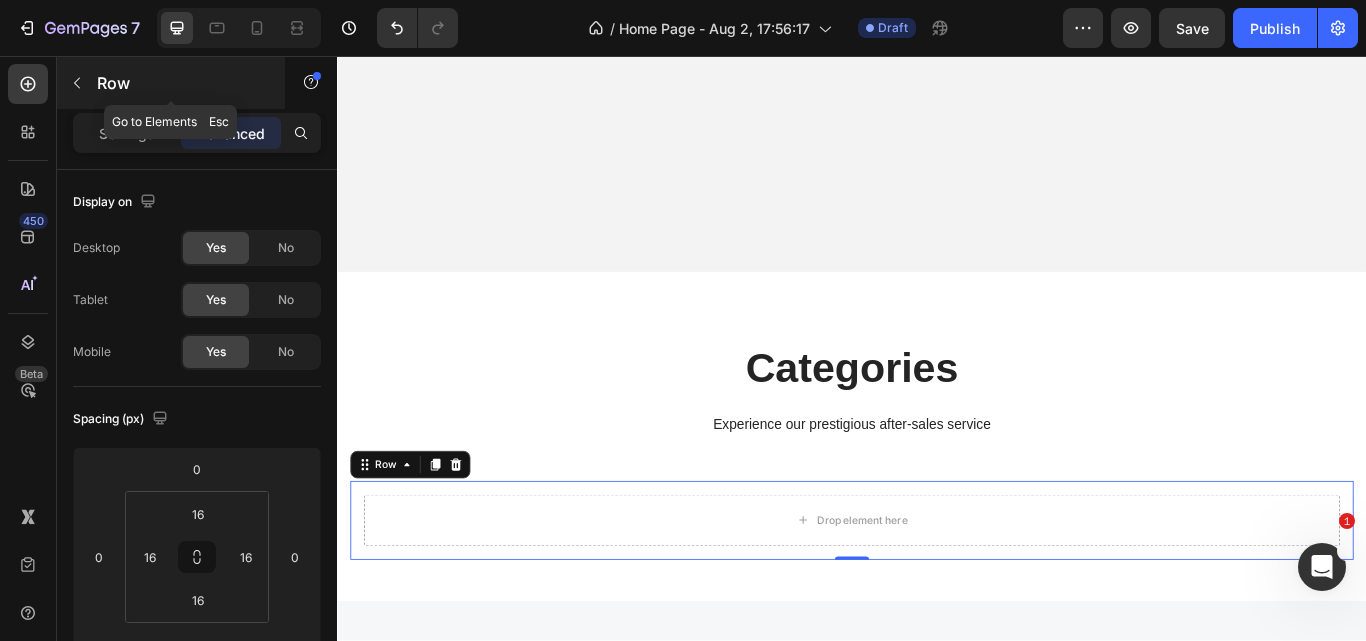 click at bounding box center [77, 83] 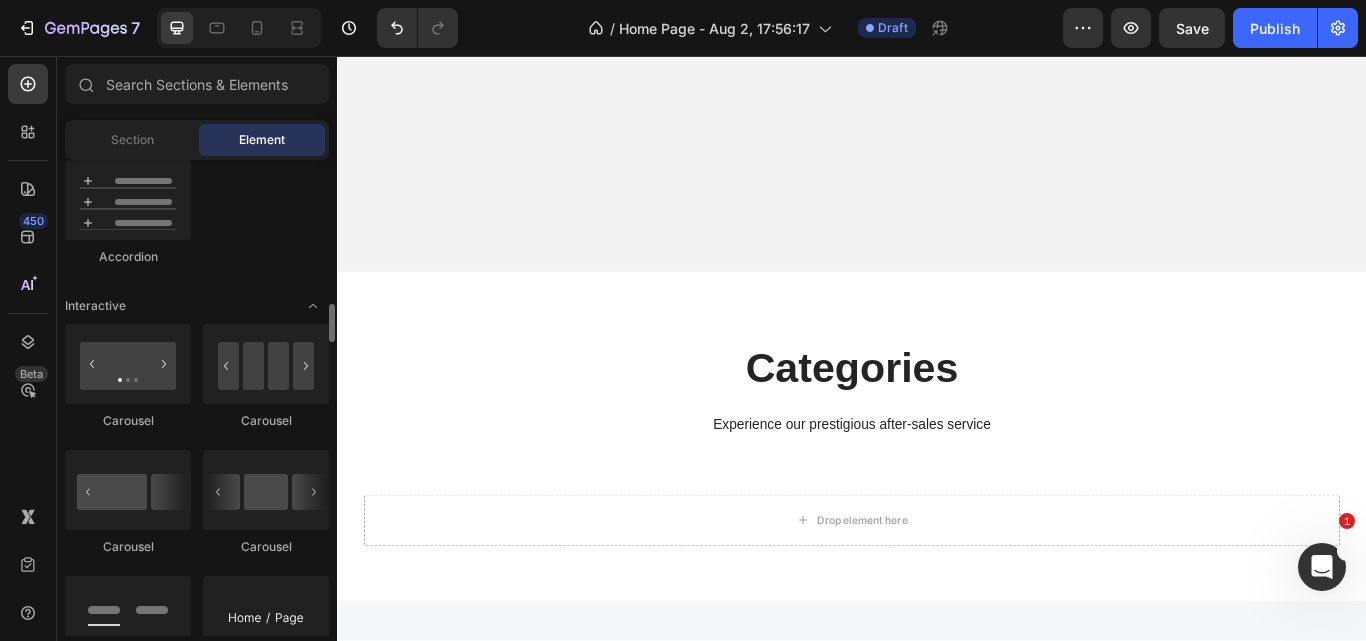 scroll, scrollTop: 1882, scrollLeft: 0, axis: vertical 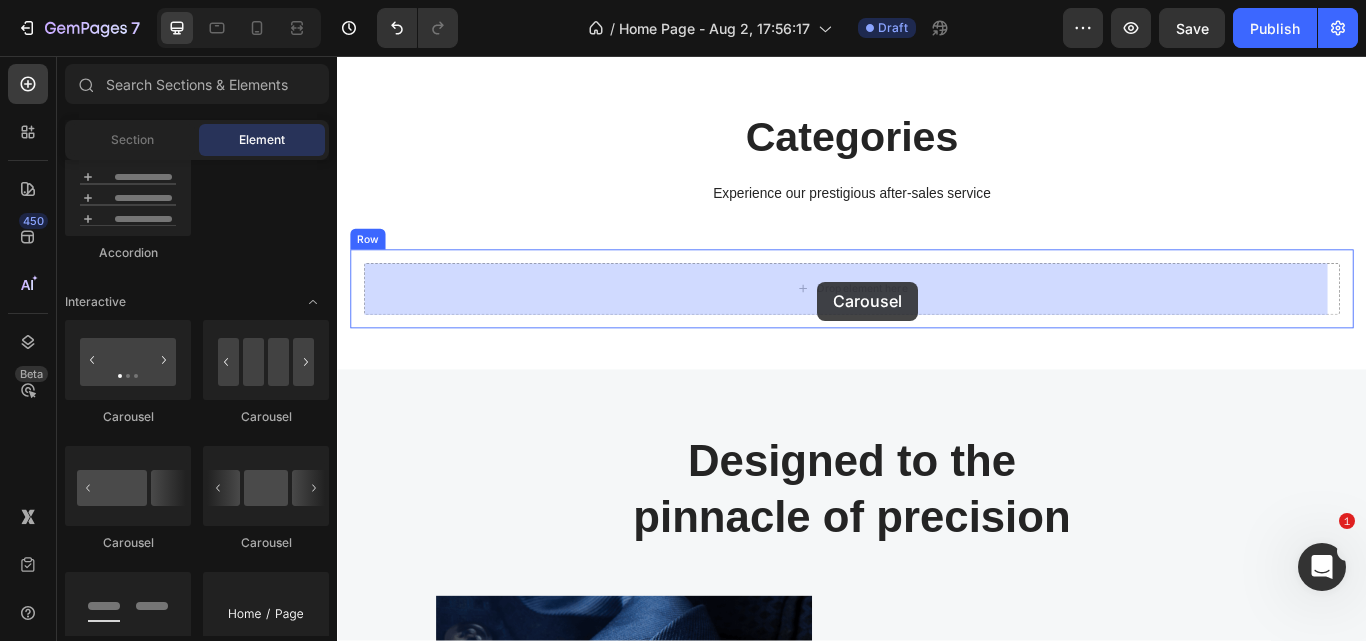 drag, startPoint x: 654, startPoint y: 410, endPoint x: 897, endPoint y: 319, distance: 259.48026 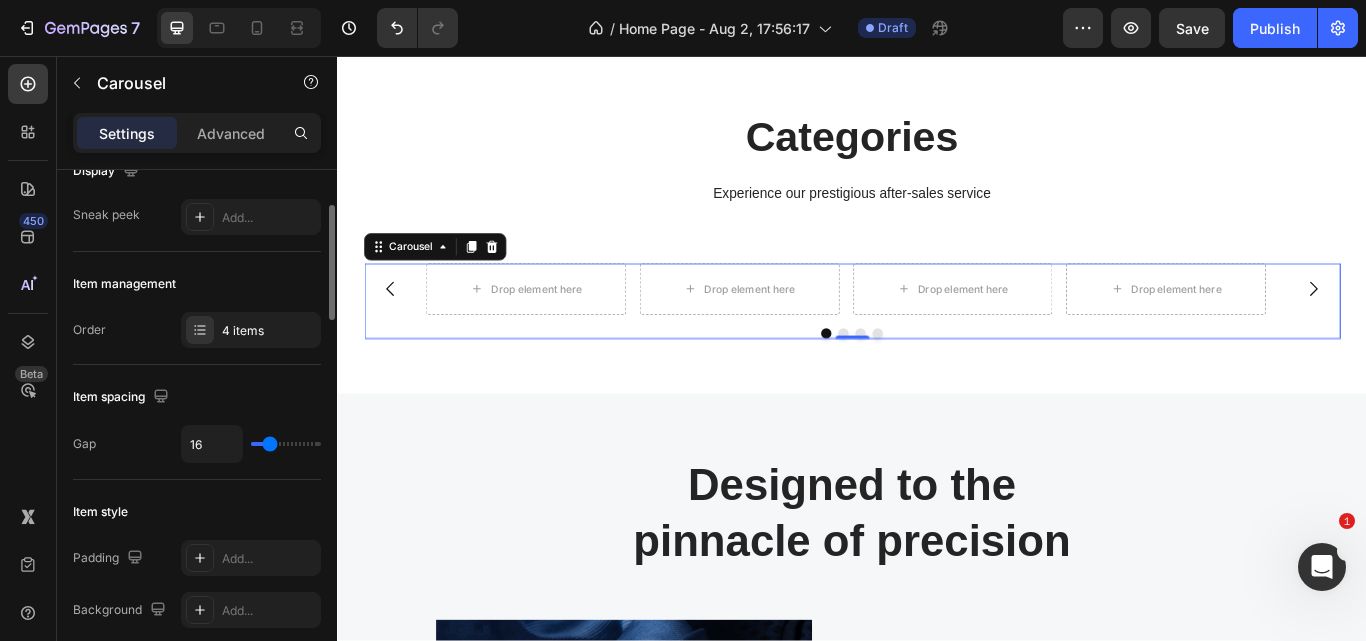 scroll, scrollTop: 170, scrollLeft: 0, axis: vertical 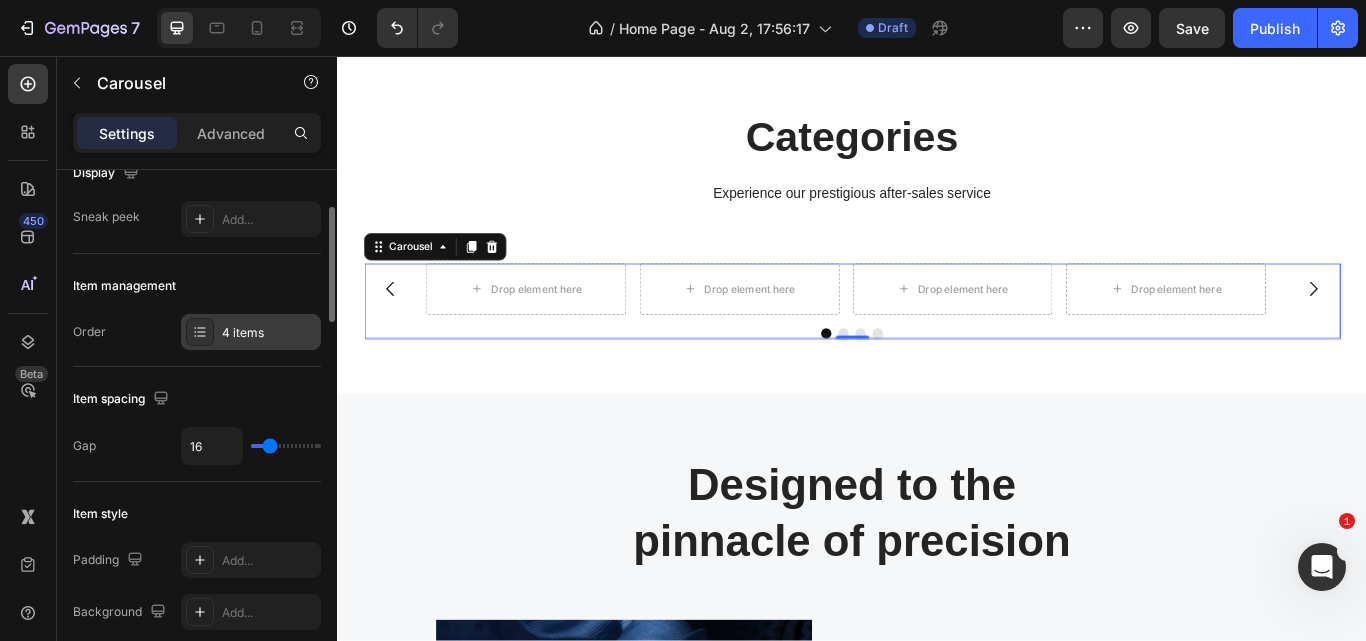 click at bounding box center (200, 332) 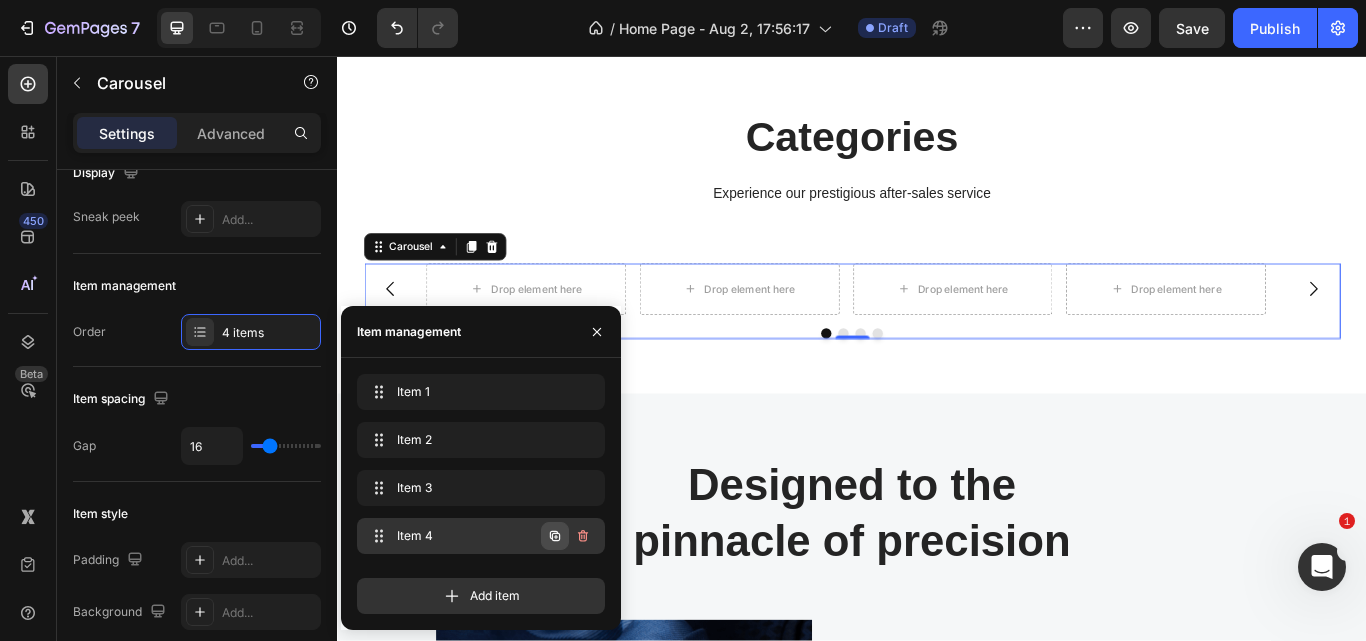 click 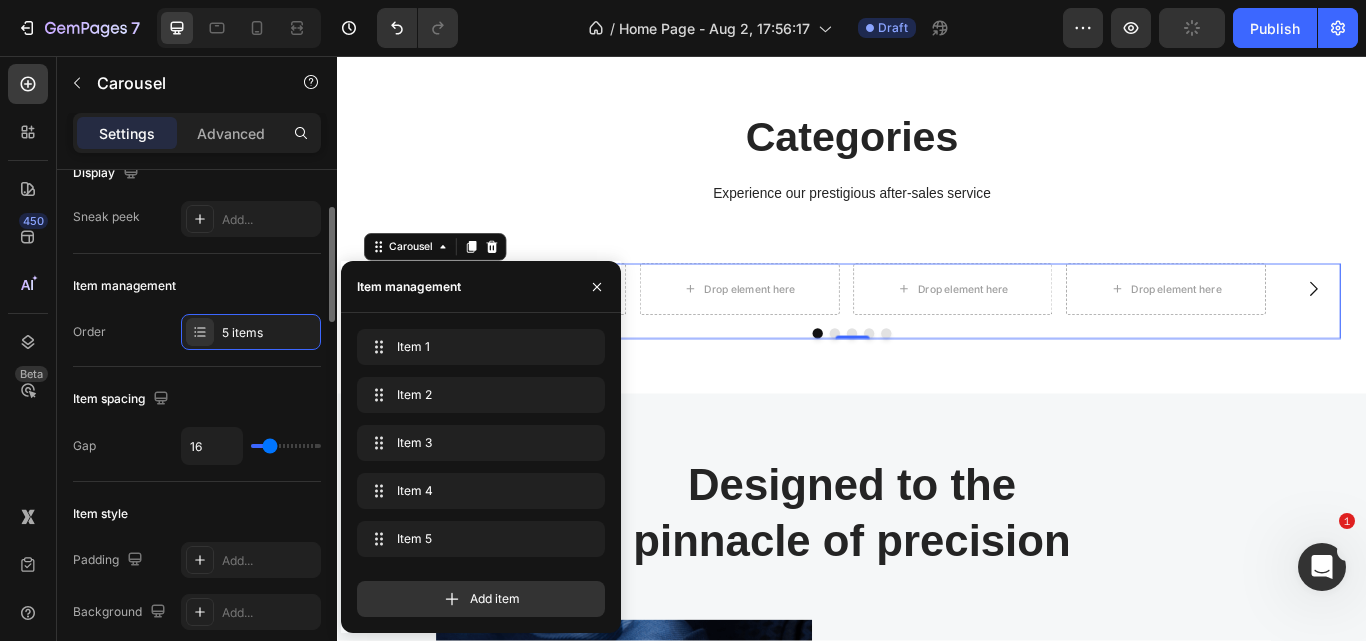 click on "Item management Order 5 items" 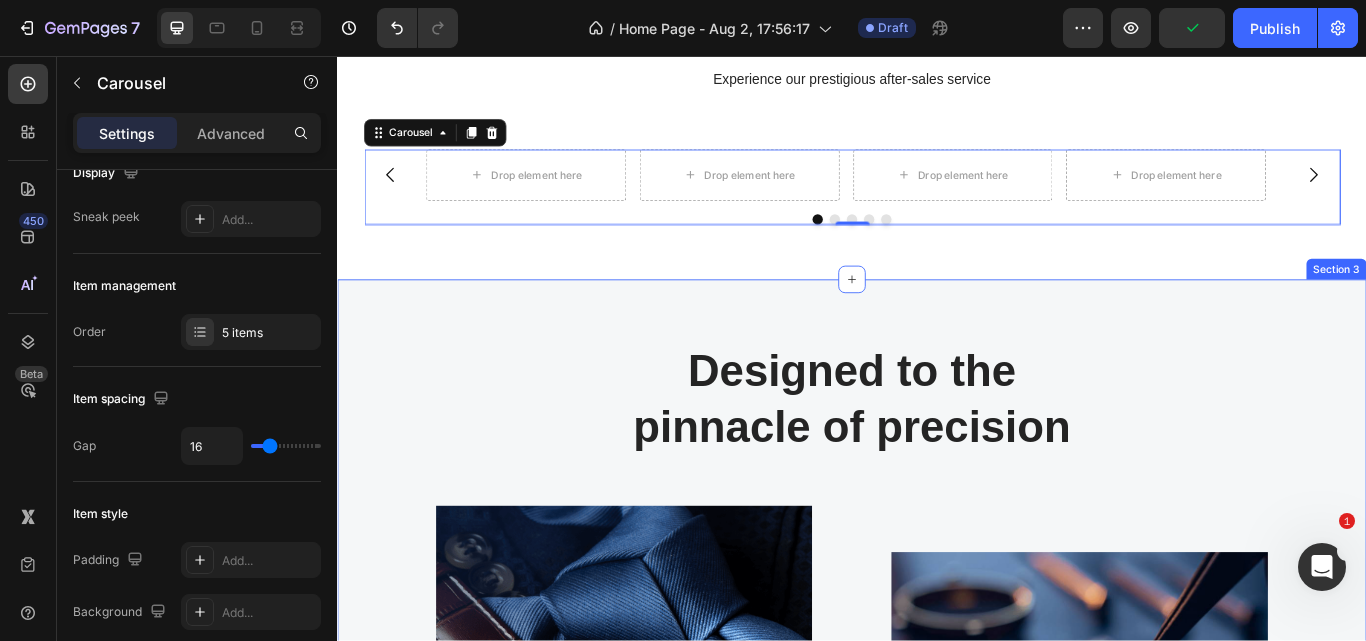 scroll, scrollTop: 971, scrollLeft: 0, axis: vertical 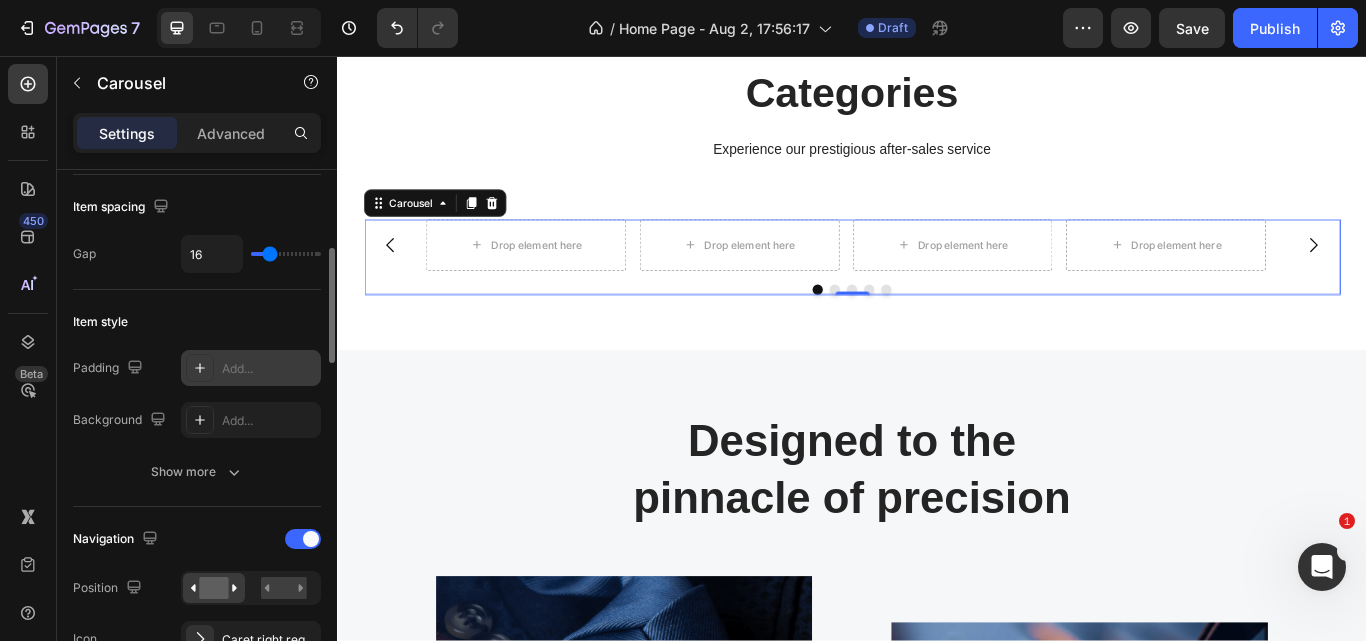 click on "Add..." at bounding box center (269, 369) 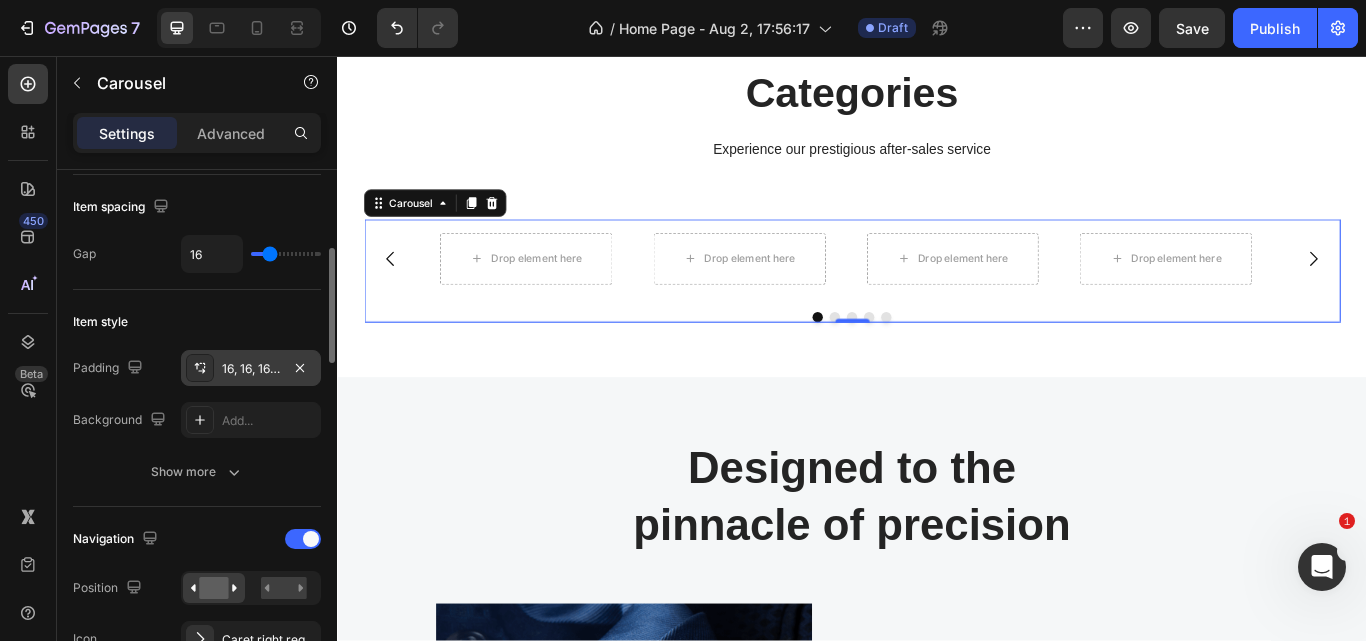 click on "Item style" at bounding box center (197, 322) 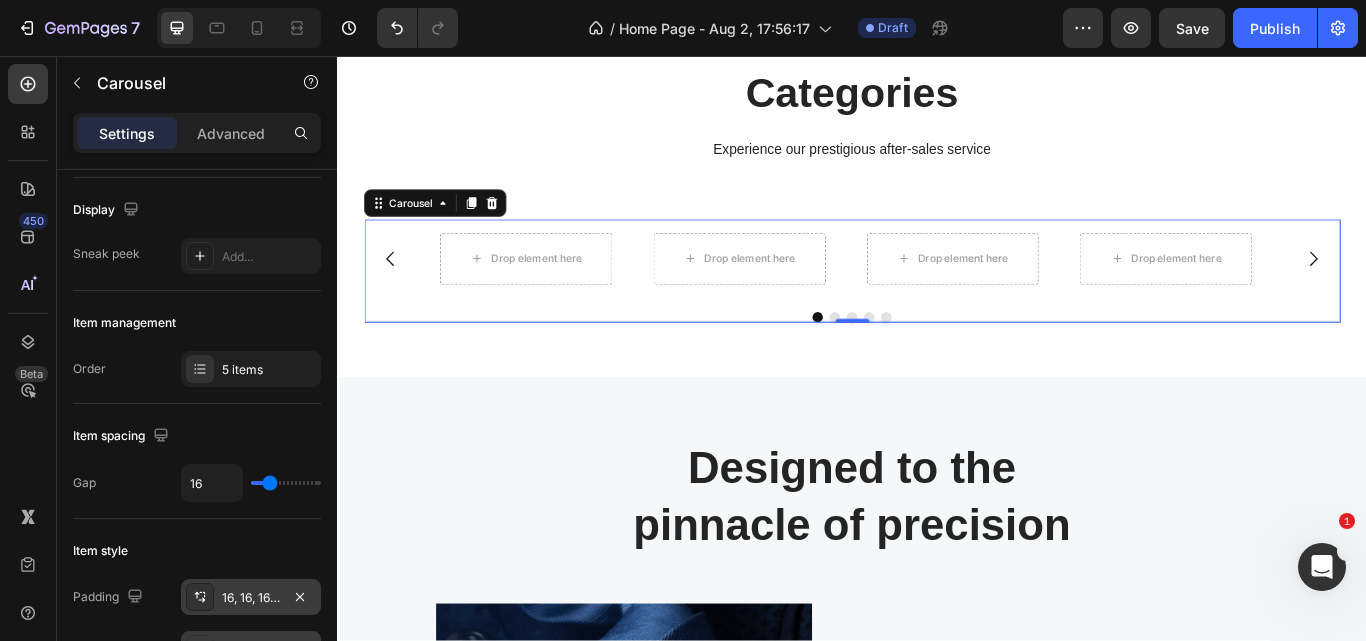 scroll, scrollTop: 0, scrollLeft: 0, axis: both 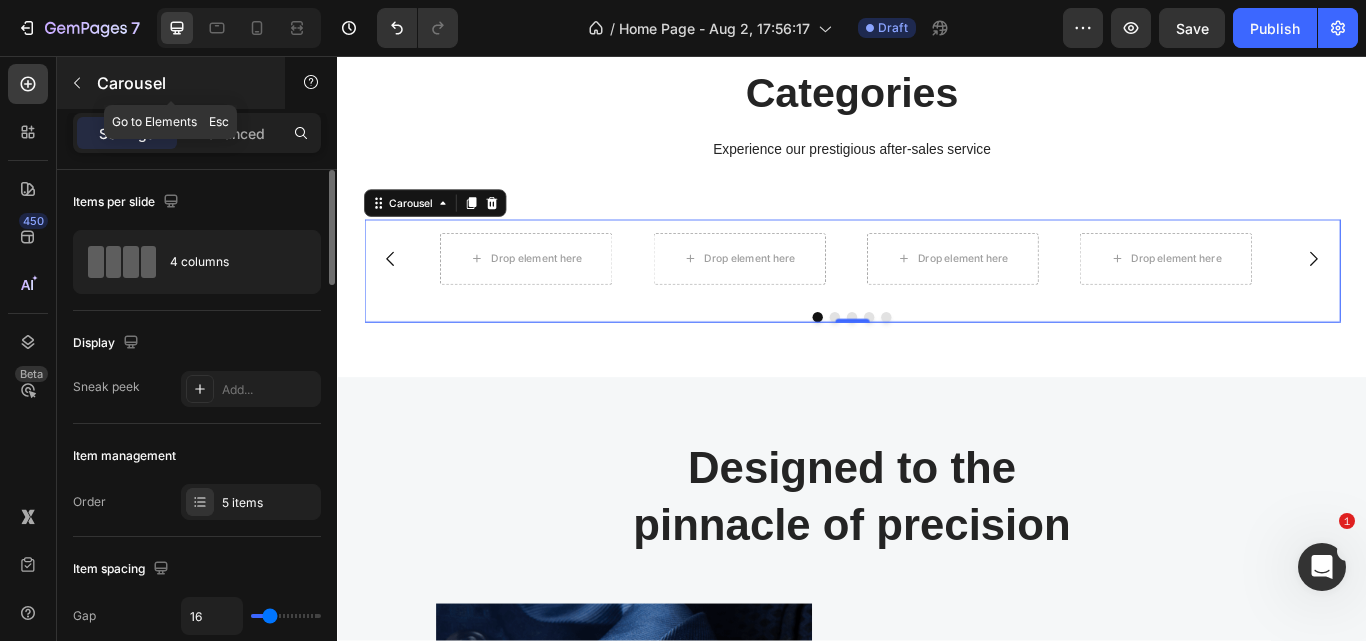 click at bounding box center (77, 83) 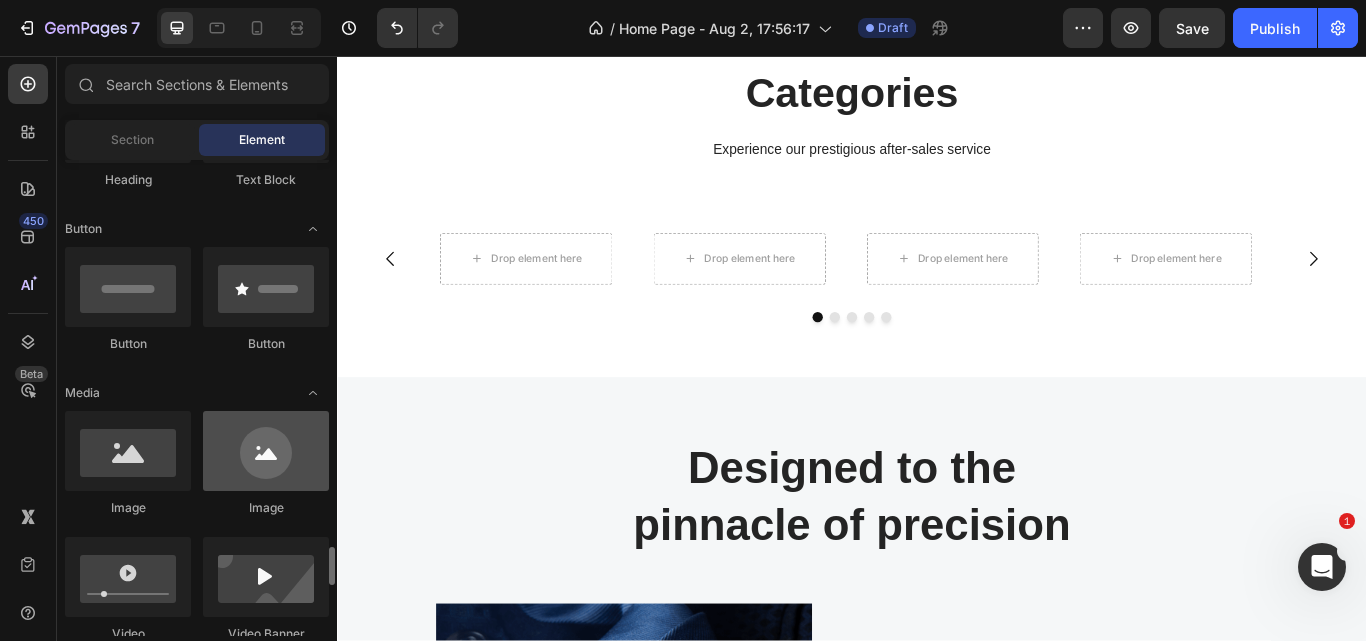 scroll, scrollTop: 785, scrollLeft: 0, axis: vertical 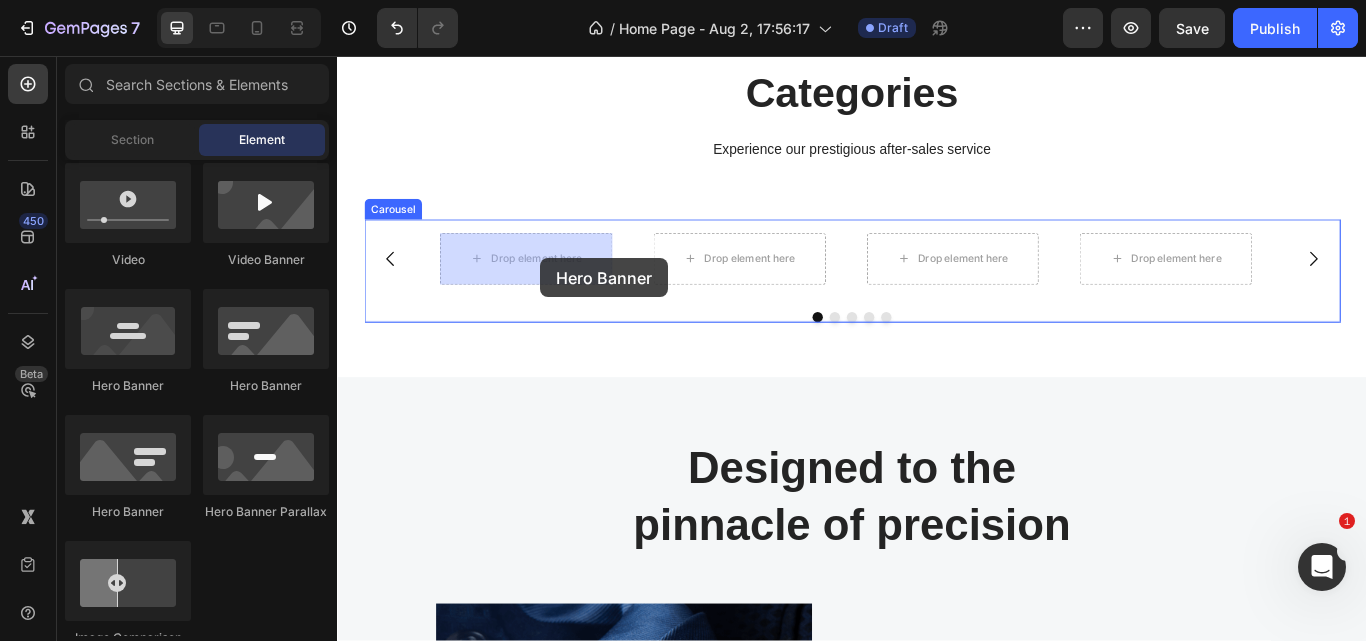 drag, startPoint x: 514, startPoint y: 525, endPoint x: 574, endPoint y: 292, distance: 240.60133 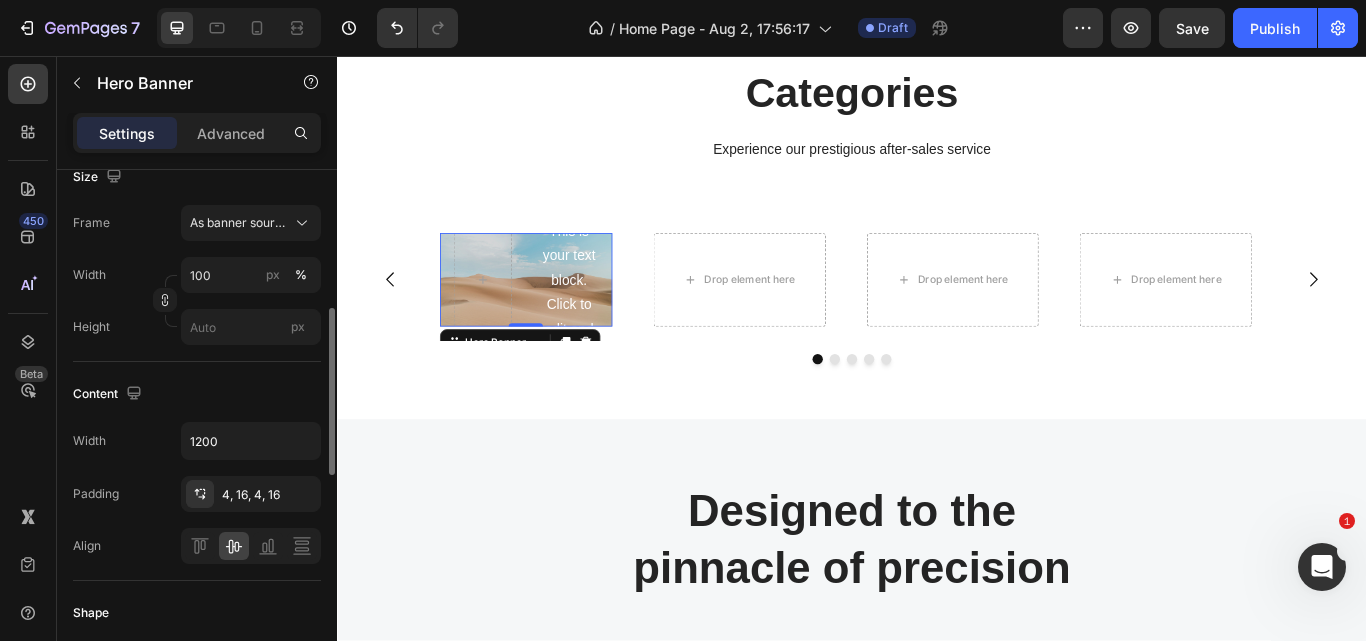 scroll, scrollTop: 0, scrollLeft: 0, axis: both 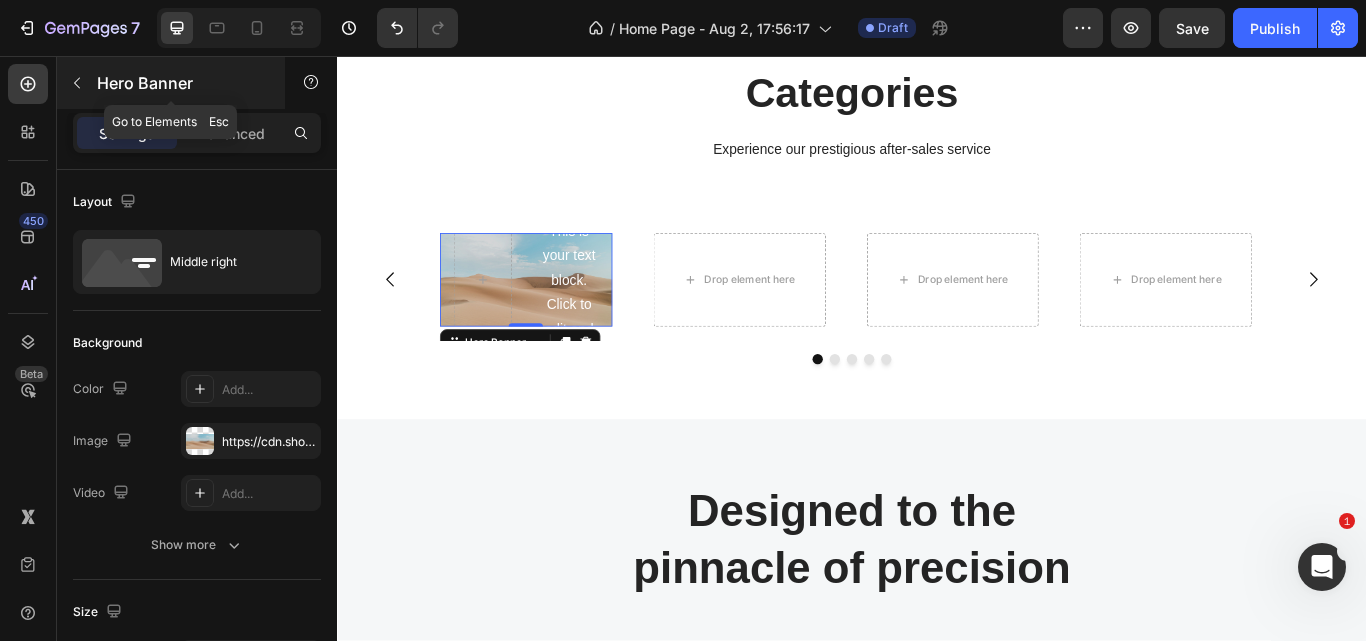 click at bounding box center [77, 83] 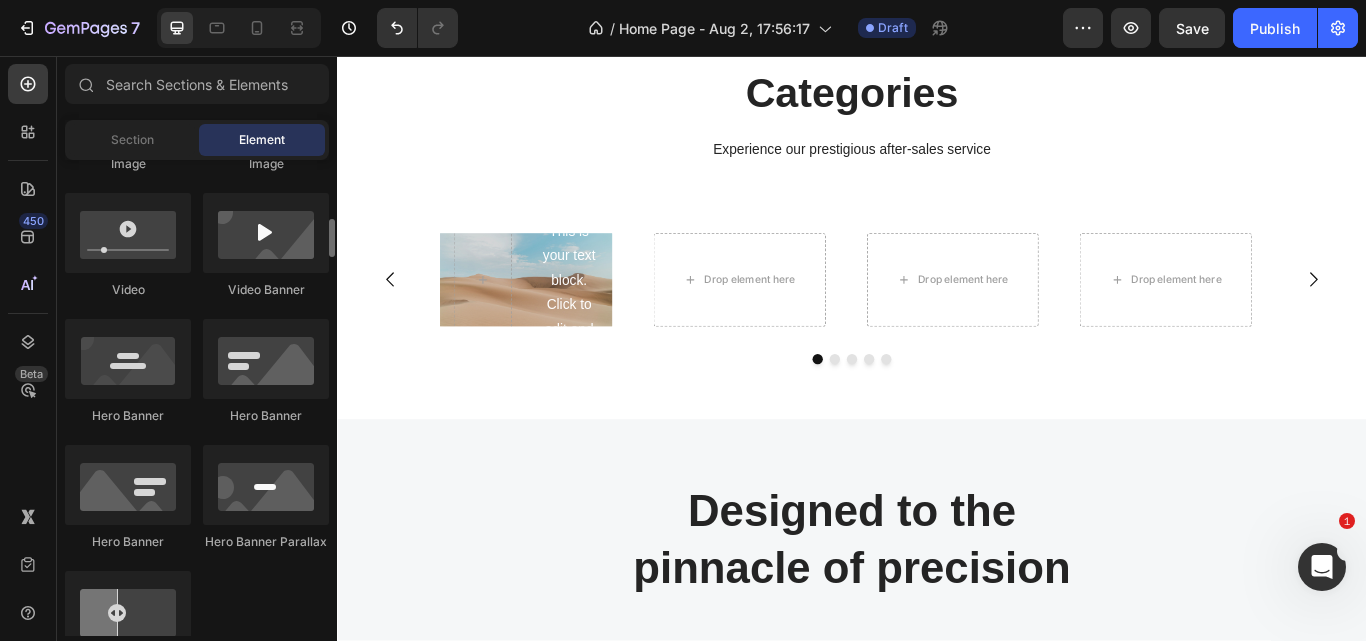 scroll, scrollTop: 754, scrollLeft: 0, axis: vertical 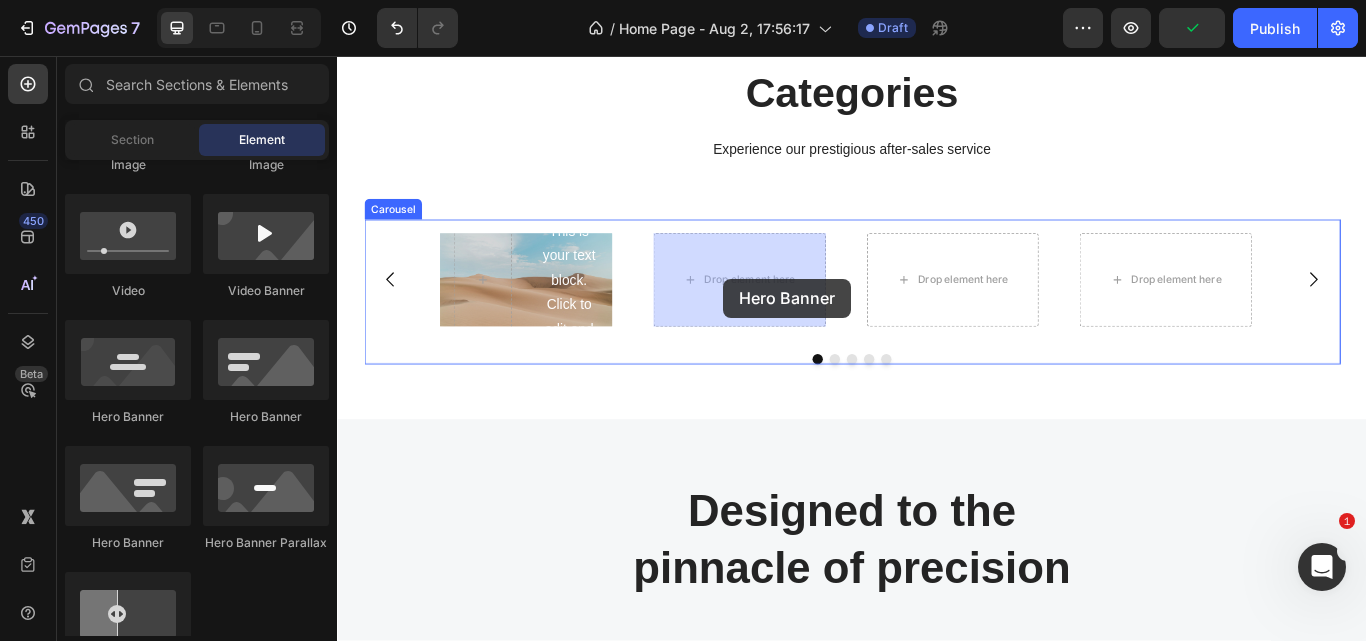 drag, startPoint x: 485, startPoint y: 450, endPoint x: 787, endPoint y: 316, distance: 330.3937 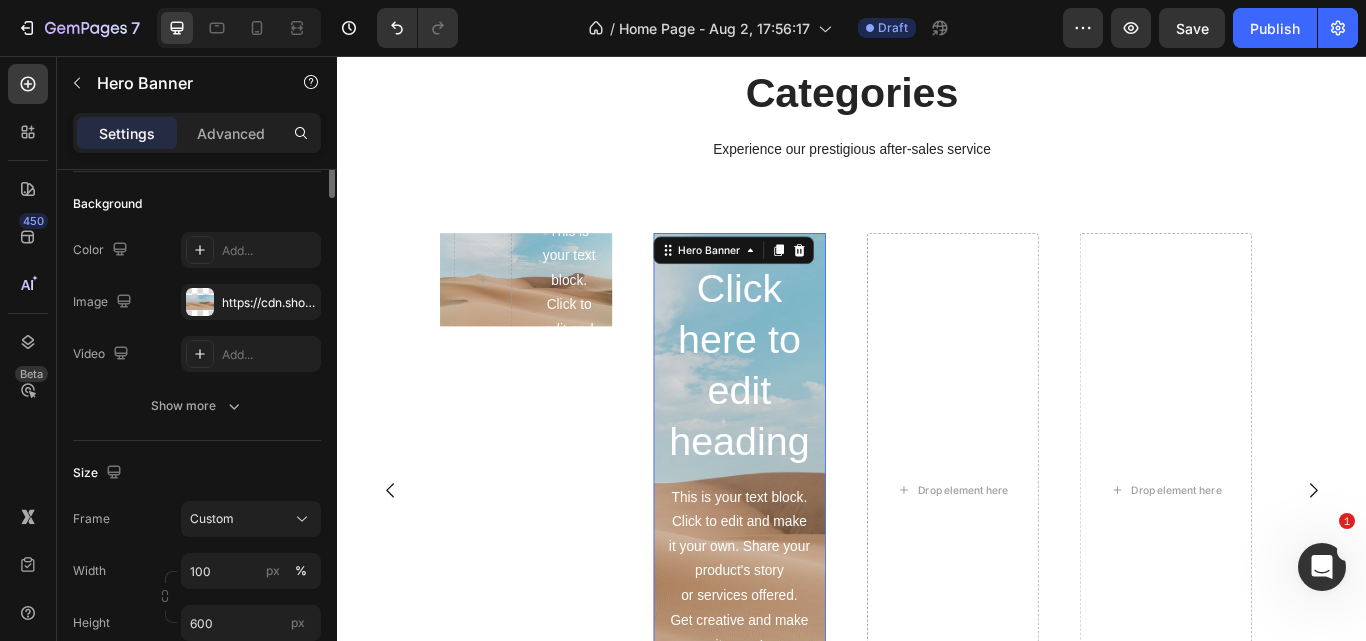 scroll, scrollTop: 0, scrollLeft: 0, axis: both 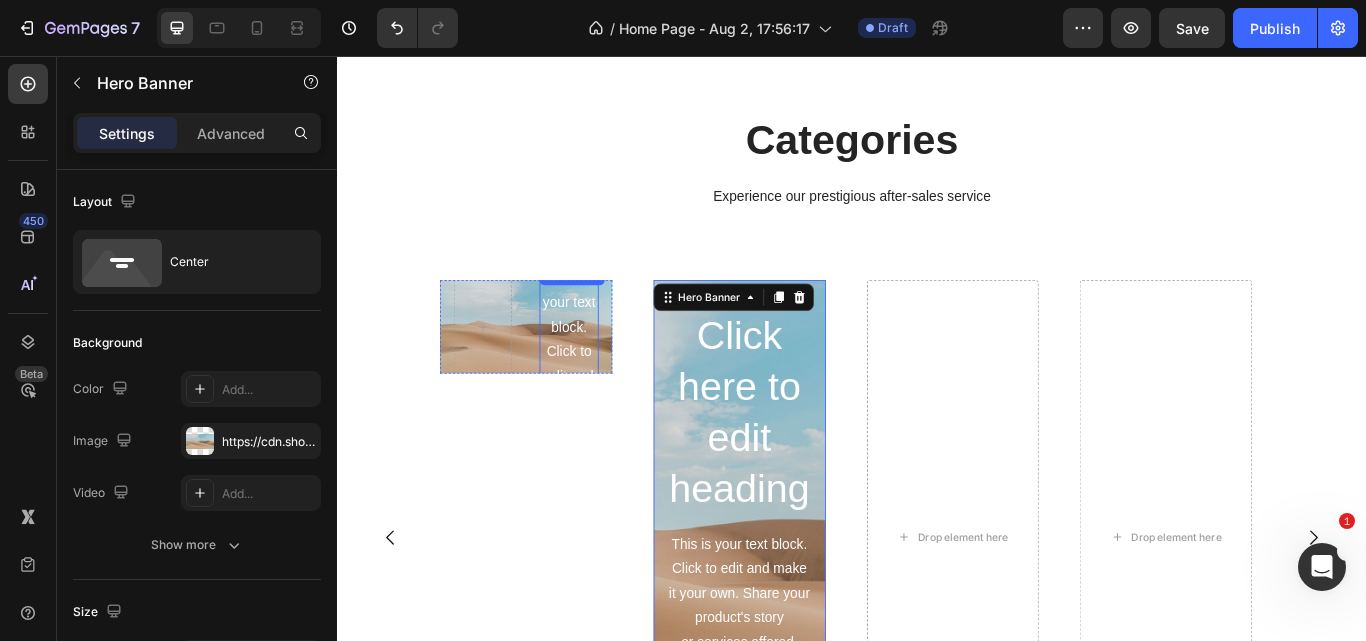 click on "This is your text block. Click to edit and make it your own. Share your                       product's story or services offered. Get creative and make it yours!" at bounding box center (606, 590) 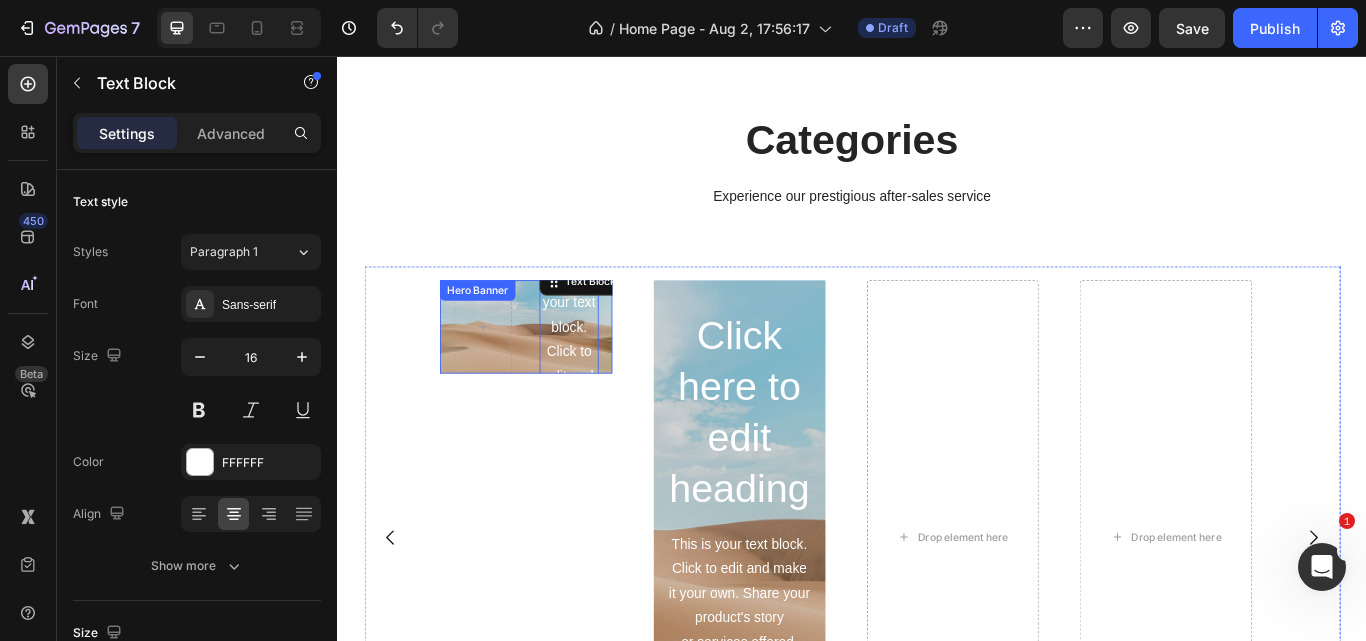 click on "Click here to edit heading Heading This is your text block. Click to edit and make it your own. Share your                       product's story or services offered. Get creative and make it yours! Text Block   16 Get started Button" at bounding box center [556, 373] 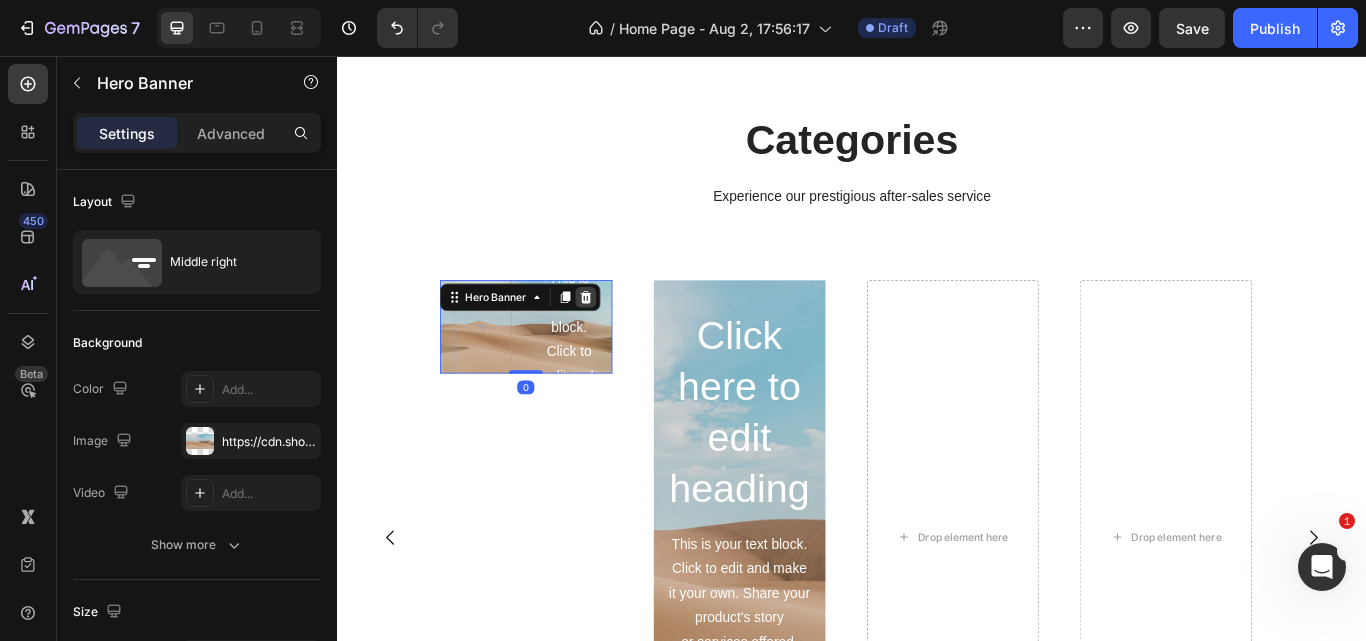 click at bounding box center [626, 338] 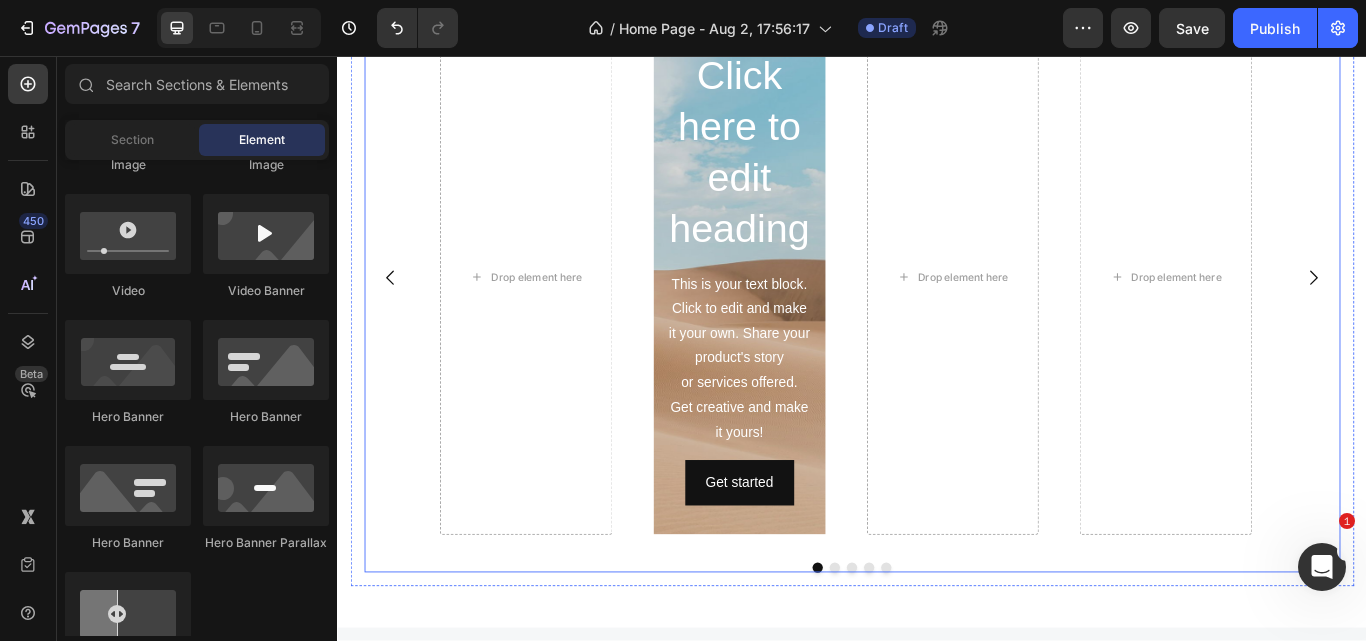 scroll, scrollTop: 1241, scrollLeft: 0, axis: vertical 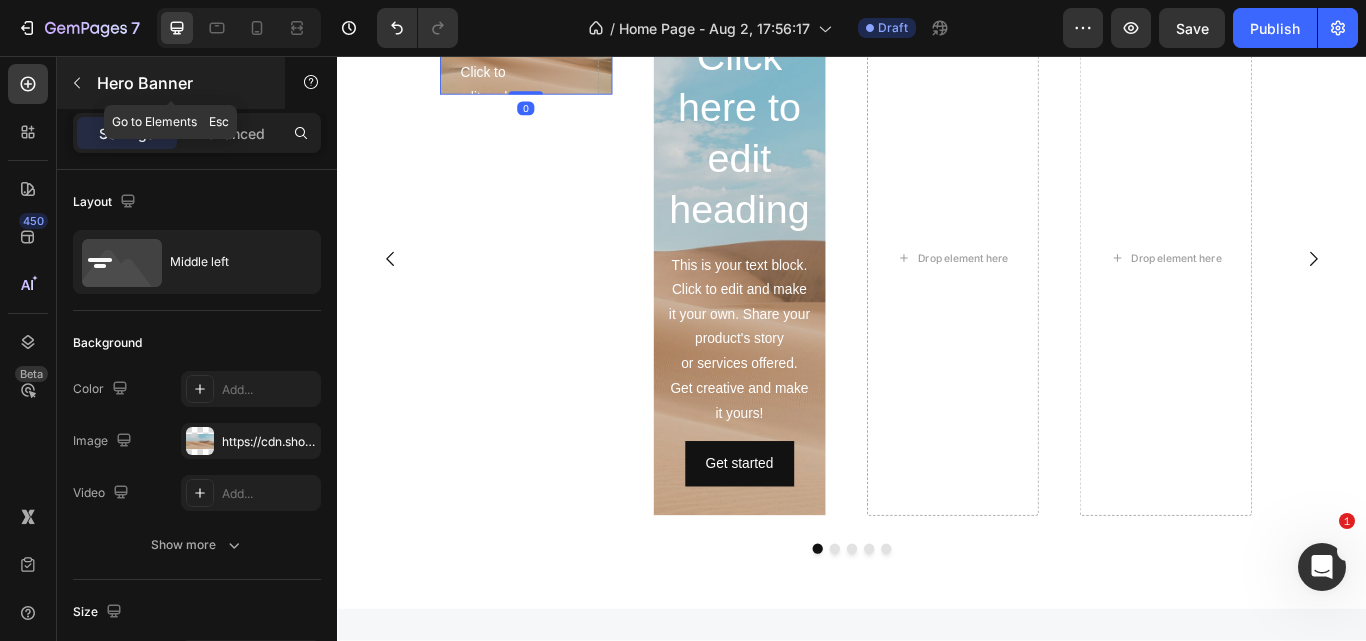 click at bounding box center [77, 83] 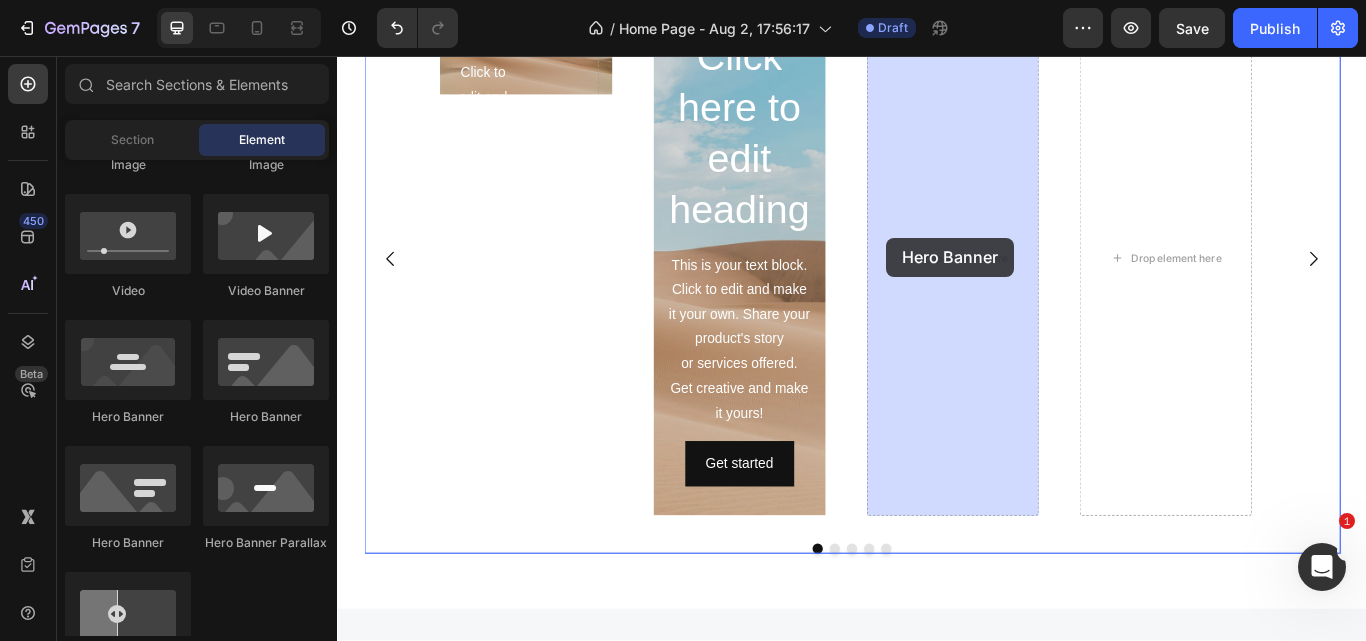 drag, startPoint x: 598, startPoint y: 453, endPoint x: 977, endPoint y: 268, distance: 421.74164 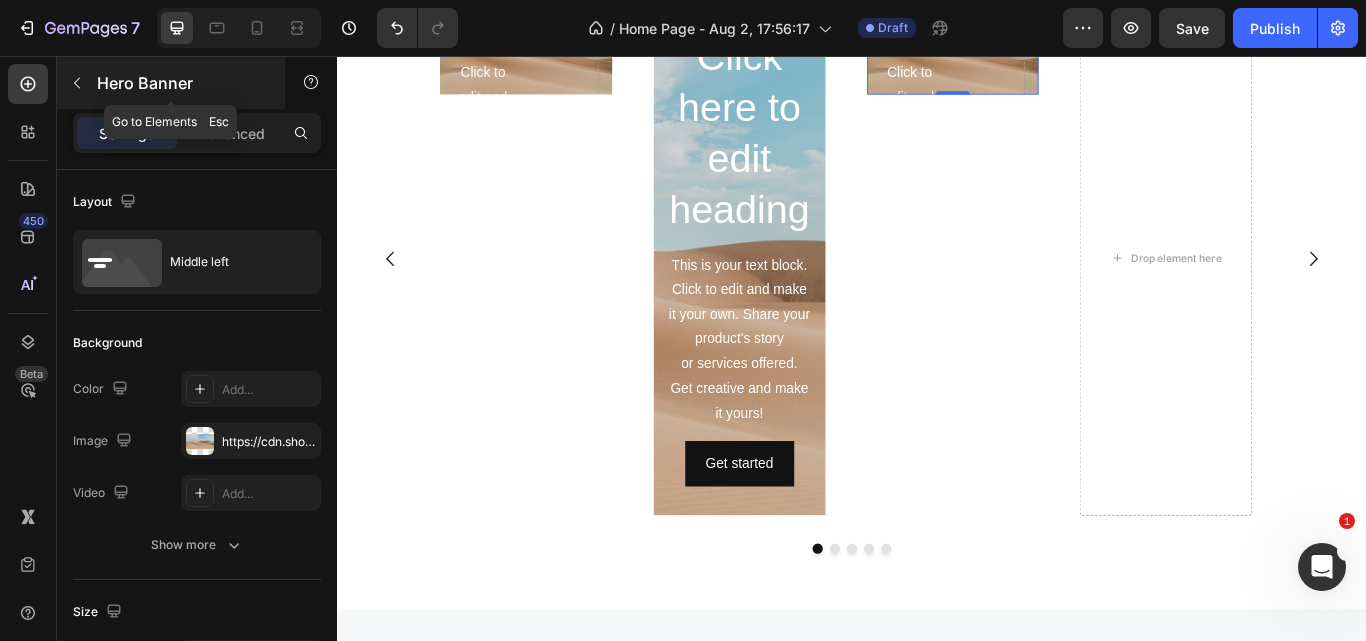 click 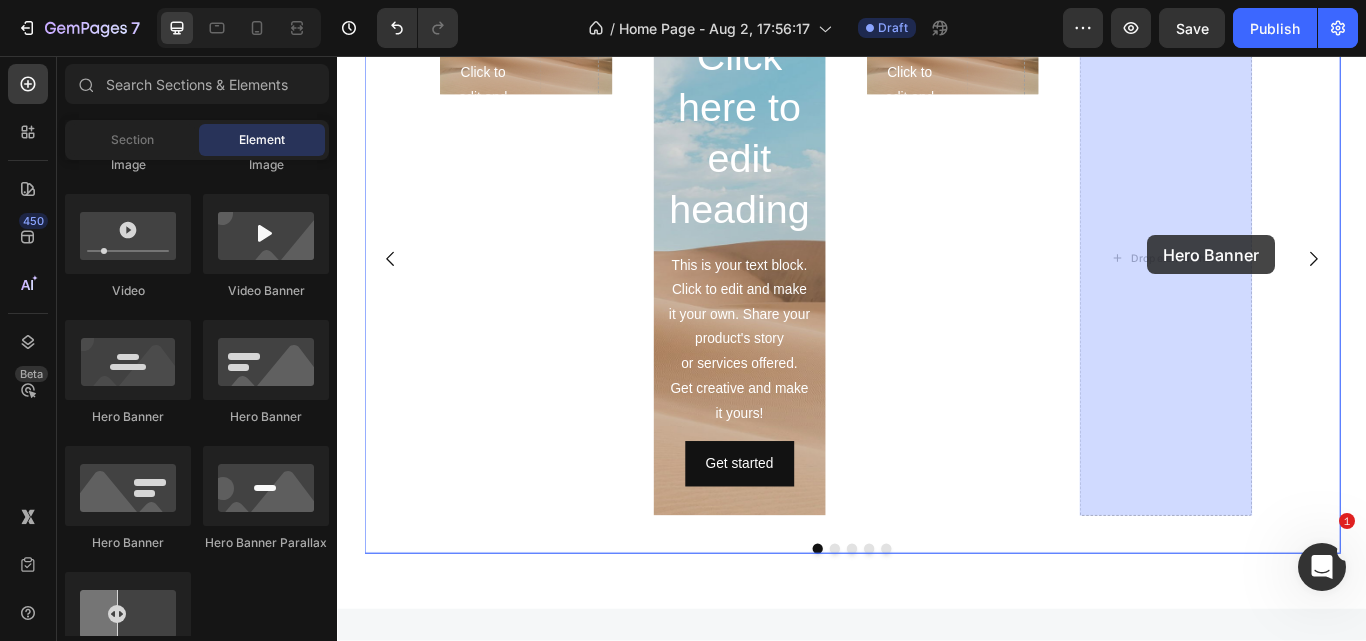 drag, startPoint x: 962, startPoint y: 344, endPoint x: 1282, endPoint y: 265, distance: 329.60733 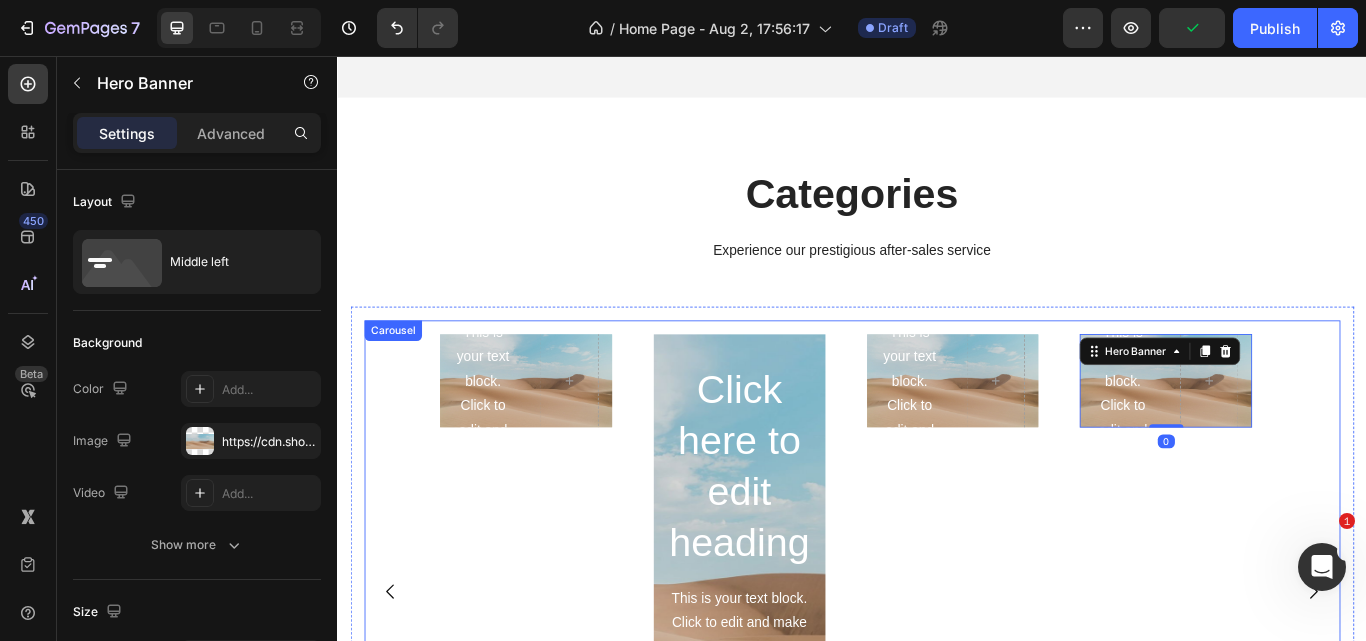 scroll, scrollTop: 851, scrollLeft: 0, axis: vertical 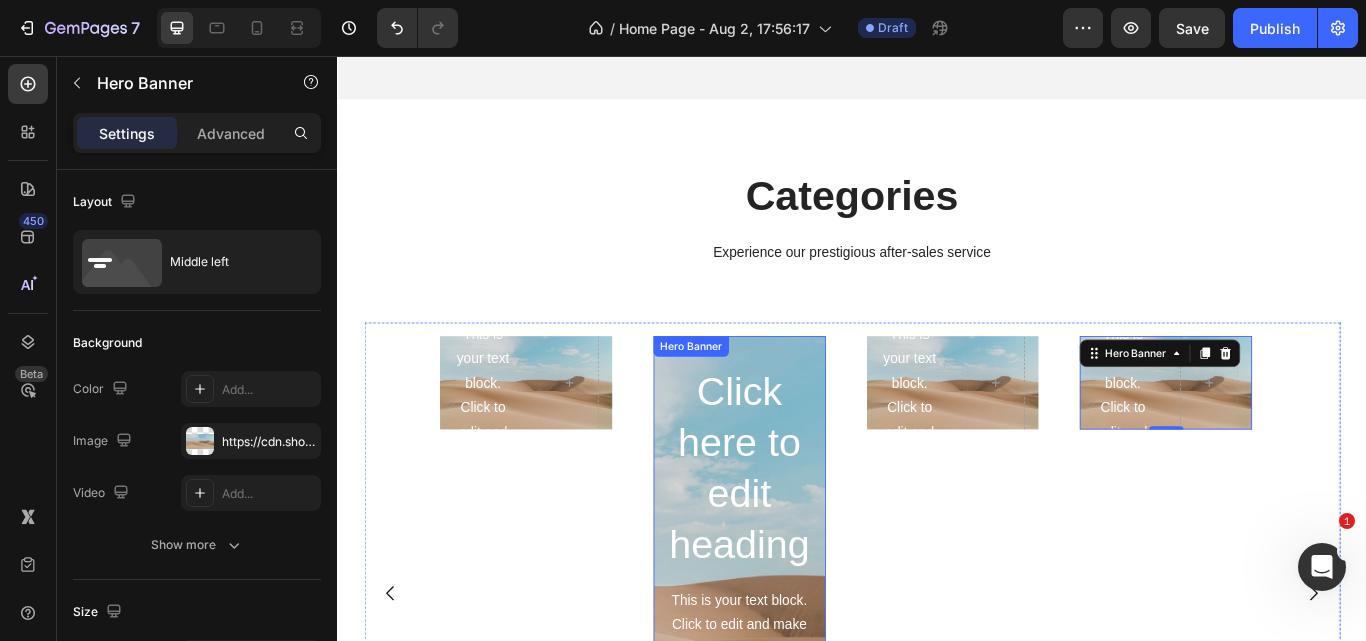 click at bounding box center [805, 683] 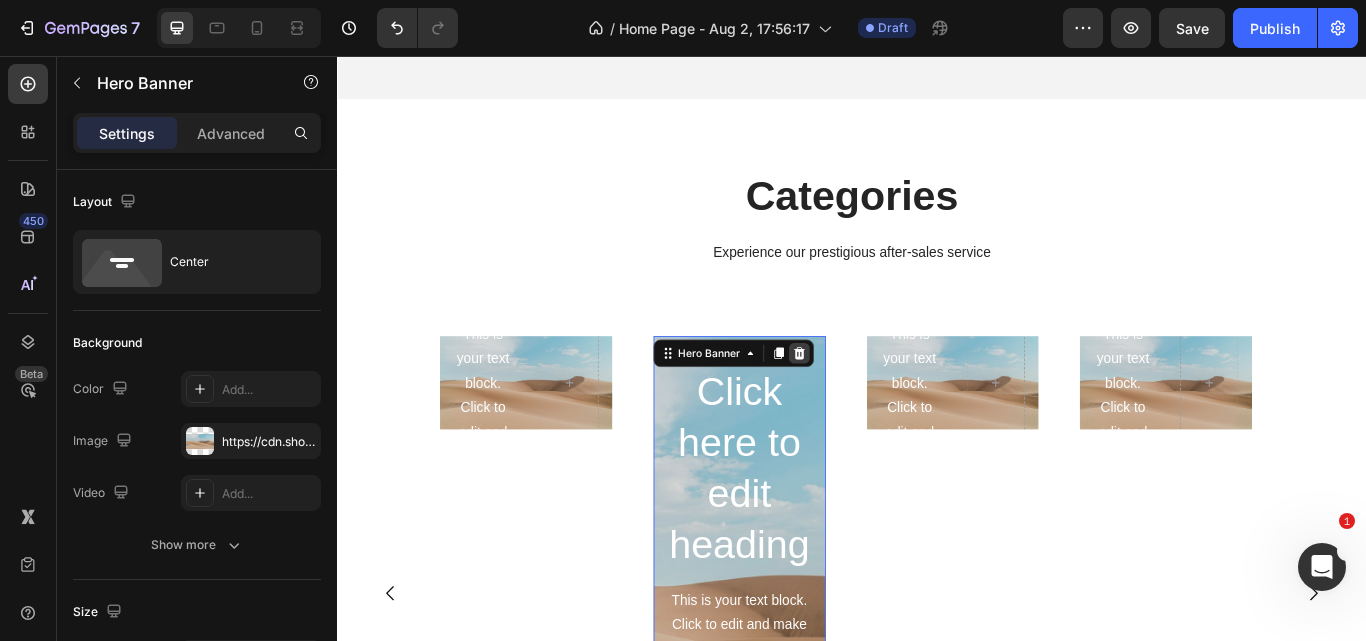 click 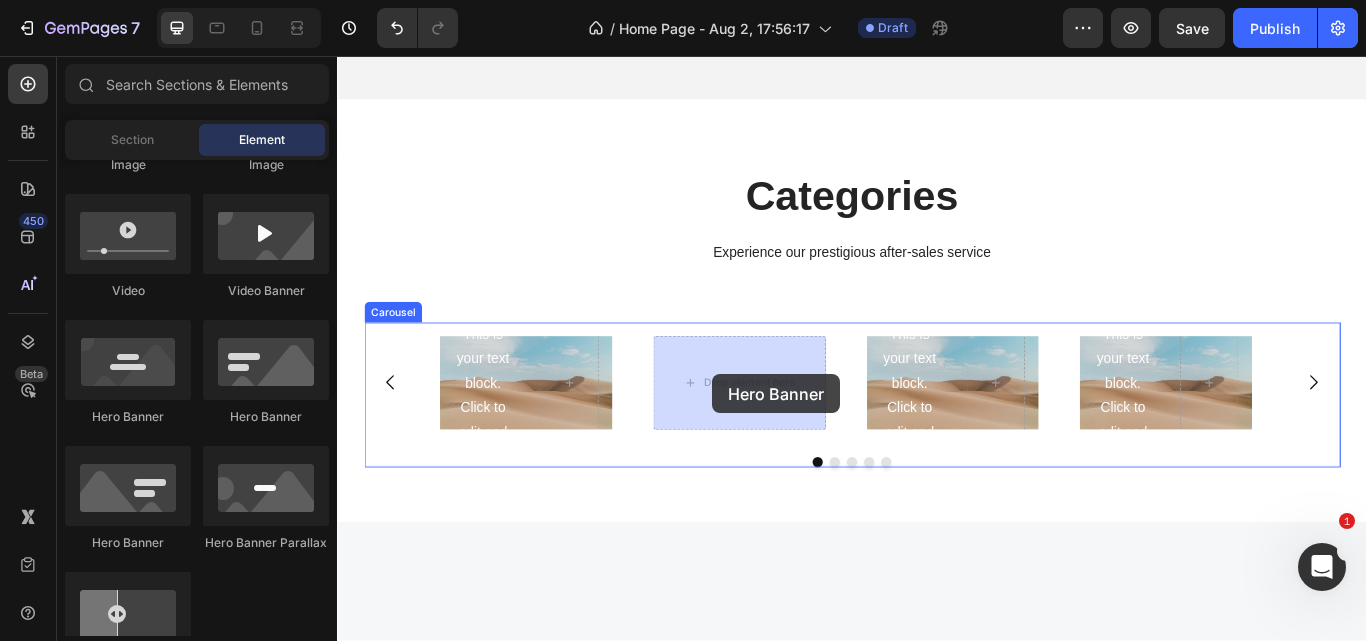 drag, startPoint x: 817, startPoint y: 424, endPoint x: 780, endPoint y: 427, distance: 37.12142 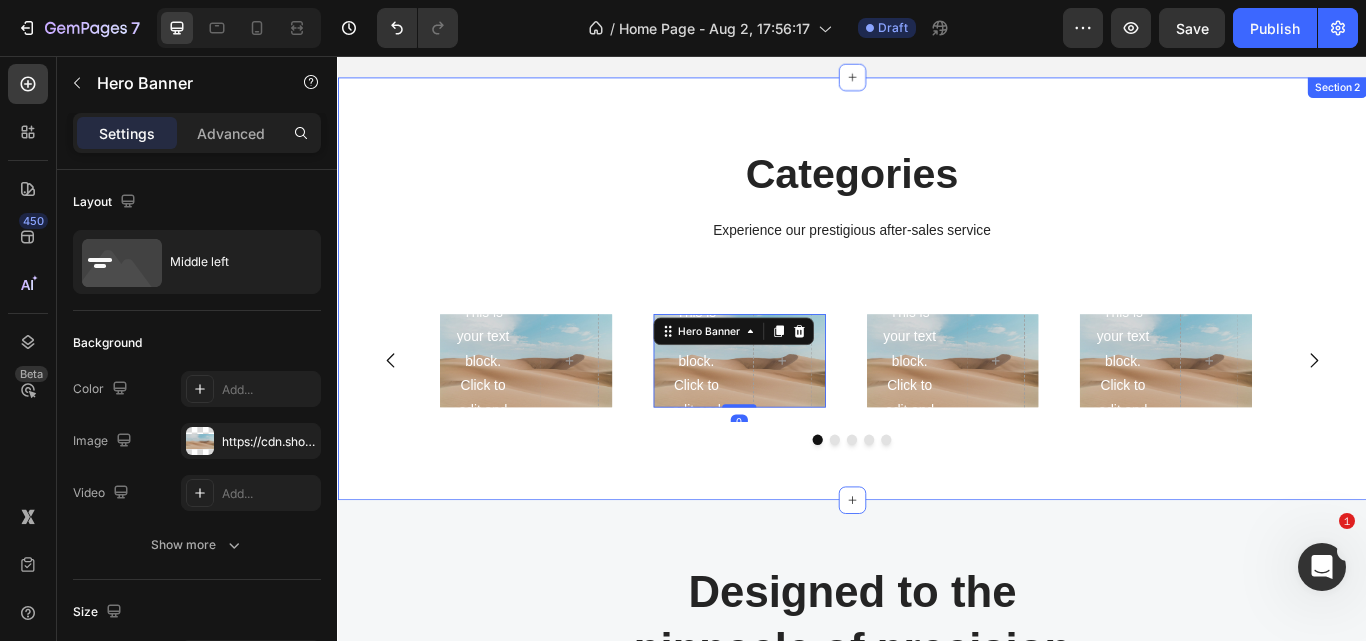 scroll, scrollTop: 847, scrollLeft: 0, axis: vertical 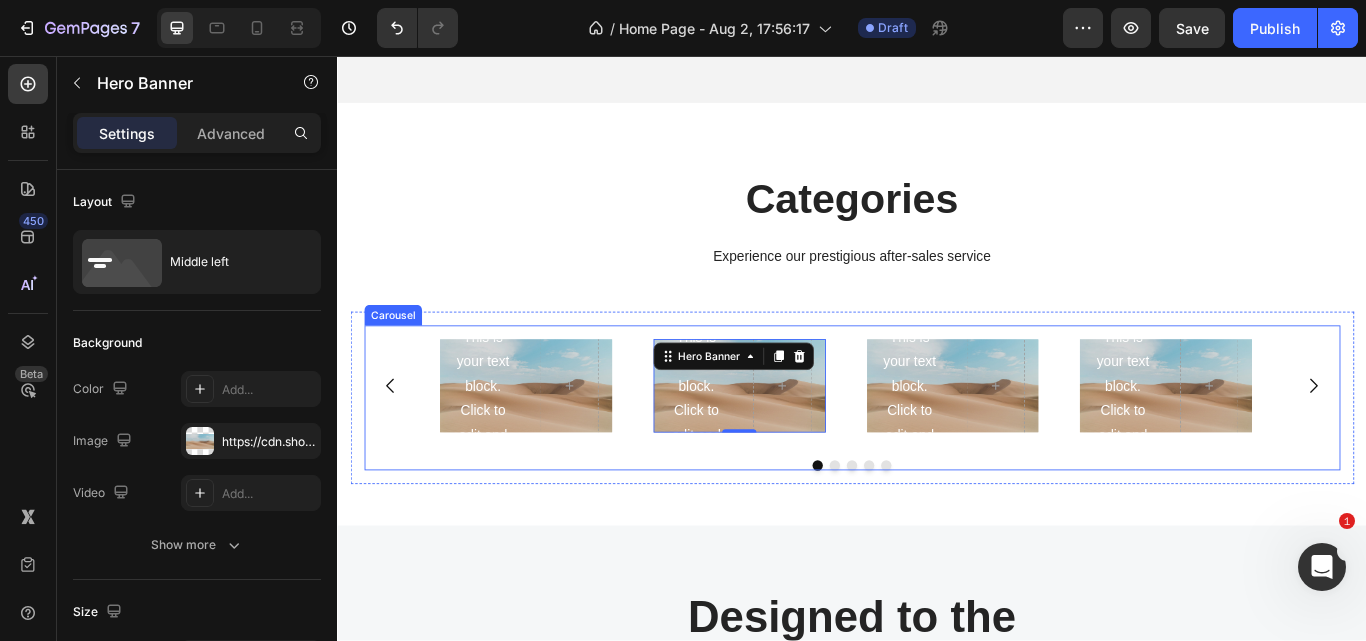 click 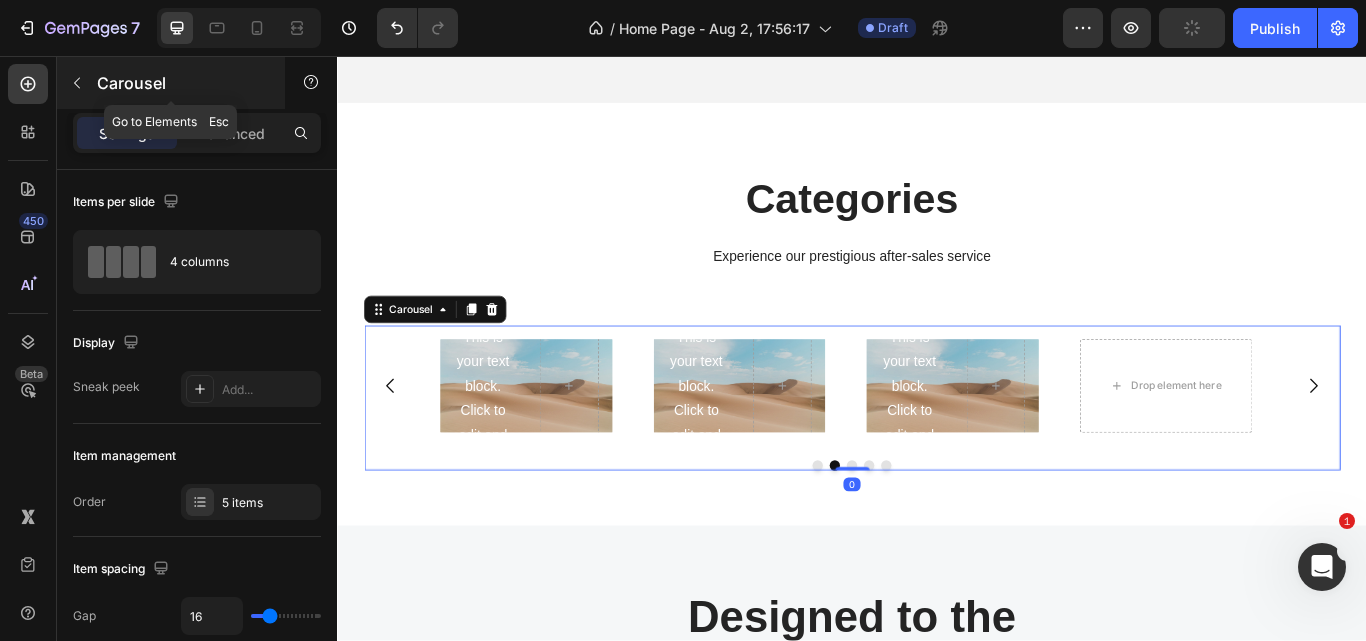 click 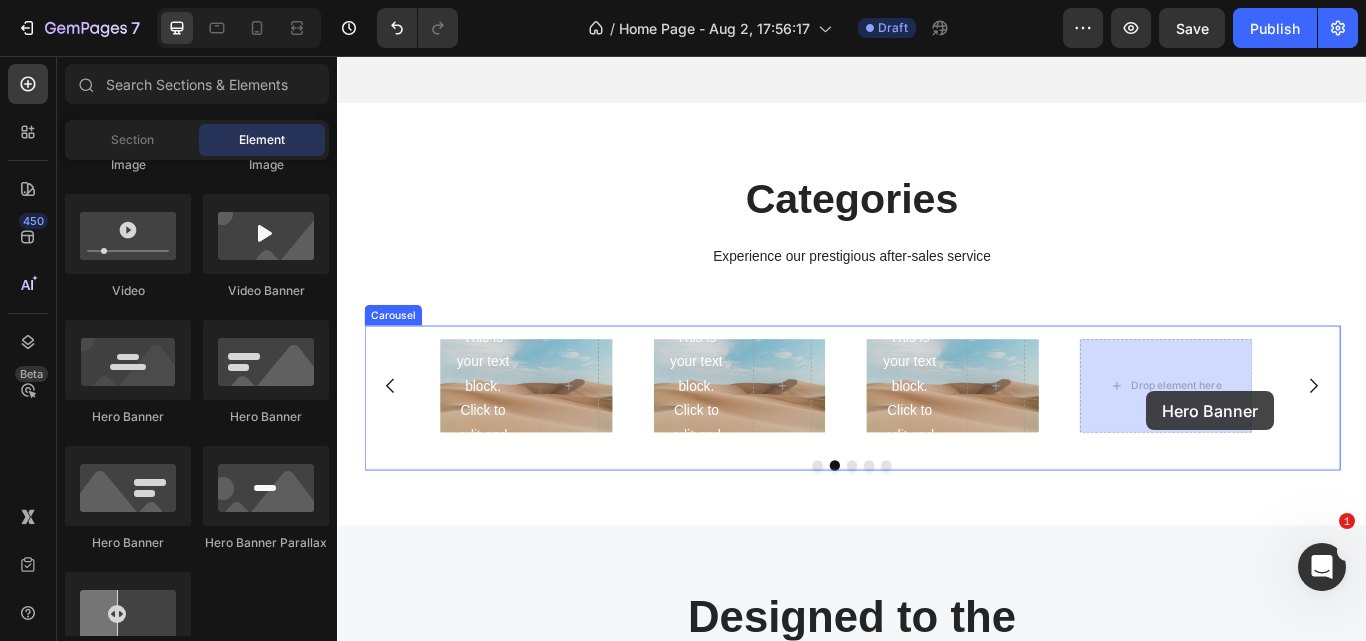 drag, startPoint x: 564, startPoint y: 431, endPoint x: 1280, endPoint y: 447, distance: 716.1788 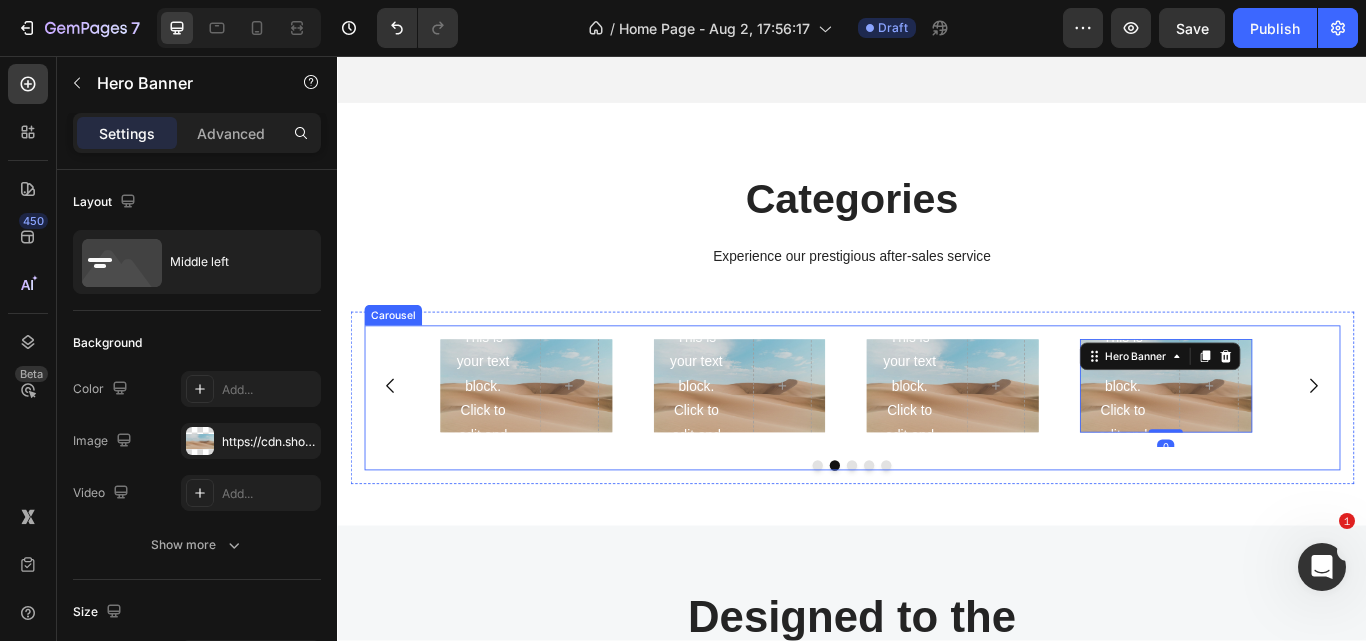 click 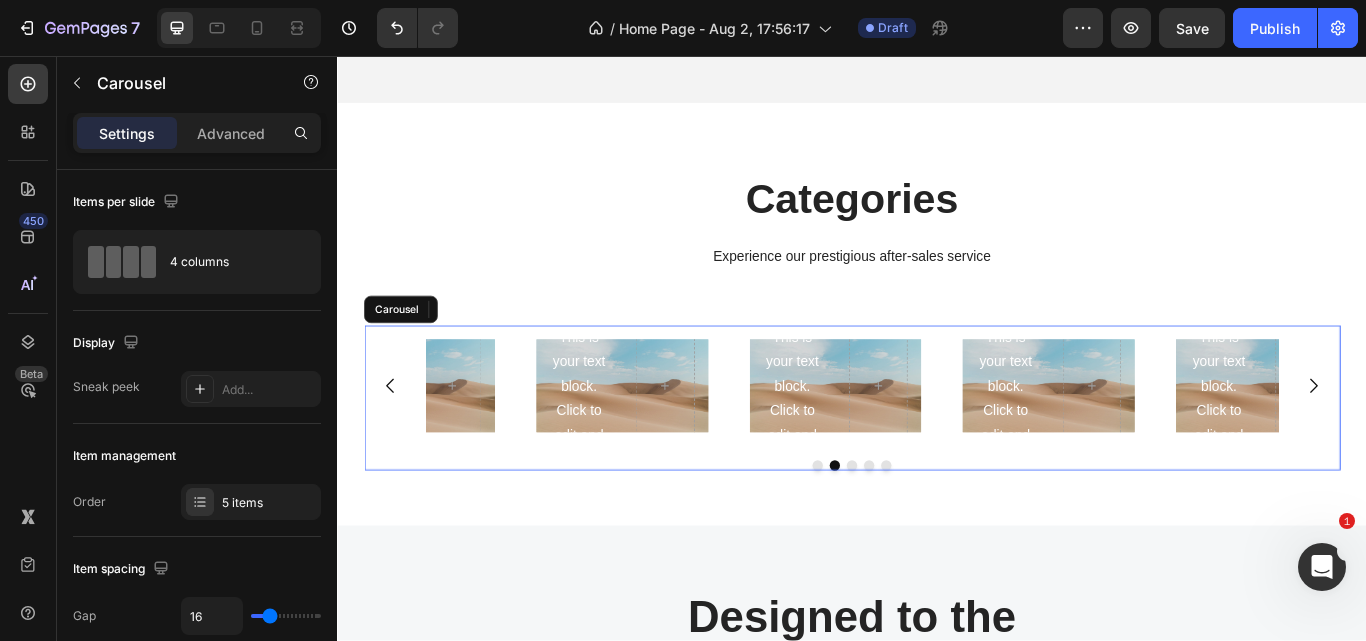 click 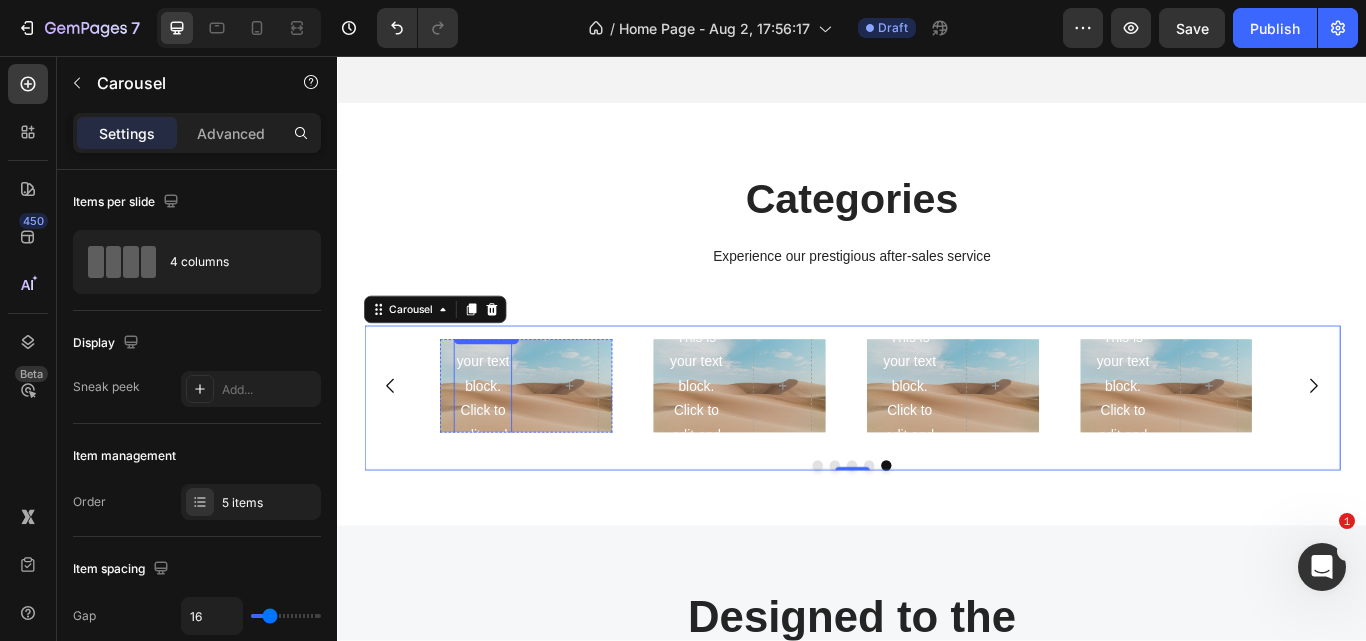click on "This is your text block. Click to edit and make it your own. Share your                       product's story or services offered. Get creative and make it yours!" at bounding box center (506, 659) 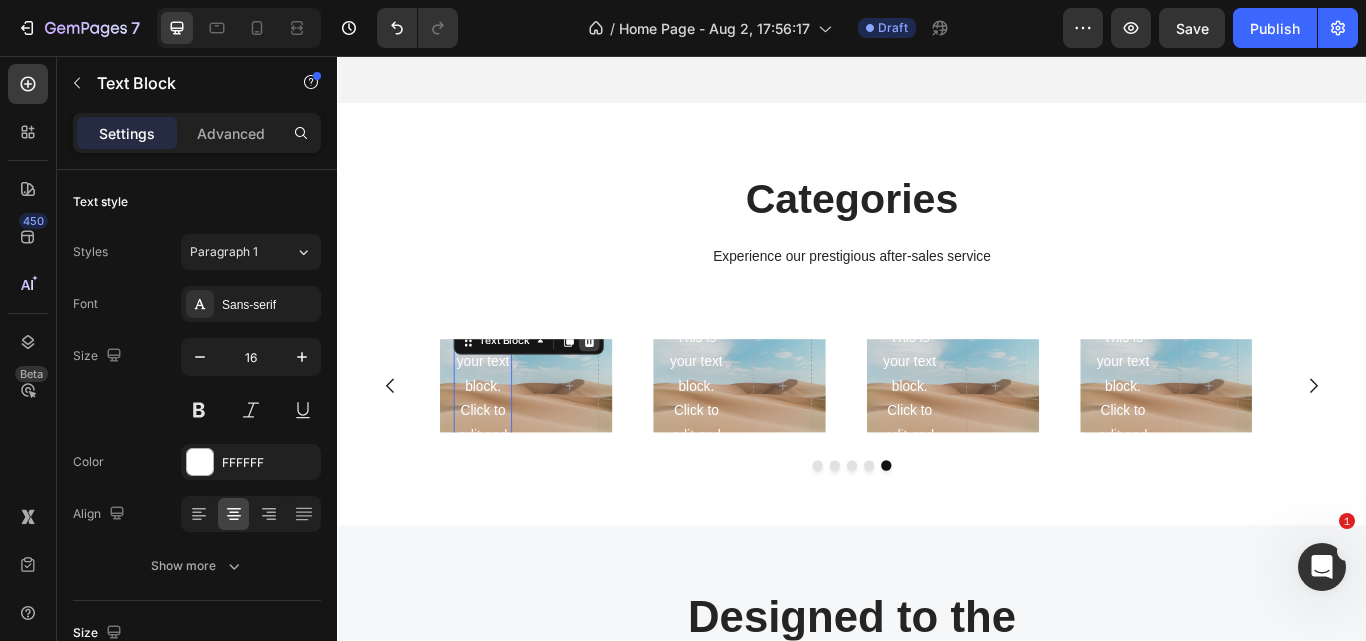 click 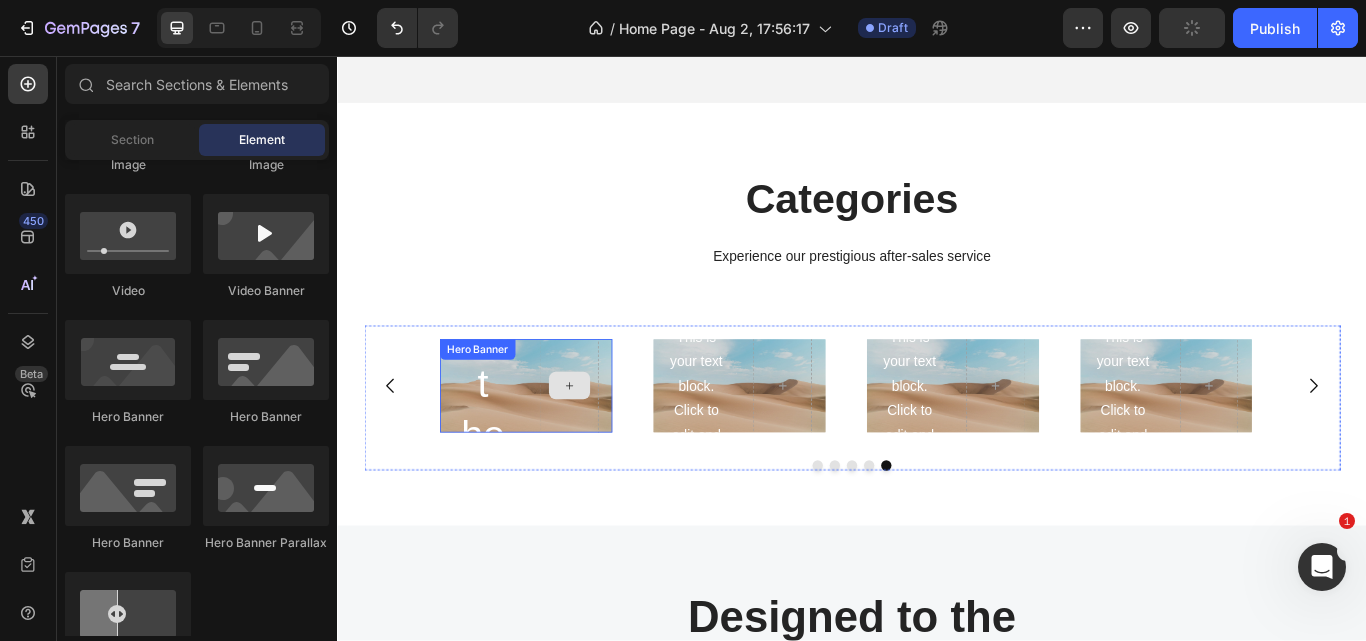 click at bounding box center (606, 442) 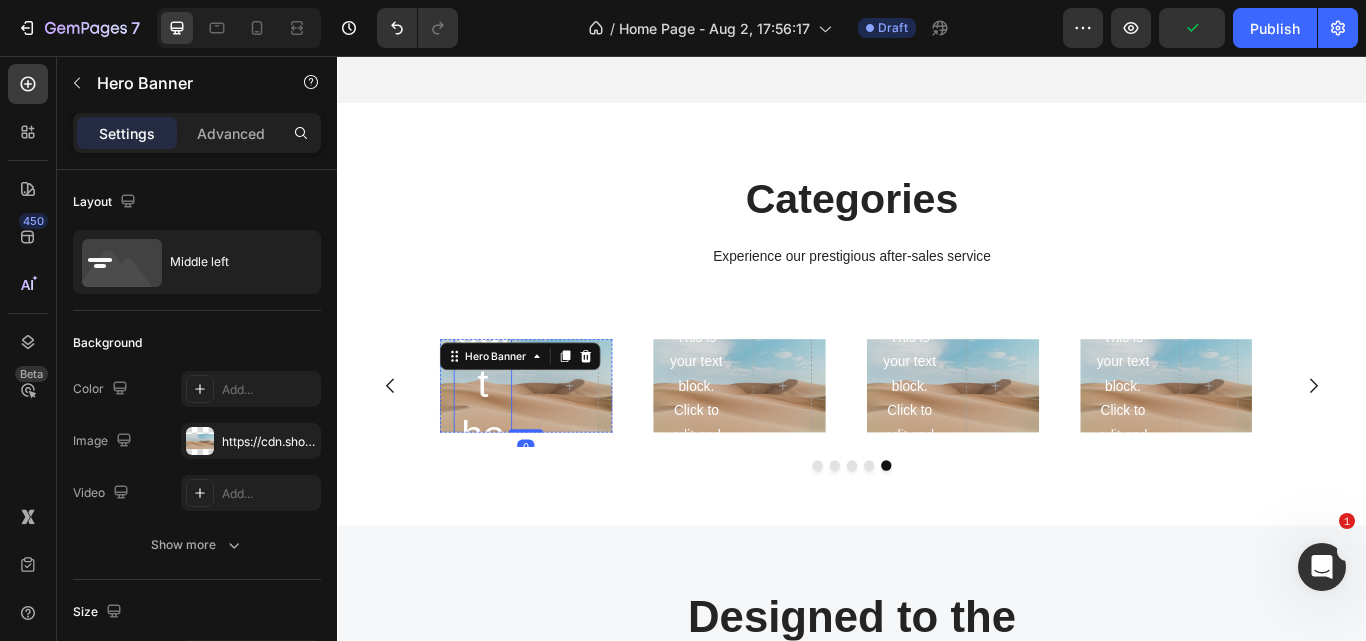 click on "Click here to edit heading" at bounding box center [506, 350] 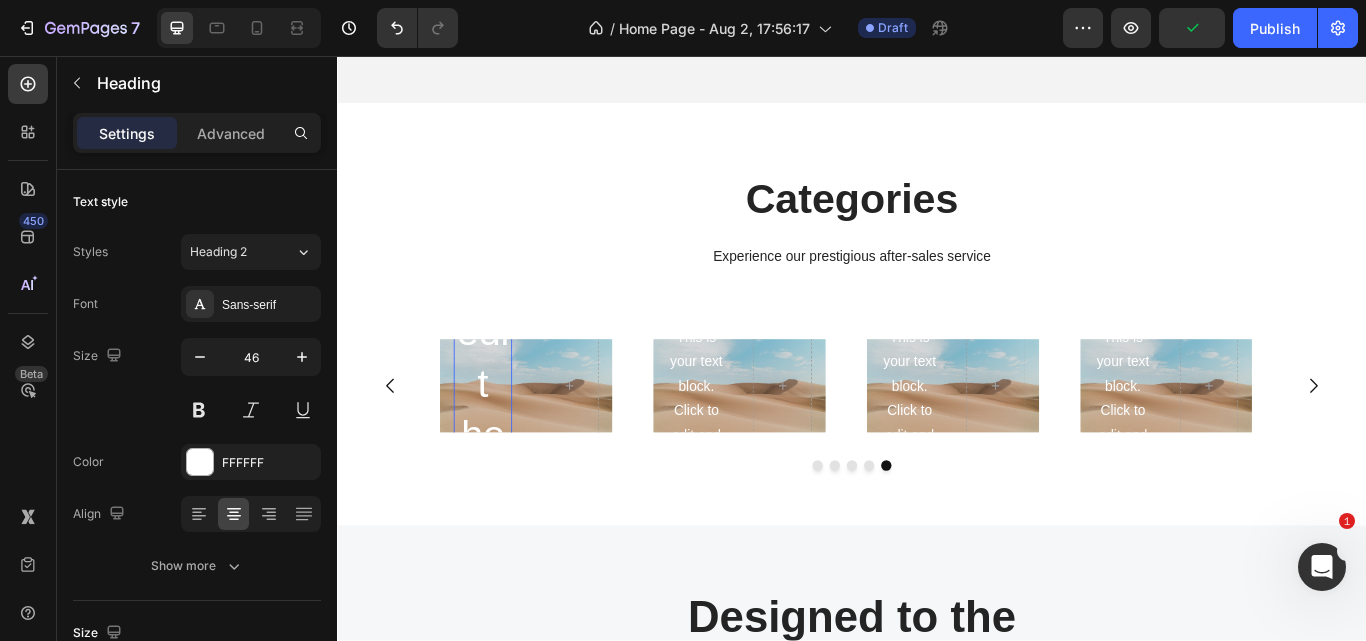 click on "Click here to edit heading" at bounding box center [506, 350] 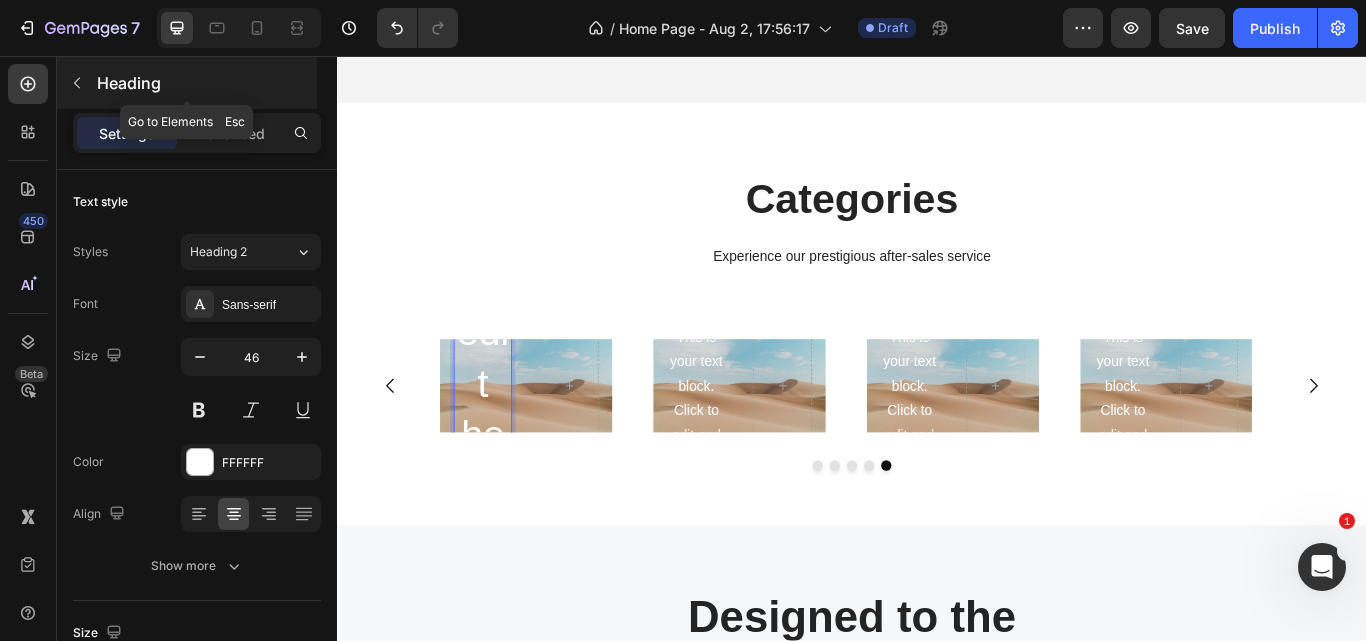 click at bounding box center [77, 83] 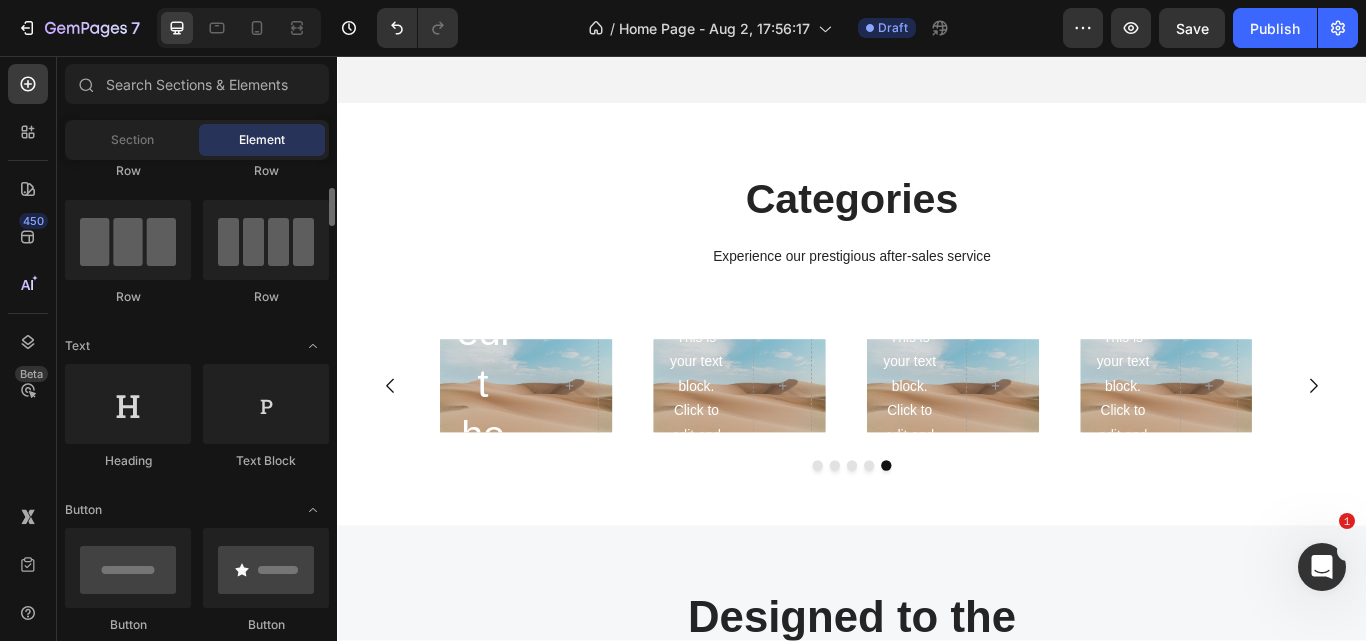 scroll, scrollTop: 0, scrollLeft: 0, axis: both 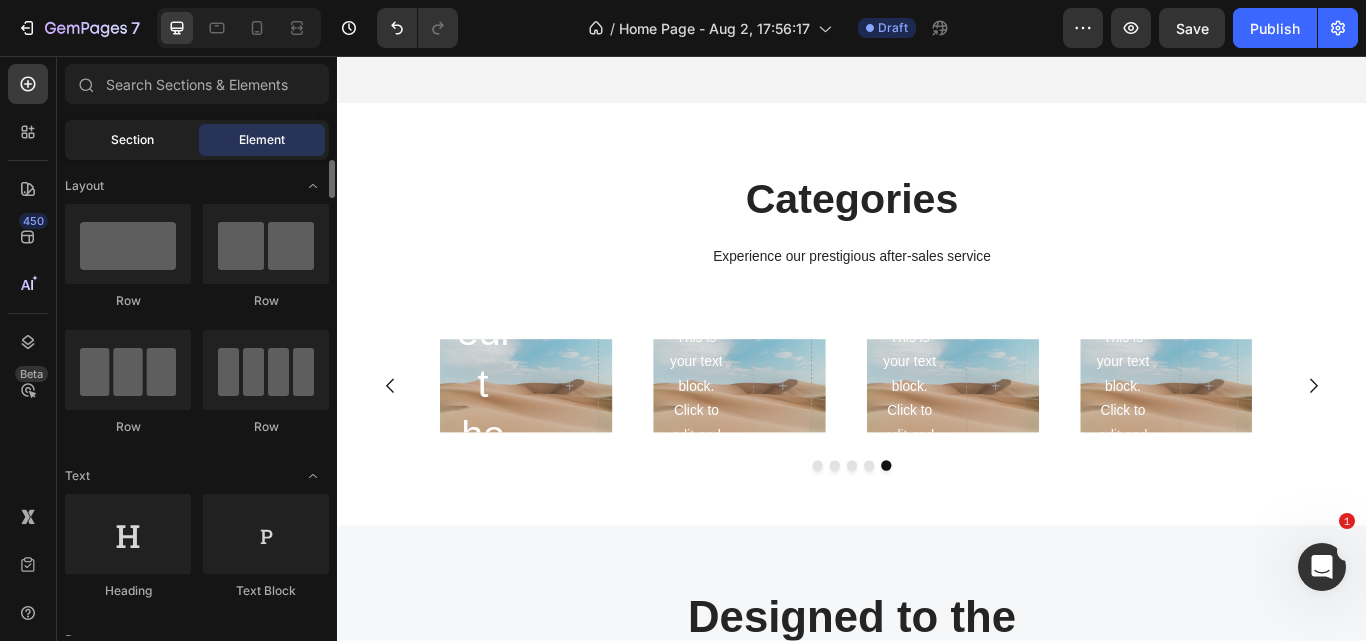 click on "Section" 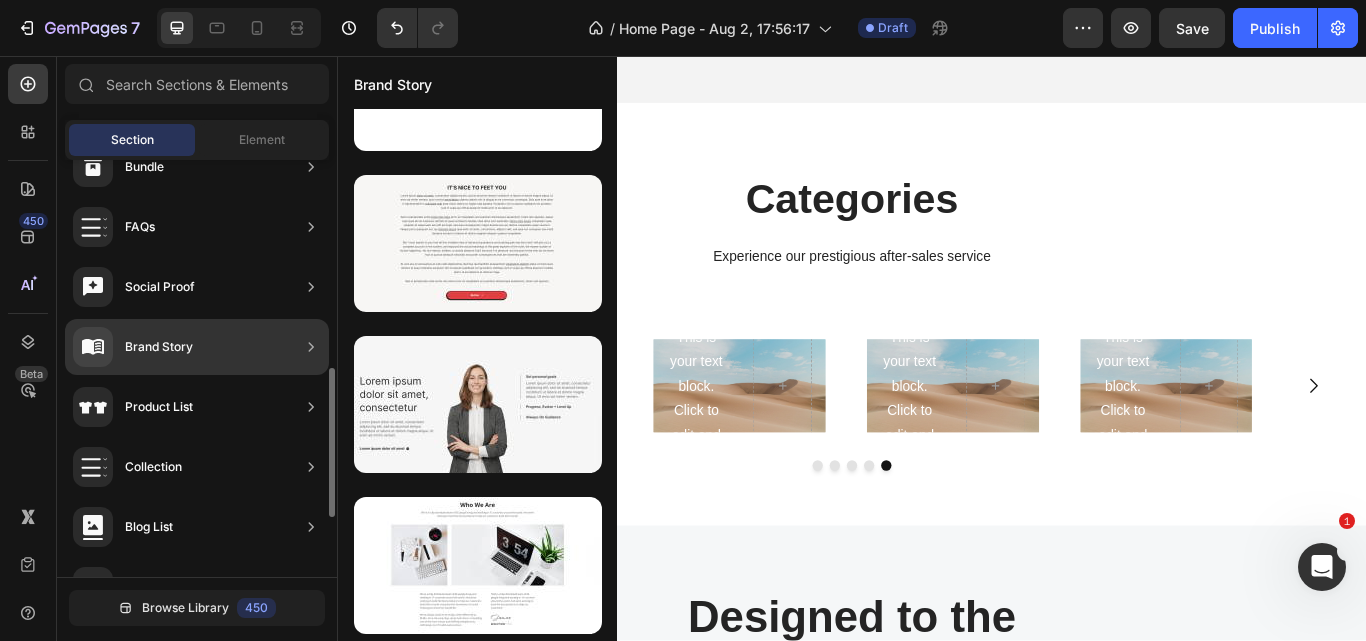 scroll, scrollTop: 262, scrollLeft: 0, axis: vertical 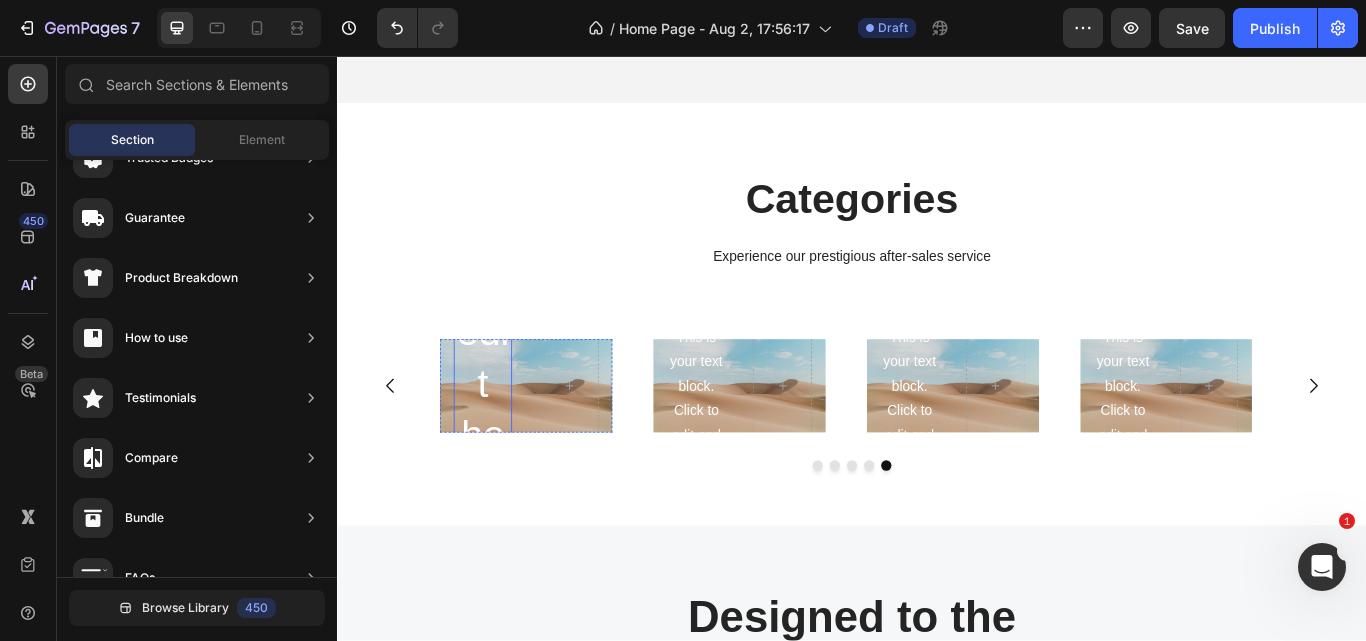 click on "Click here to edit heading" at bounding box center [506, 350] 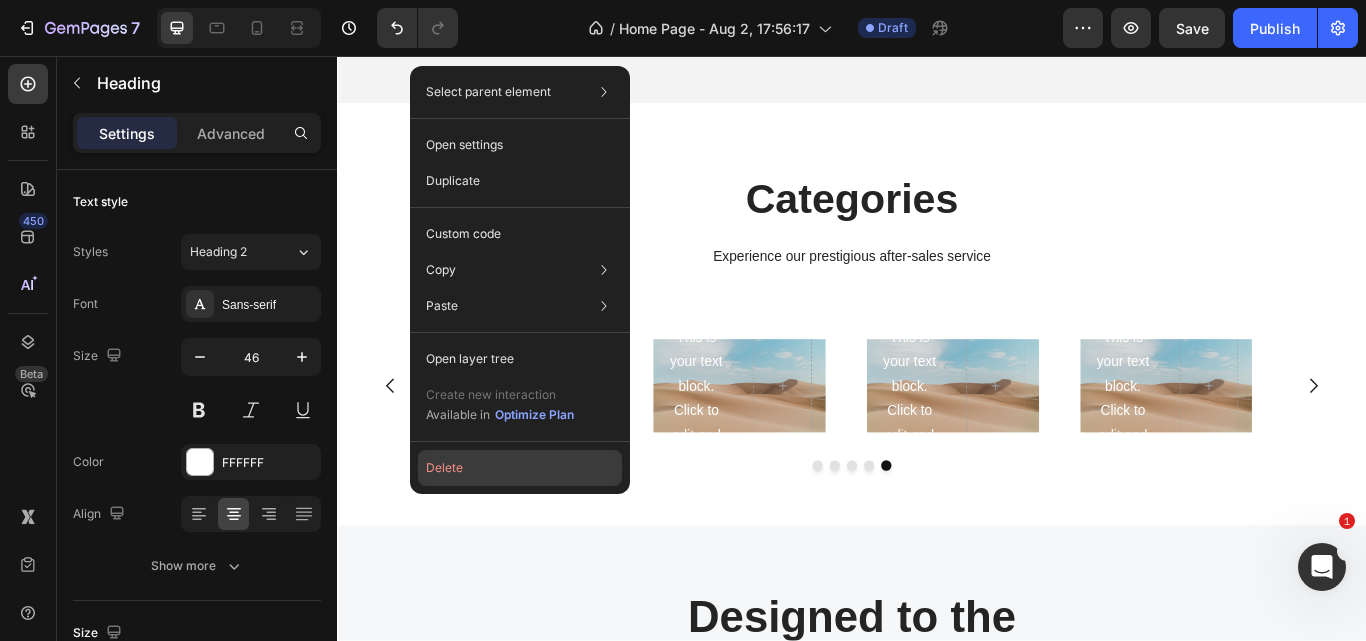 click on "Delete" 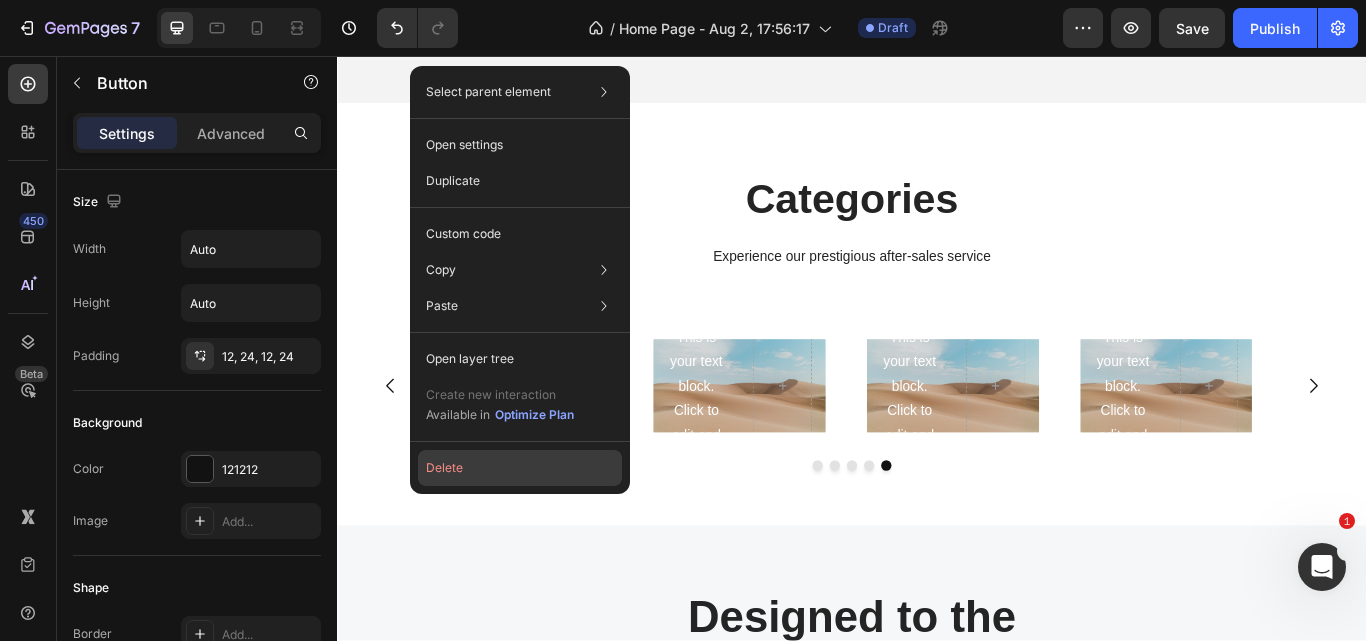 click on "Delete" 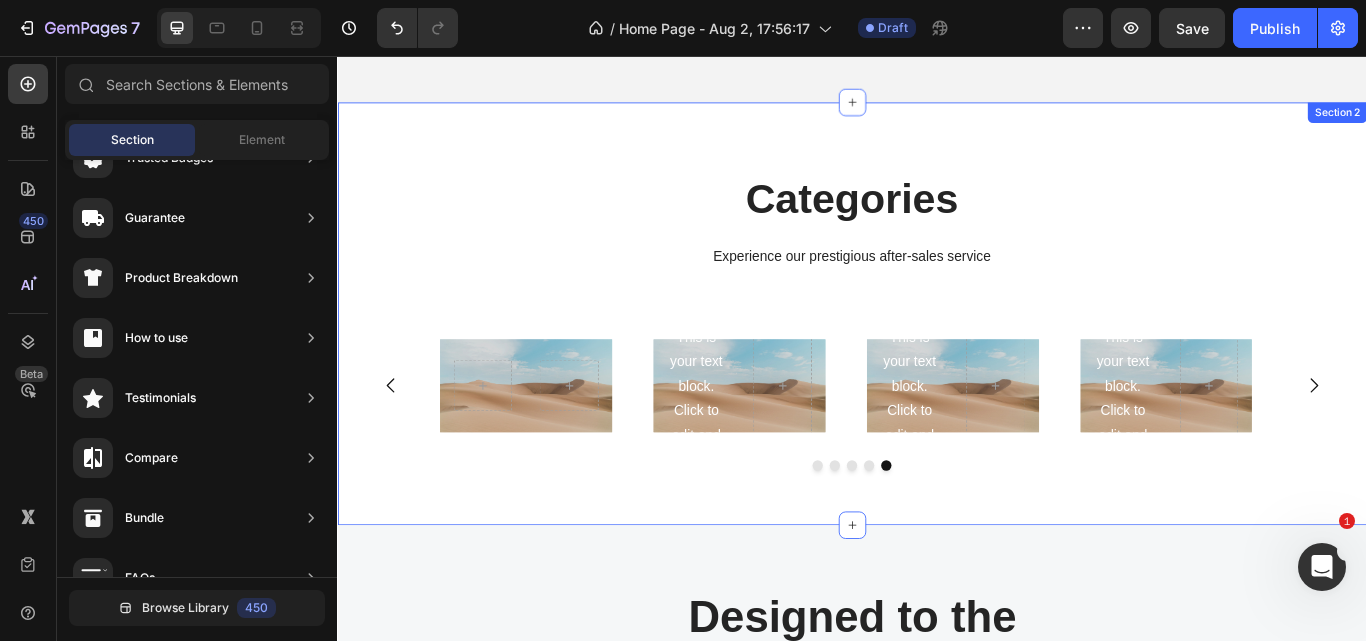 click on "Categories" at bounding box center [937, 224] 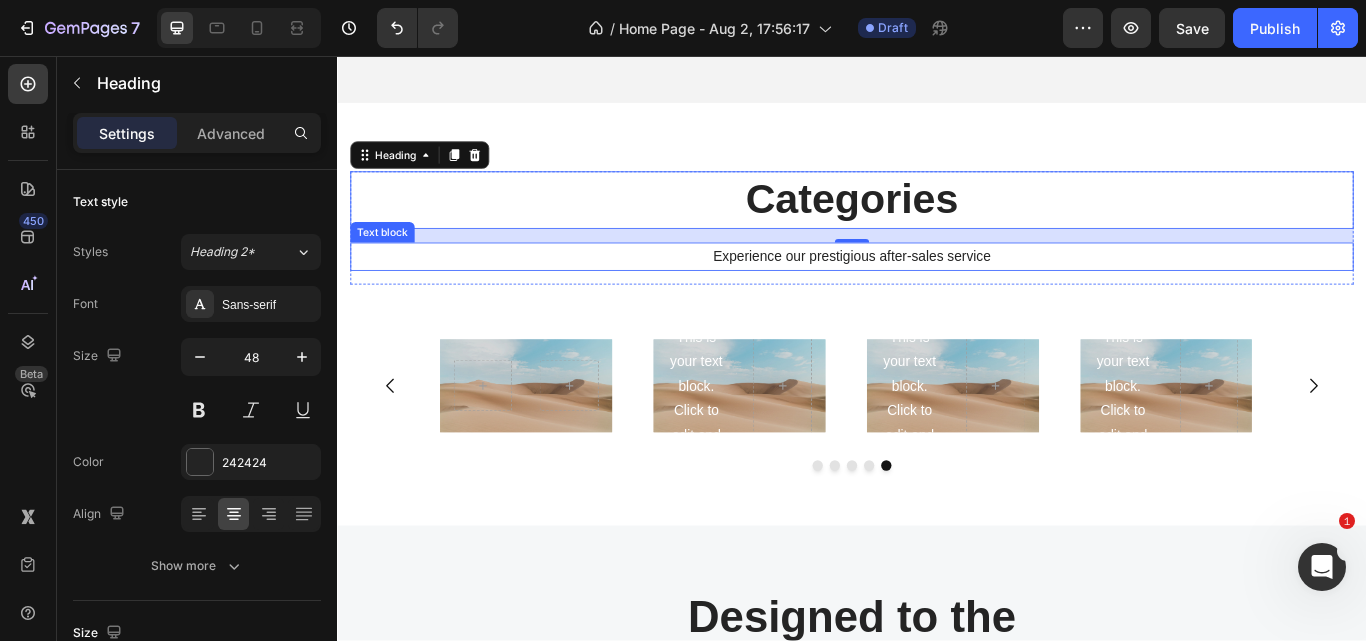 click on "Experience our prestigious after-sales service" at bounding box center [937, 290] 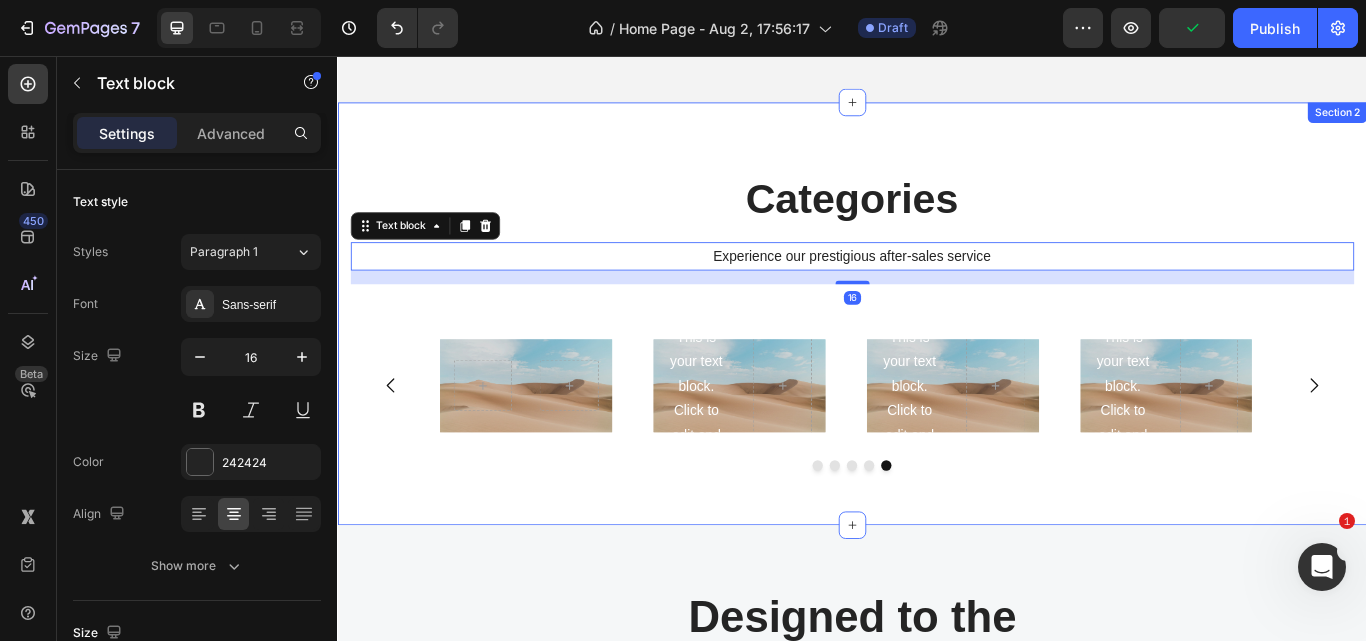 click on "Categories Heading Experience our prestigious after-sales service Text block   16 Row
Click here to edit heading Heading This is your text block. Click to edit and make it your own. Share your                       product's story or services offered. Get creative and make it yours! Text Block Get started Button
Hero Banner Click here to edit heading Heading This is your text block. Click to edit and make it your own. Share your                       product's story or services offered. Get creative and make it yours! Text Block Get started Button
Hero Banner Click here to edit heading Heading This is your text block. Click to edit and make it your own. Share your                       product's story or services offered. Get creative and make it yours! Text Block Get started Button
Hero Banner Click here to edit heading Heading This is your text block. Click to edit and make it your own. Share your Text Block Get started Button" at bounding box center (937, 373) 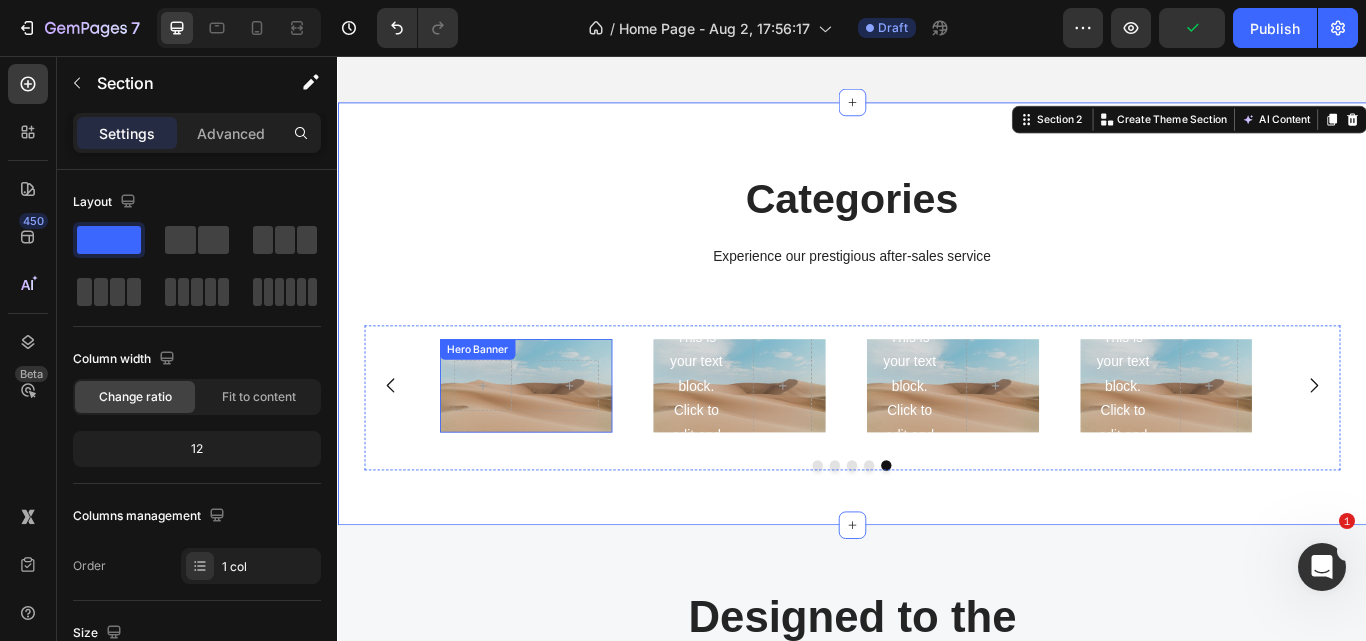 click on "Hero Banner" at bounding box center (556, 442) 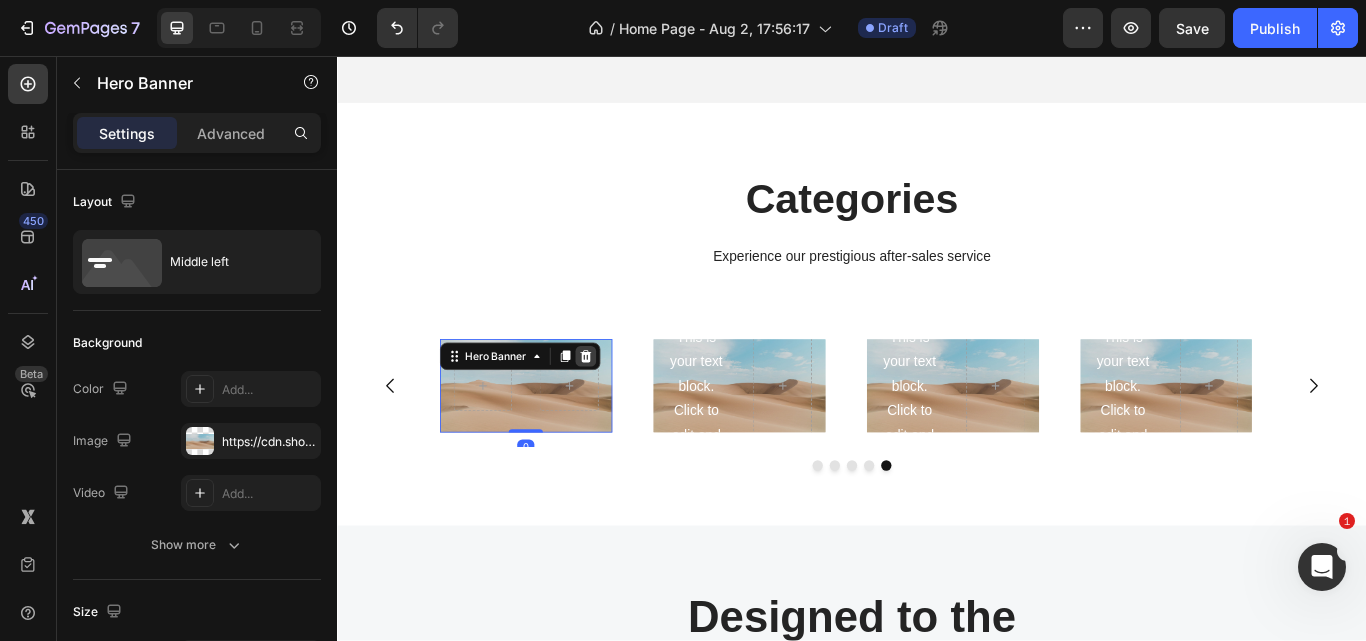click 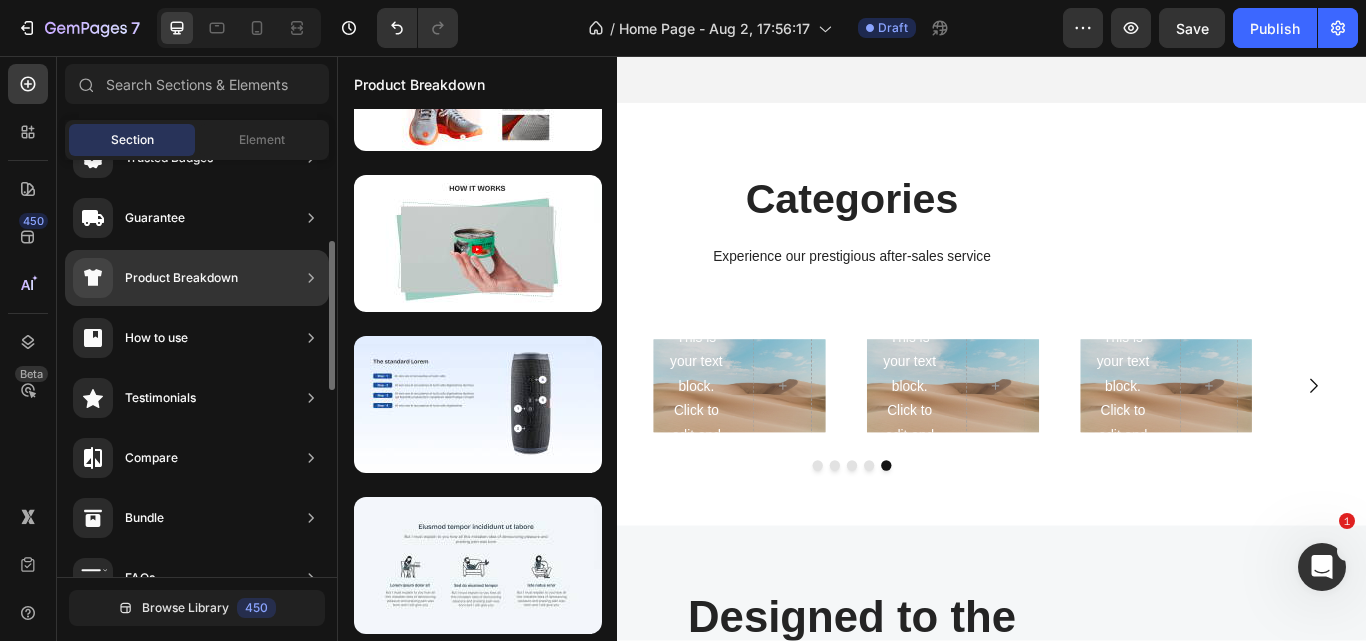 scroll, scrollTop: 0, scrollLeft: 0, axis: both 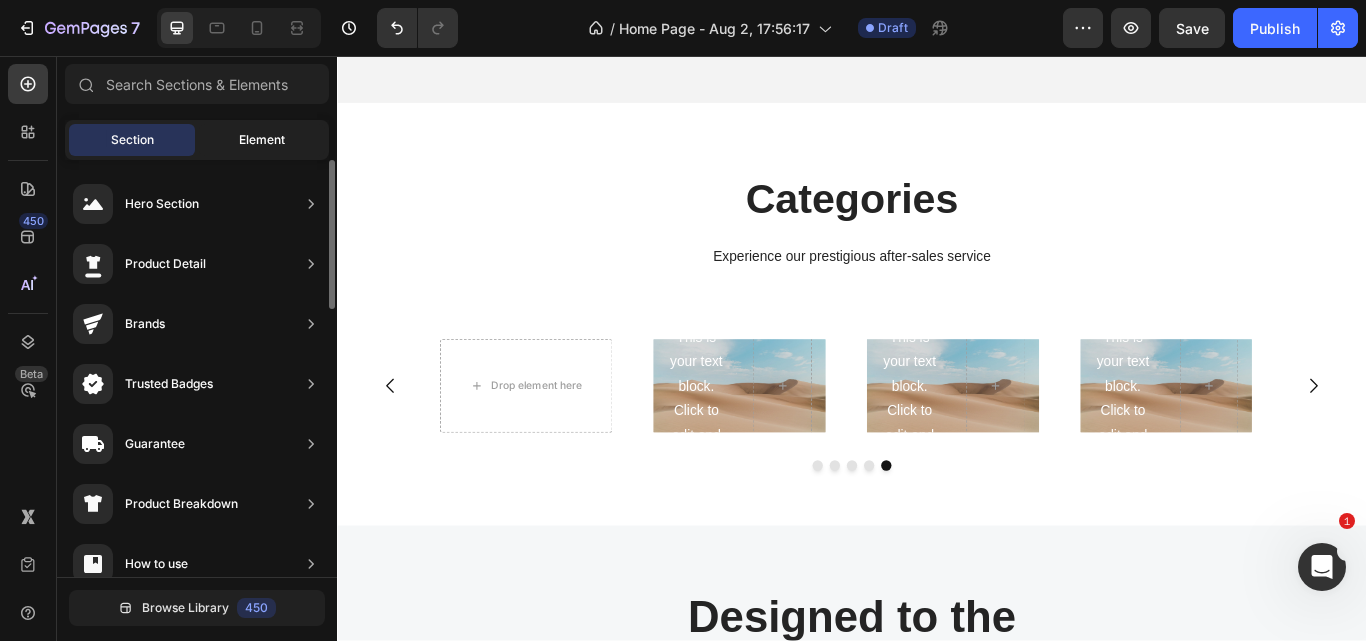 click on "Element" 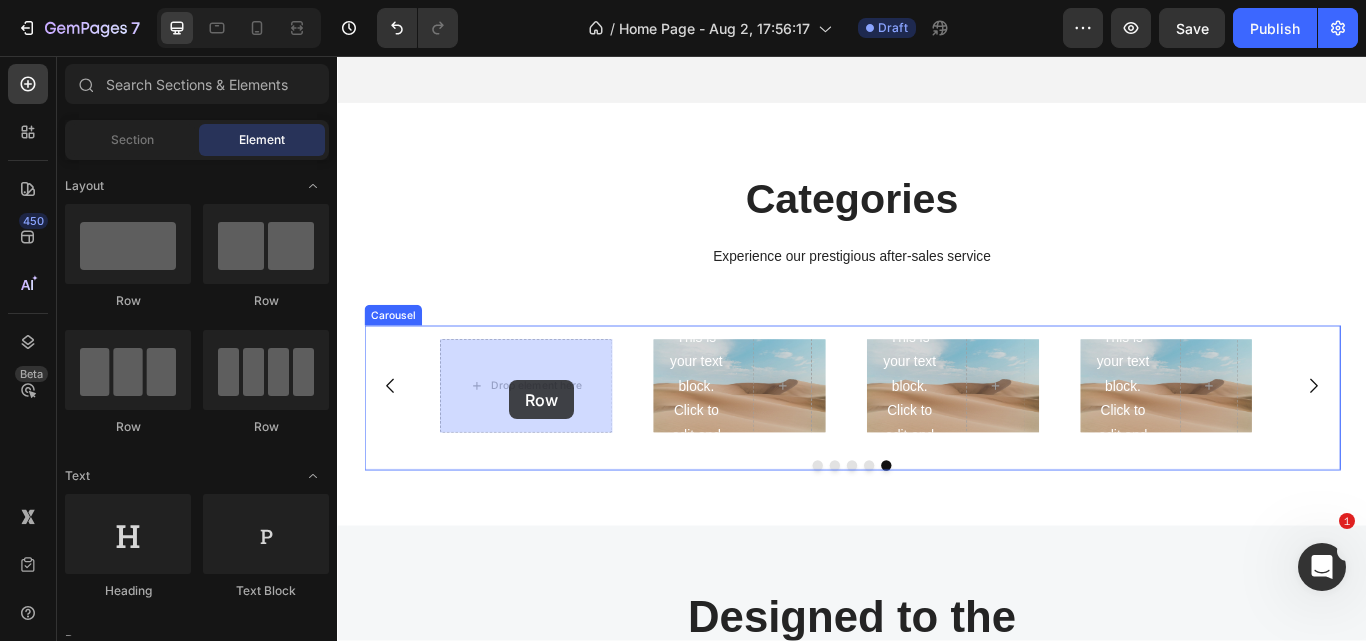 drag, startPoint x: 451, startPoint y: 332, endPoint x: 537, endPoint y: 436, distance: 134.95184 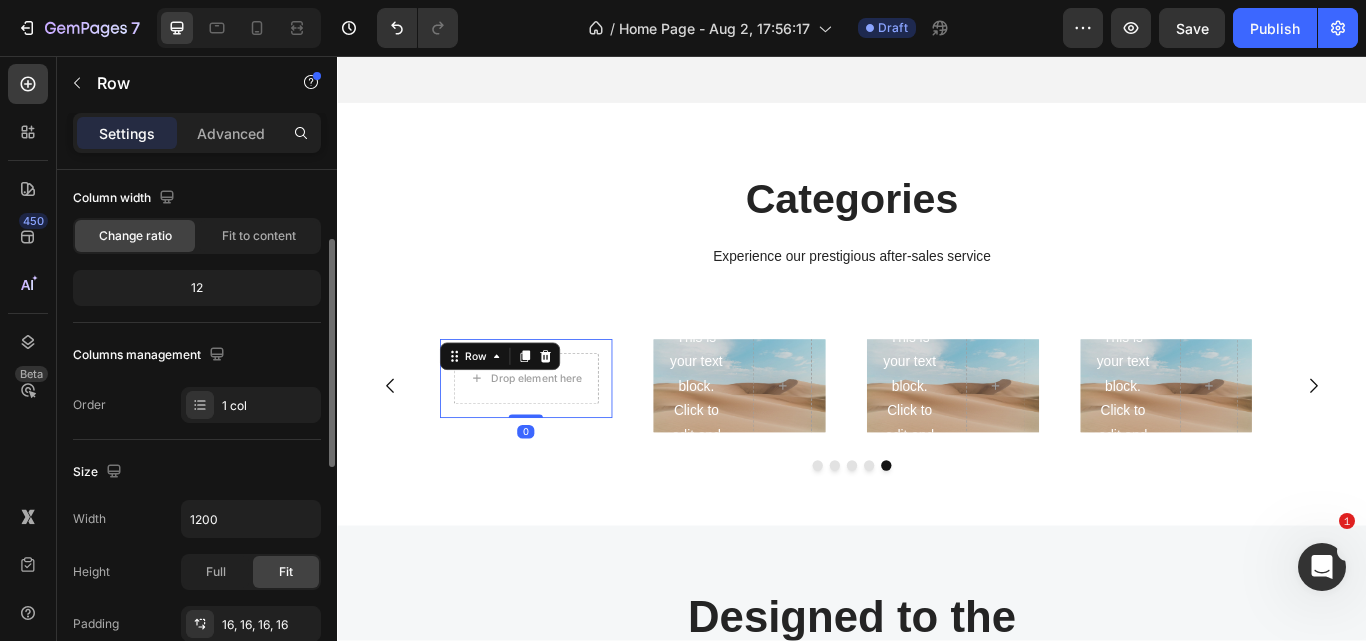 scroll, scrollTop: 0, scrollLeft: 0, axis: both 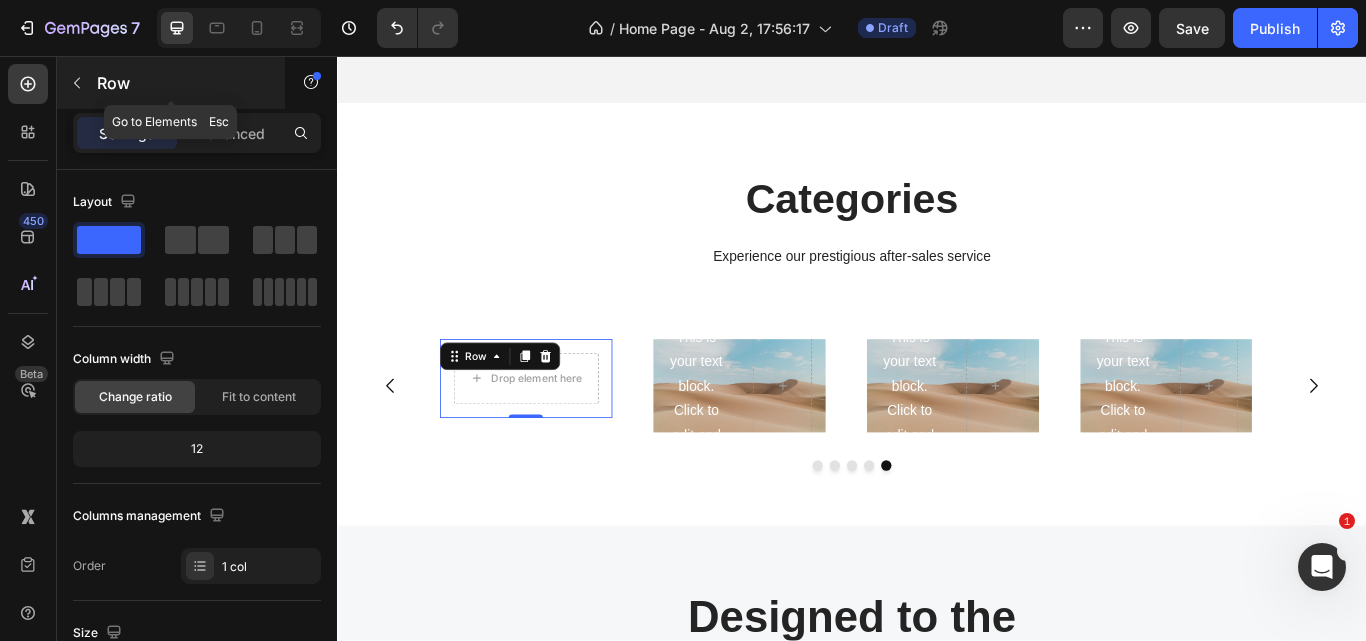 click 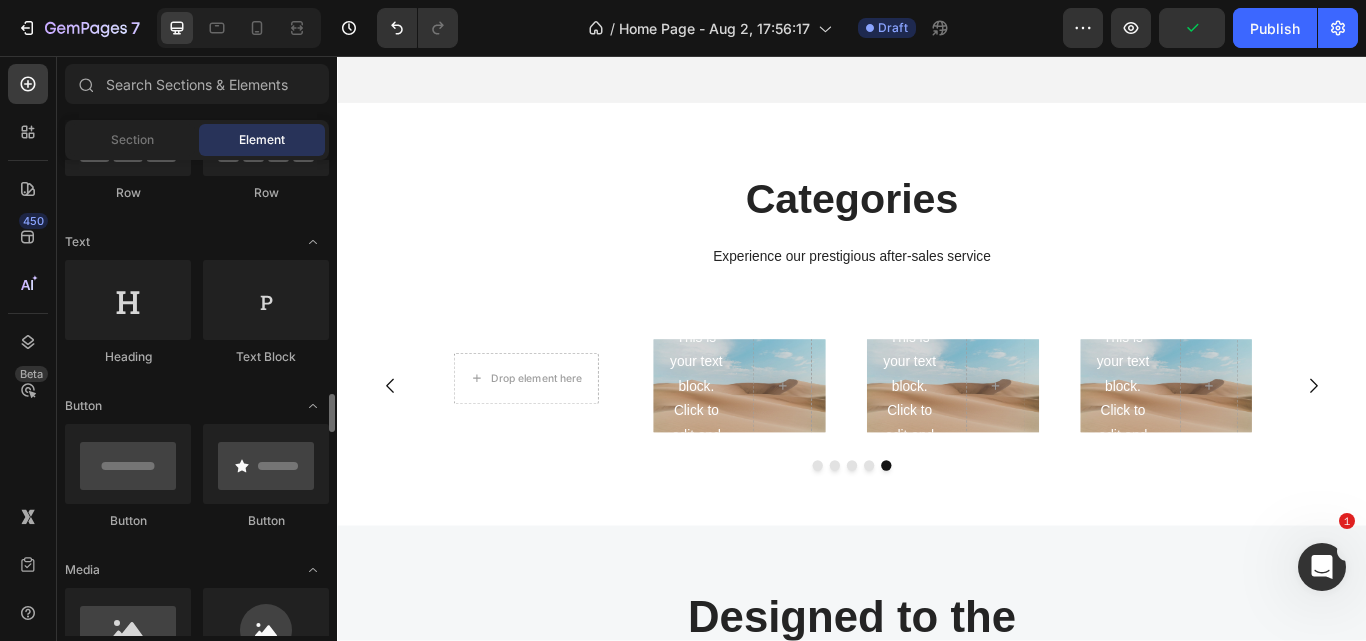 scroll, scrollTop: 434, scrollLeft: 0, axis: vertical 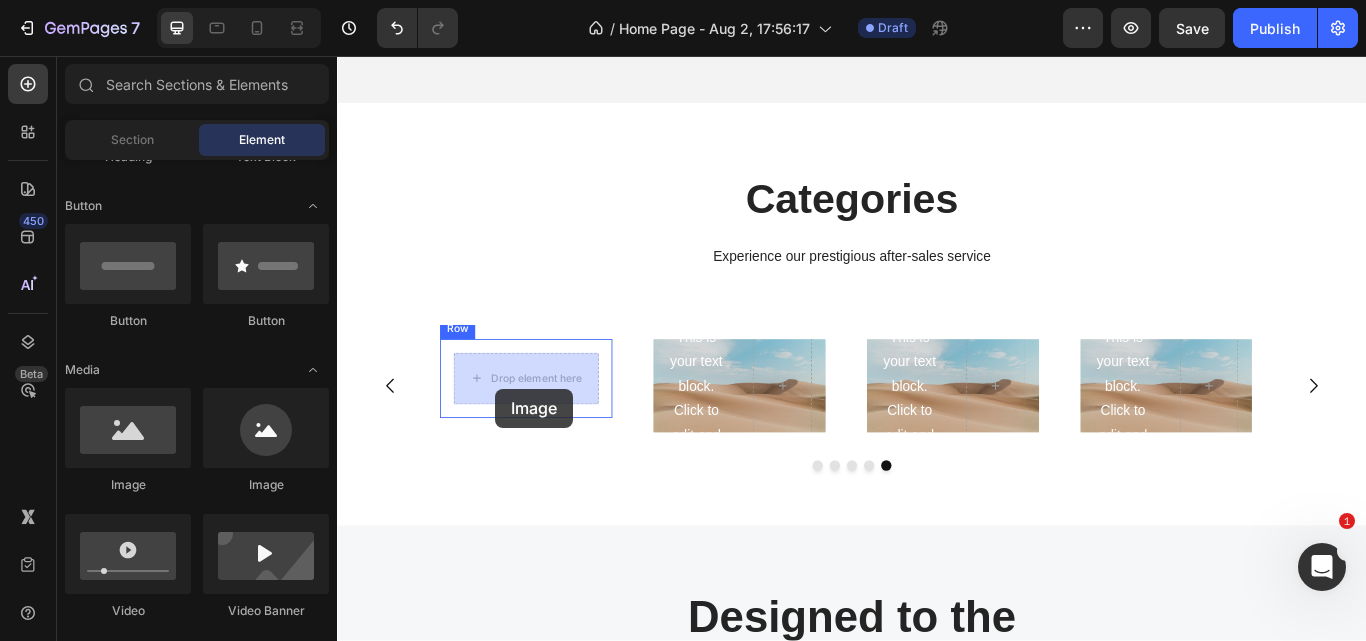 drag, startPoint x: 451, startPoint y: 524, endPoint x: 521, endPoint y: 444, distance: 106.30146 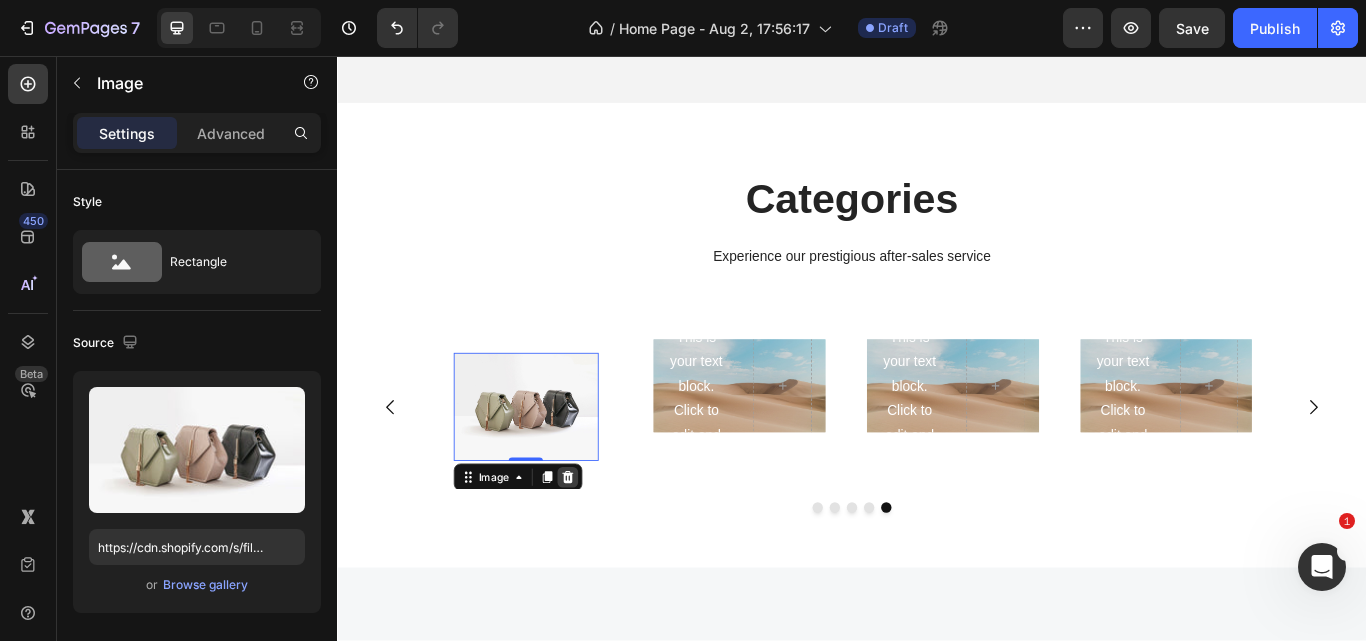 click at bounding box center (605, 548) 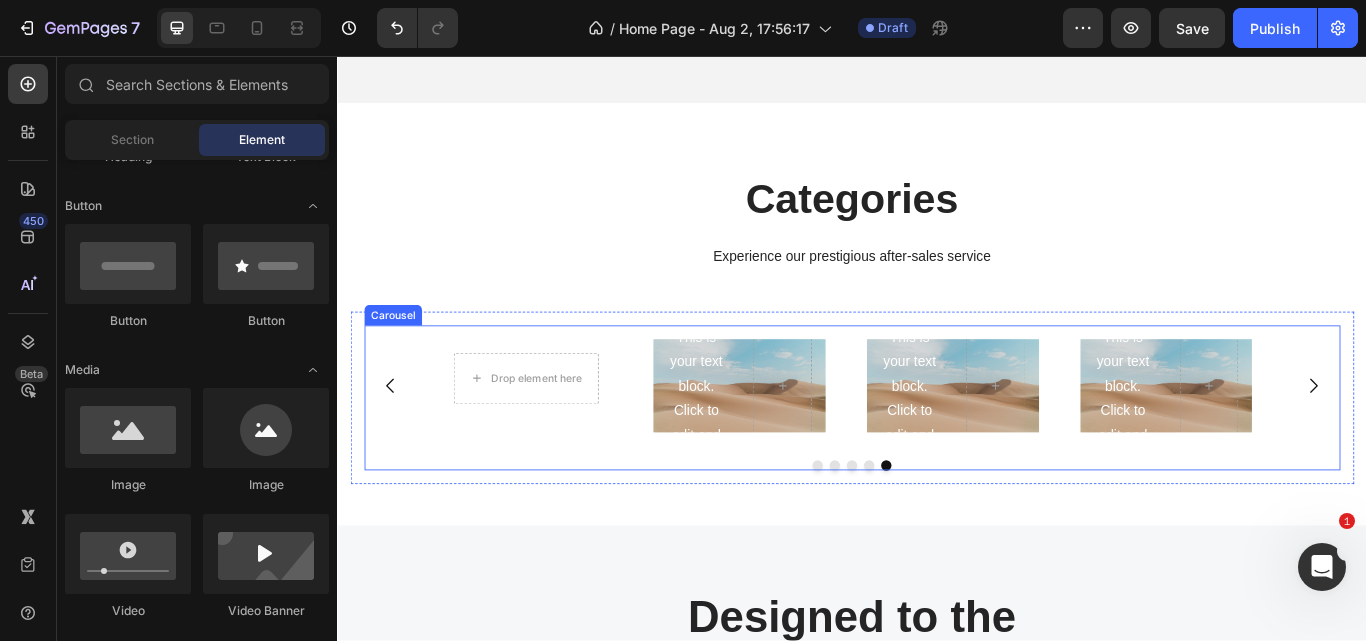 click on "Click here to edit heading Heading This is your text block. Click to edit and make it your own. Share your                       product's story or services offered. Get creative and make it yours! Text Block Get started Button
Hero Banner Click here to edit heading Heading This is your text block. Click to edit and make it your own. Share your                       product's story or services offered. Get creative and make it yours! Text Block Get started Button
Hero Banner Click here to edit heading Heading This is your text block. Click to edit and make it your own. Share your                       product's story or services offered. Get creative and make it yours! Text Block Get started Button
Hero Banner Click here to edit heading Heading This is your text block. Click to edit and make it your own. Share your                       product's story or services offered. Get creative and make it yours! Text Block Get started Button" at bounding box center [937, 442] 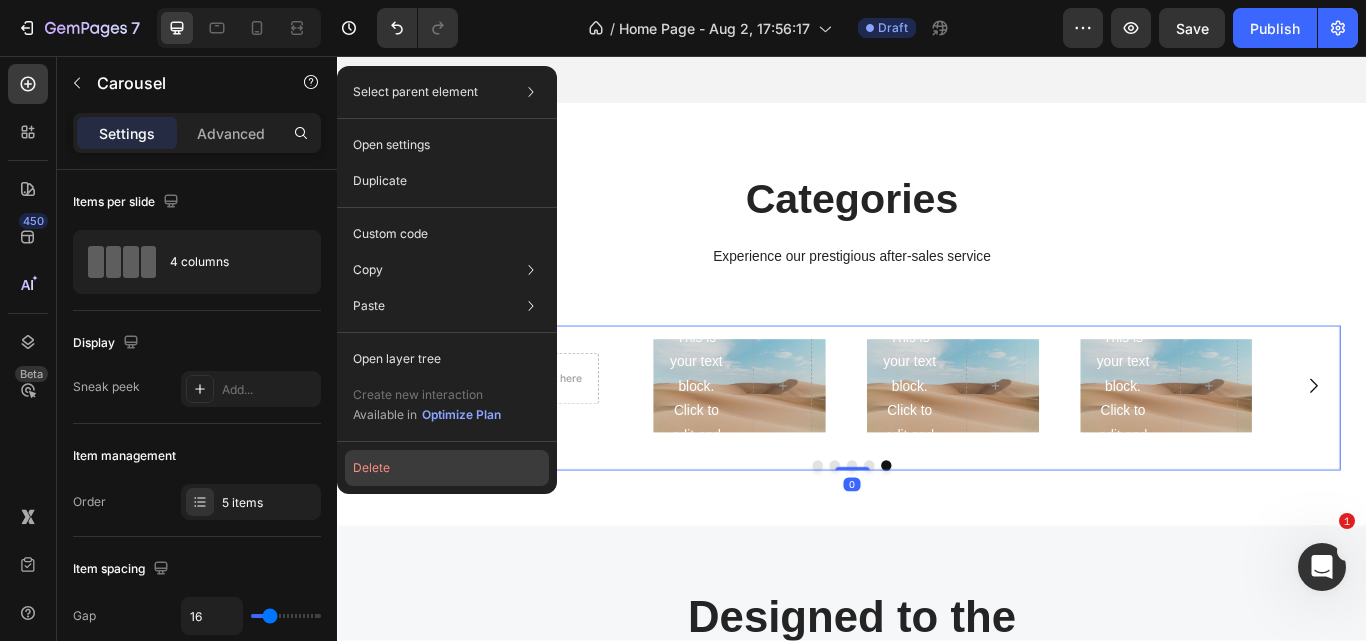 click on "Delete" 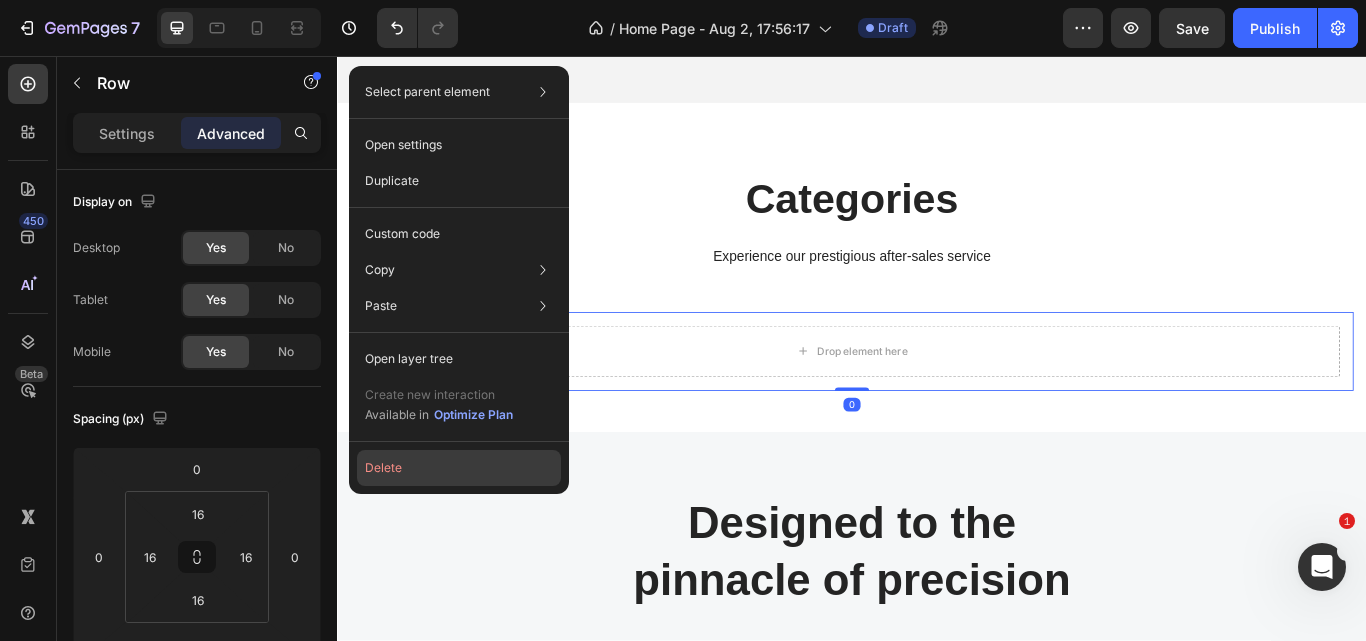 click on "Delete" 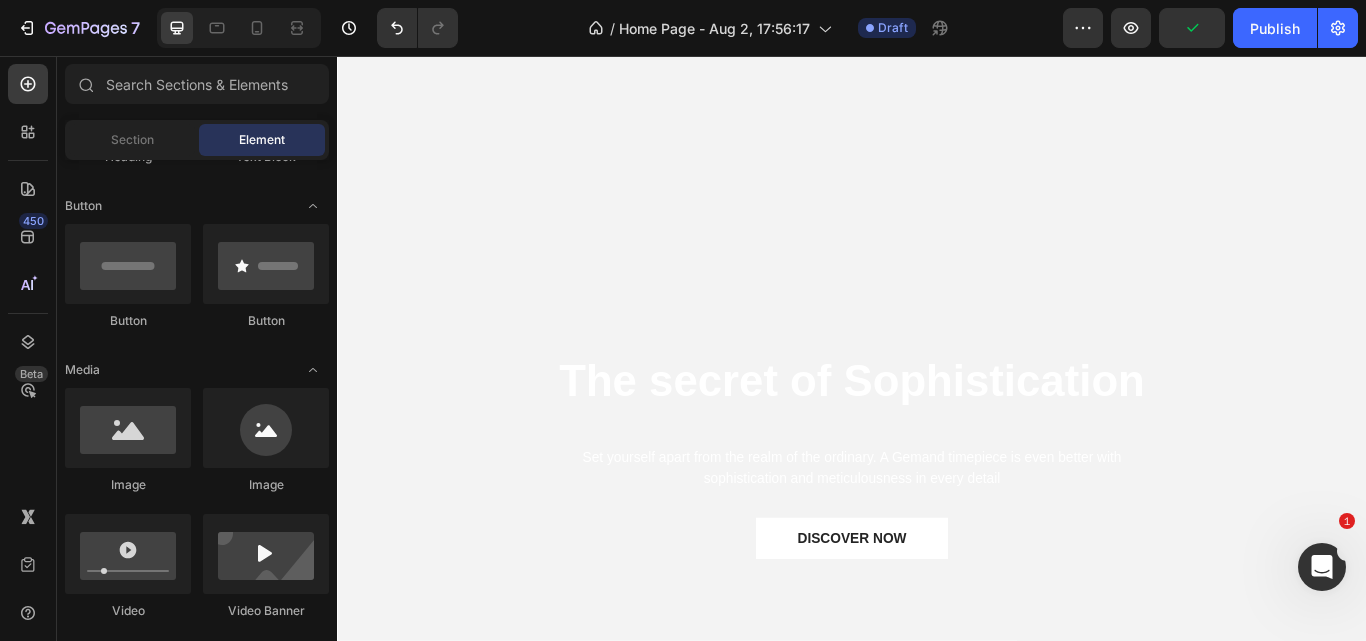 scroll, scrollTop: 0, scrollLeft: 0, axis: both 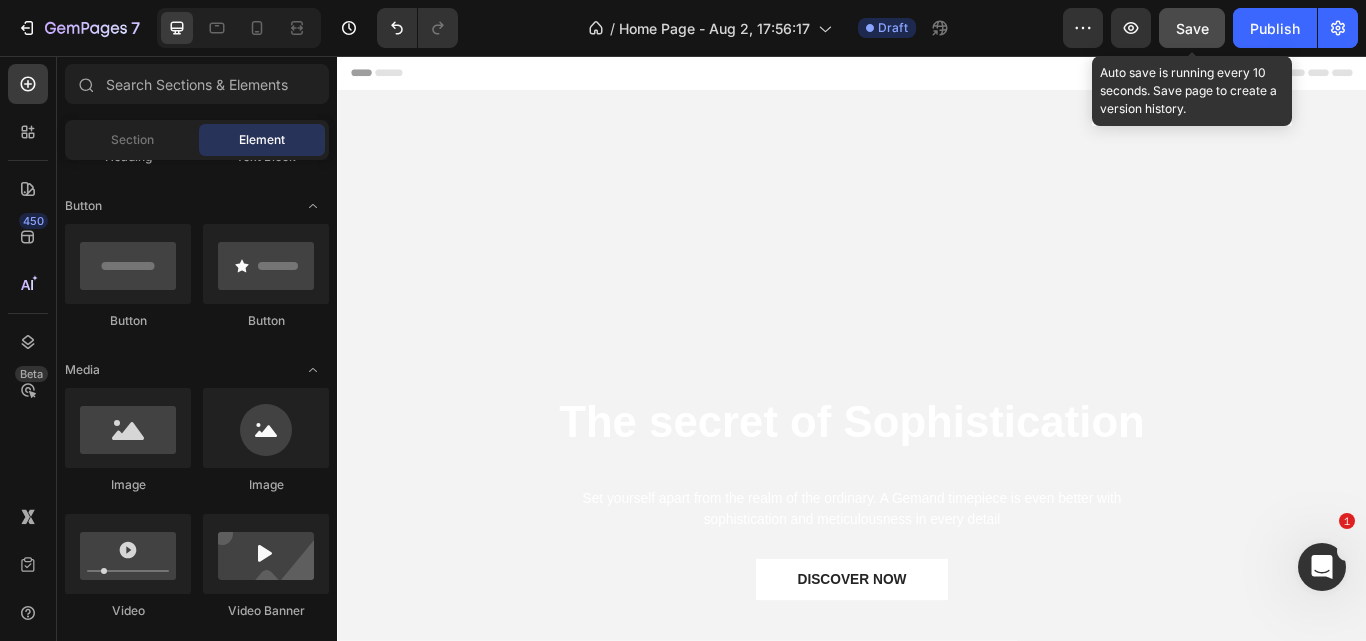 click on "Save" 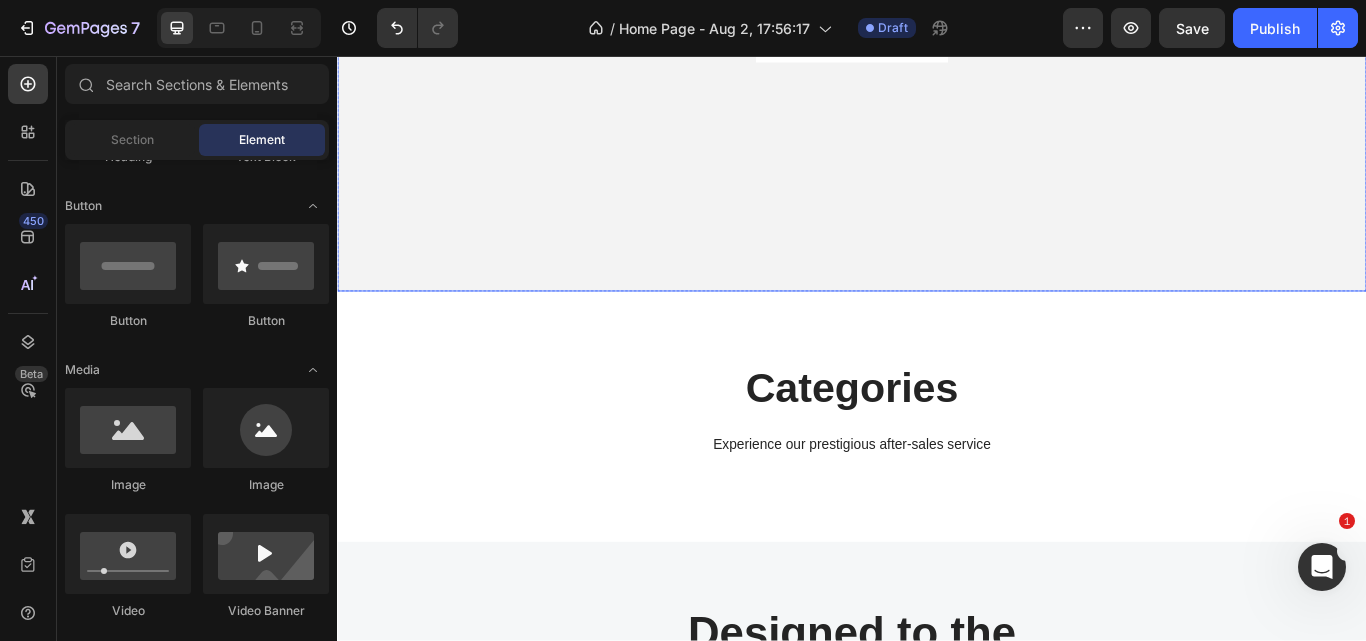 scroll, scrollTop: 545, scrollLeft: 0, axis: vertical 